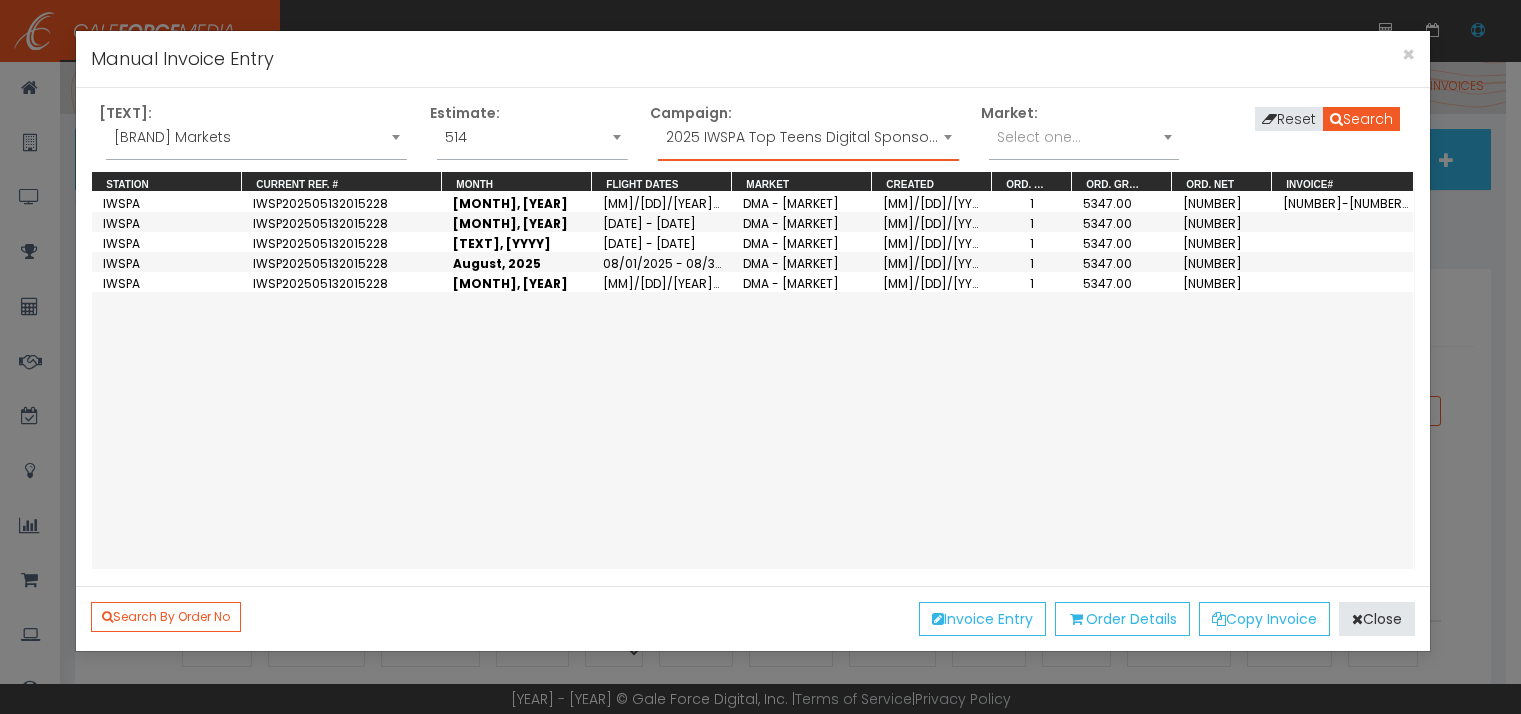click on "2025 IWSPA Top Teens Digital Sponsorship" at bounding box center (808, 137) 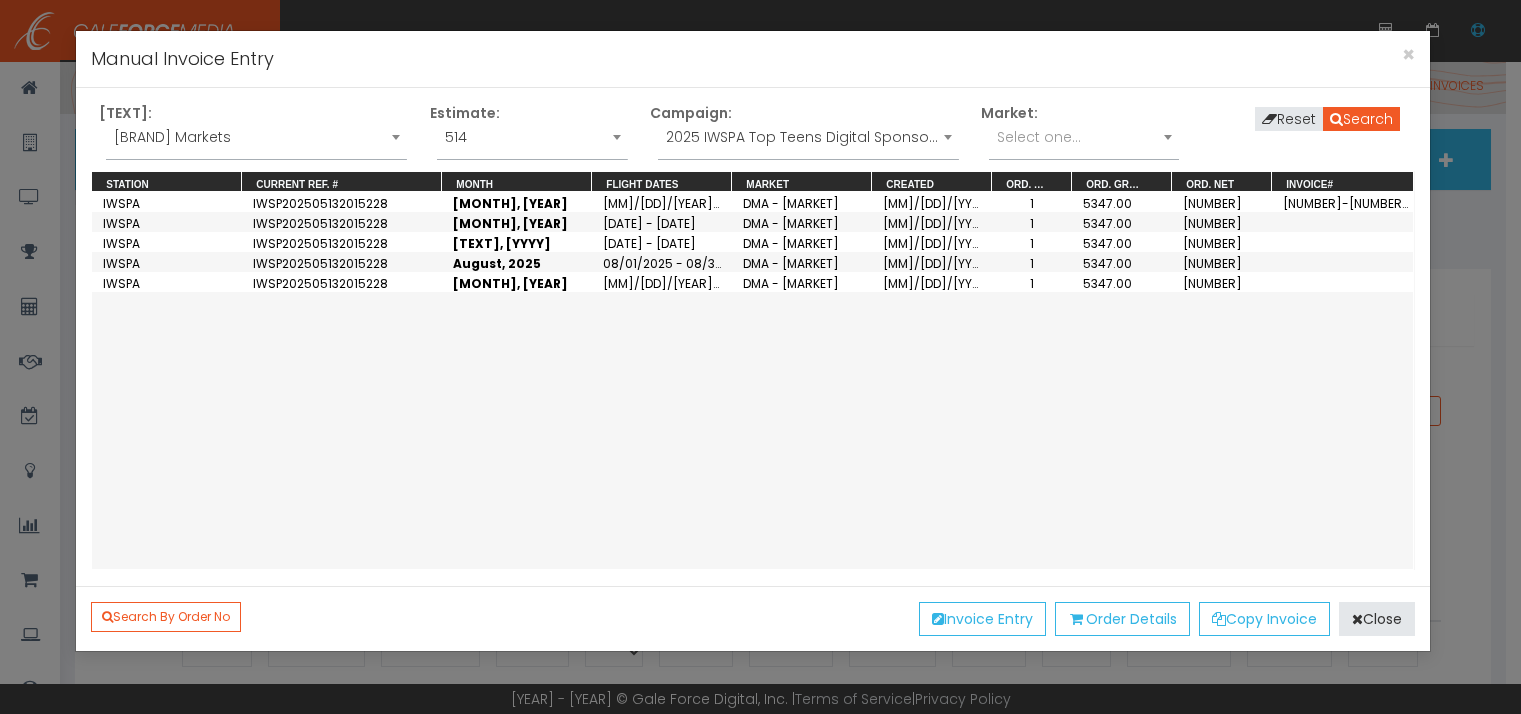 scroll, scrollTop: 0, scrollLeft: 0, axis: both 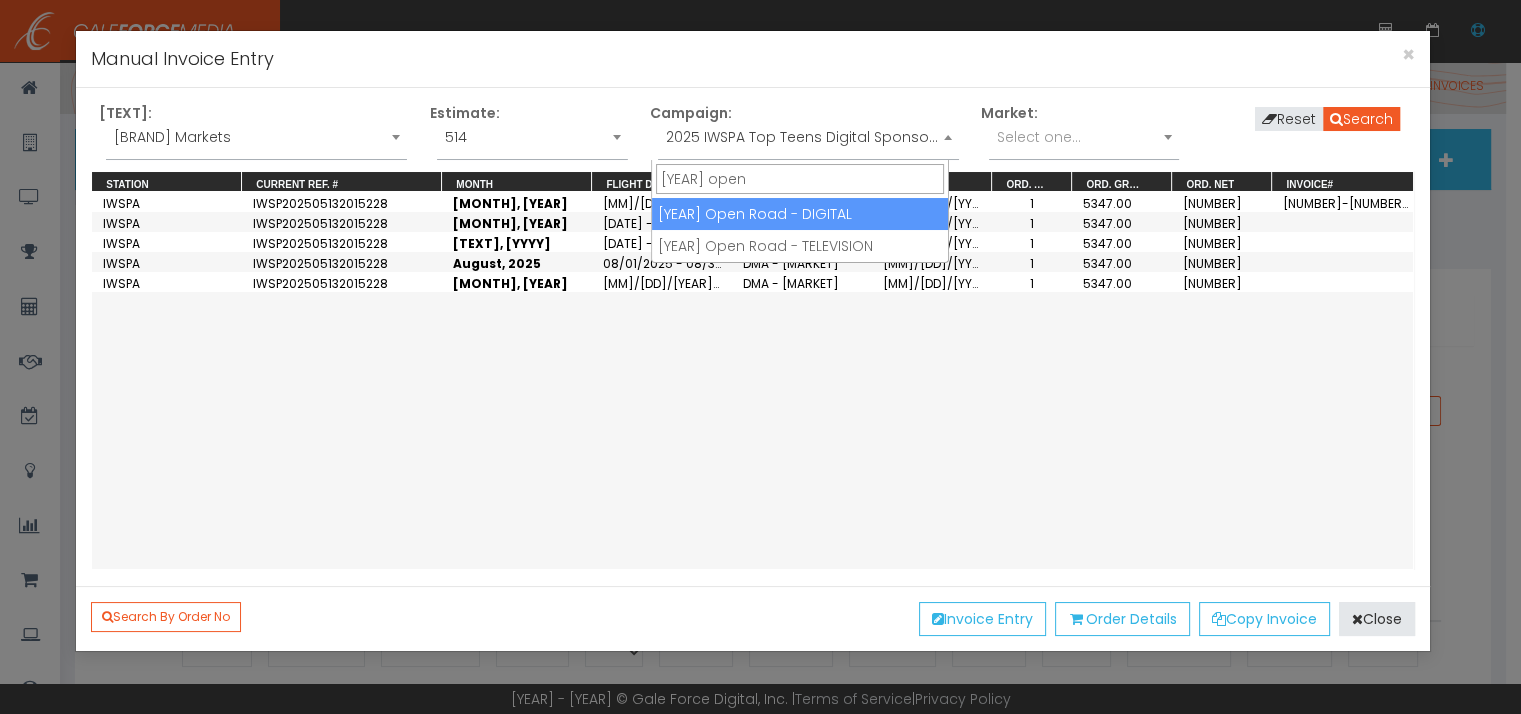 type on "[YEAR] open" 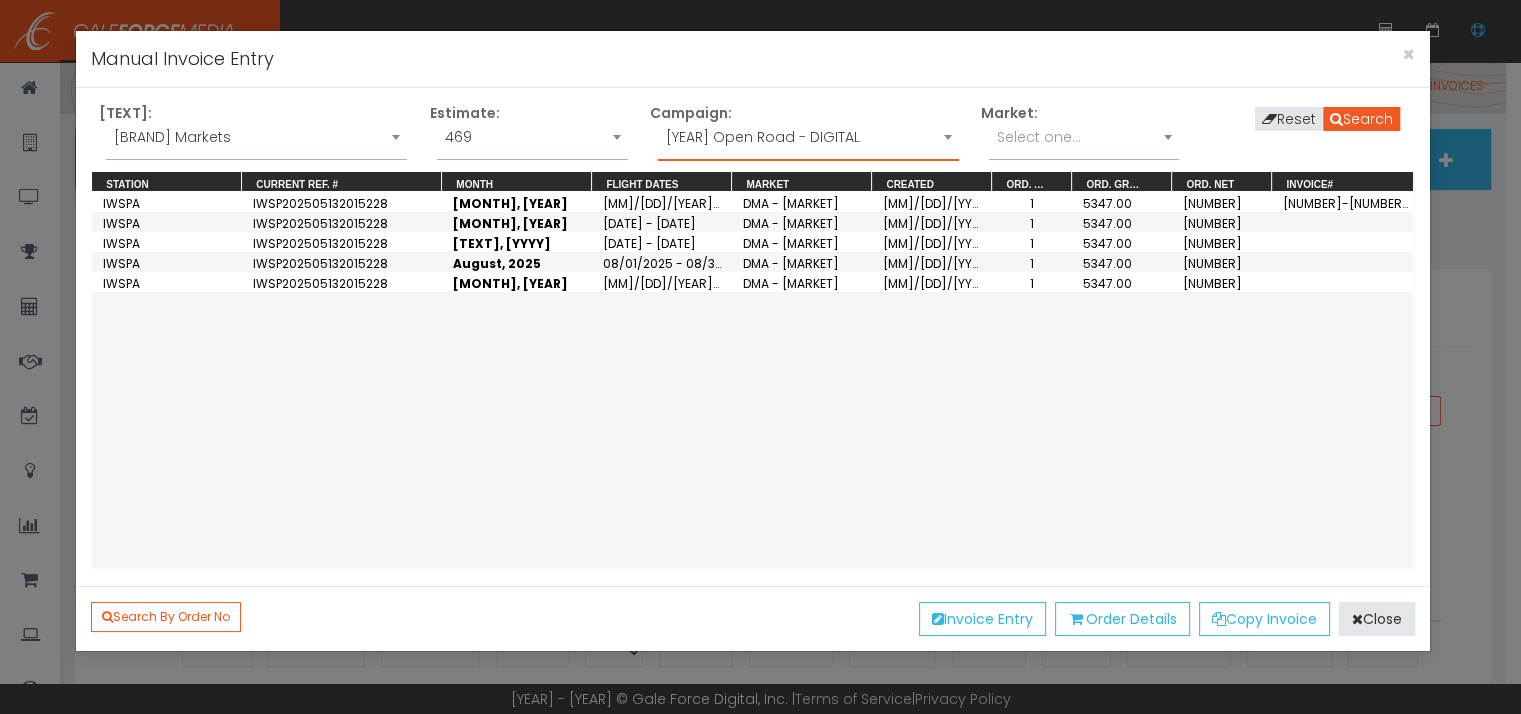 click on "Select one..." at bounding box center [1084, 142] 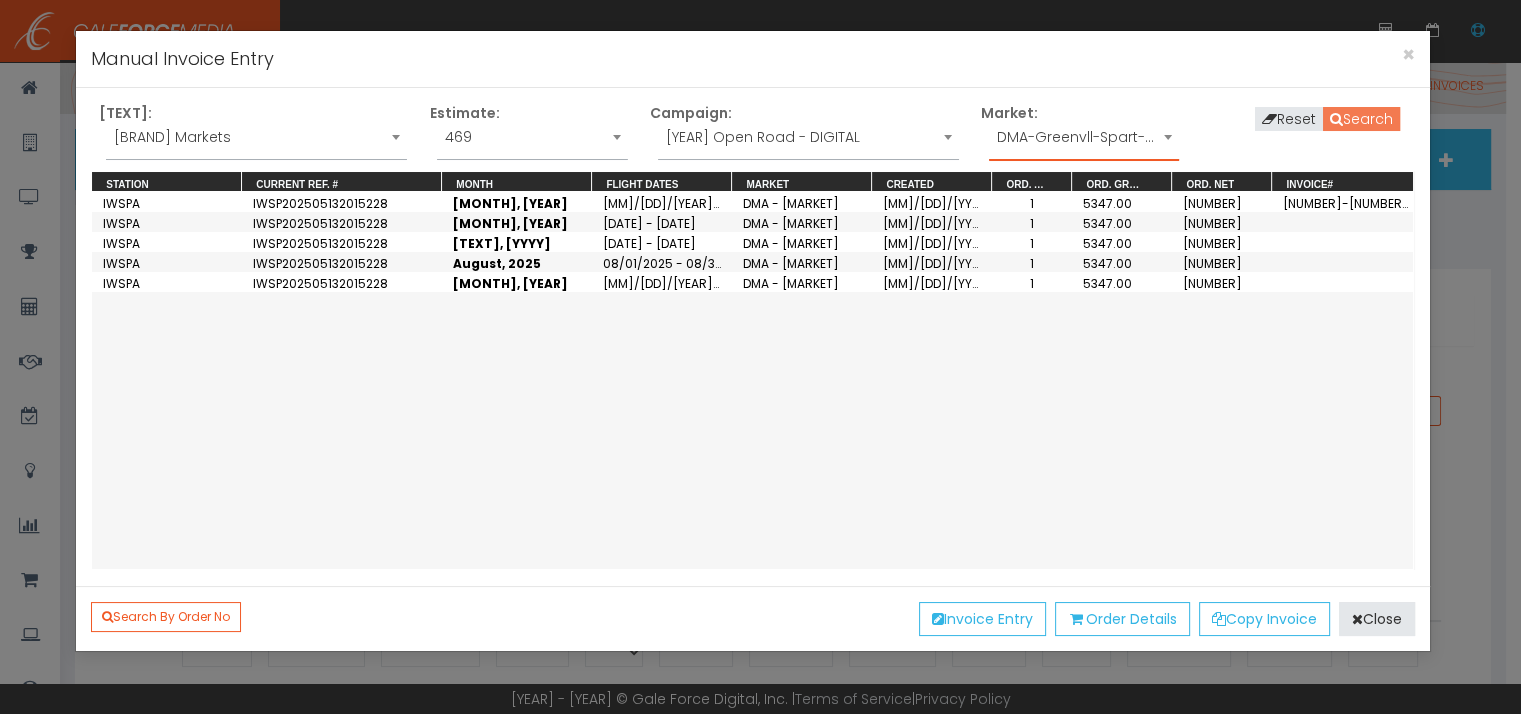 click on "Search" at bounding box center [1361, 119] 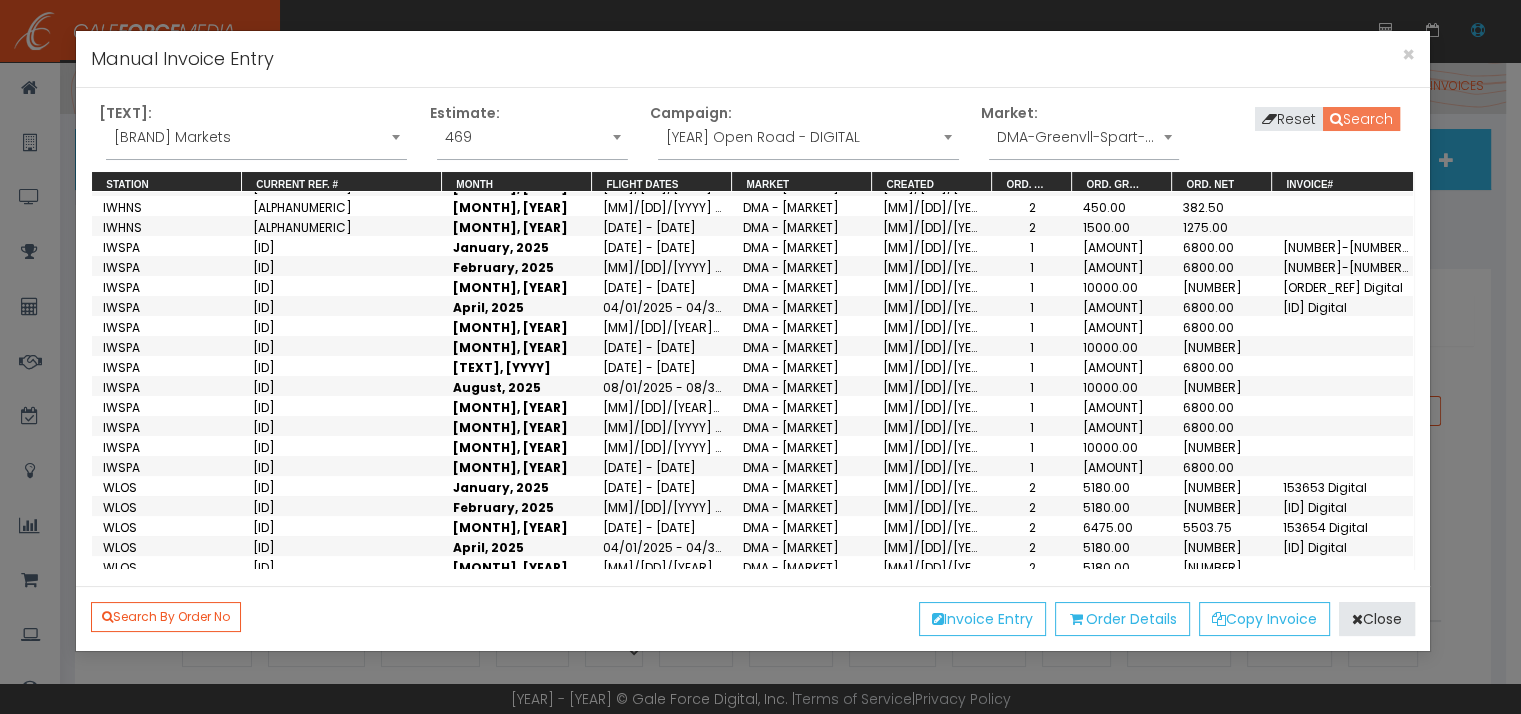 scroll, scrollTop: 200, scrollLeft: 0, axis: vertical 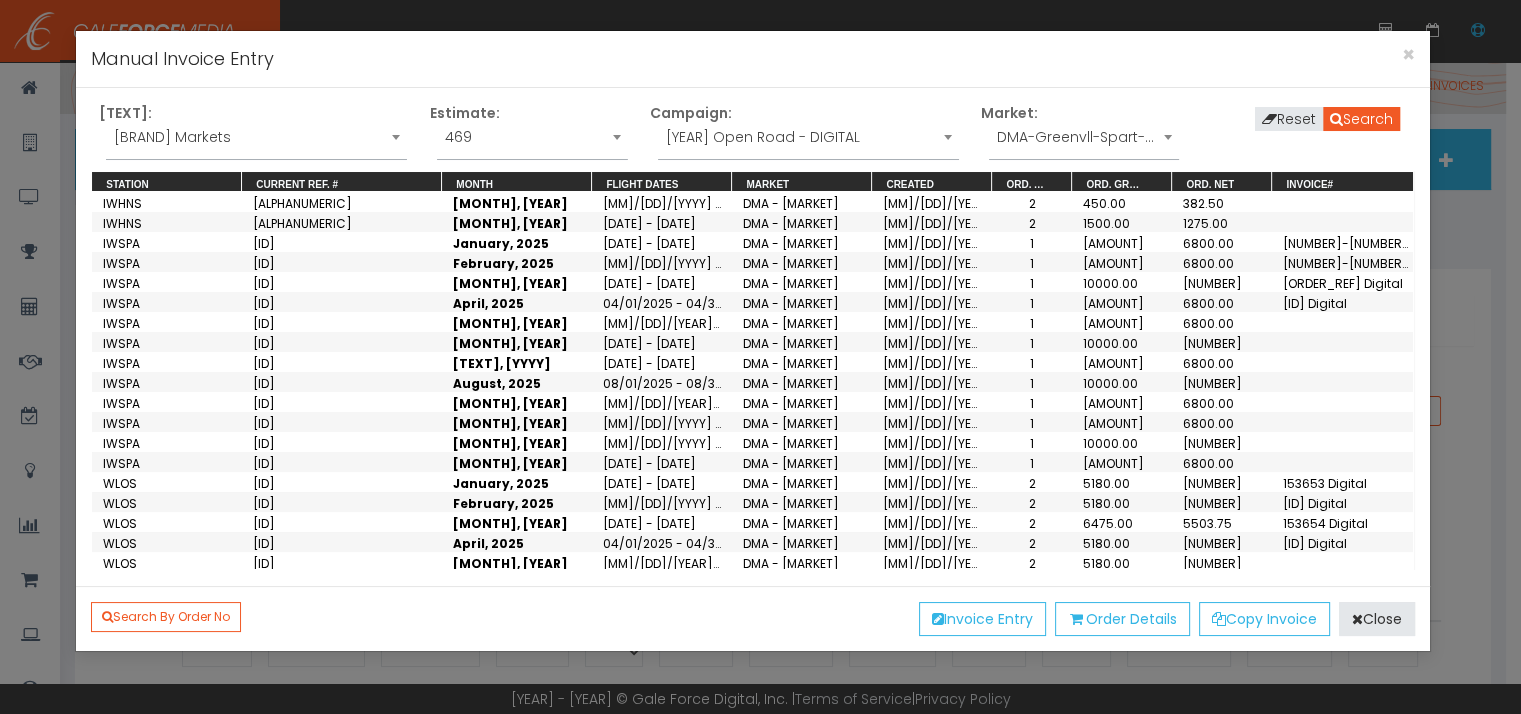 click on "[MONTH], [YEAR]" at bounding box center [517, 682] 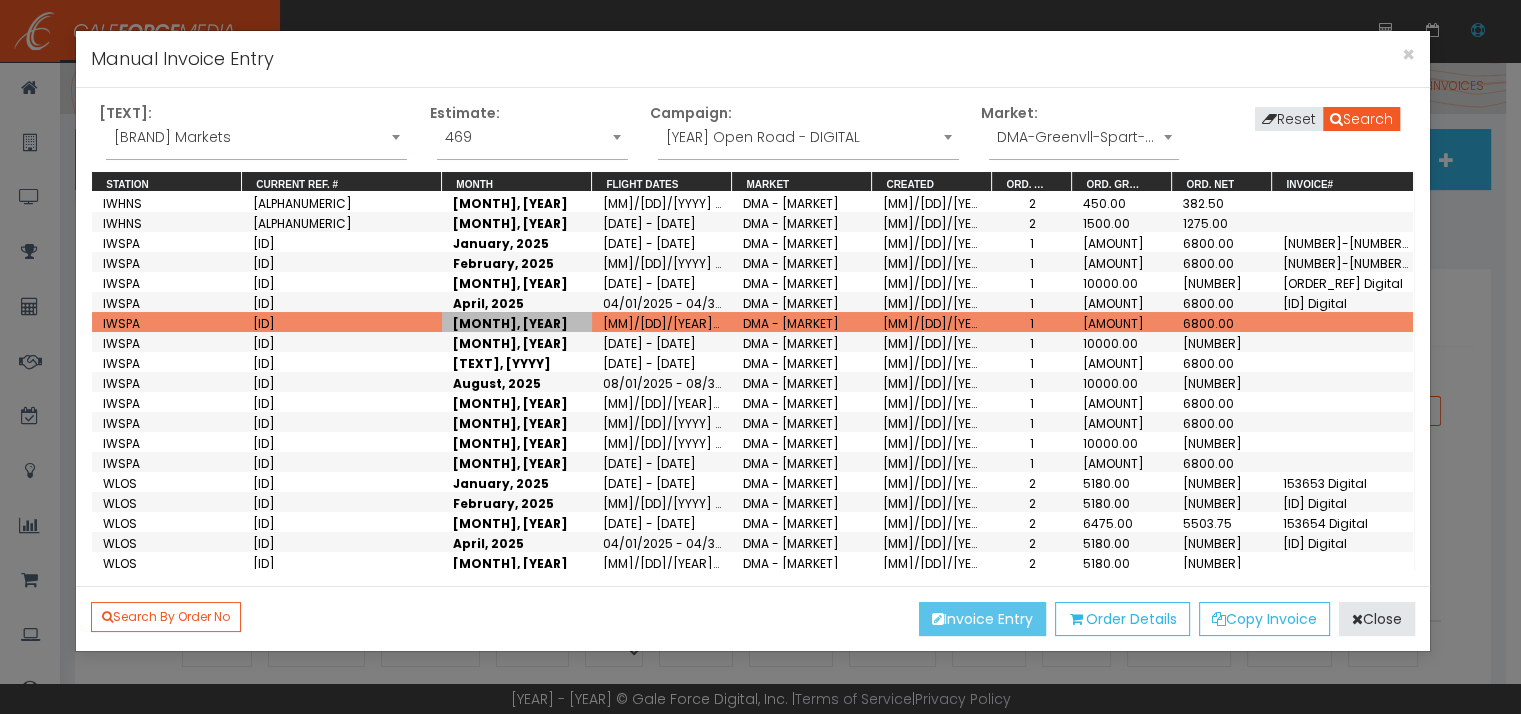 click on "Invoice Entry" at bounding box center [982, 619] 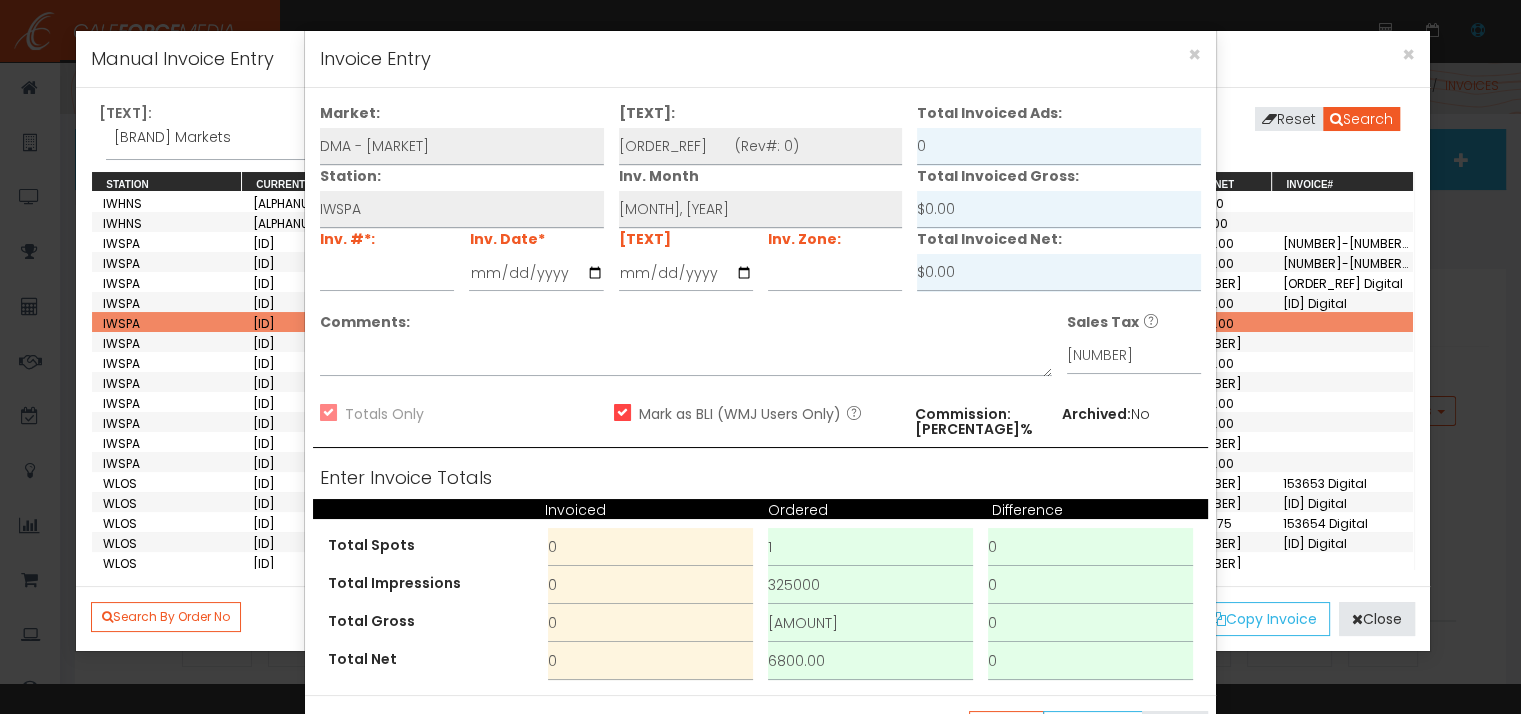 scroll, scrollTop: 0, scrollLeft: 0, axis: both 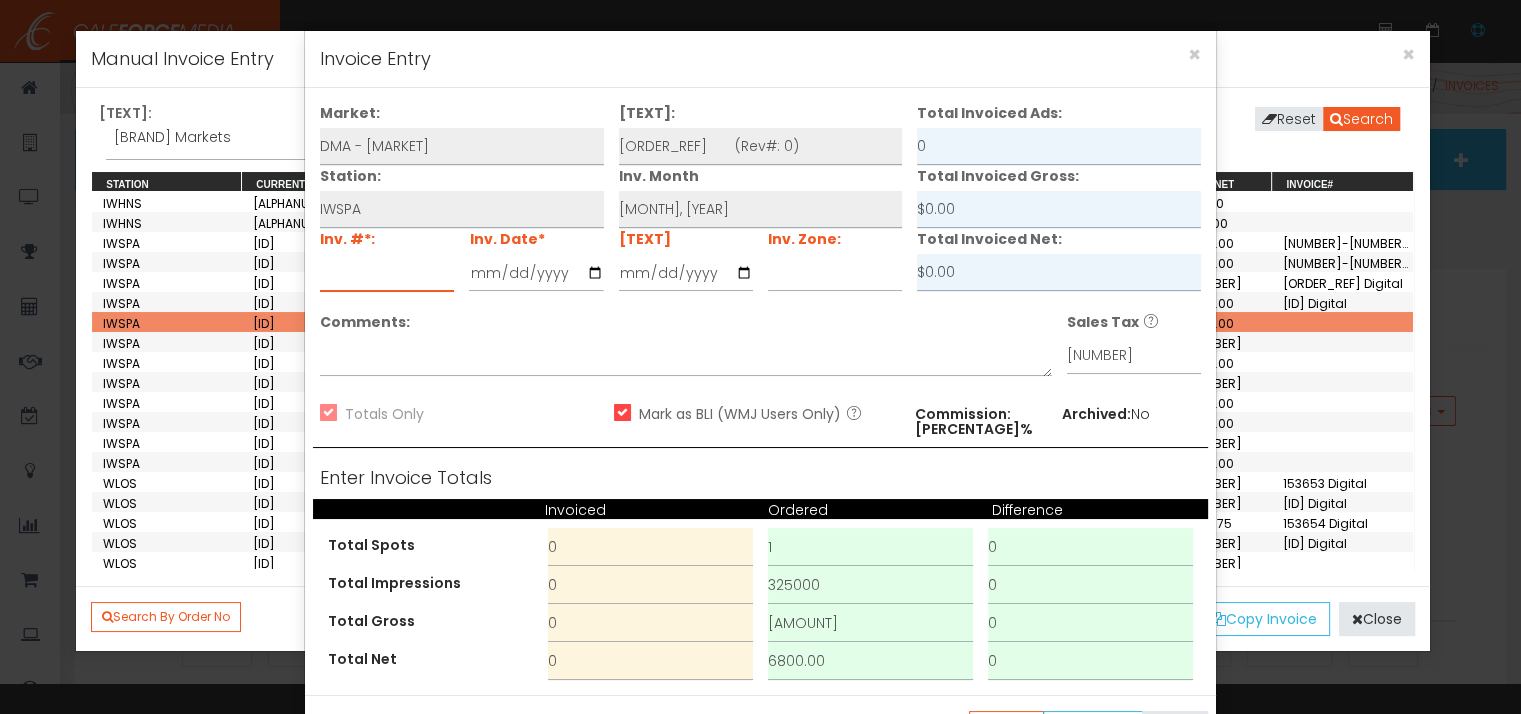click at bounding box center (387, 273) 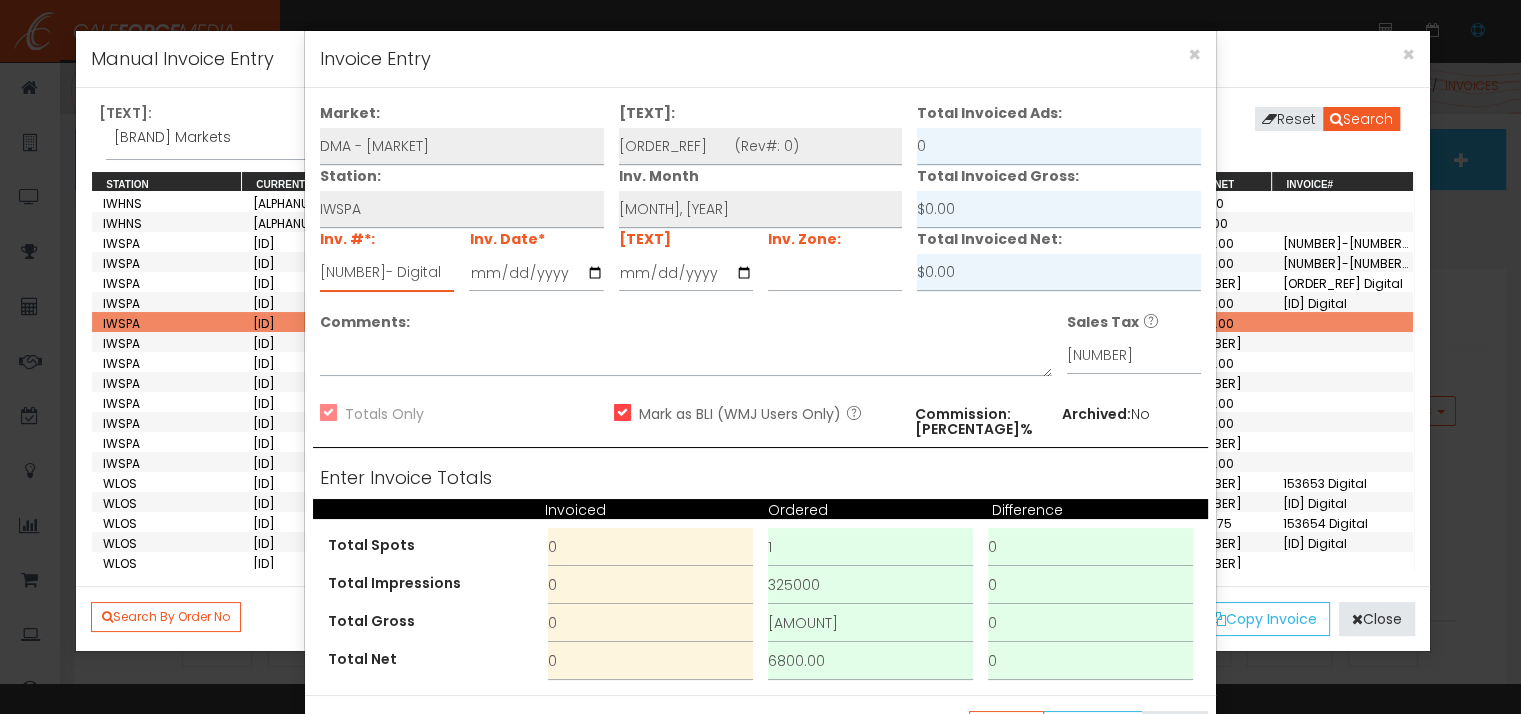 type on "[NUMBER]- Digital" 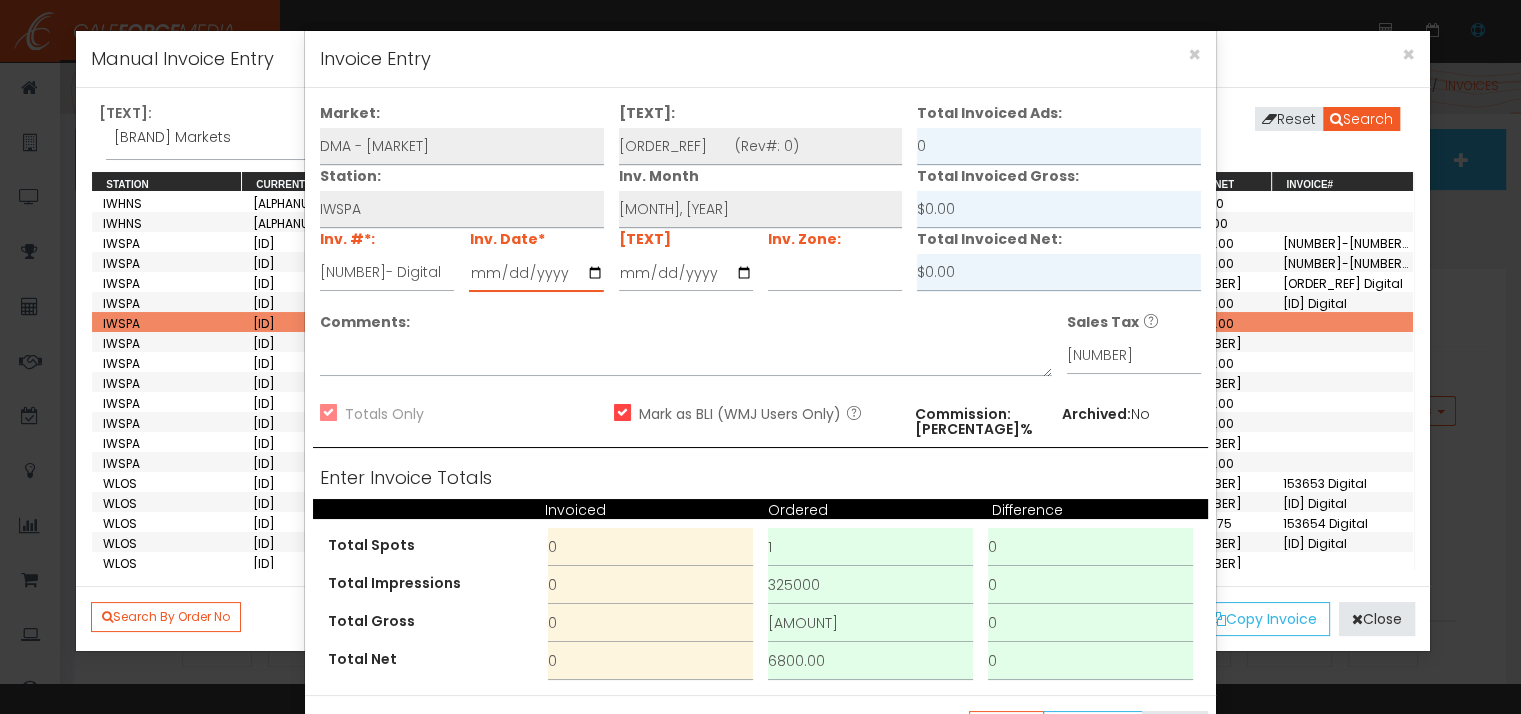 type on "[YYYY]-[MM]-[DD]" 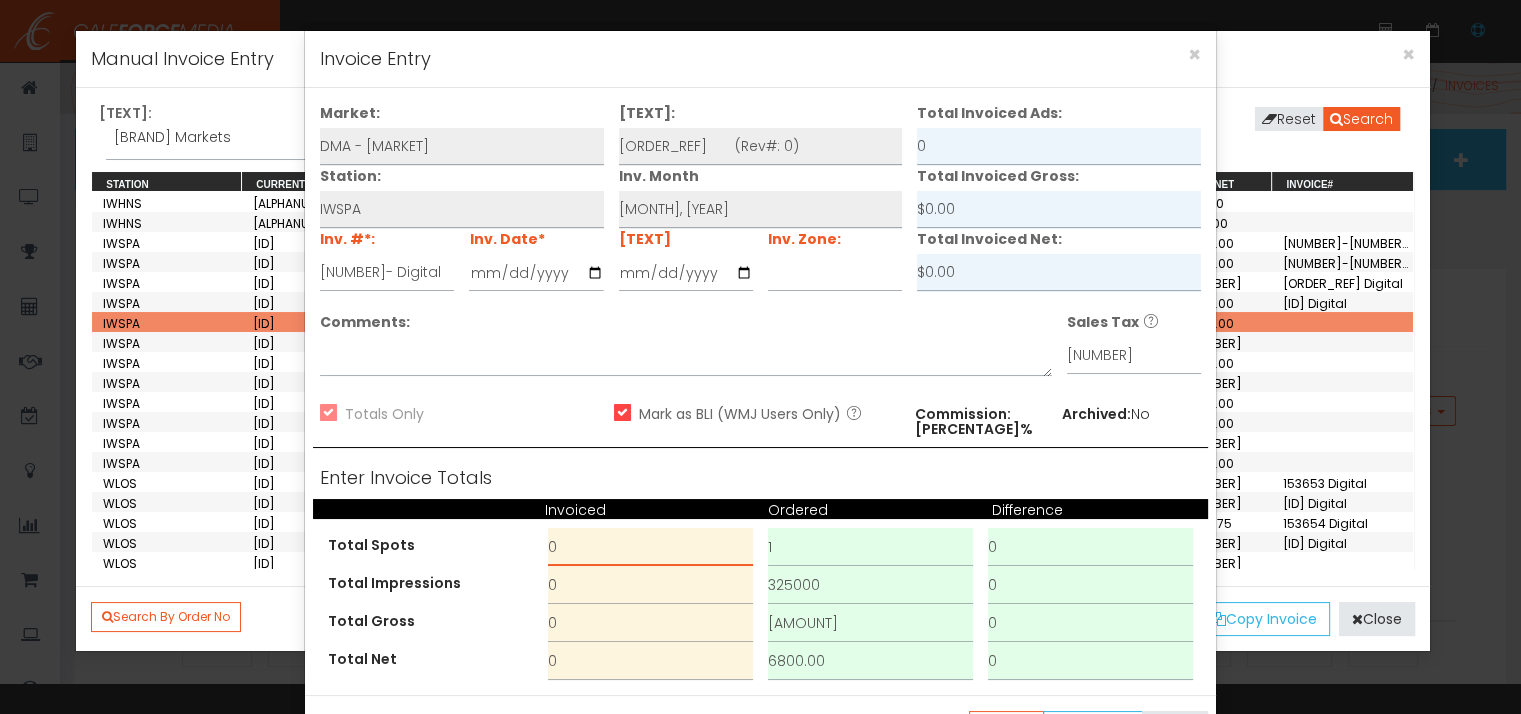 click on "0" at bounding box center (650, 547) 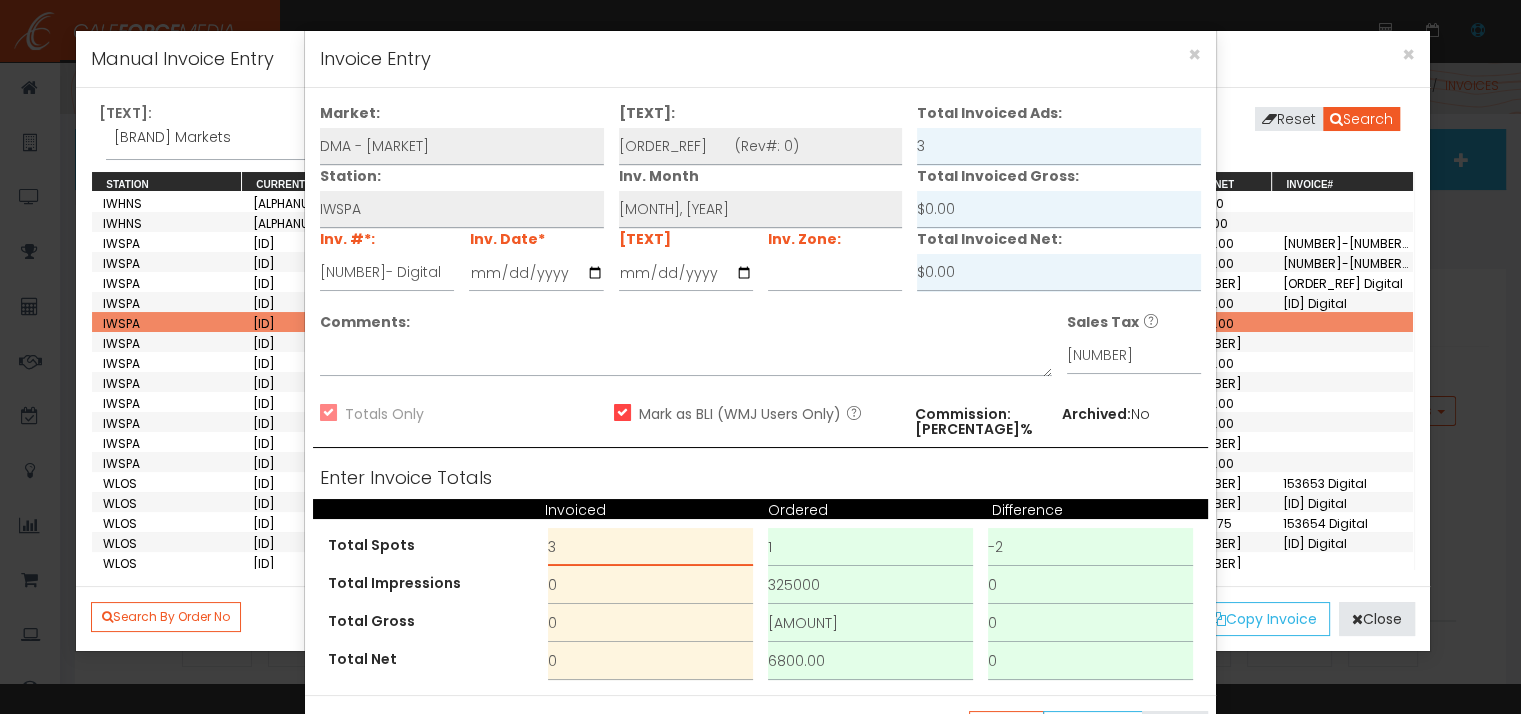 type on "3" 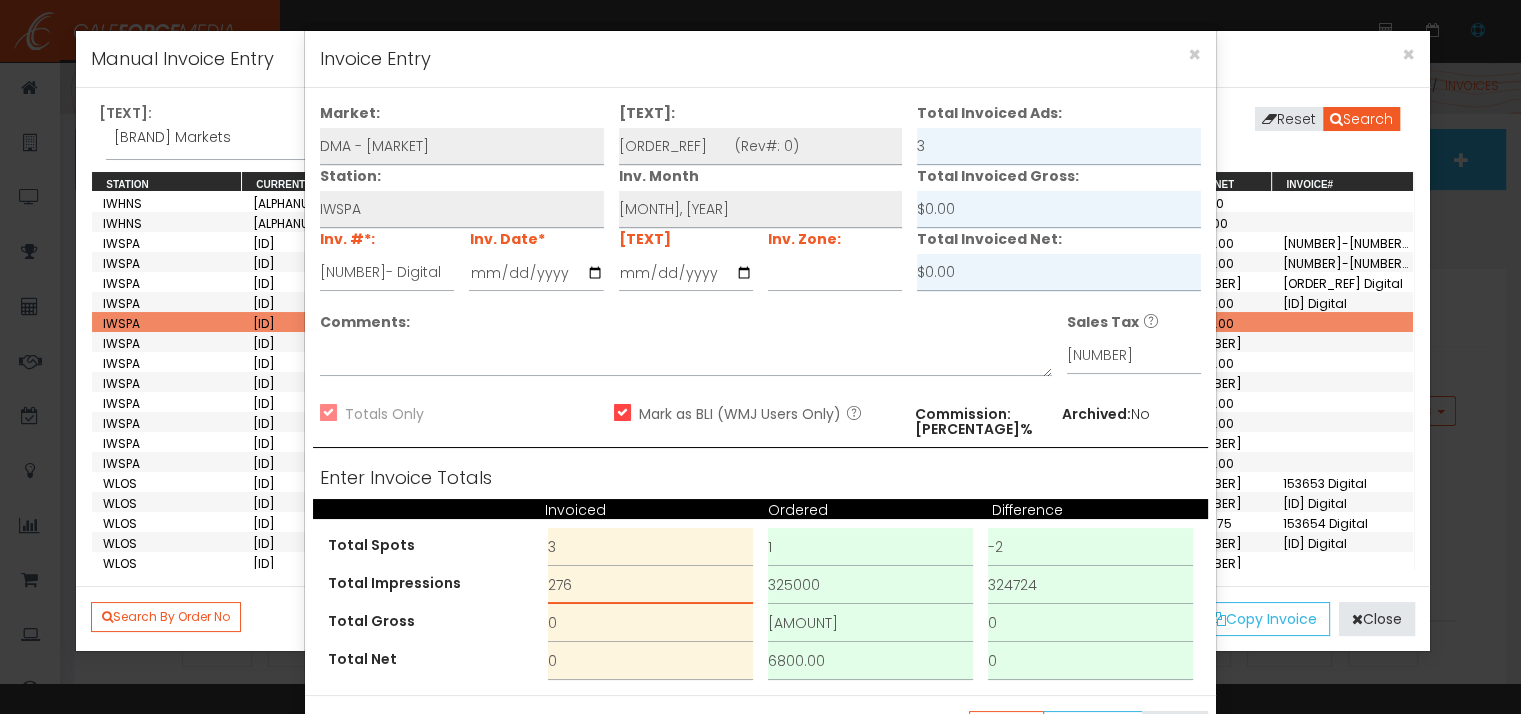 type on "276" 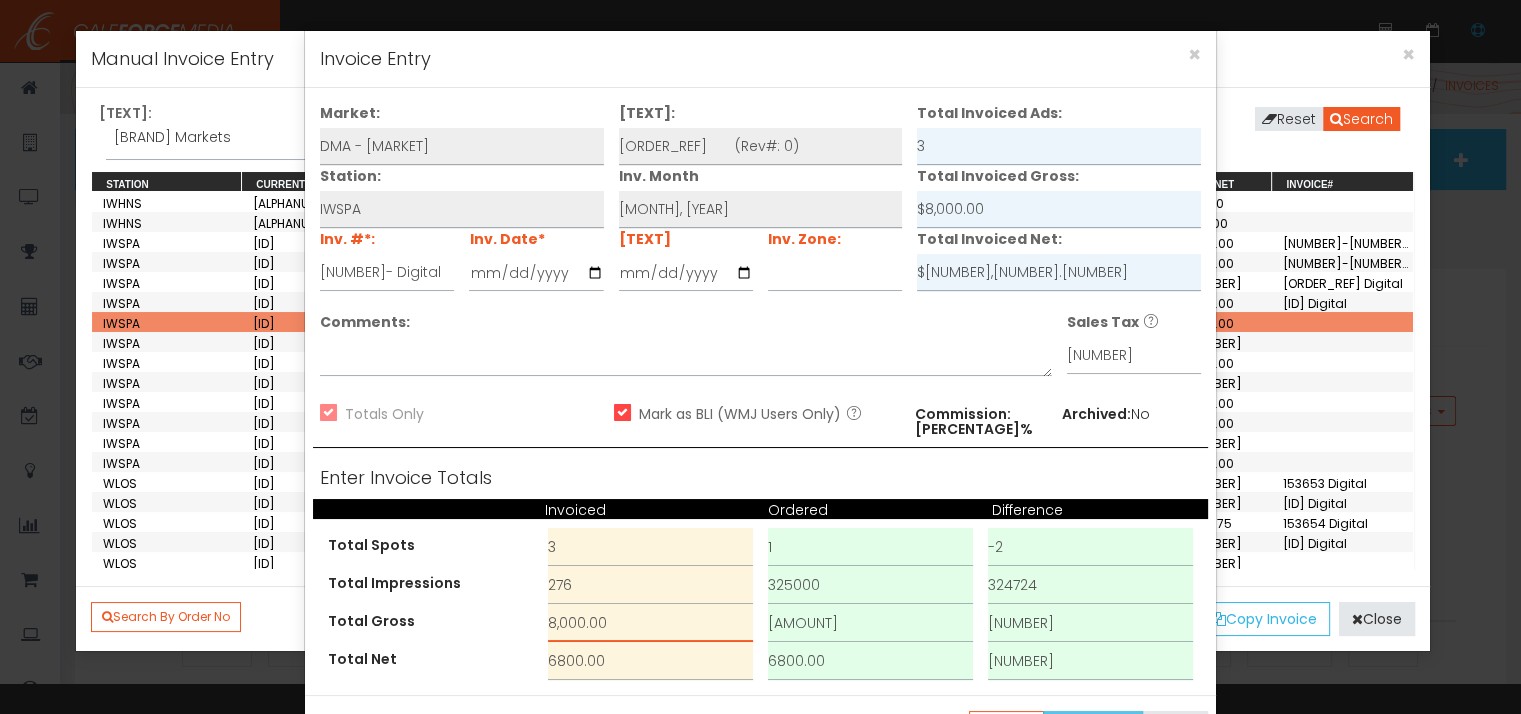 type on "8,000.00" 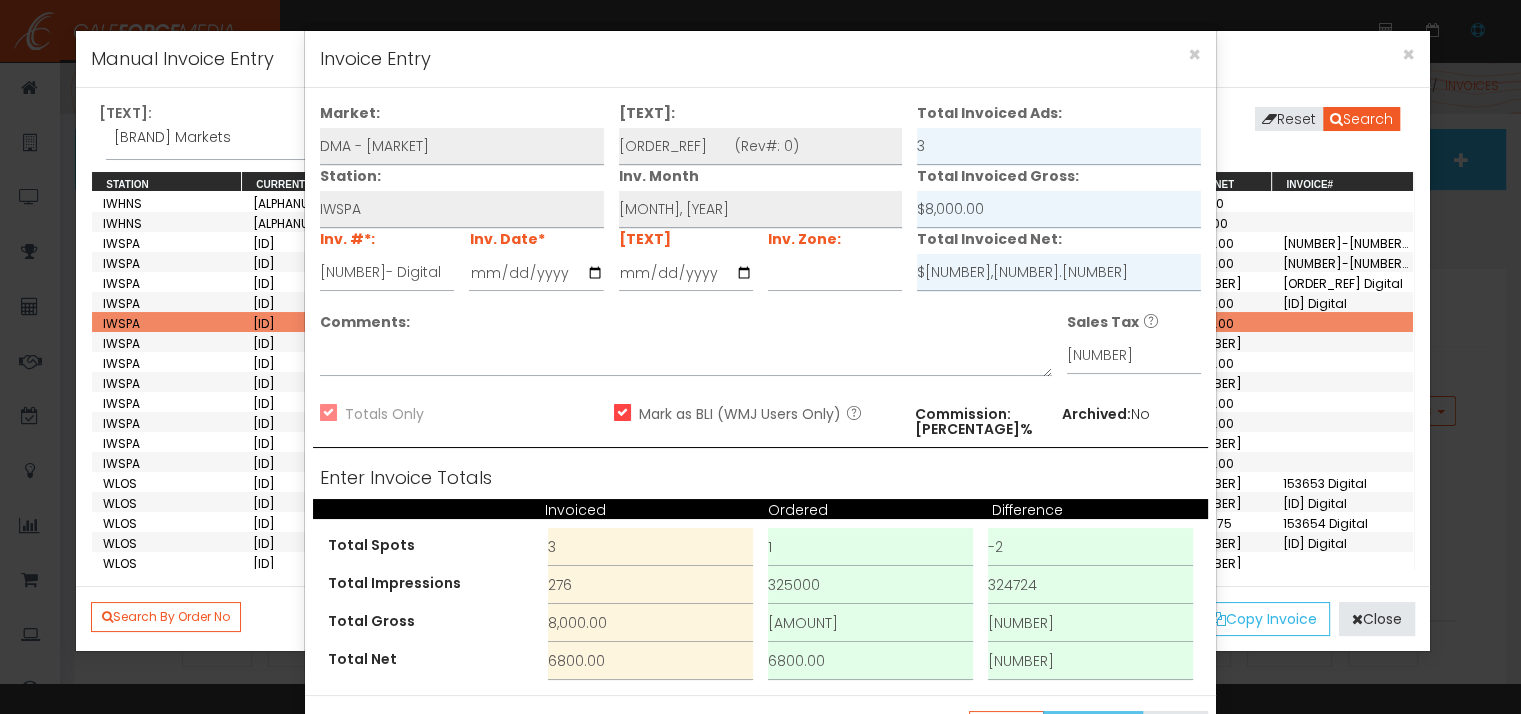 click on "Save Items" at bounding box center [1093, 726] 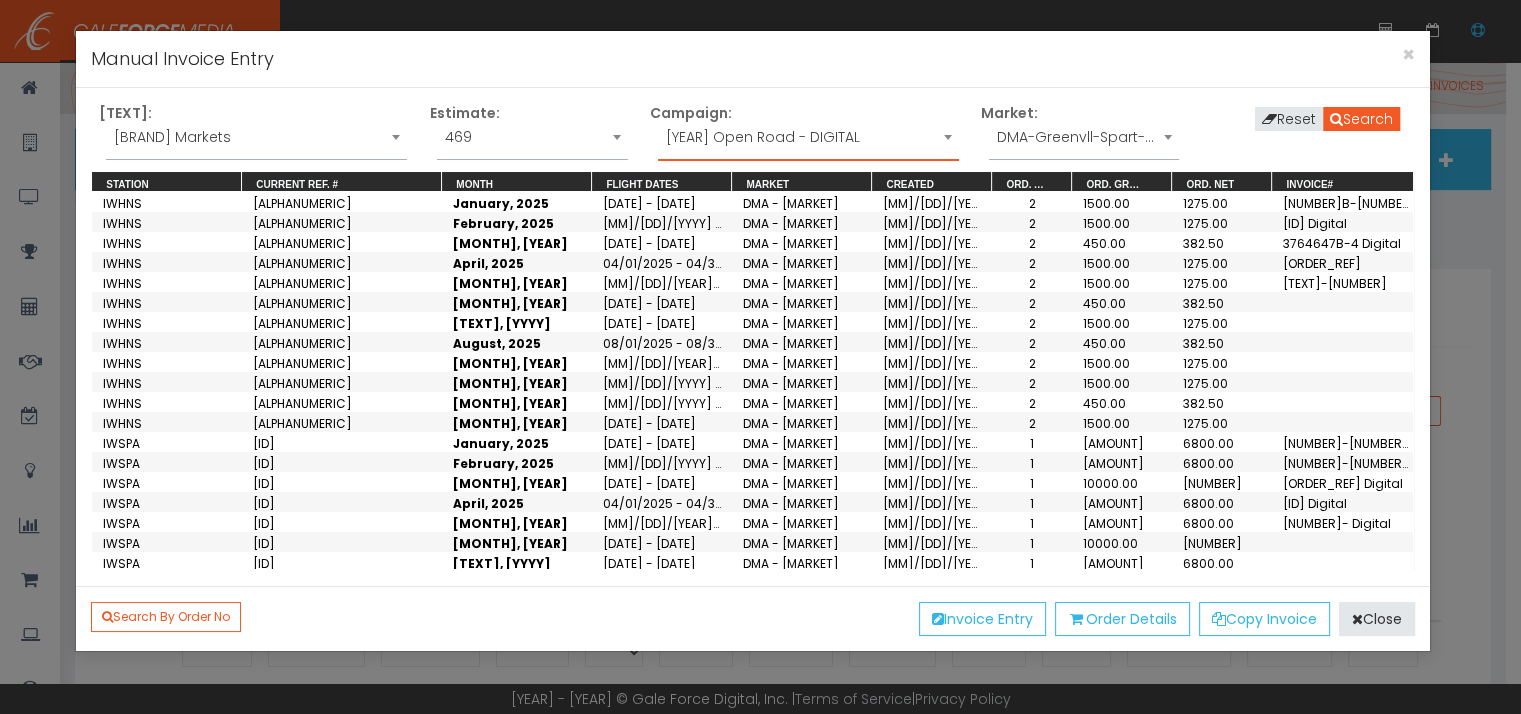 click on "[YEAR] Open Road - DIGITAL" at bounding box center (808, 137) 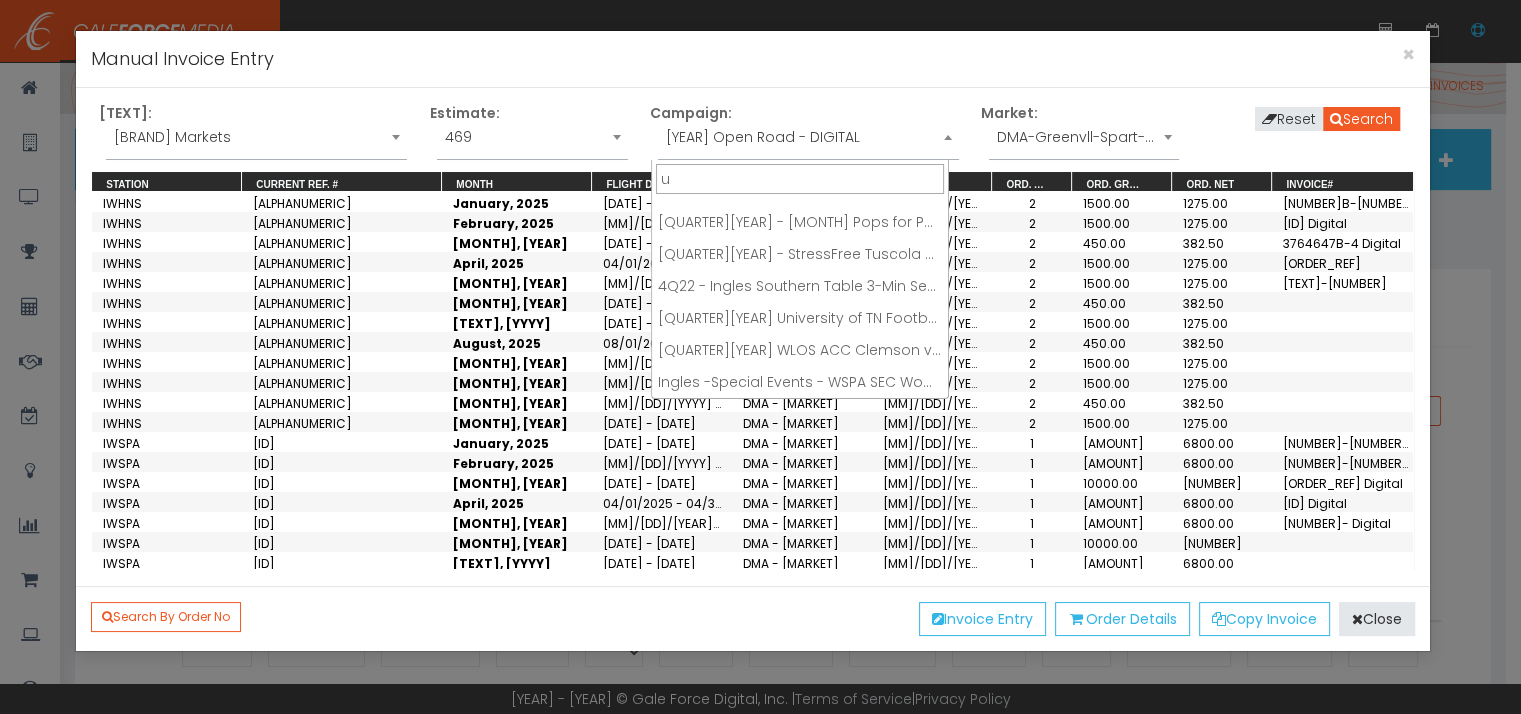 scroll, scrollTop: 0, scrollLeft: 0, axis: both 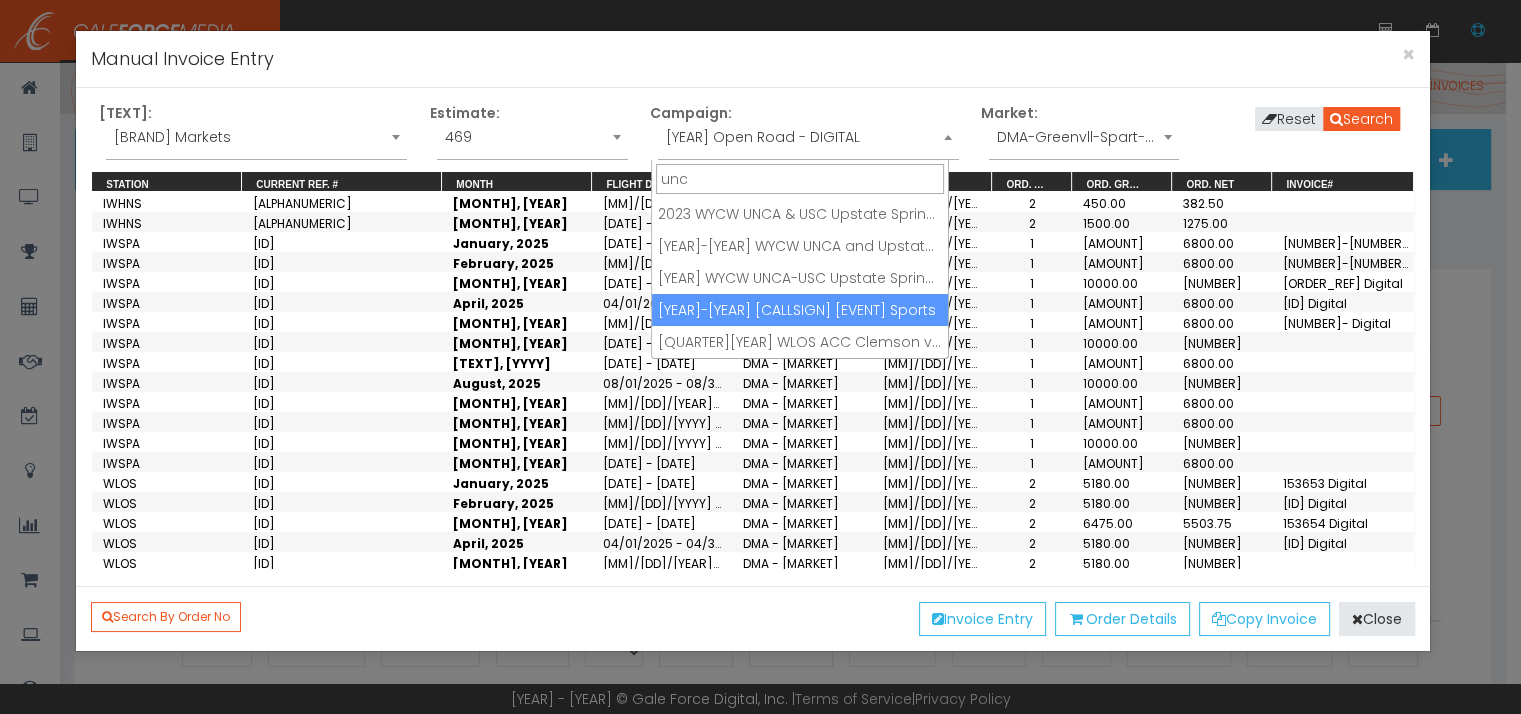 type on "unc" 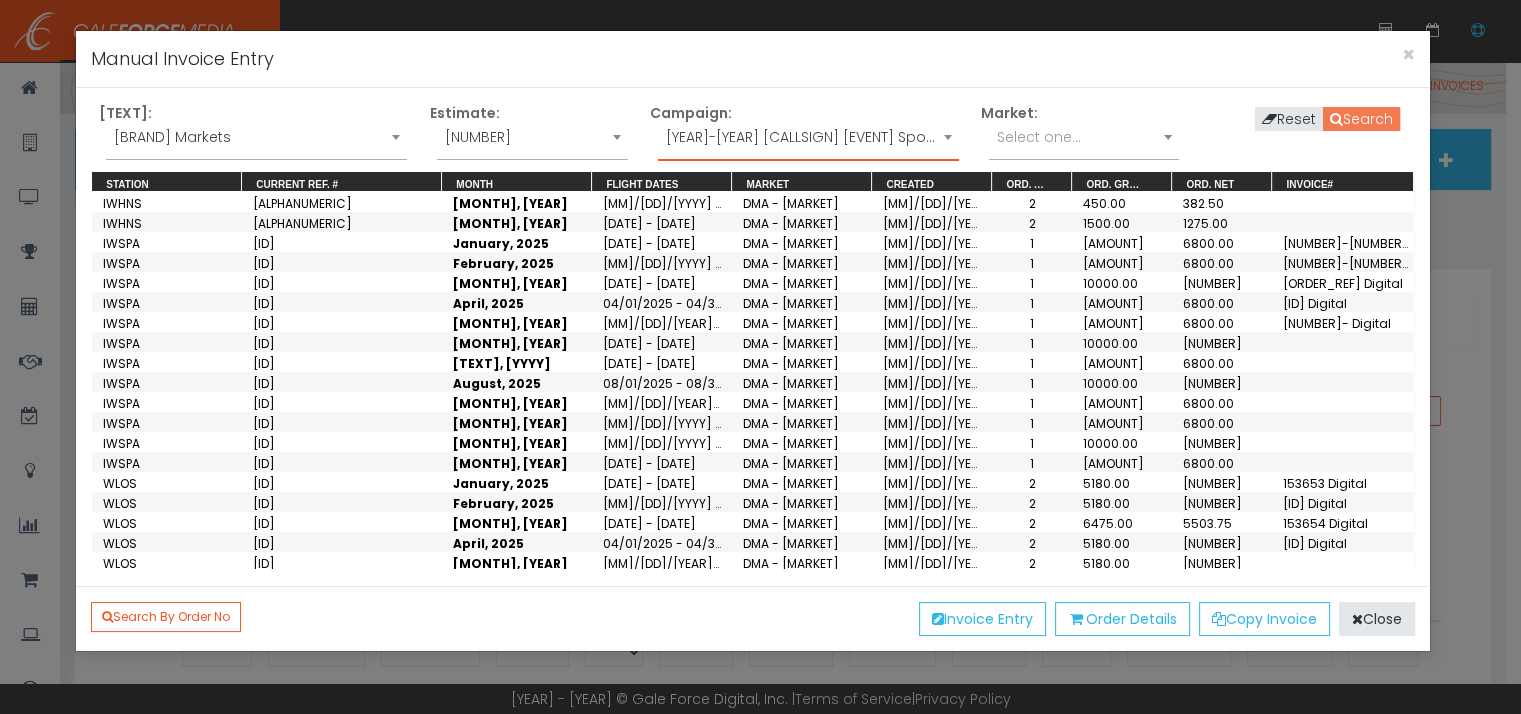 click at bounding box center (1336, 119) 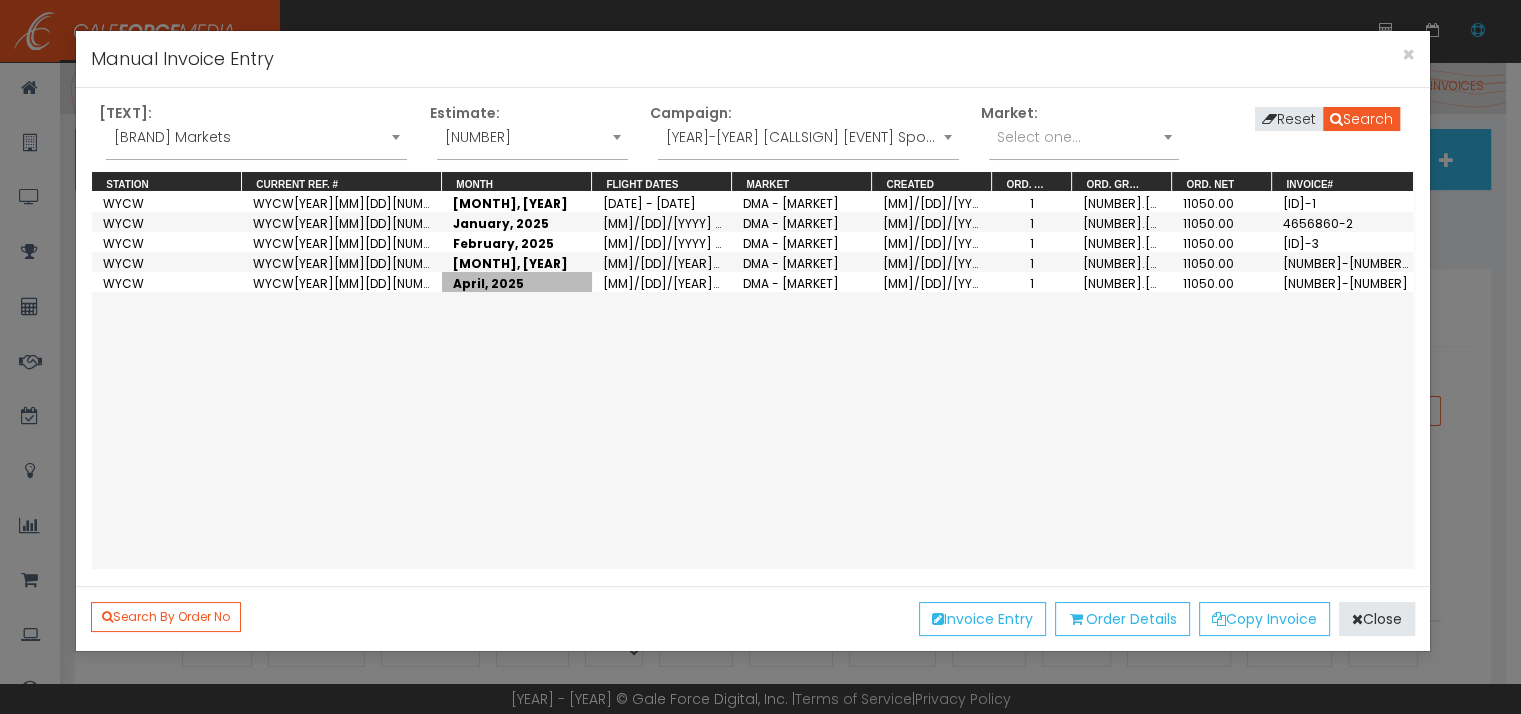 click on "April, 2025" at bounding box center (517, 282) 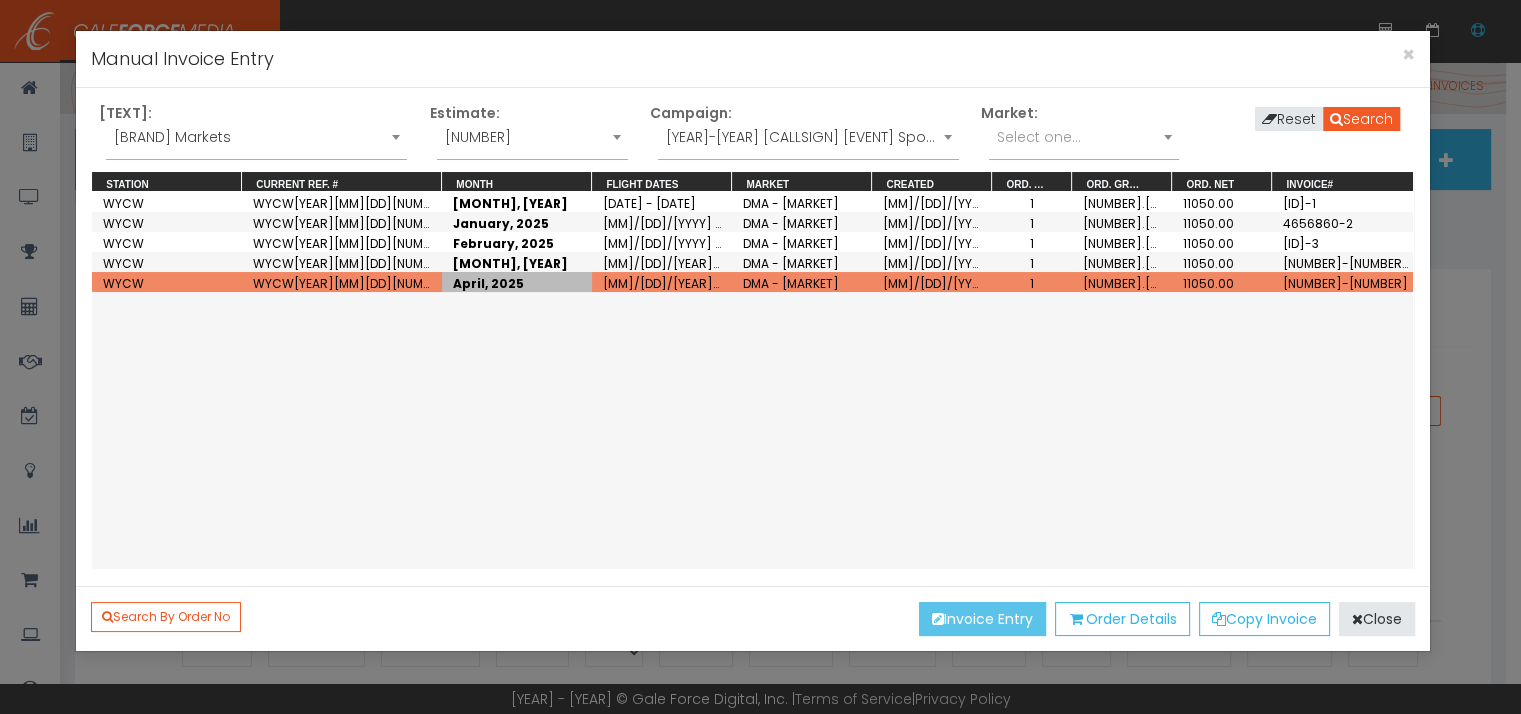 click on "Invoice Entry" at bounding box center [982, 619] 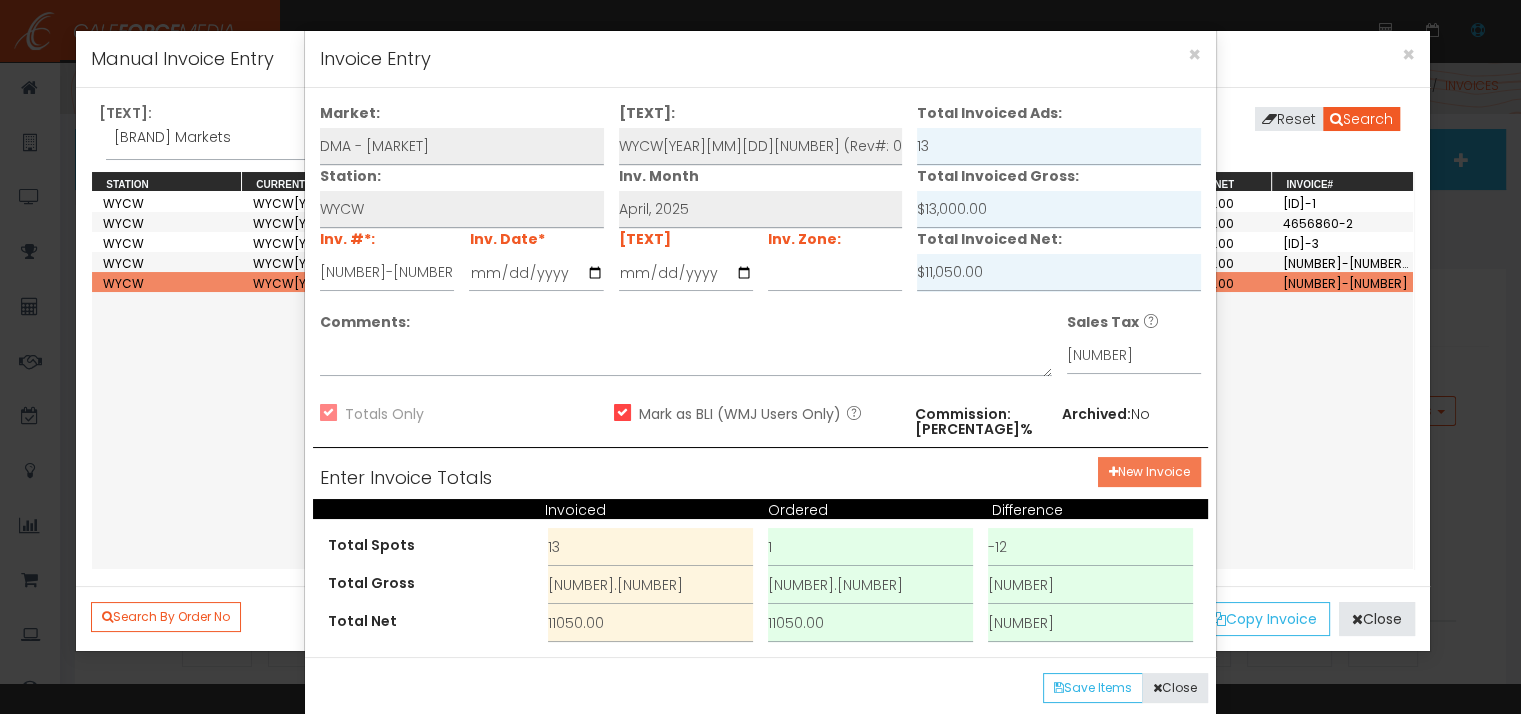 click on "New Invoice" at bounding box center (1149, 472) 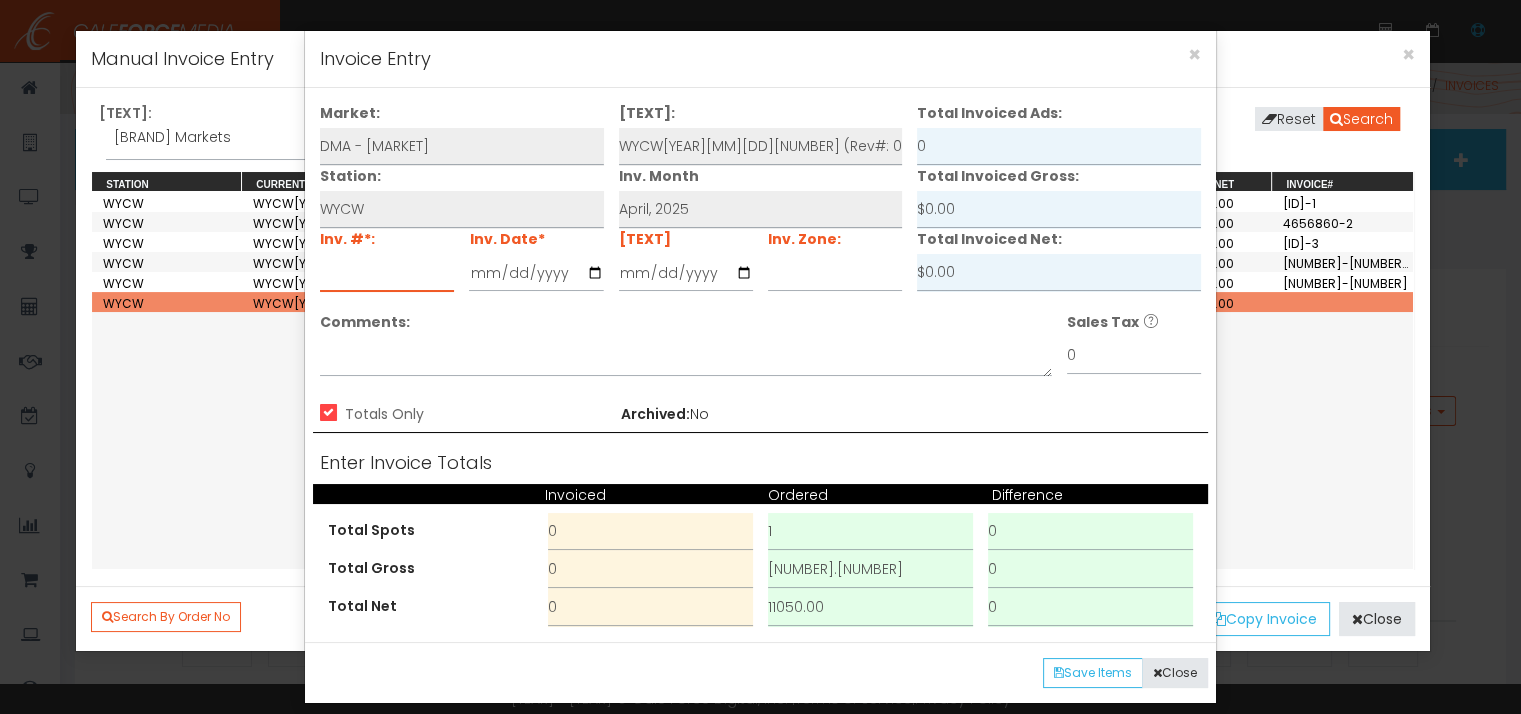 click at bounding box center [387, 273] 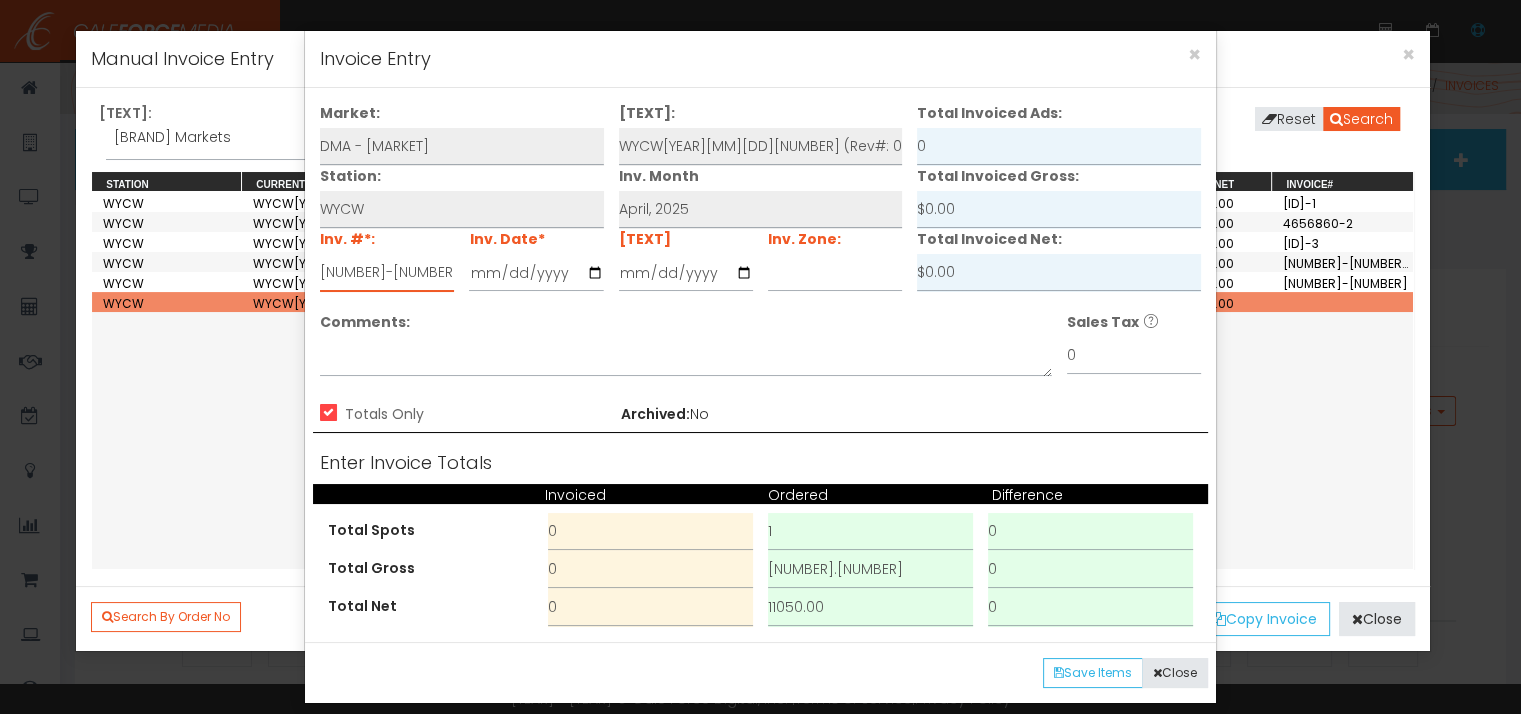 type on "[NUMBER]-[NUMBER] [MONTH]" 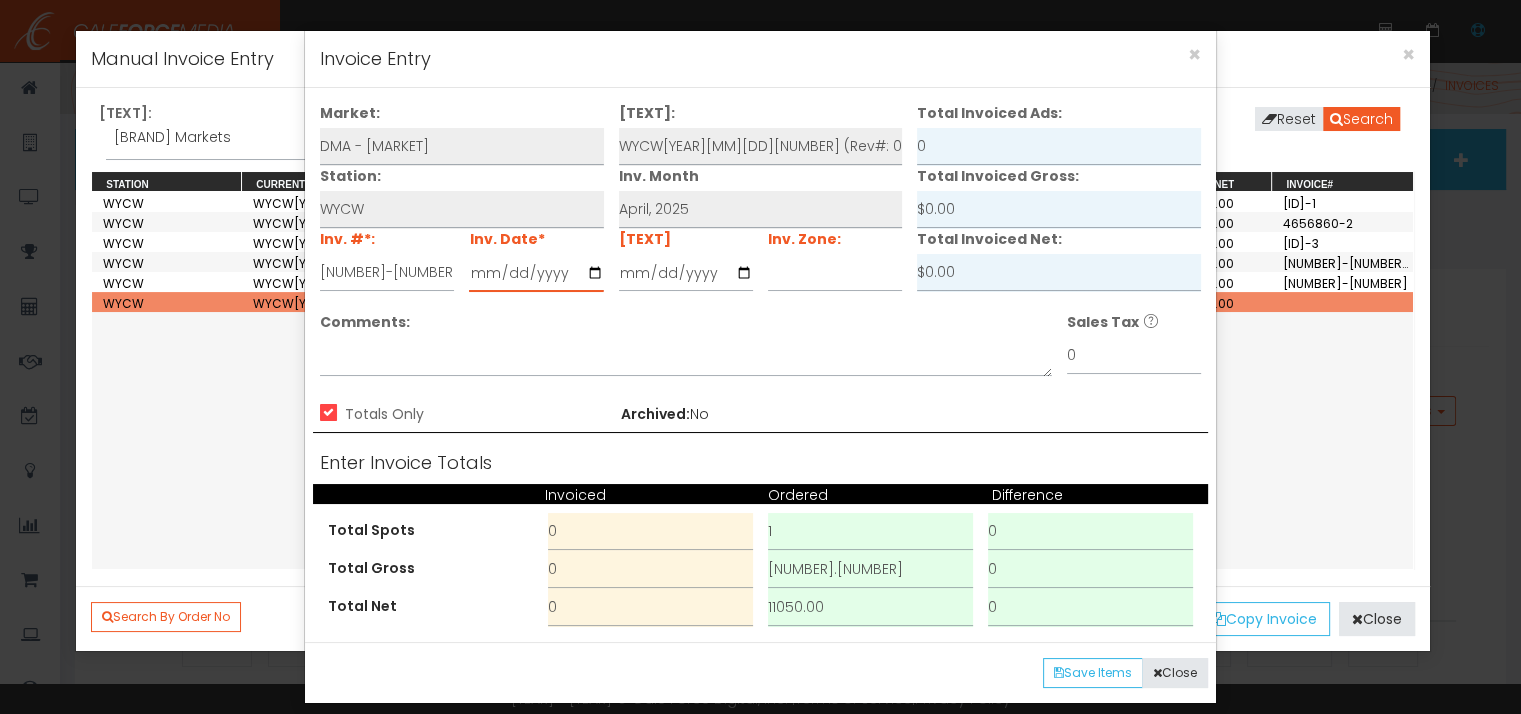type on "[DATE]" 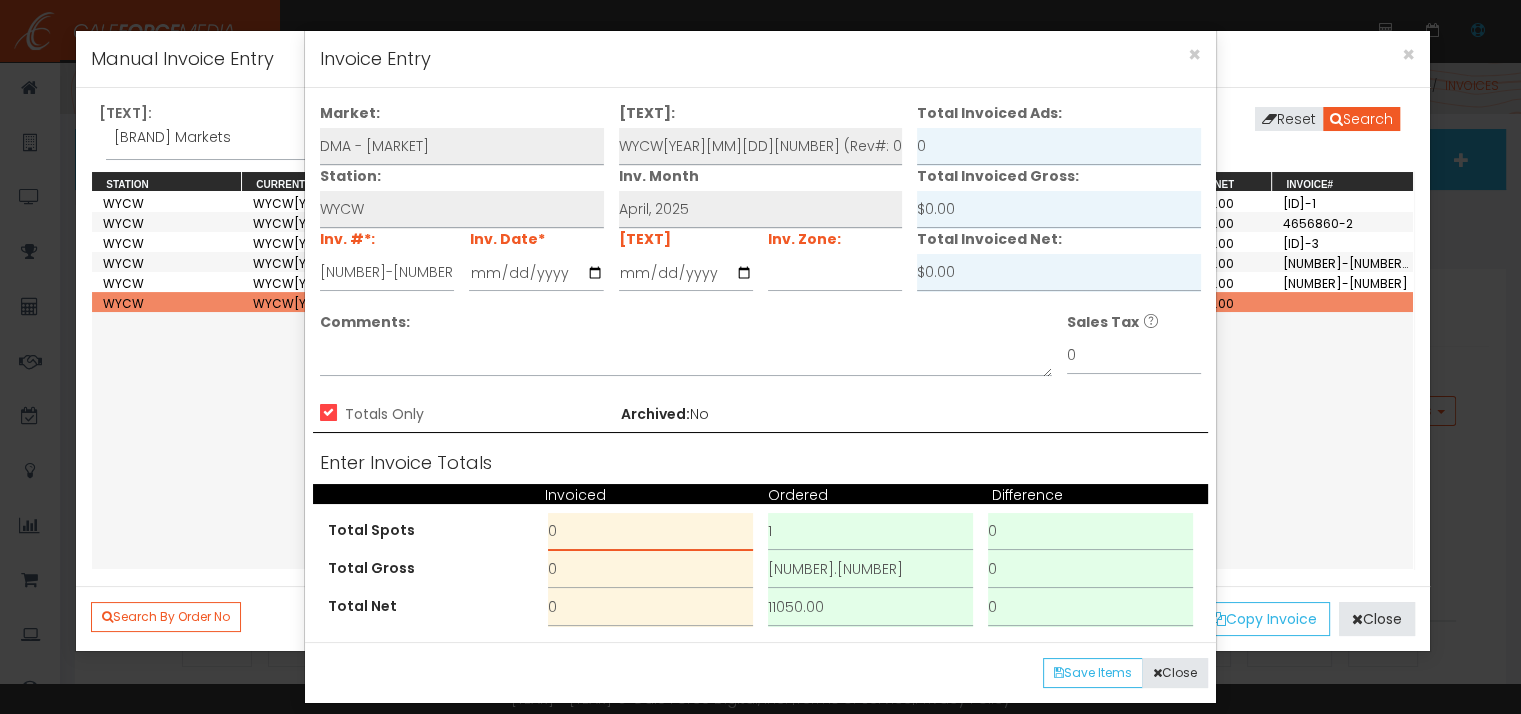 click on "0" at bounding box center [650, 532] 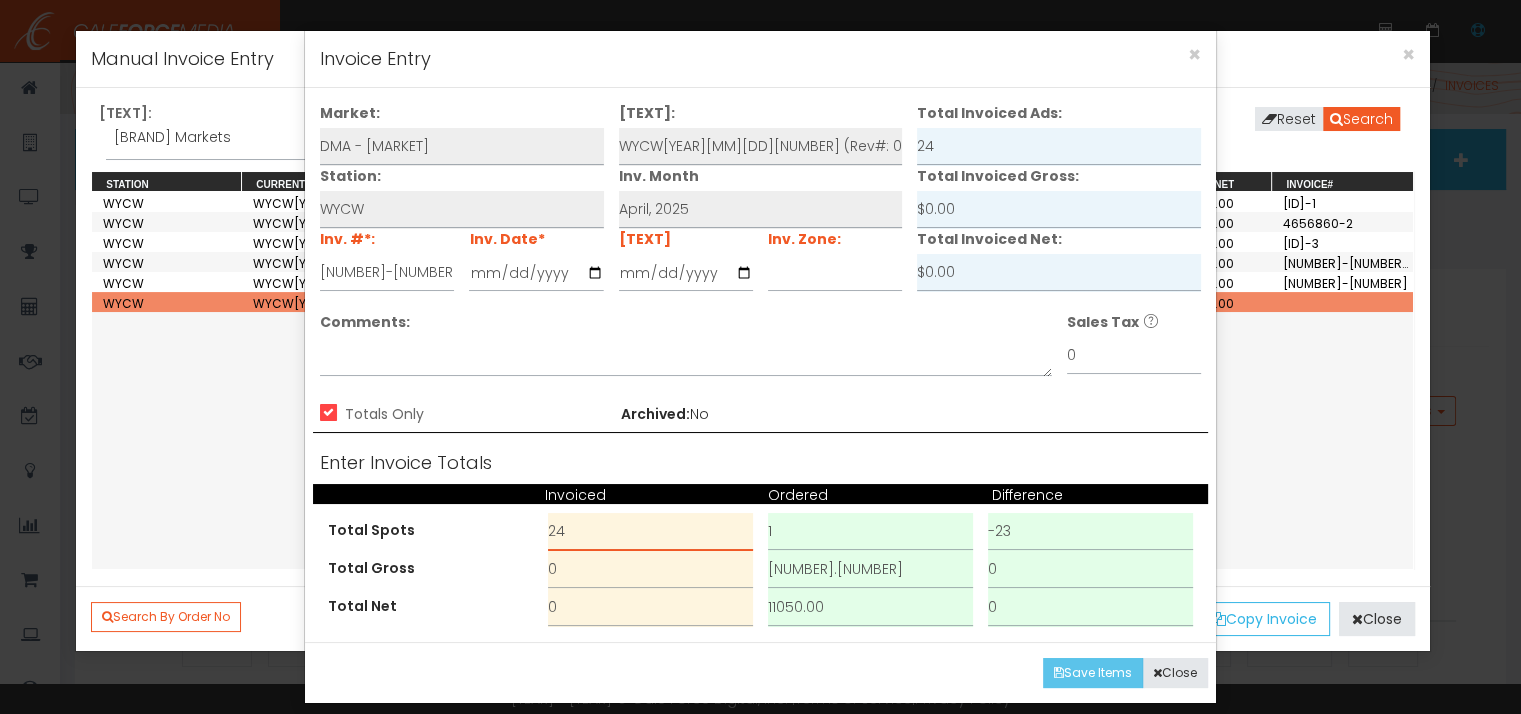 type on "24" 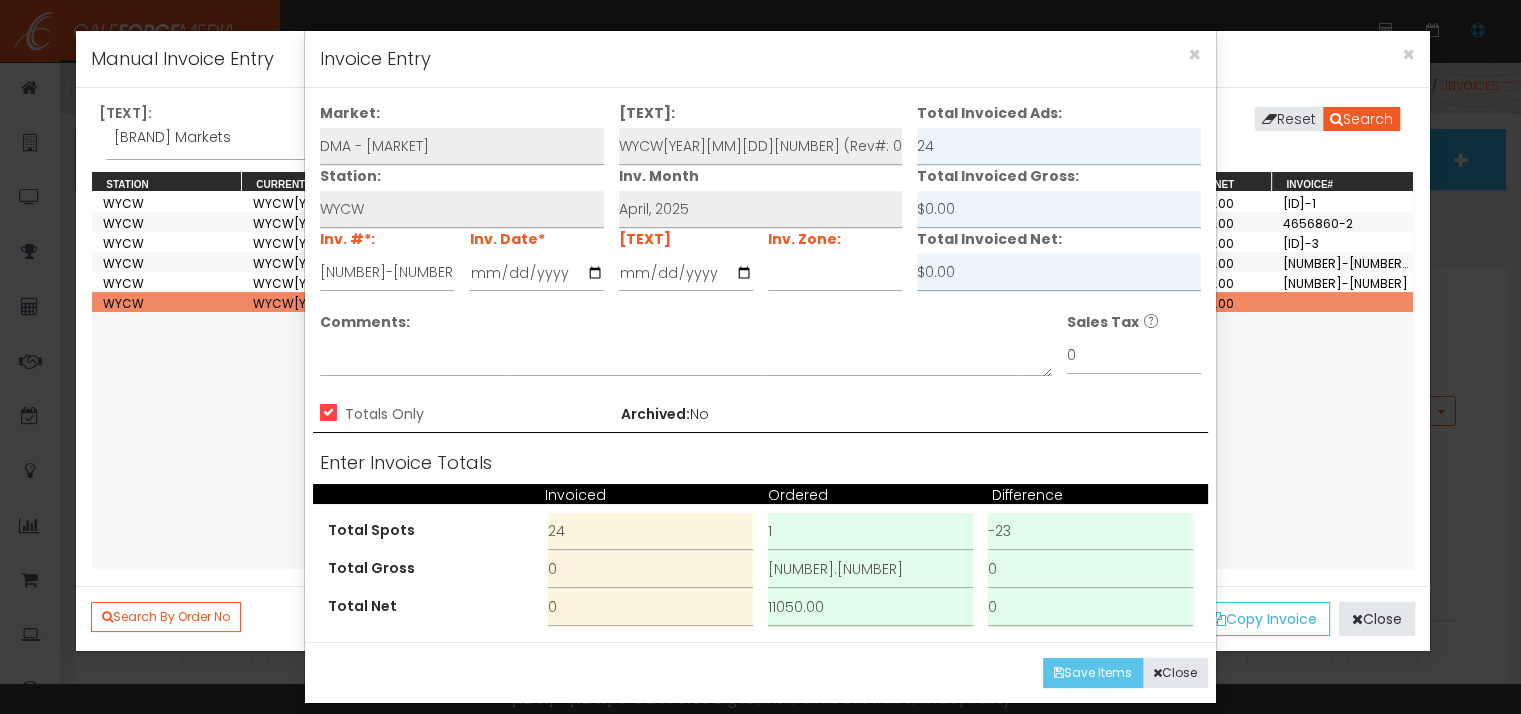click on "Save Items" at bounding box center (1093, 673) 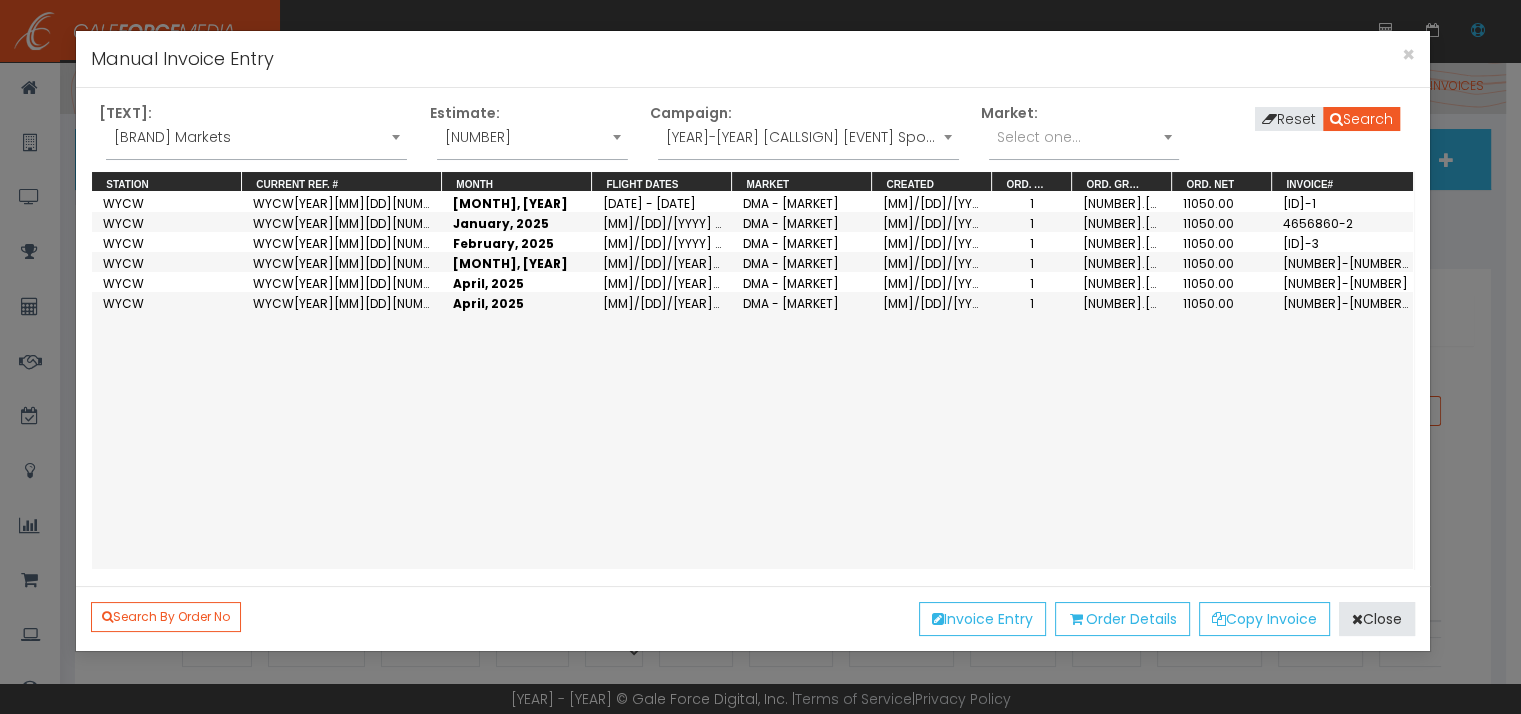 drag, startPoint x: 816, startPoint y: 116, endPoint x: 813, endPoint y: 135, distance: 19.235384 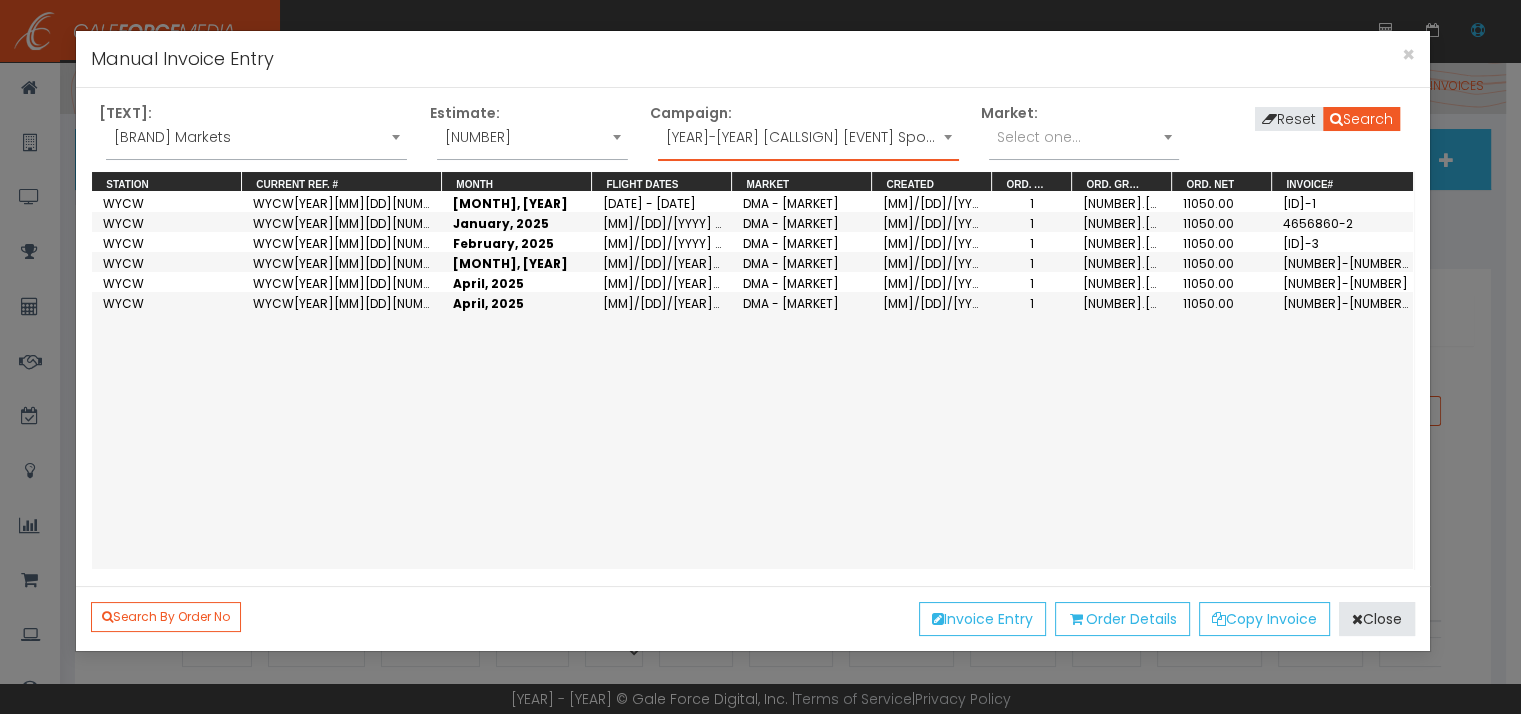 click on "[YEAR]-[YEAR] [CALLSIGN] [EVENT] Sports" at bounding box center [808, 137] 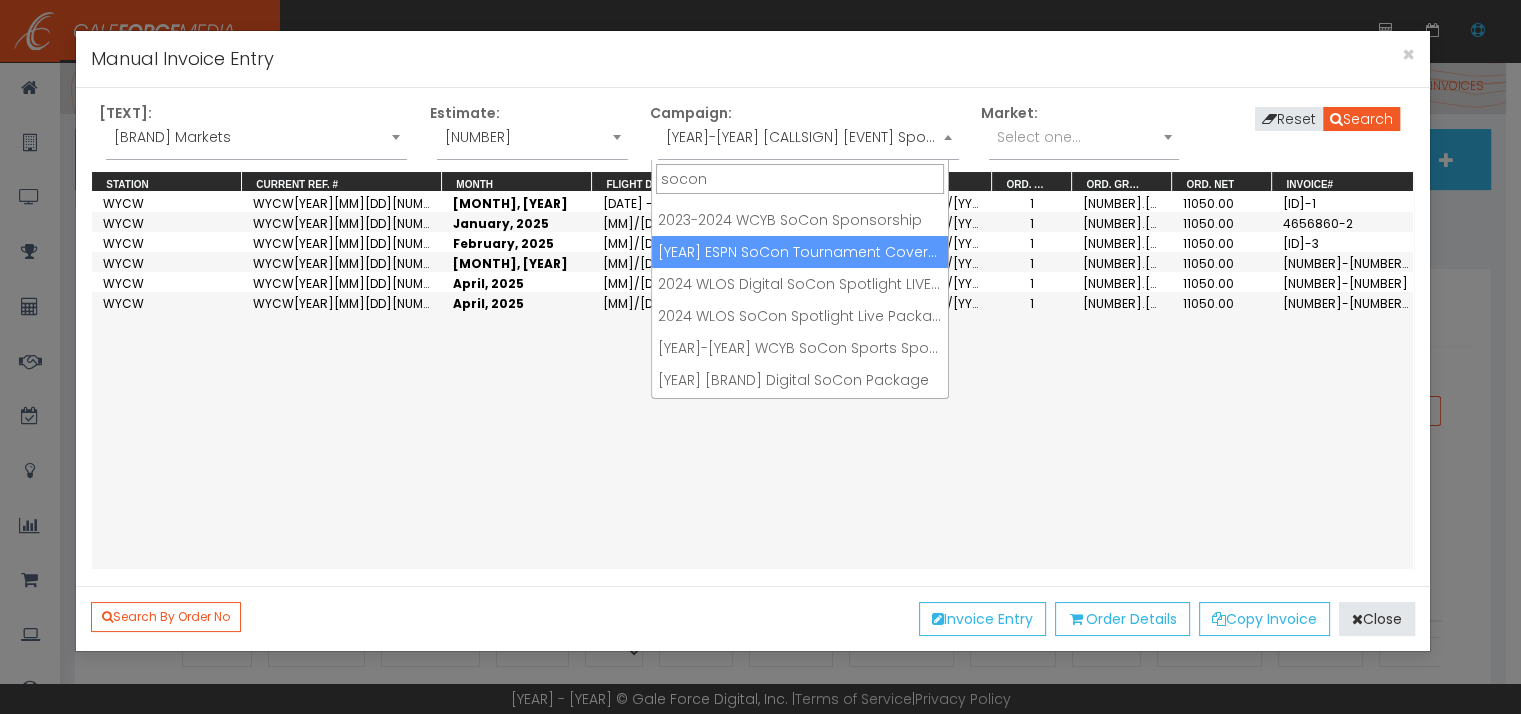 scroll, scrollTop: 88, scrollLeft: 0, axis: vertical 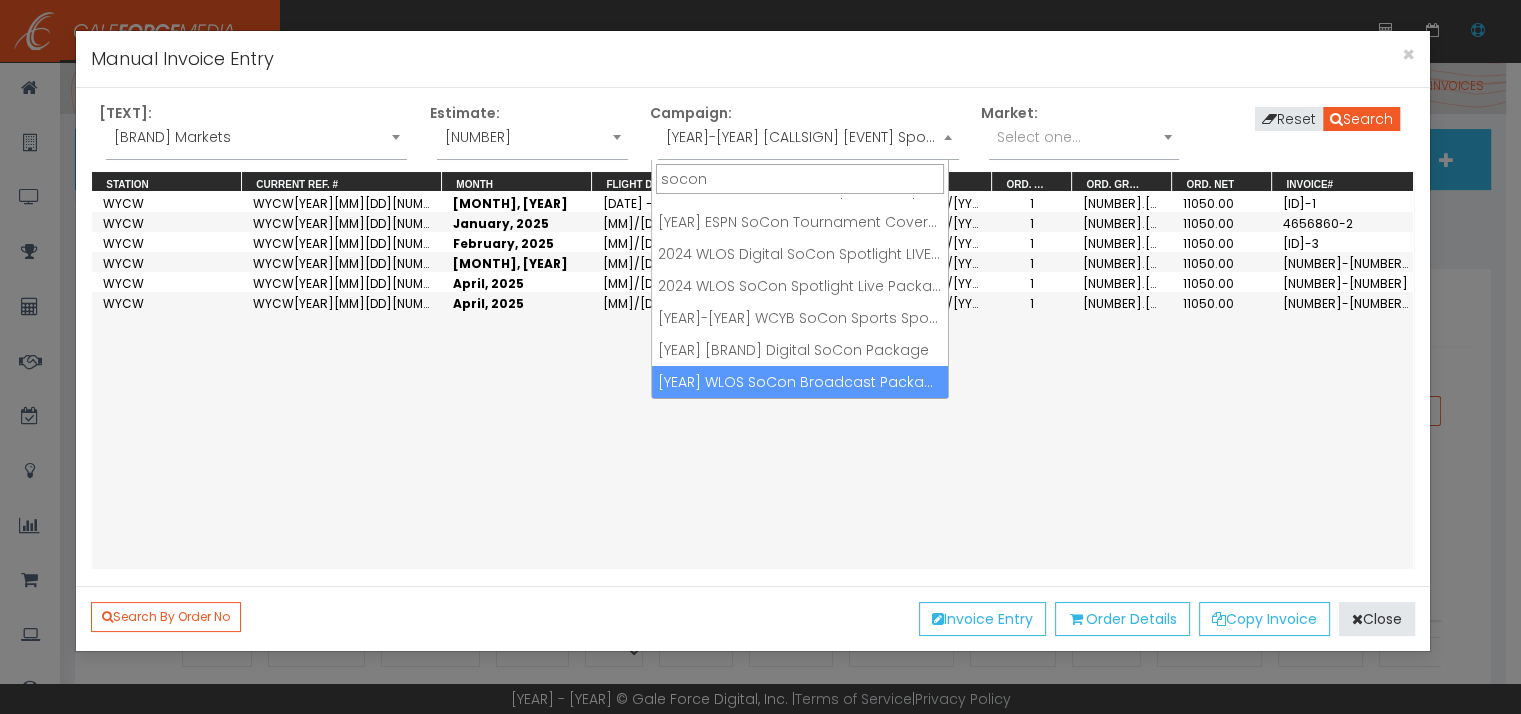 type on "socon" 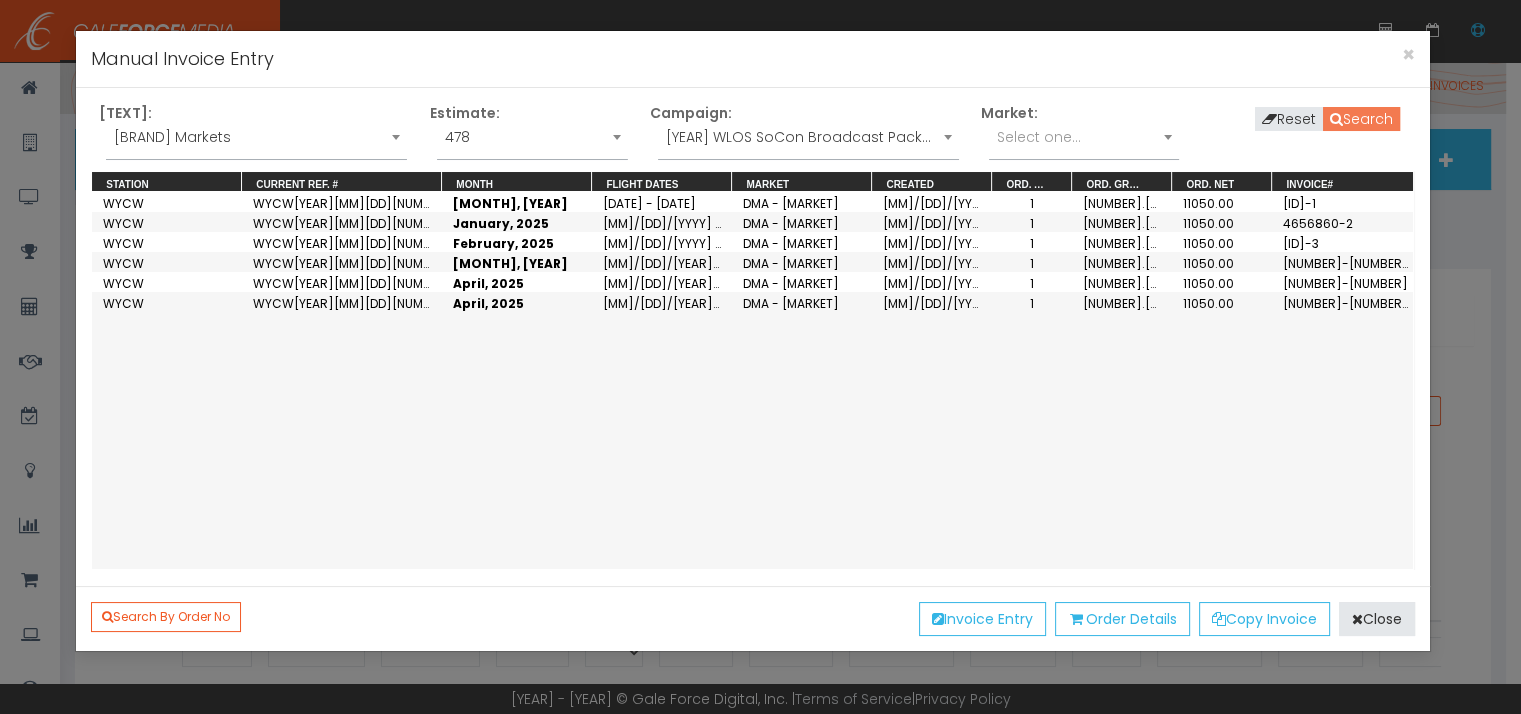 click on "Search" at bounding box center (1361, 119) 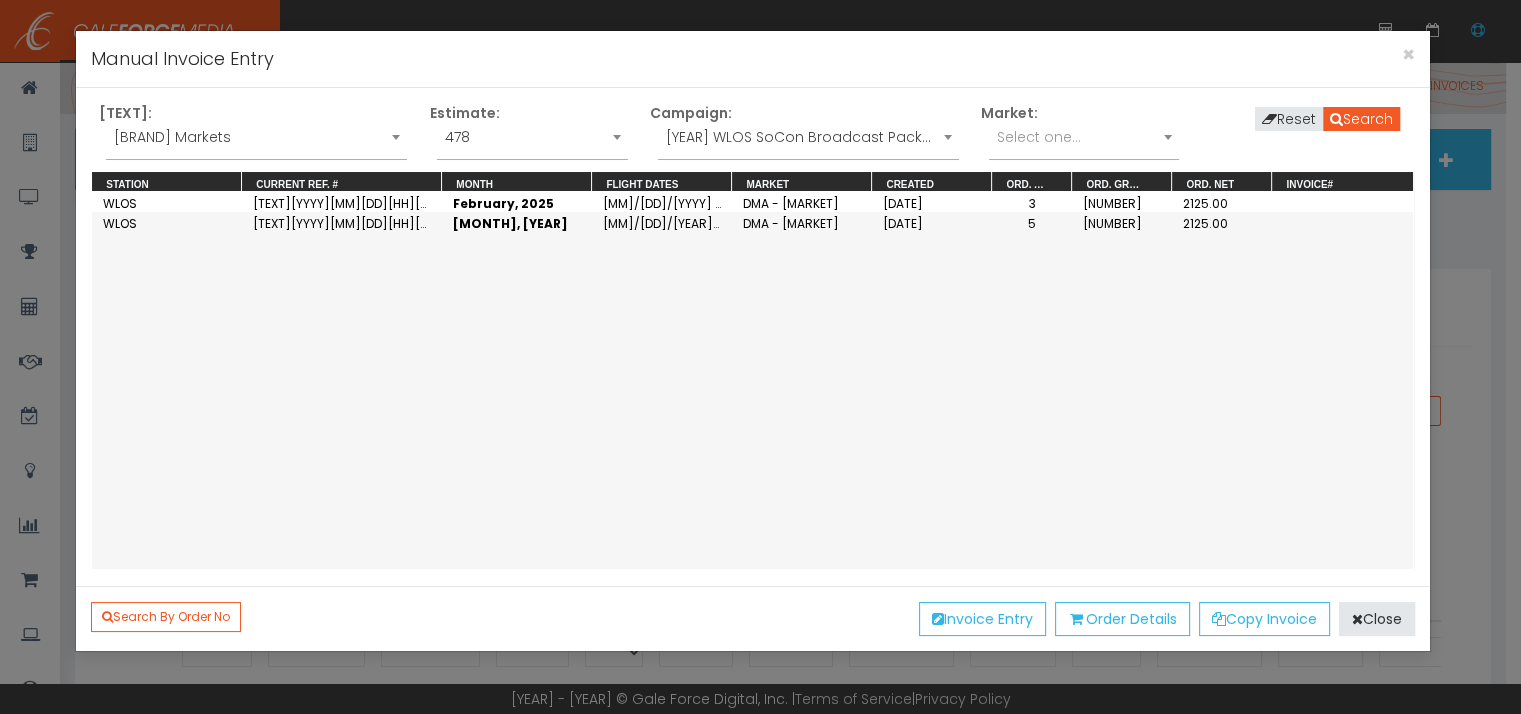 click on "[YEAR] WLOS SoCon Broadcast Package" at bounding box center (808, 137) 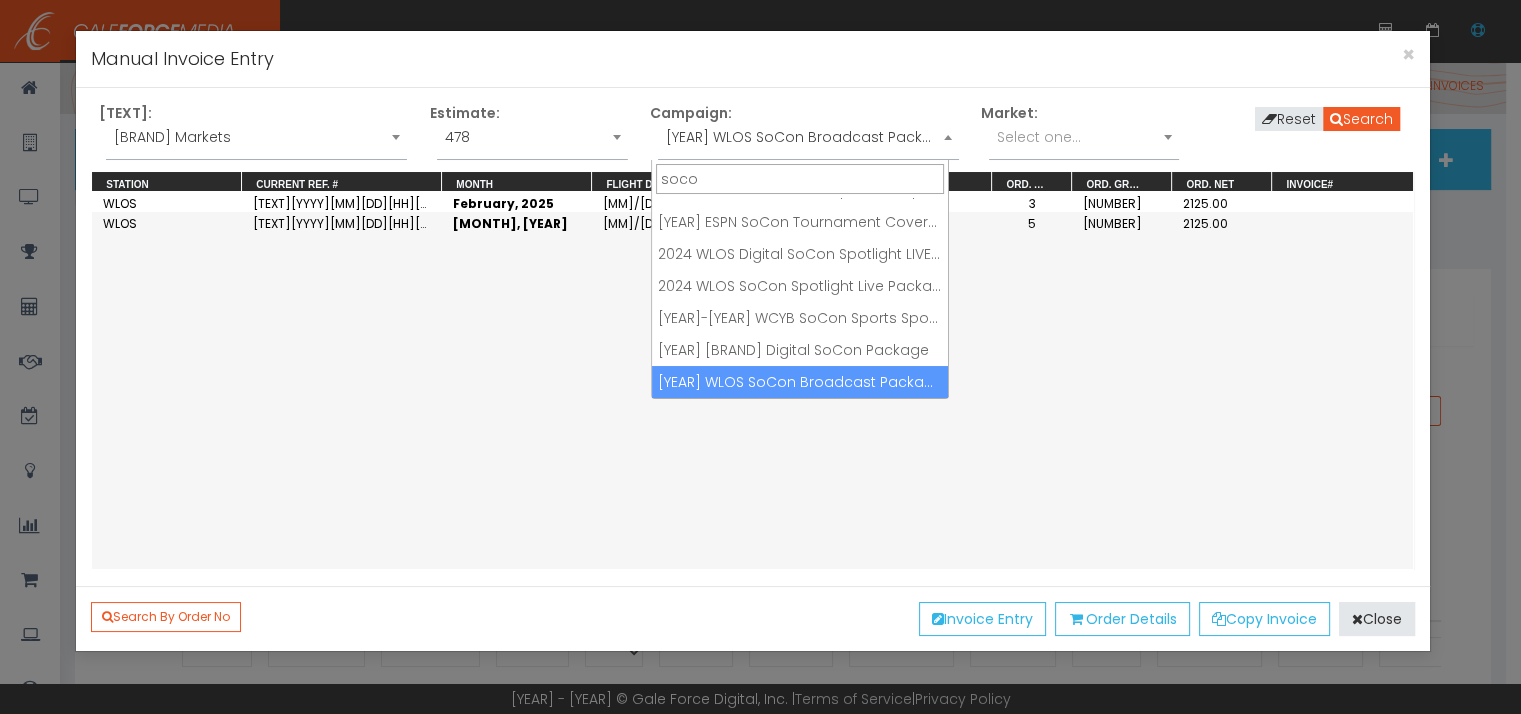 scroll, scrollTop: 88, scrollLeft: 0, axis: vertical 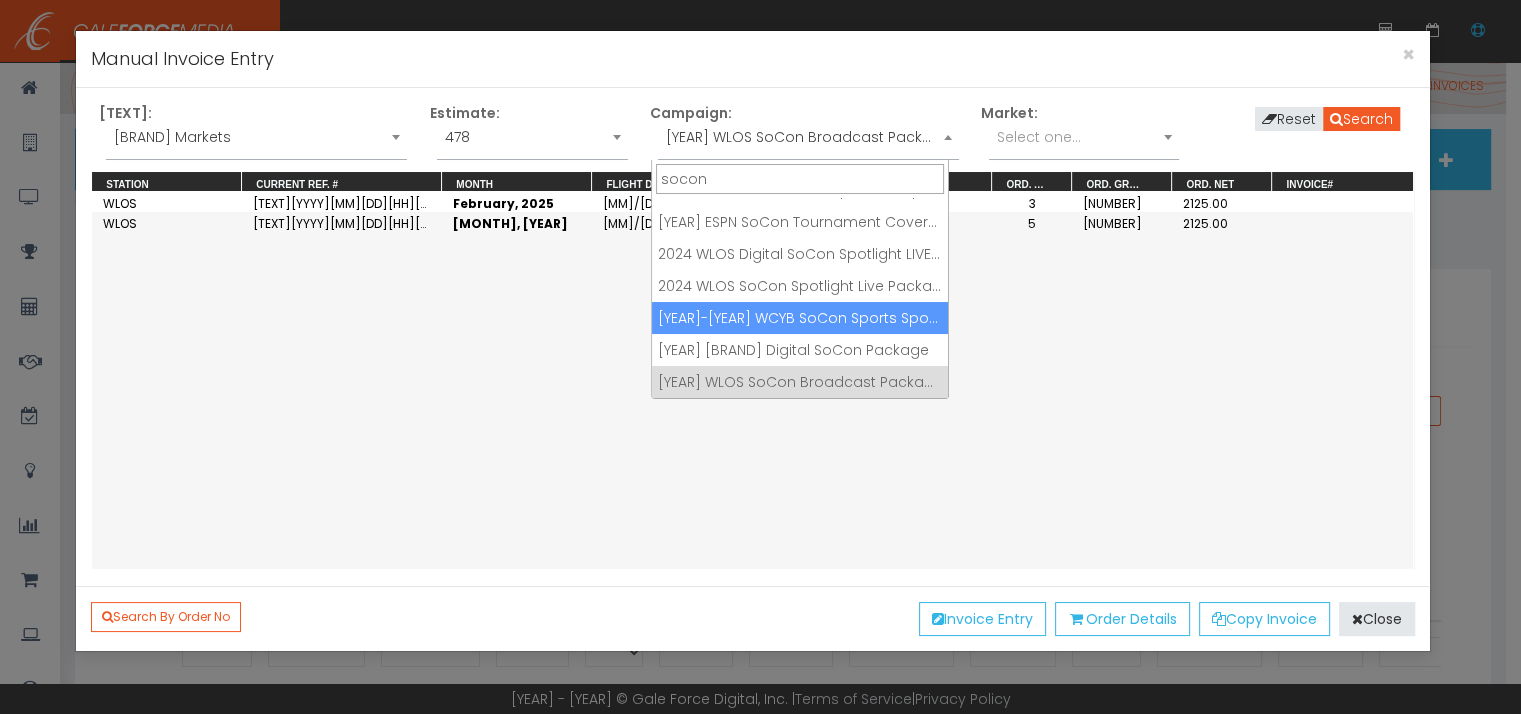type on "socon" 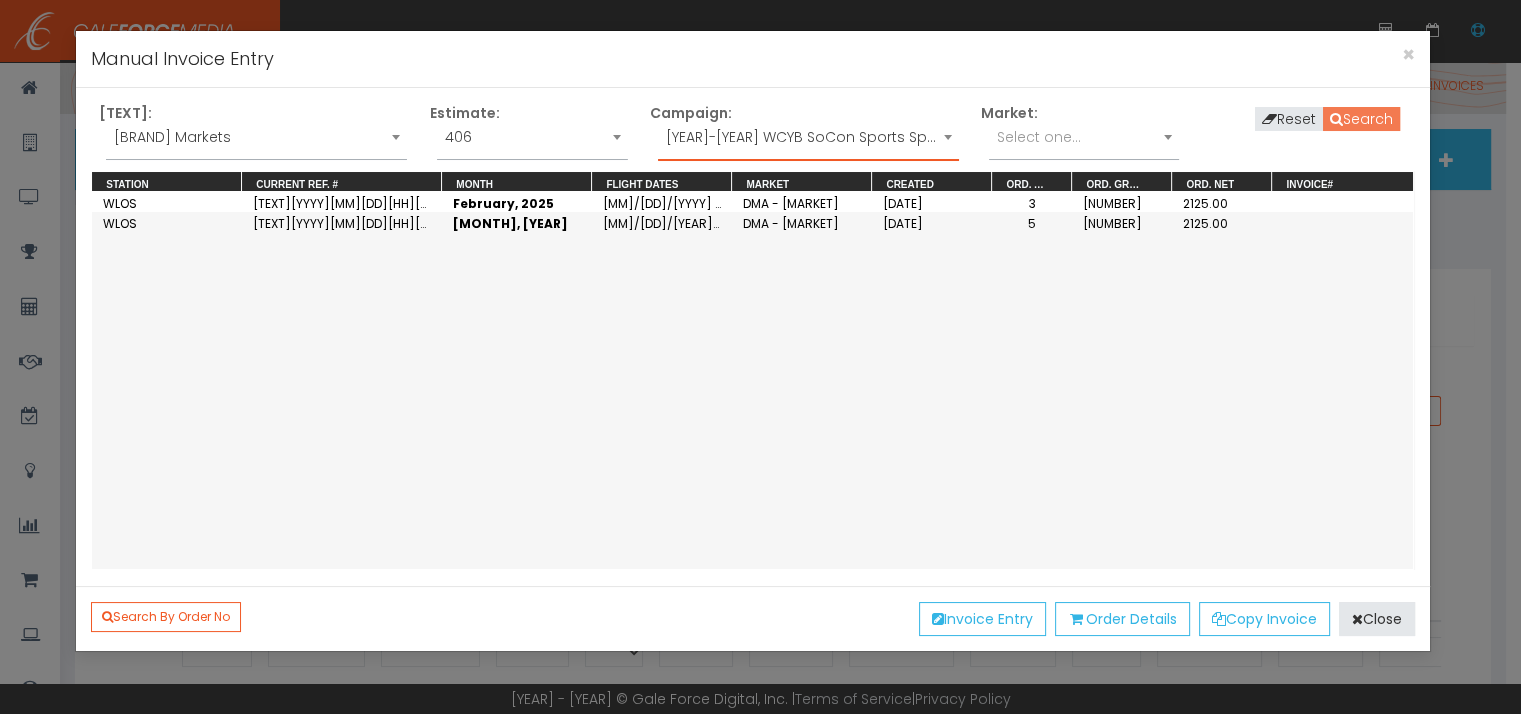 click on "Search" at bounding box center (1361, 119) 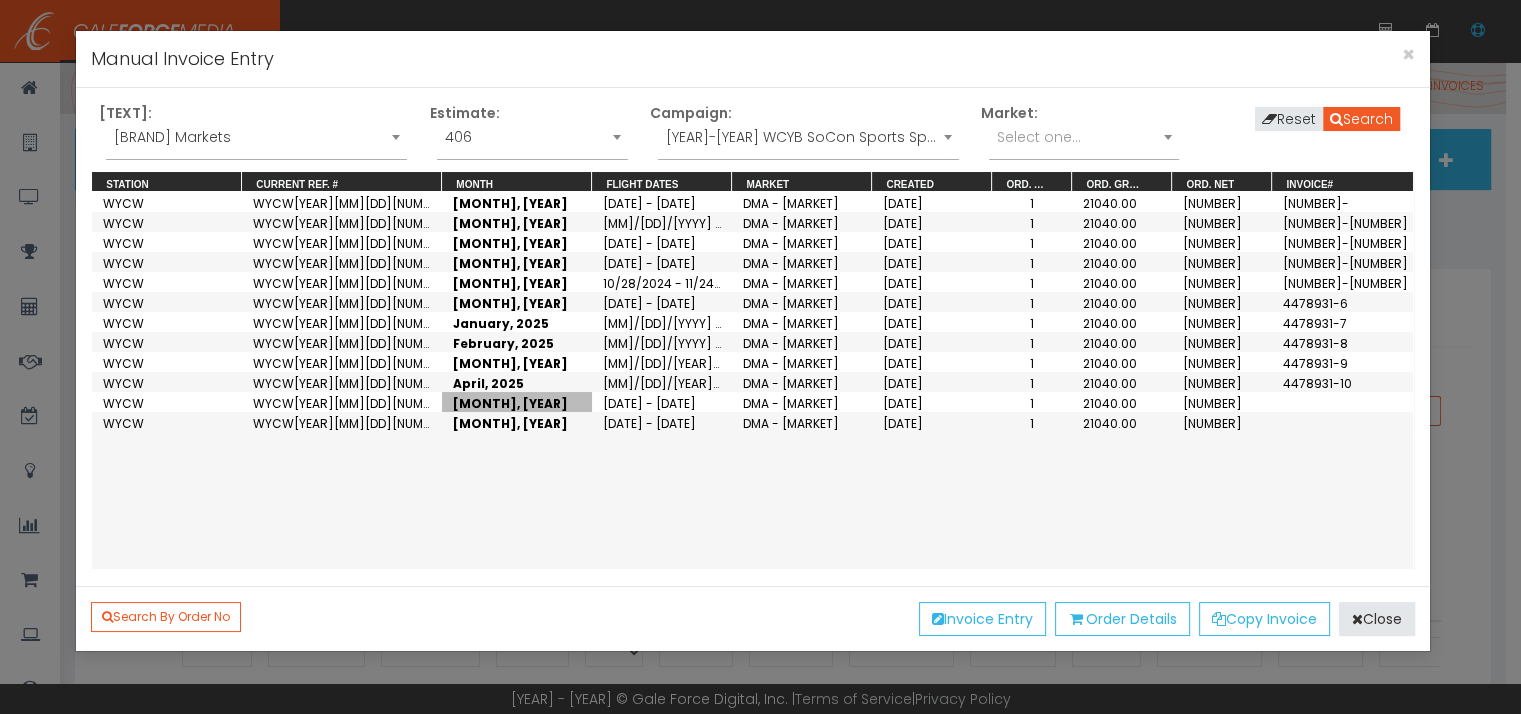 click on "[MONTH], [YEAR]" at bounding box center (517, 402) 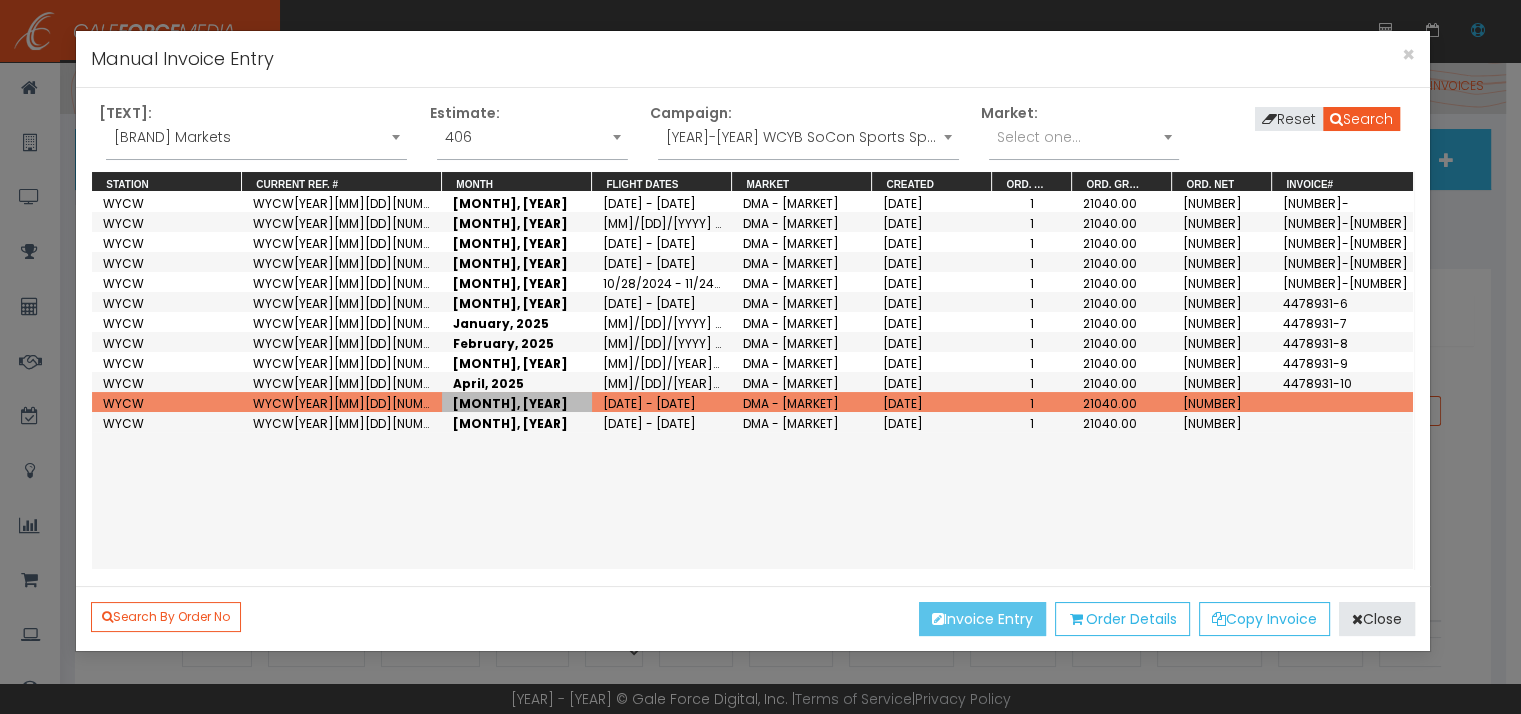 click on "Invoice Entry" at bounding box center (982, 619) 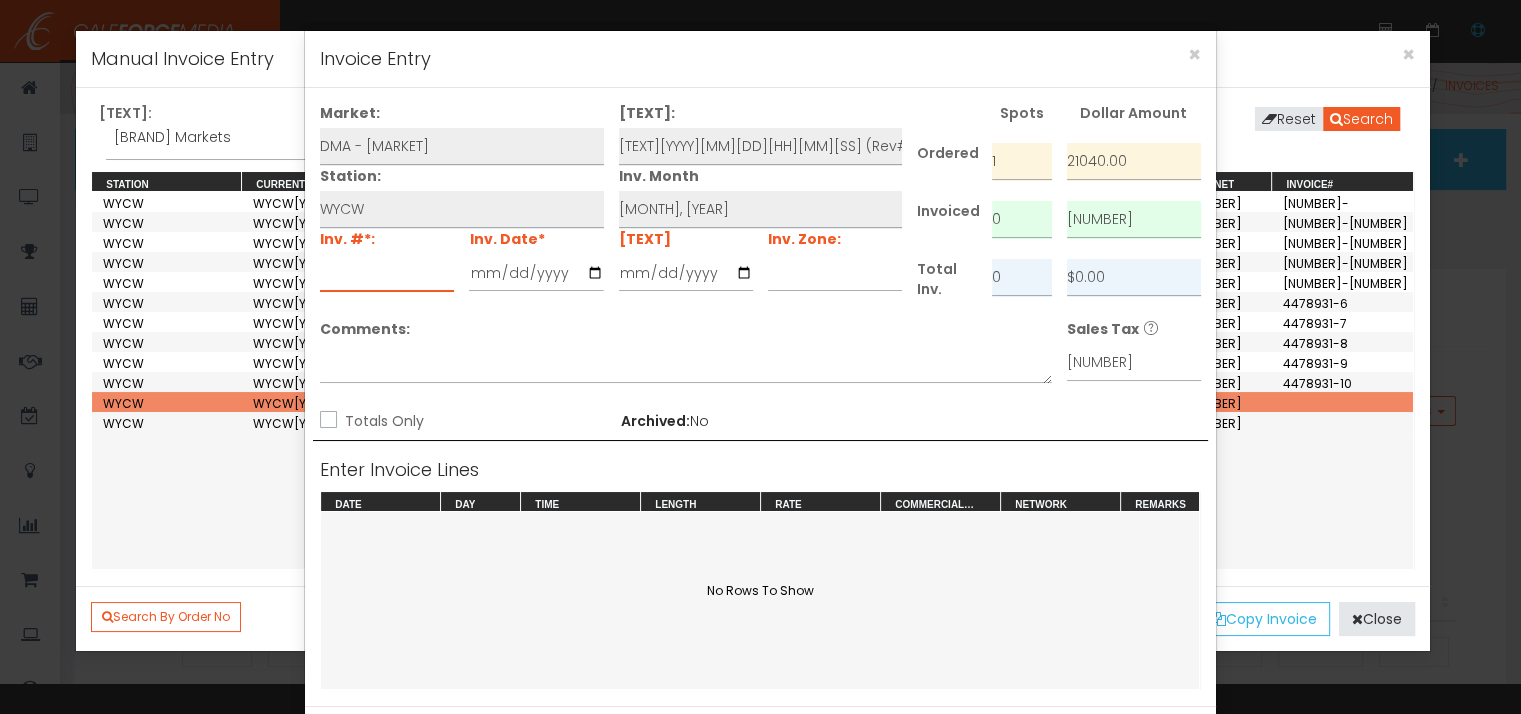 click at bounding box center (387, 273) 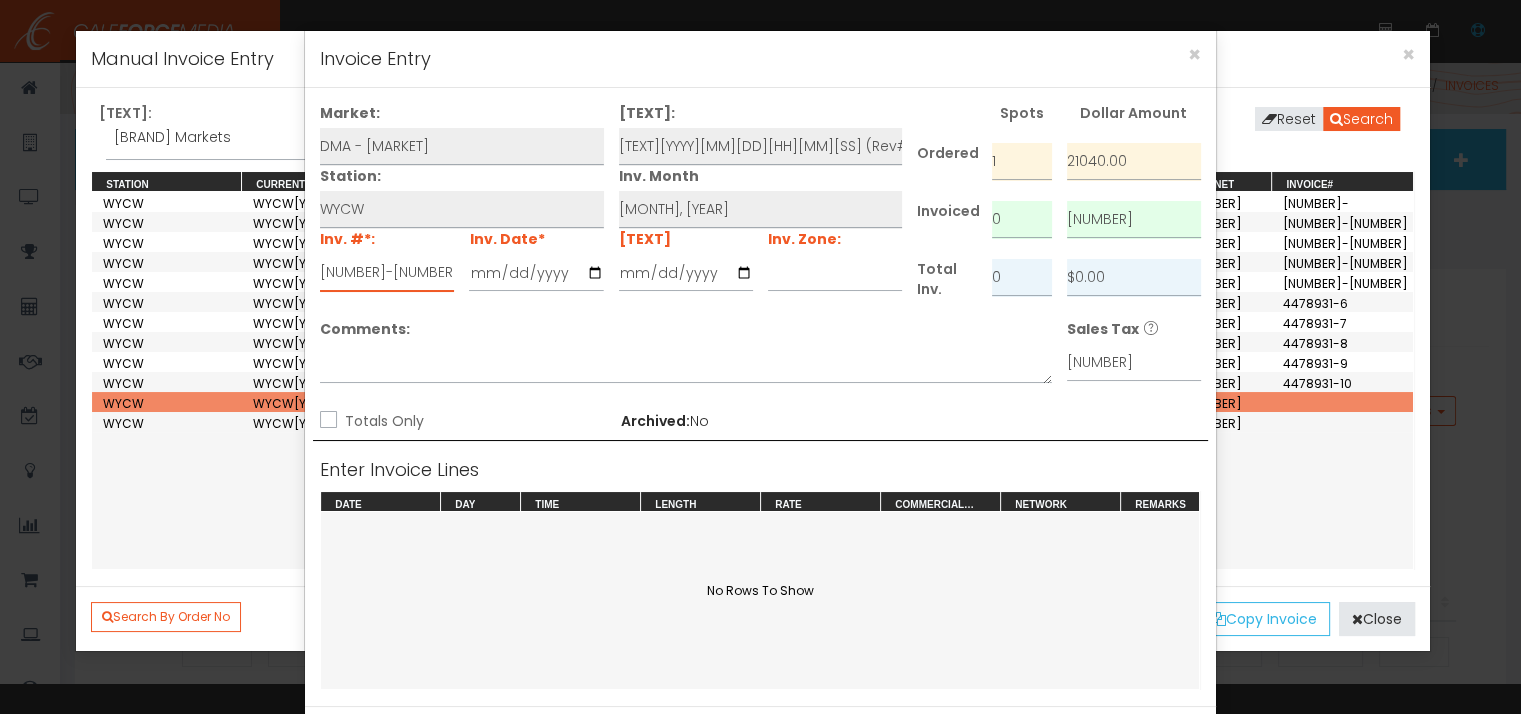 type on "[NUMBER]-[NUMBER]" 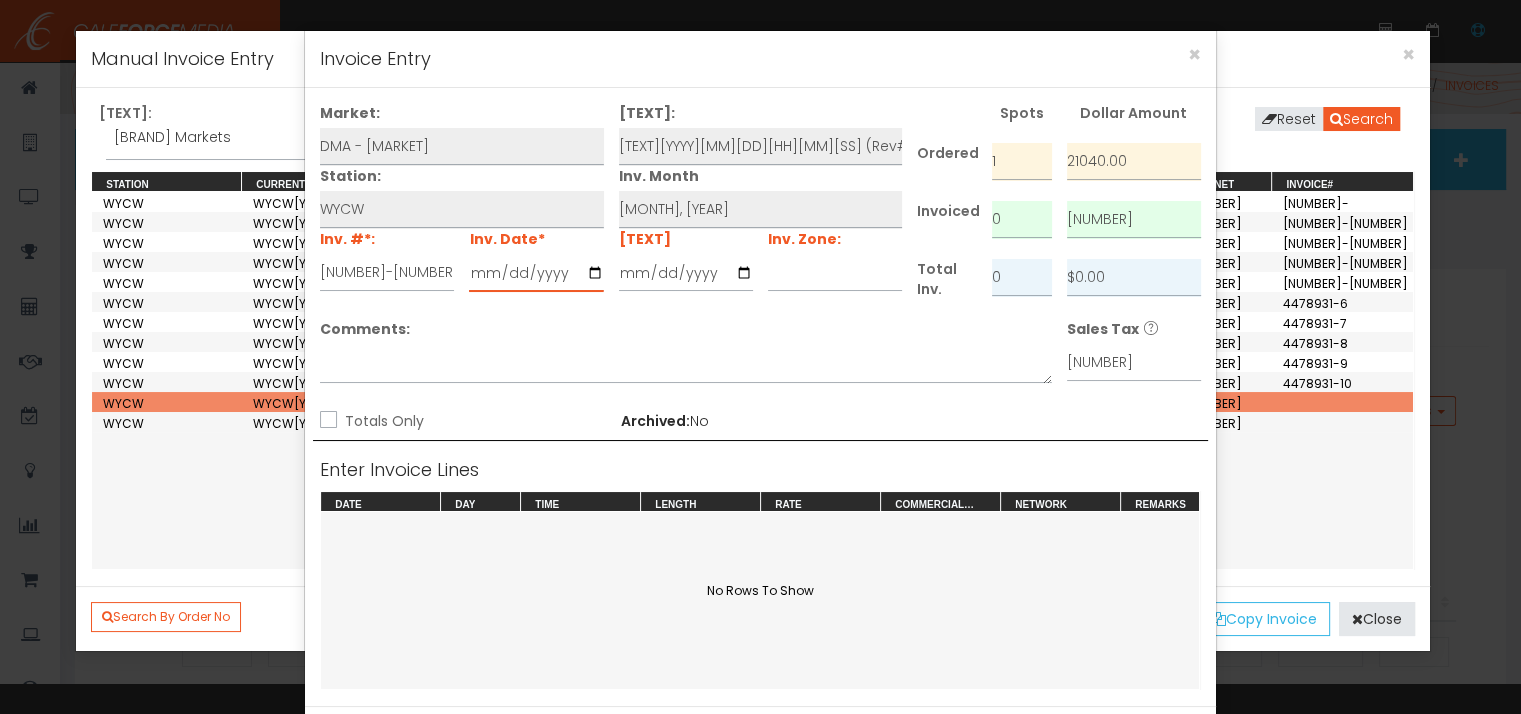 type on "[YYYY]-[MM]-[DD]" 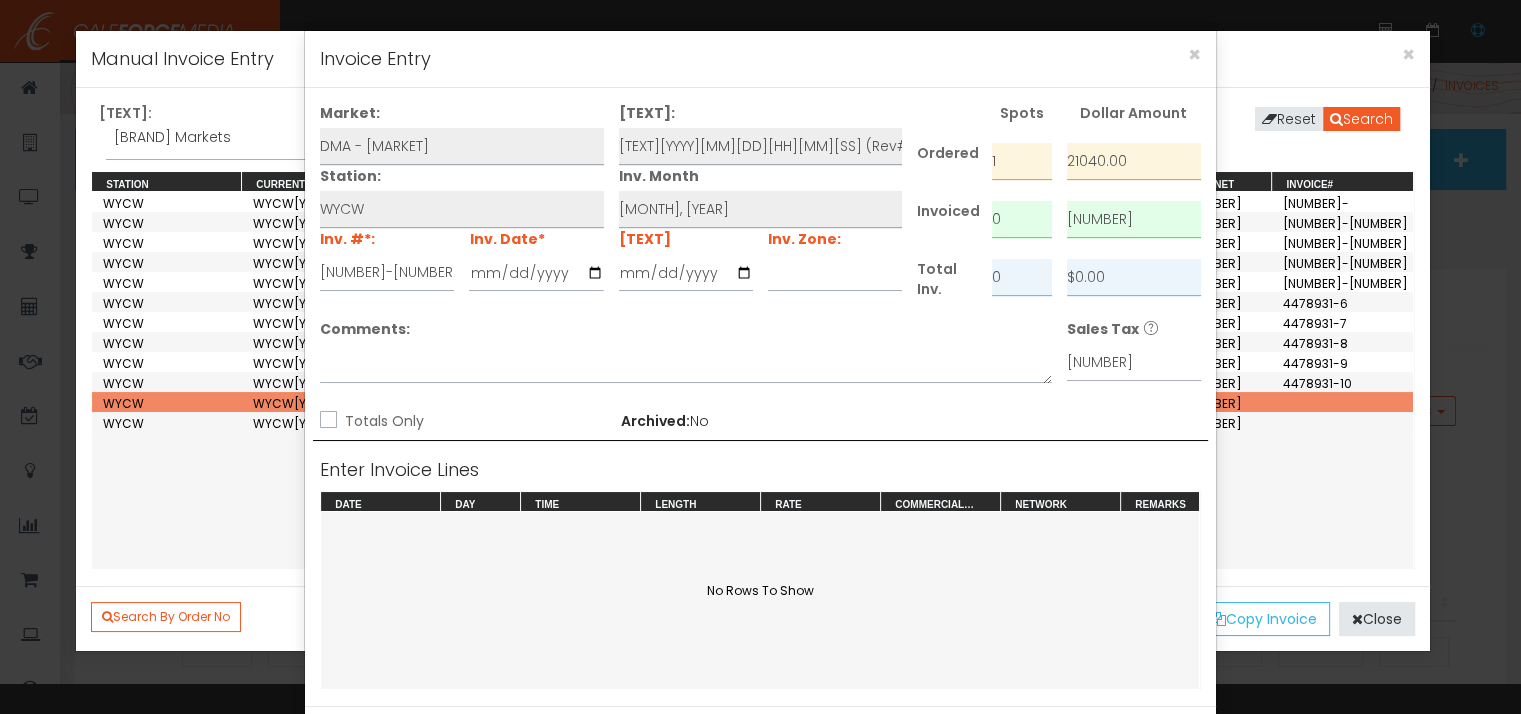 click on "Totals Only" at bounding box center [326, 421] 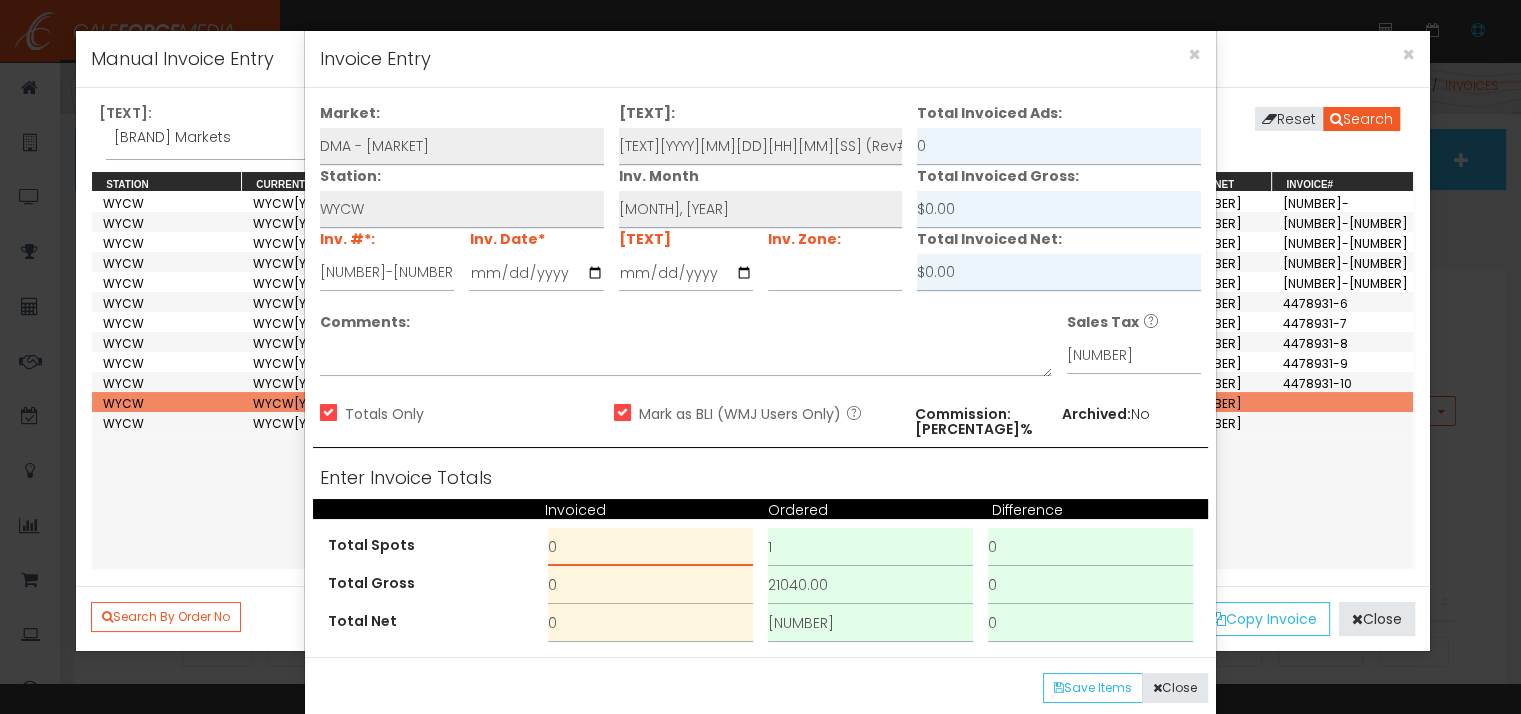 click on "0" at bounding box center [650, 547] 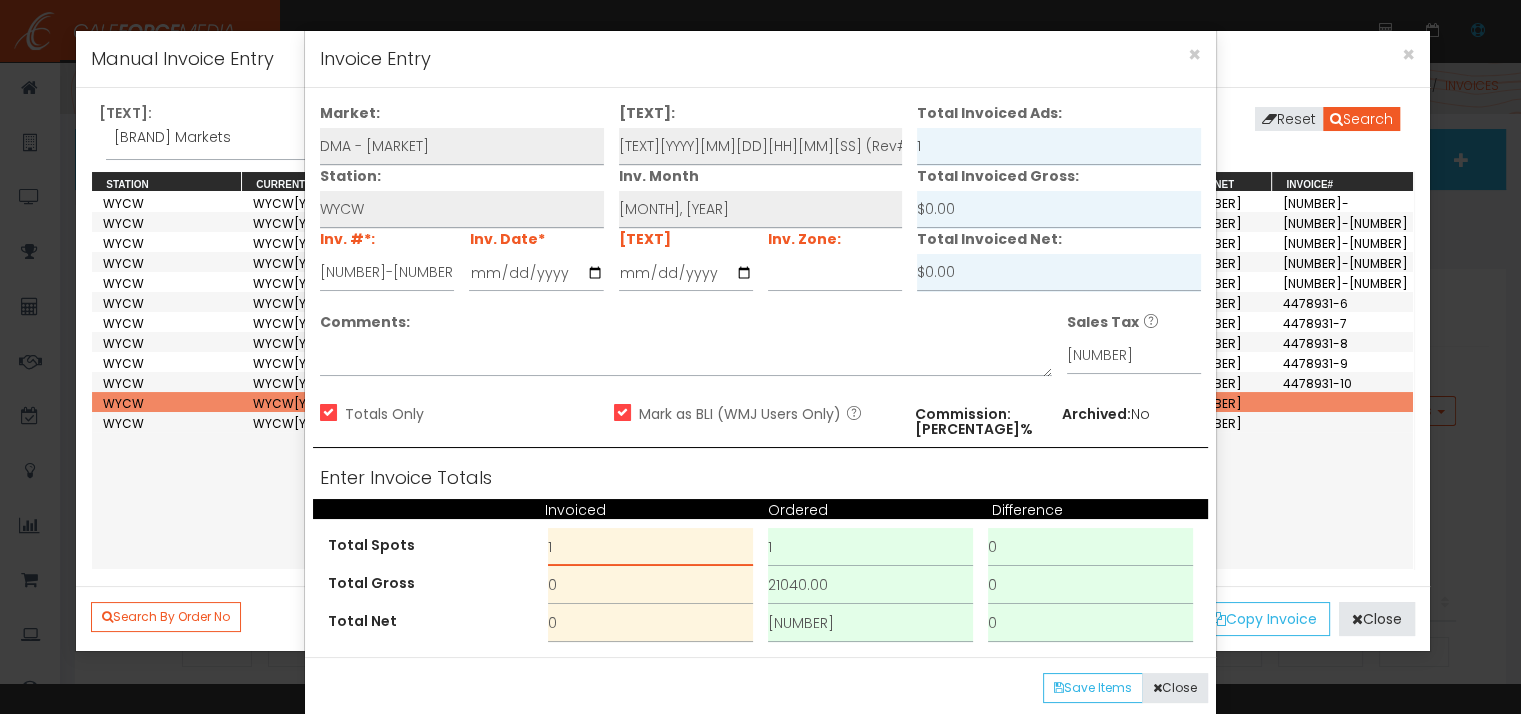 type on "1" 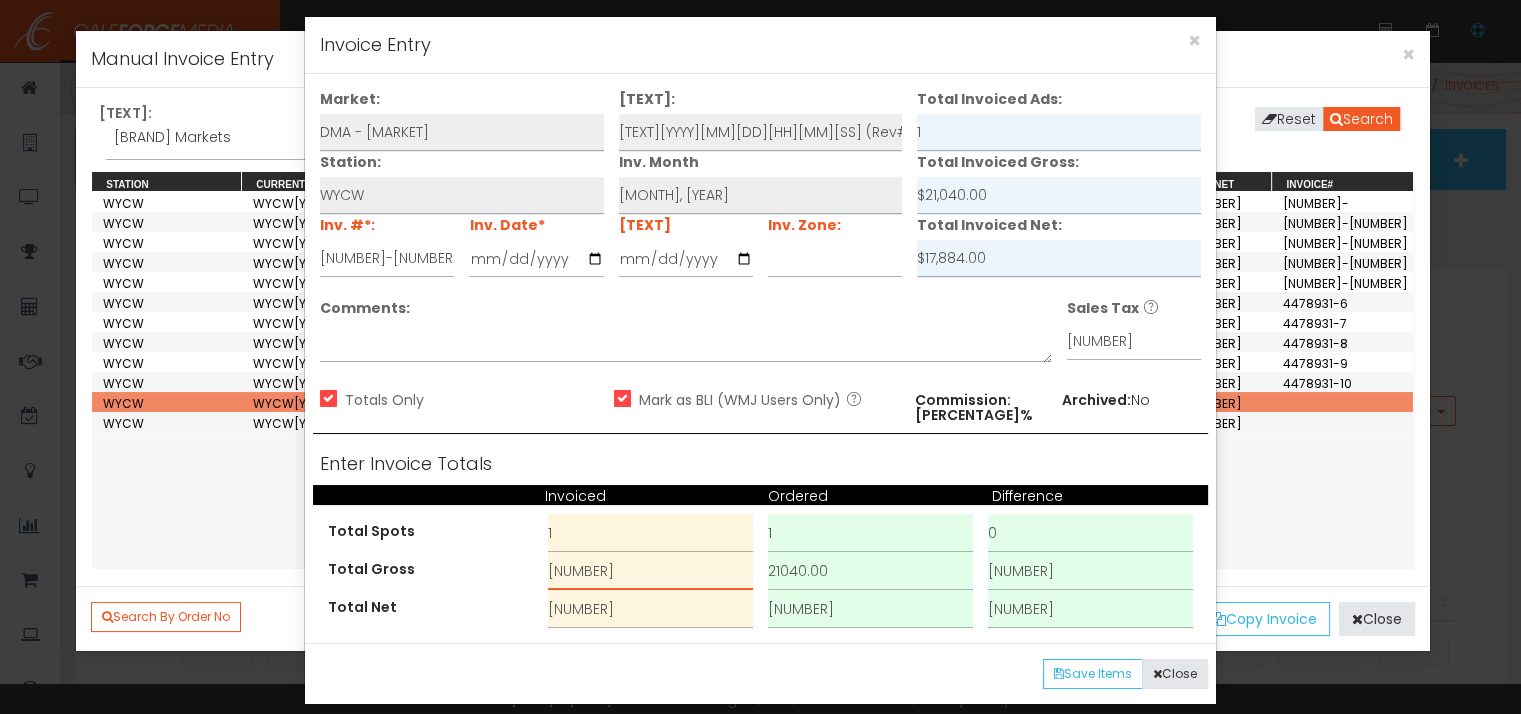 scroll, scrollTop: 18, scrollLeft: 0, axis: vertical 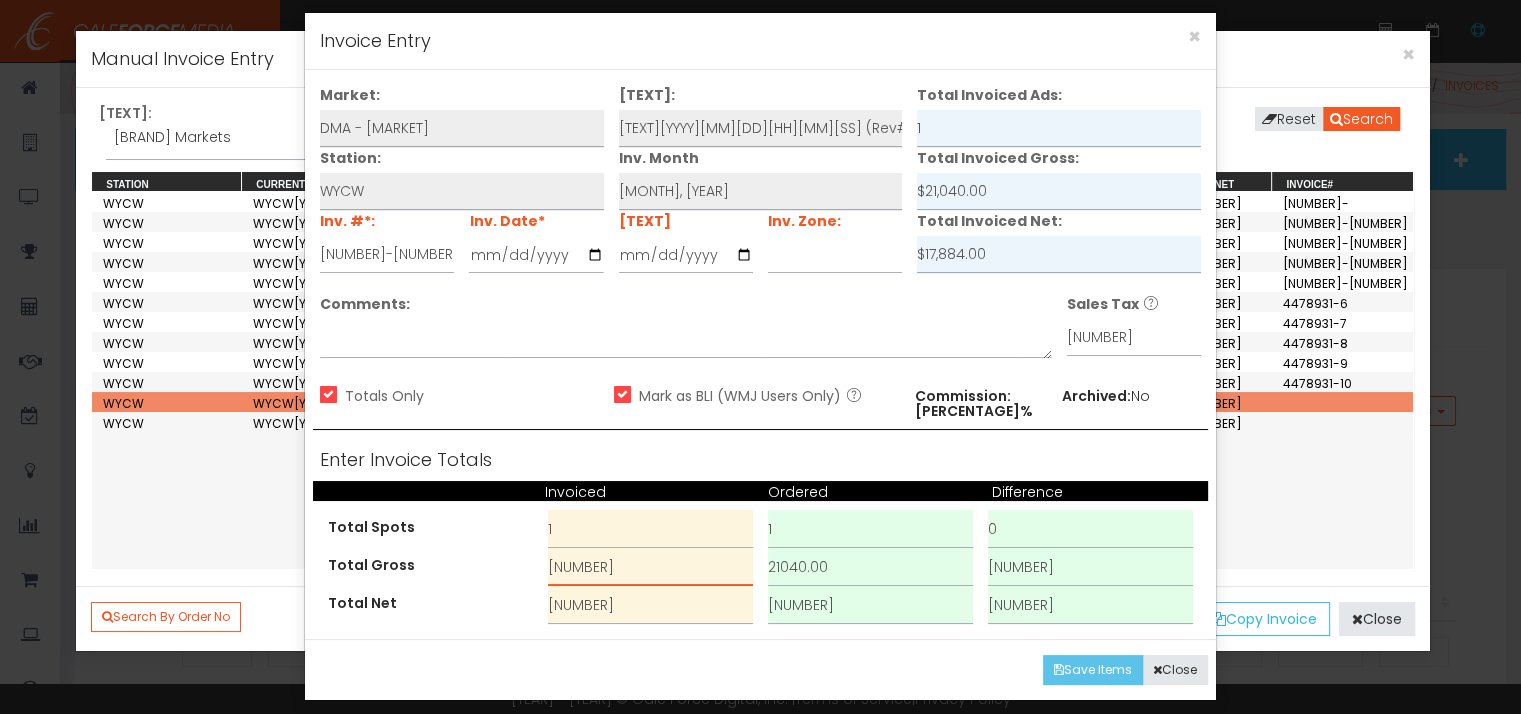 type on "[NUMBER]" 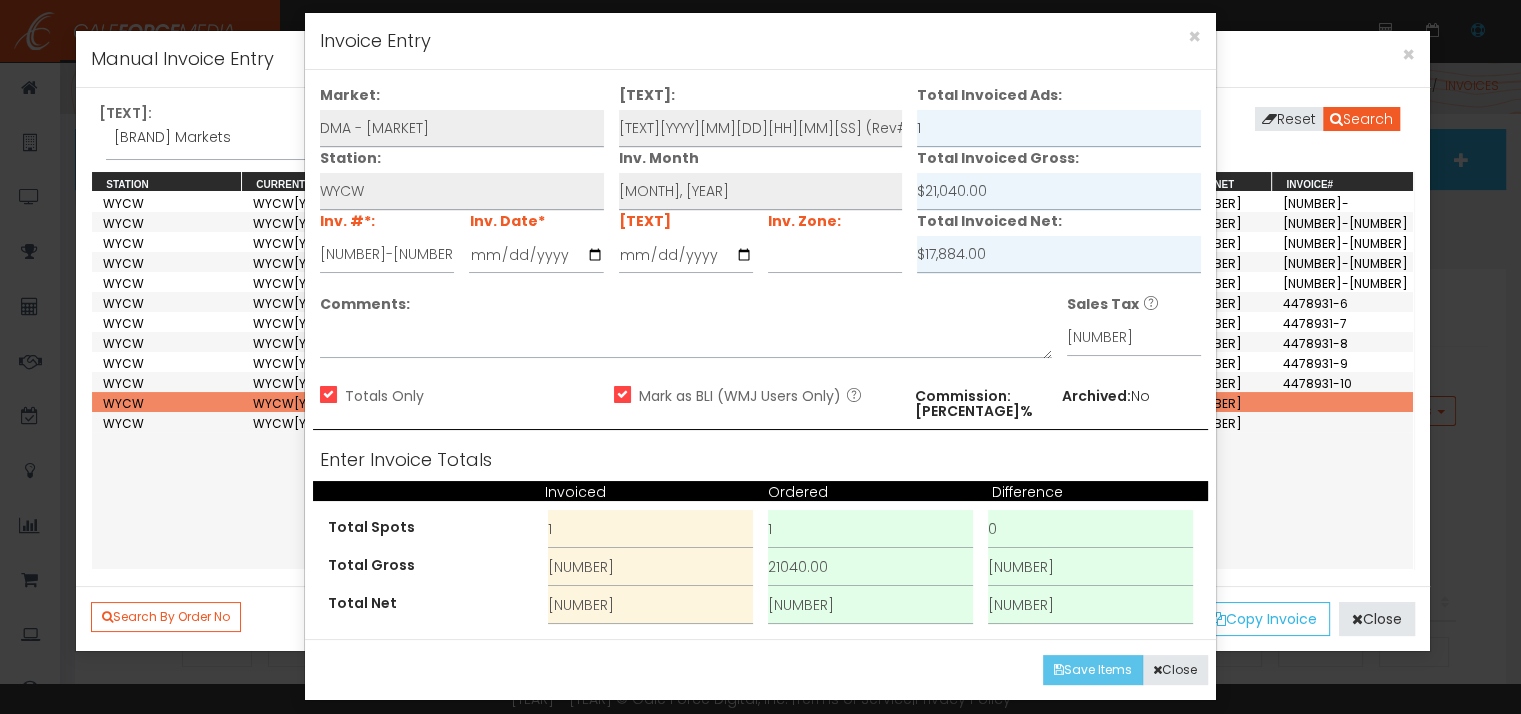 click on "Save Items" at bounding box center (1093, 670) 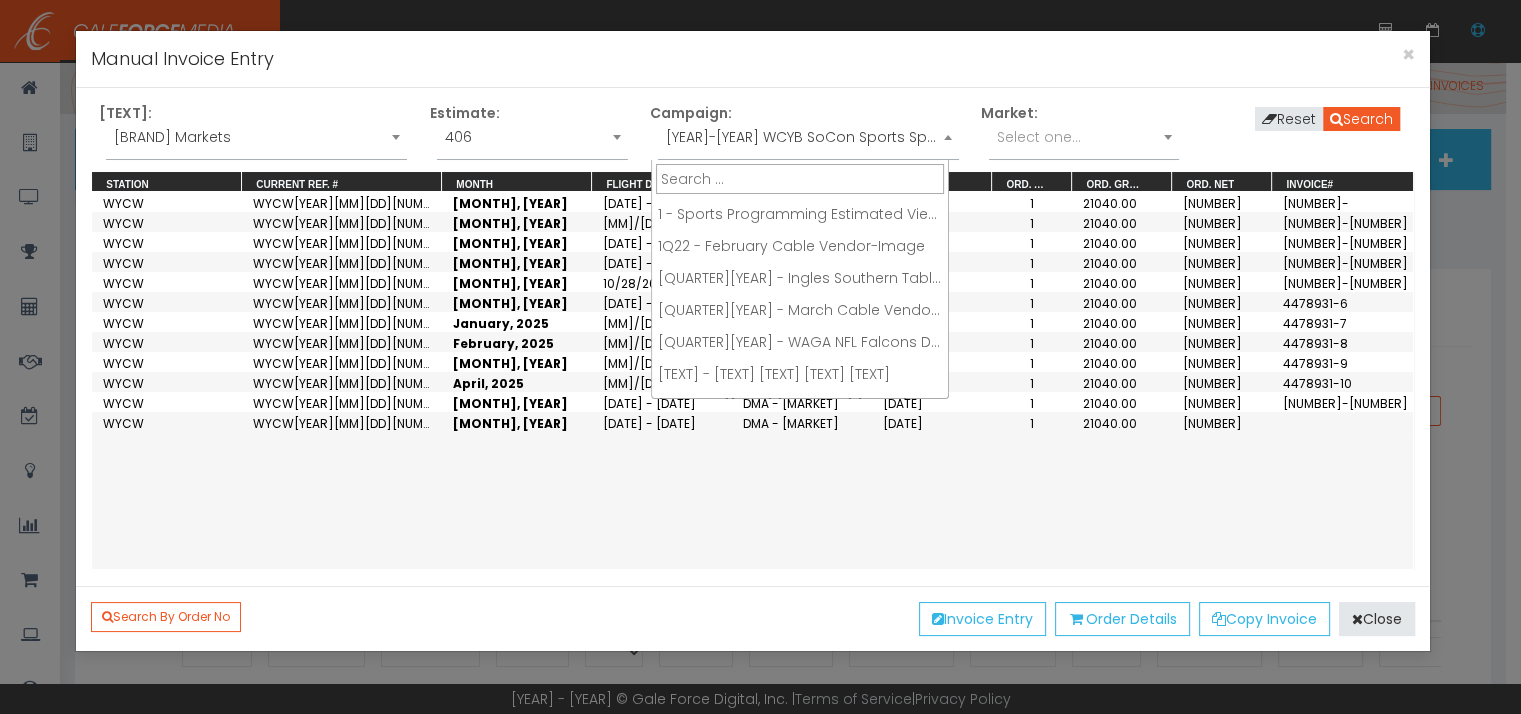 click on "[YEAR]-[YEAR] WCYB SoCon Sports Sponsorship" at bounding box center [808, 137] 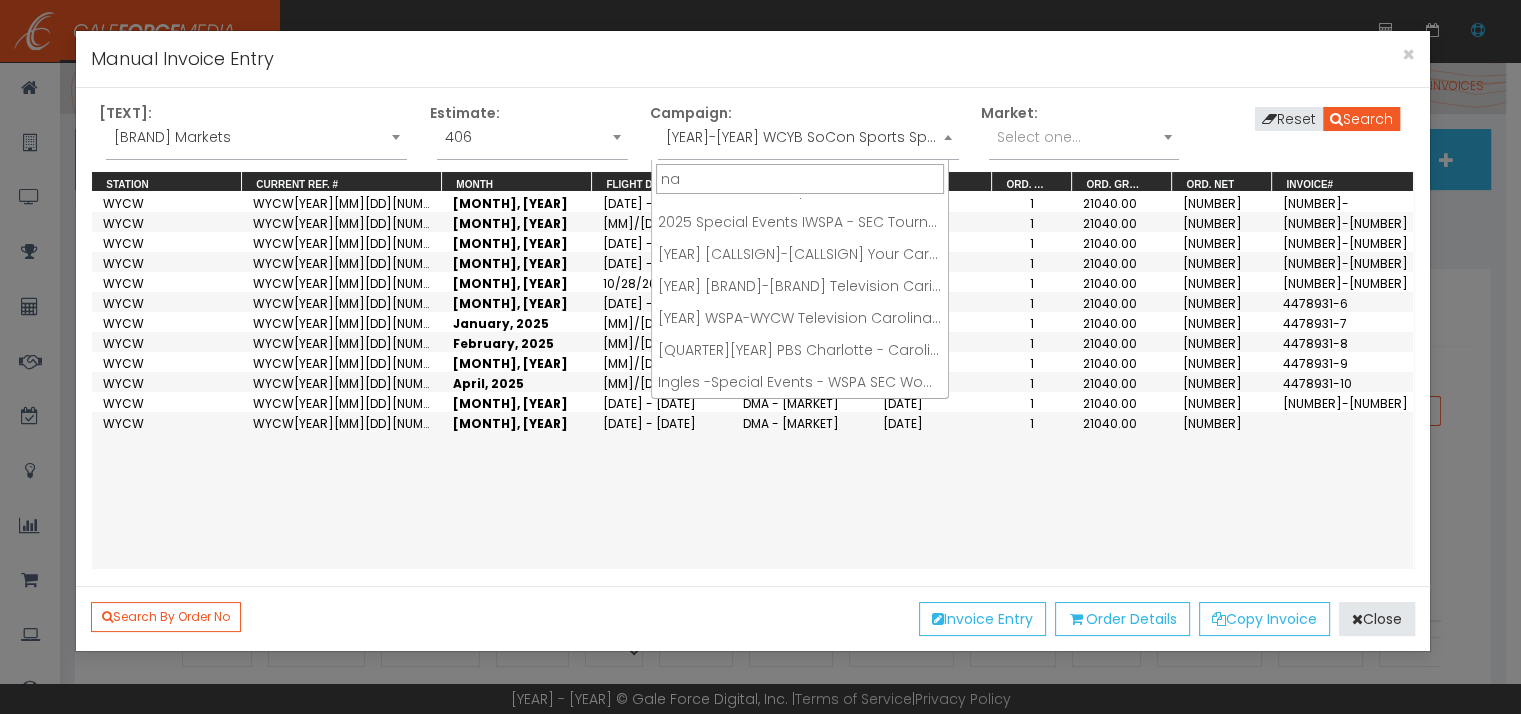scroll, scrollTop: 0, scrollLeft: 0, axis: both 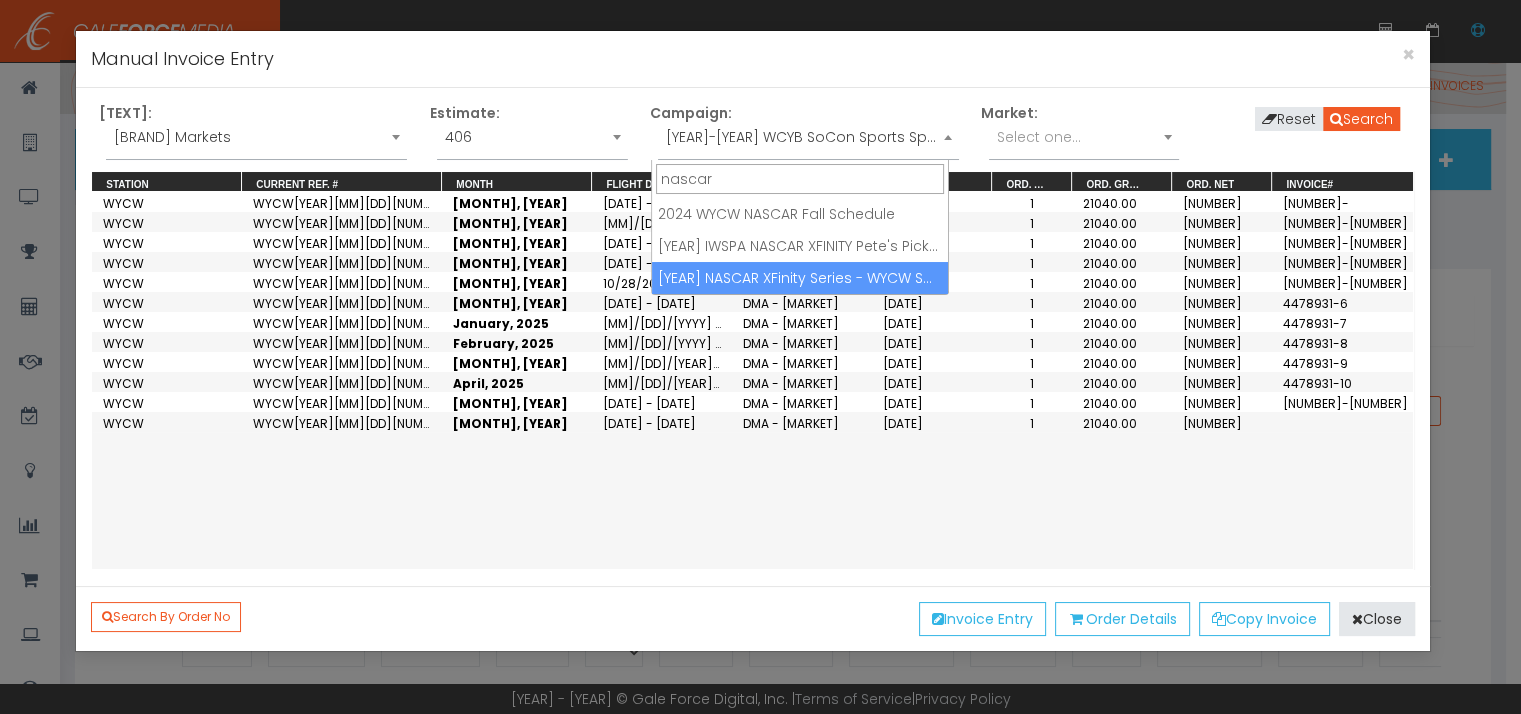 type on "nascar" 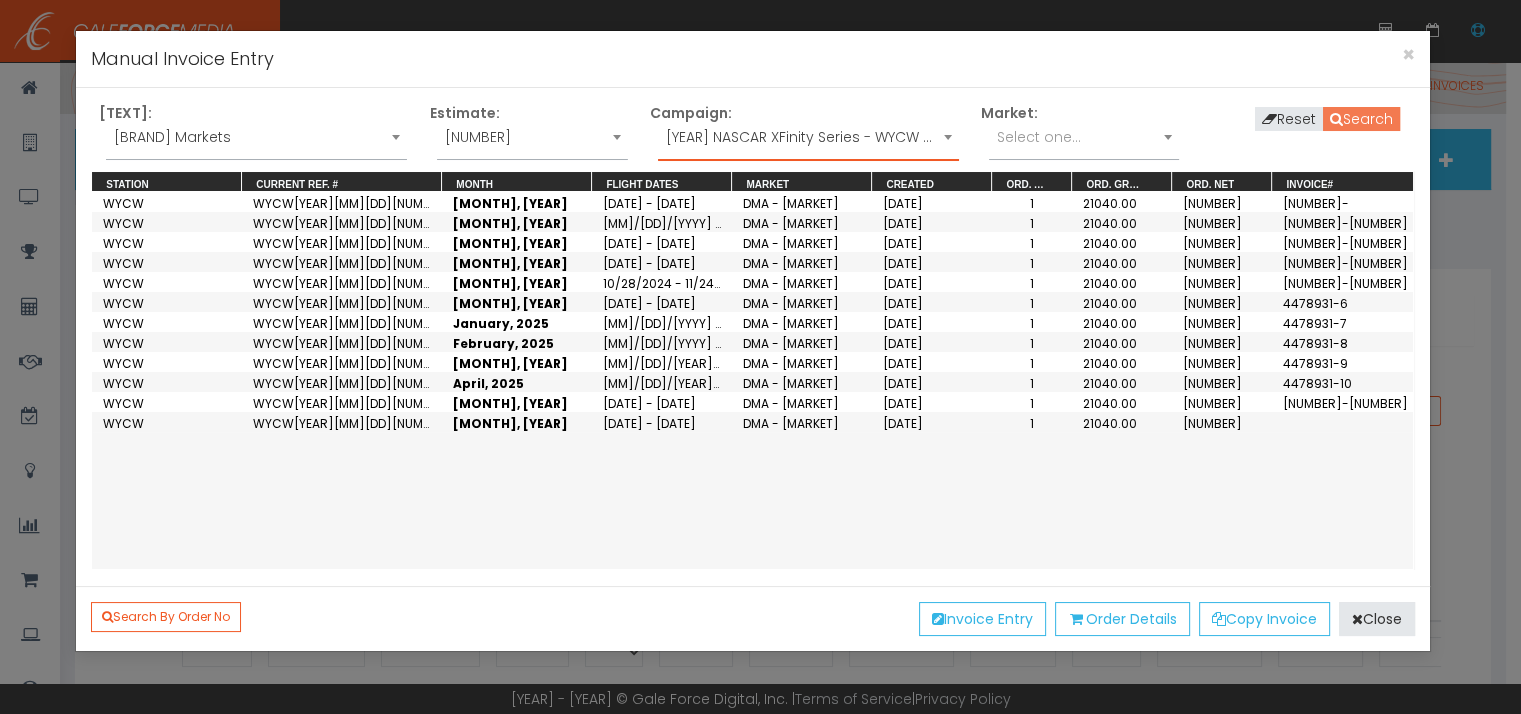 click on "Search" at bounding box center [1361, 119] 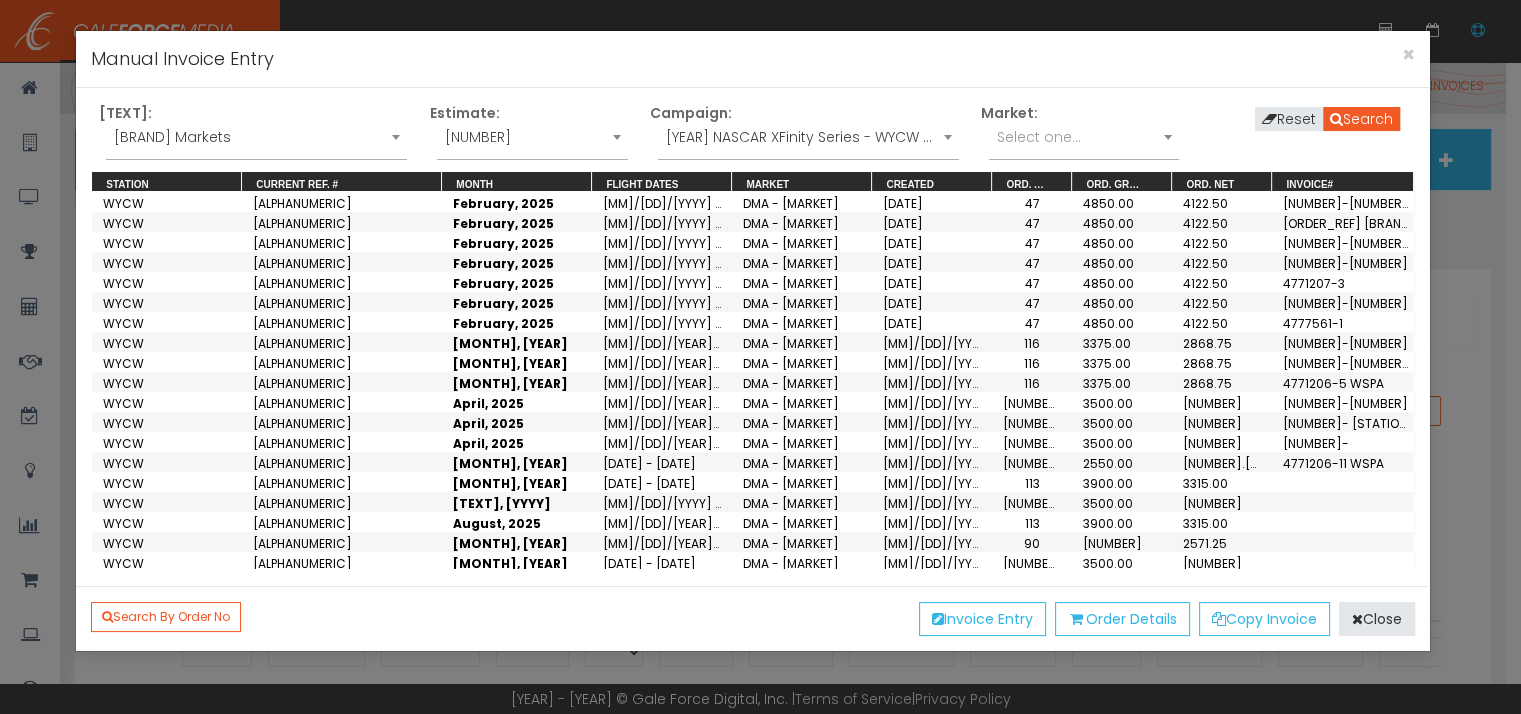 click on "[MONTH], [YEAR]" at bounding box center [517, 222] 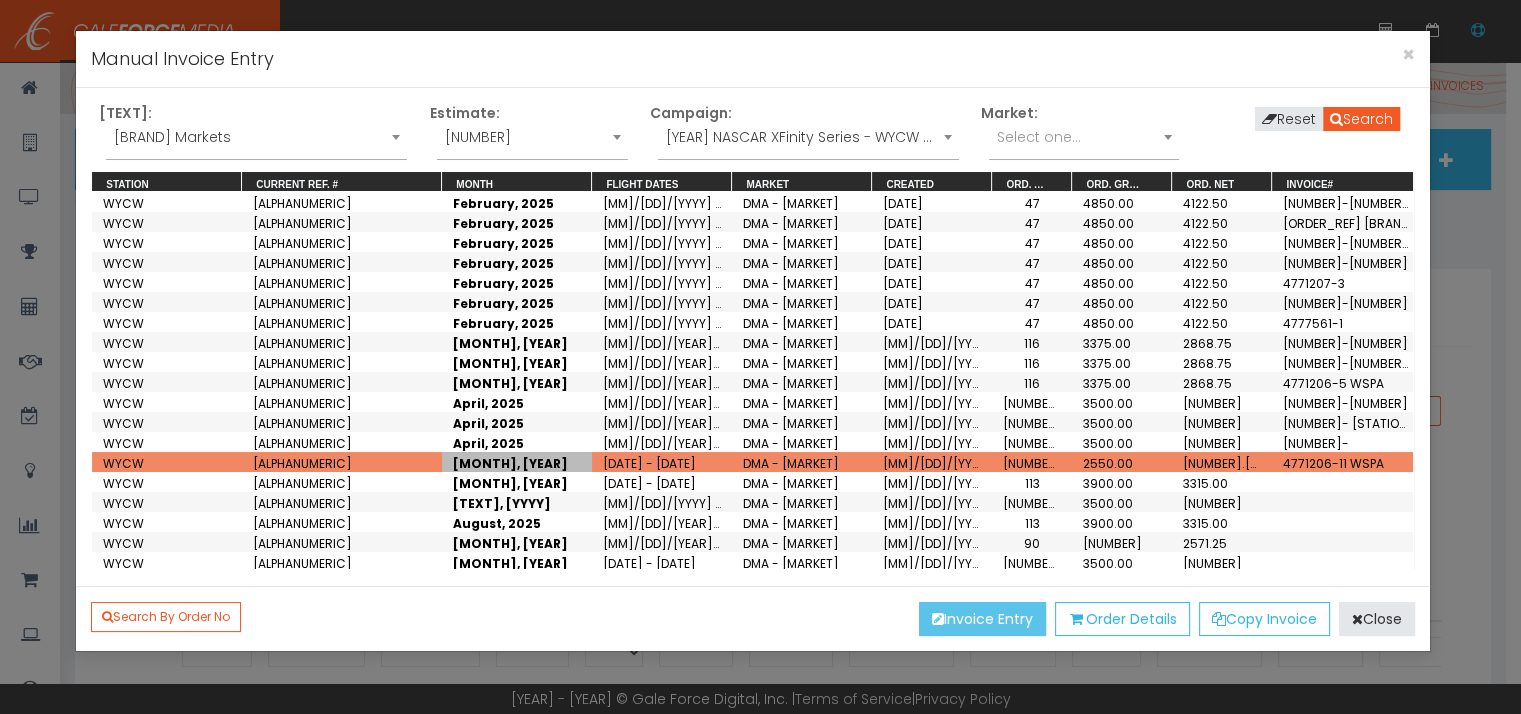 click on "Invoice Entry" at bounding box center [982, 619] 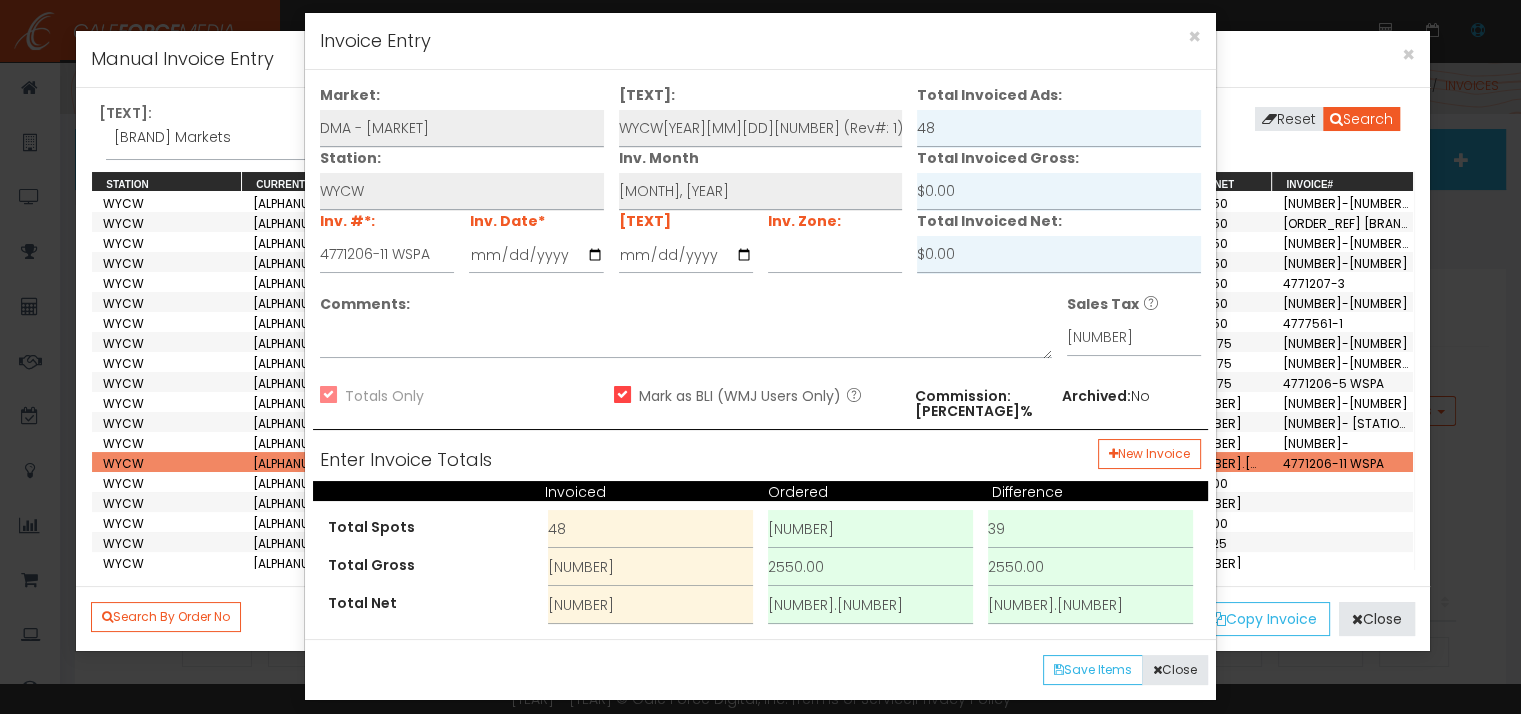 scroll, scrollTop: 0, scrollLeft: 0, axis: both 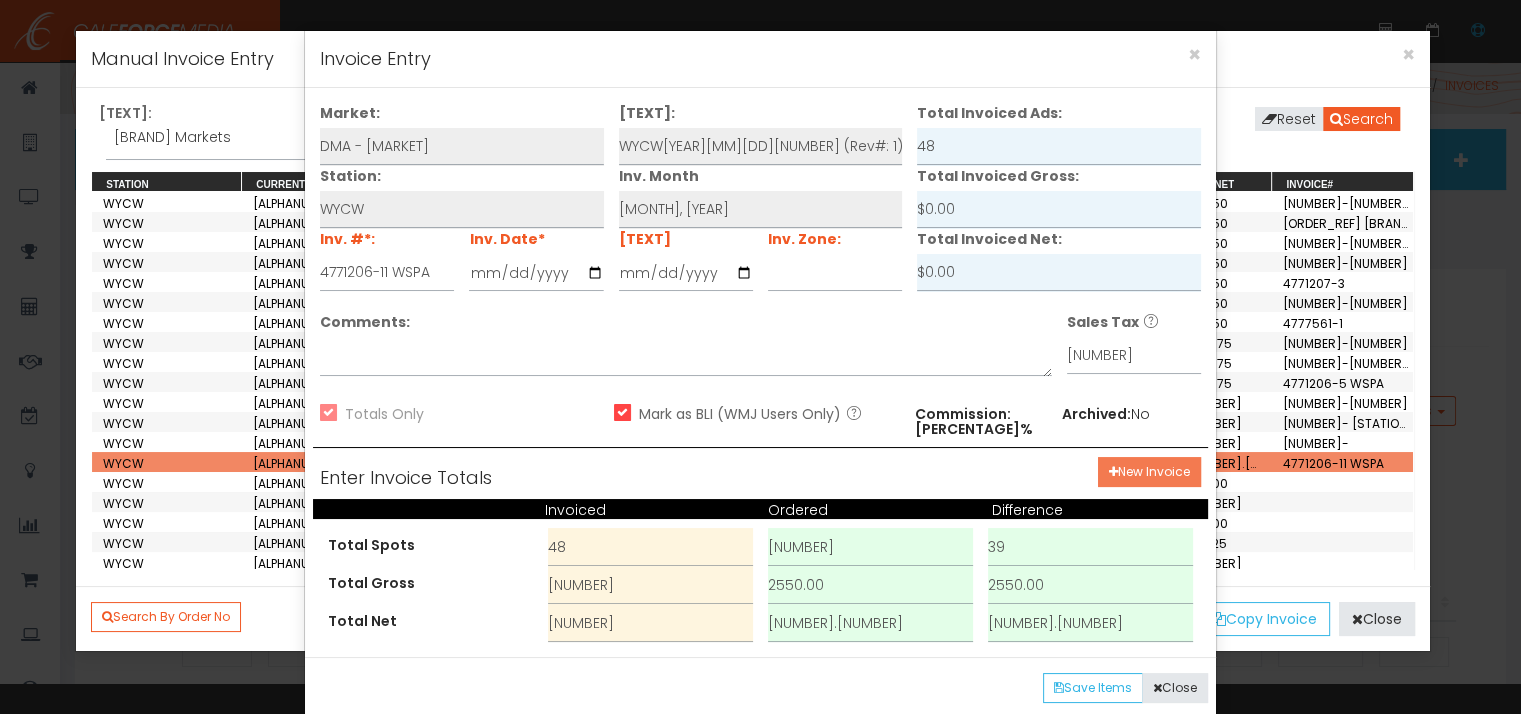 click on "New Invoice" at bounding box center (1149, 472) 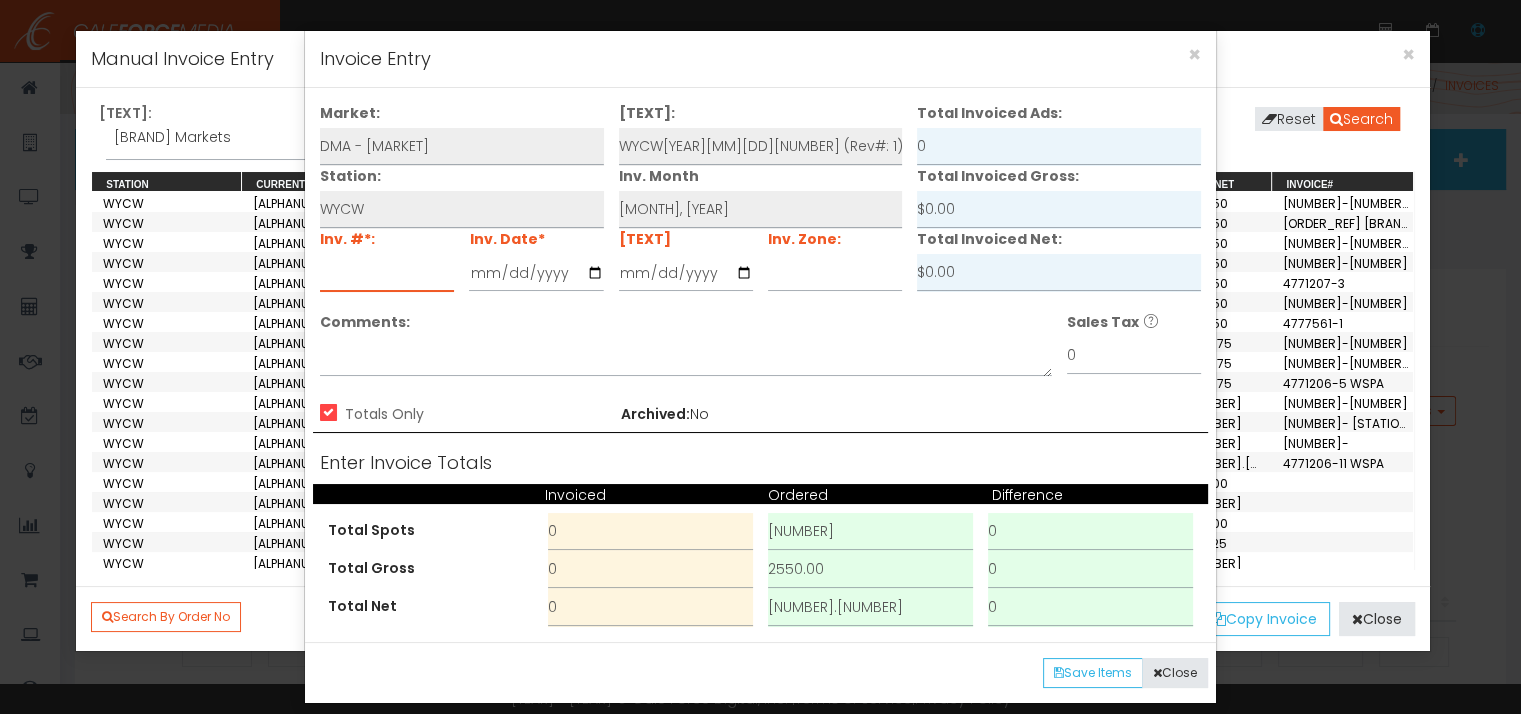 click at bounding box center [387, 273] 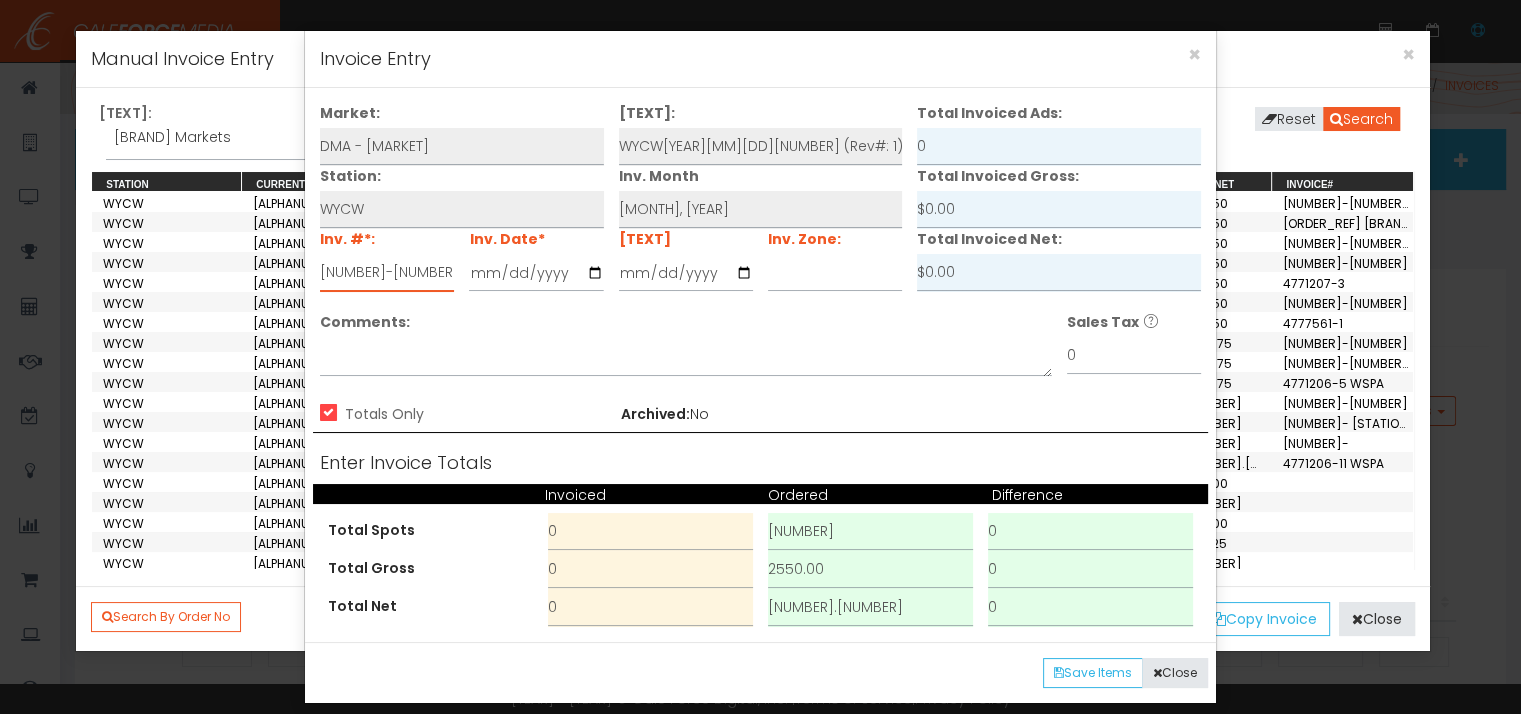 type on "[NUMBER]-[NUMBER]" 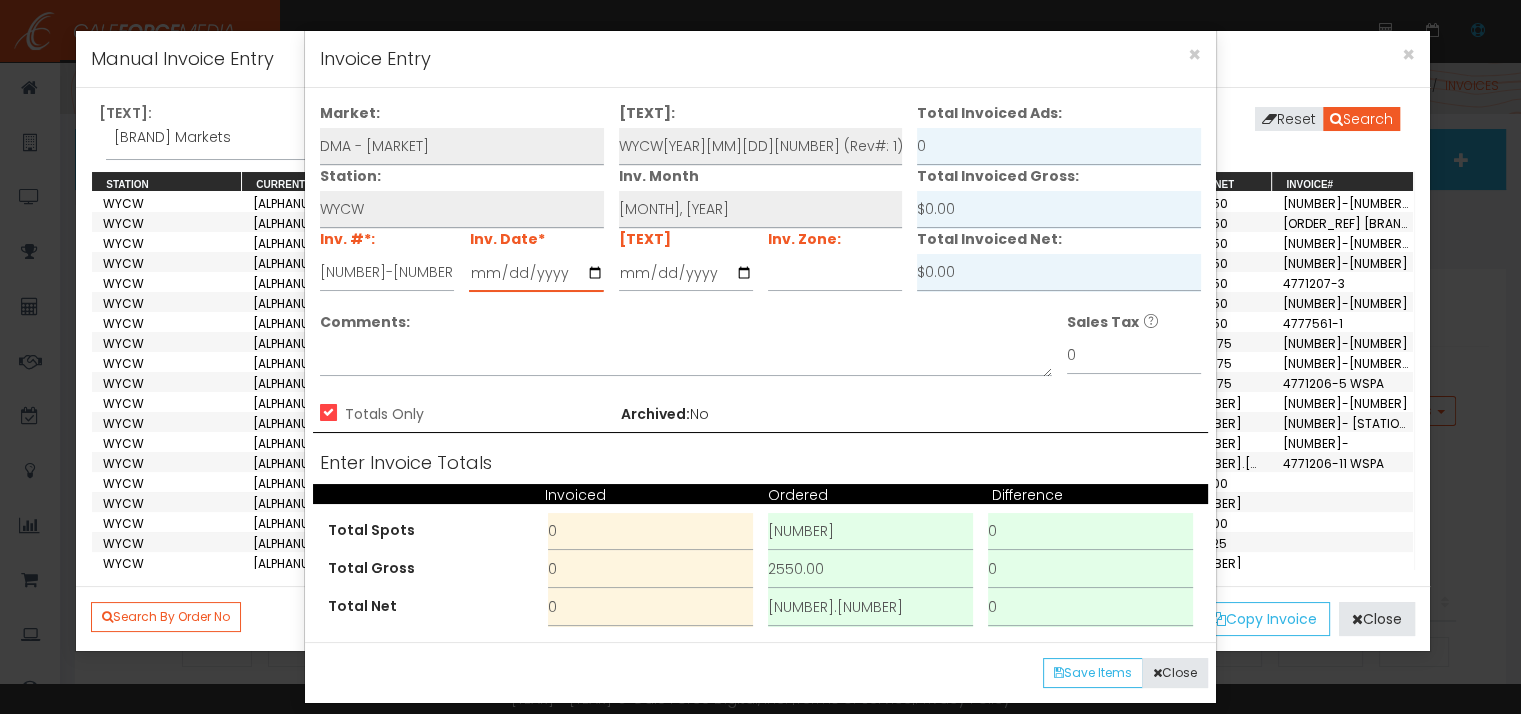 type on "[MM][MM]-[DD]-[DD]" 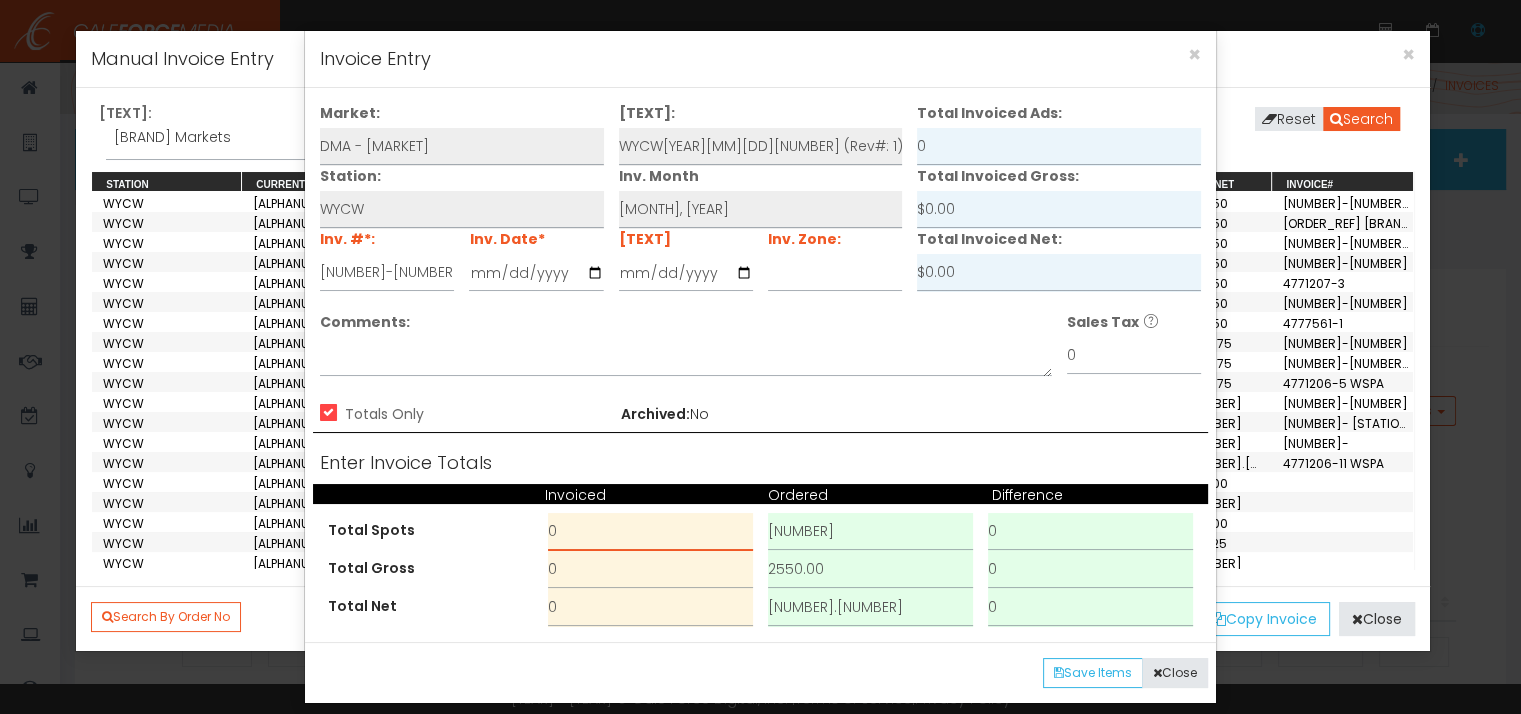 click on "0" at bounding box center (650, 532) 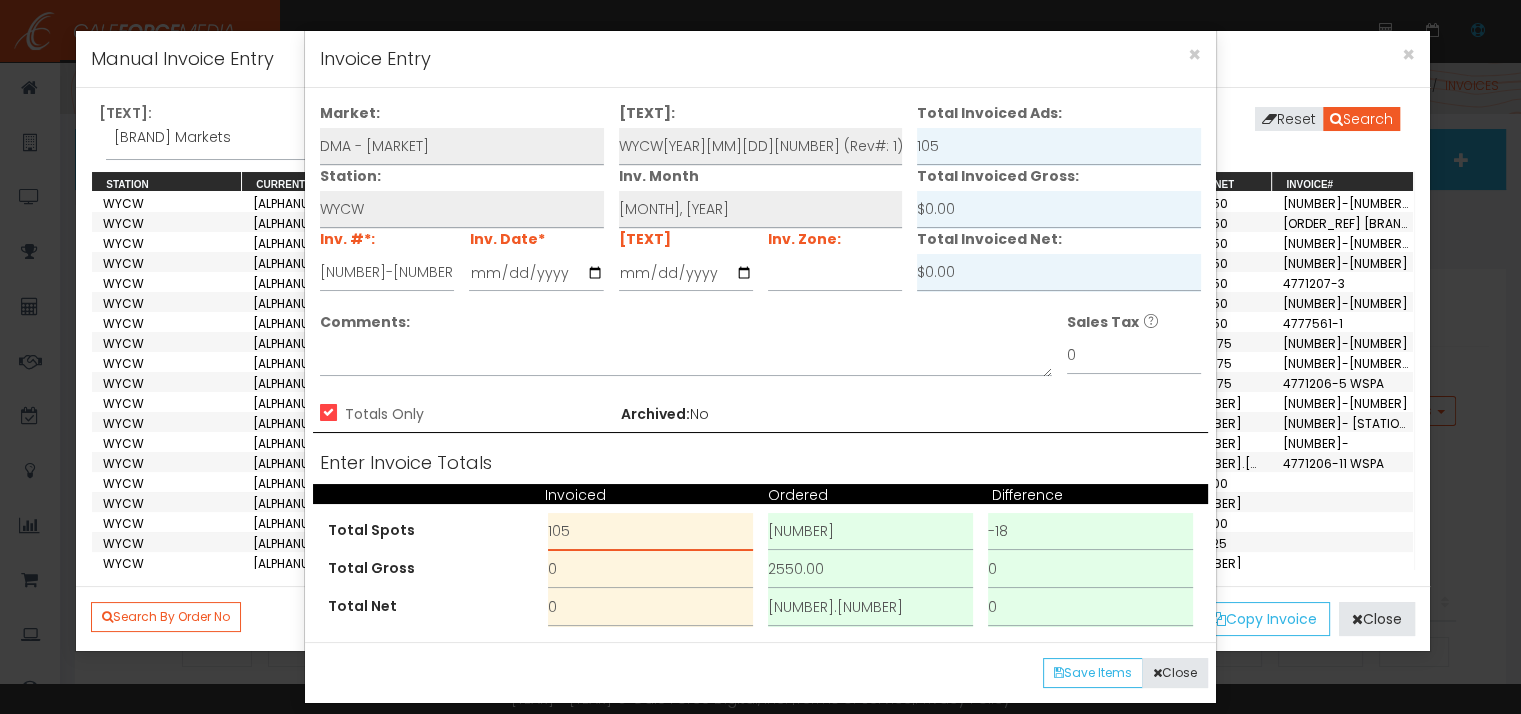 type on "105" 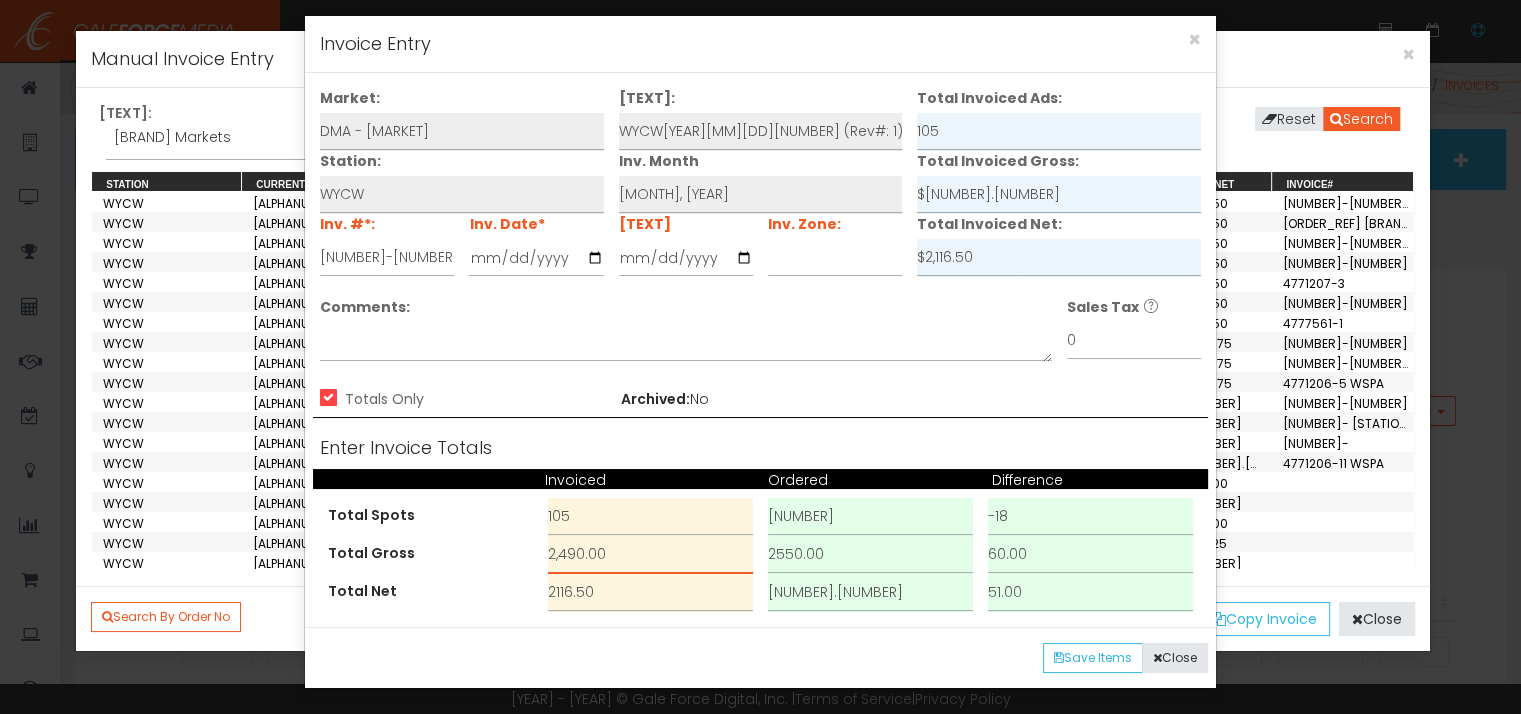scroll, scrollTop: 18, scrollLeft: 0, axis: vertical 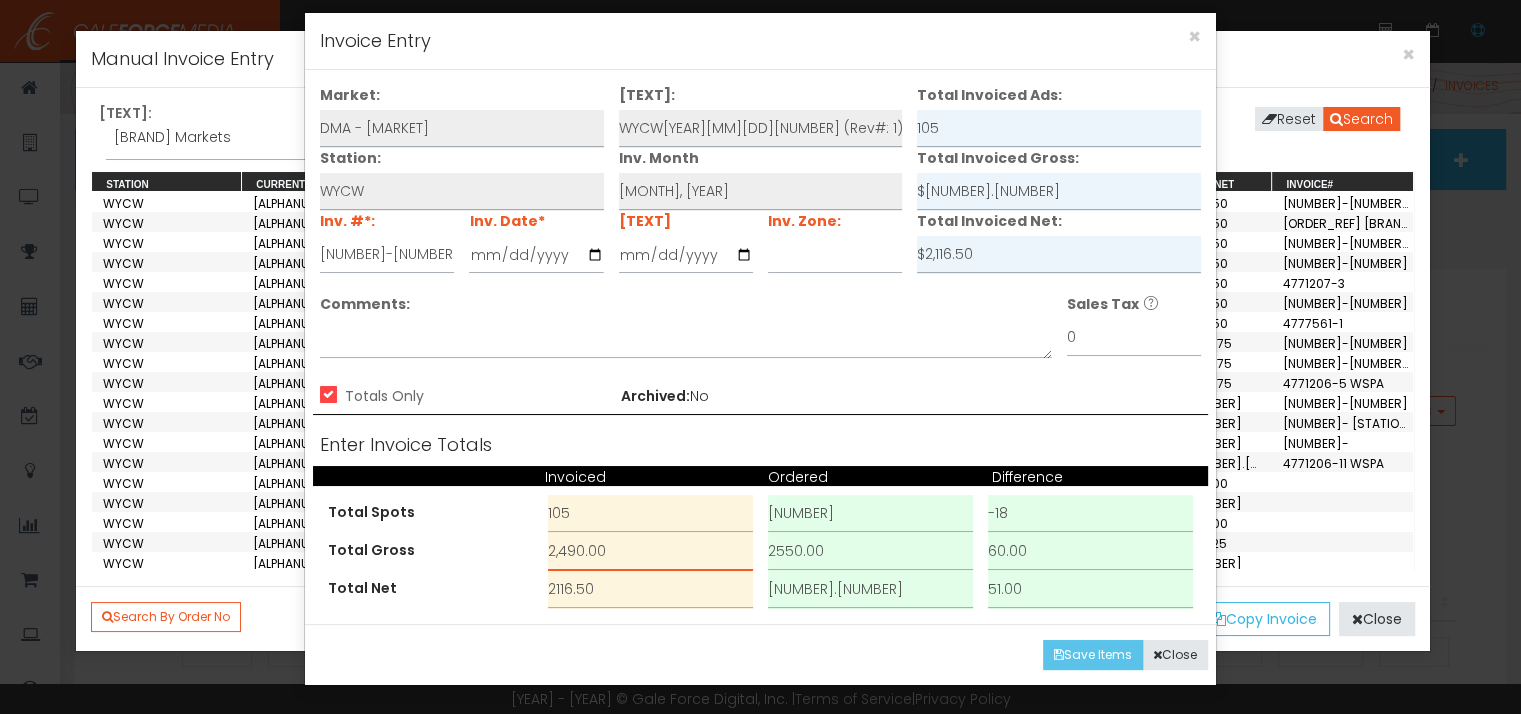 type on "2,490.00" 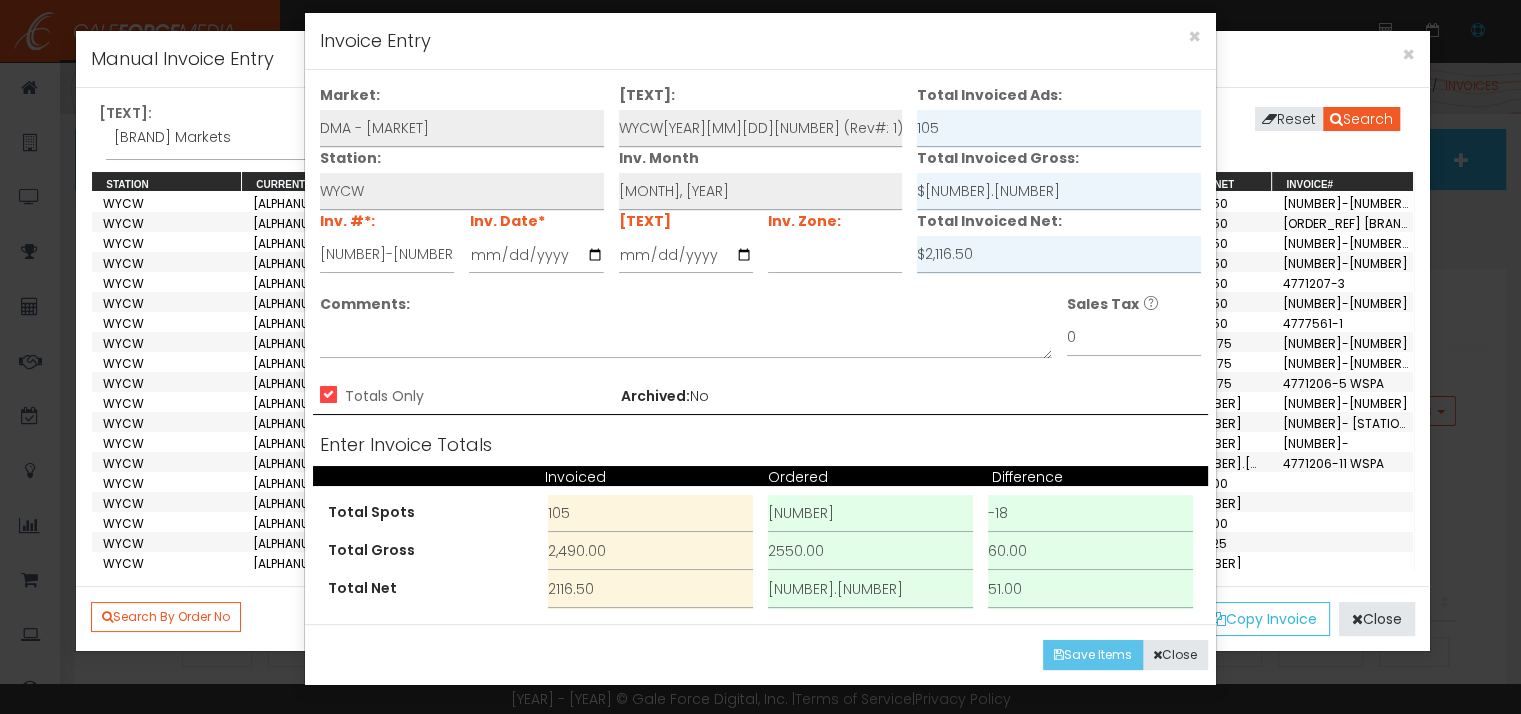 click at bounding box center [1059, 655] 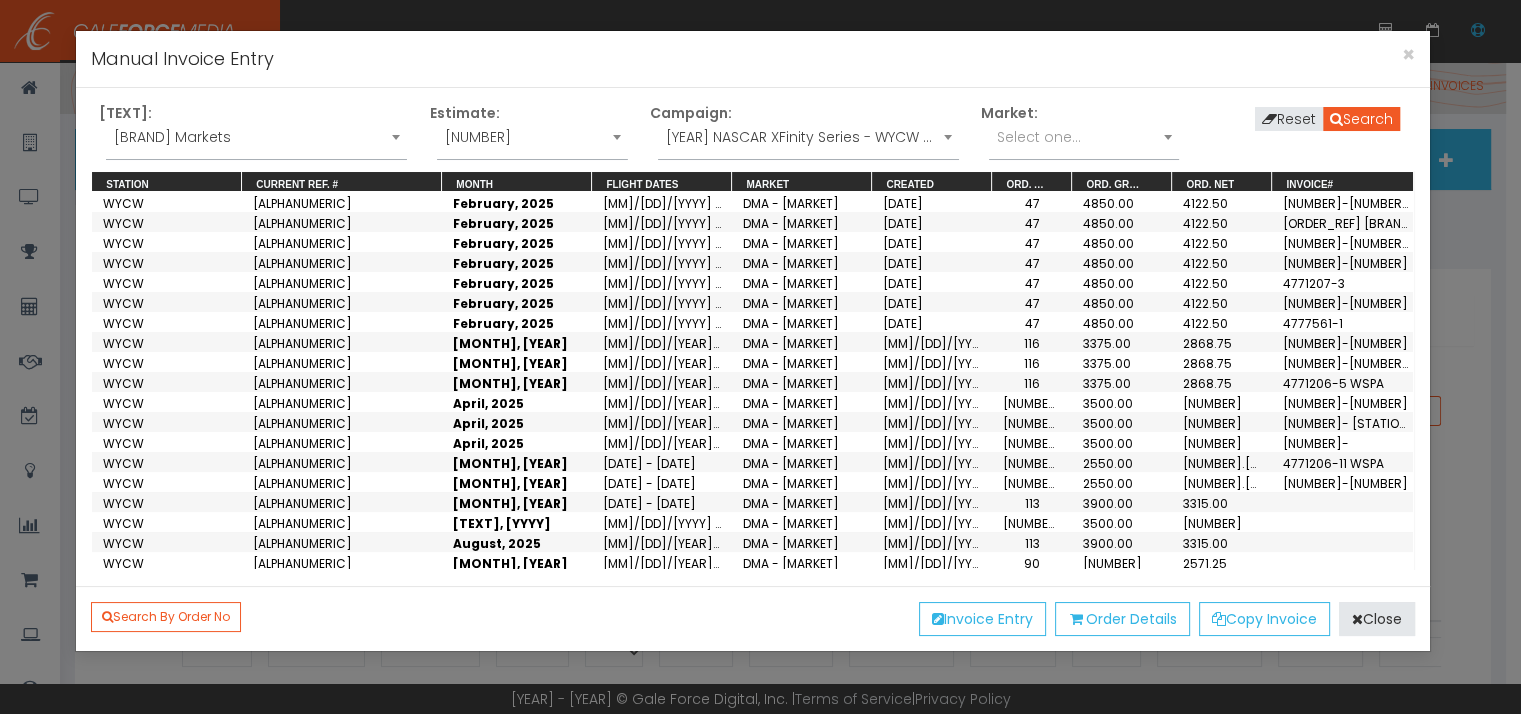 click on "[YEAR] NASCAR XFinity Series - WYCW Sponsorship" at bounding box center [808, 137] 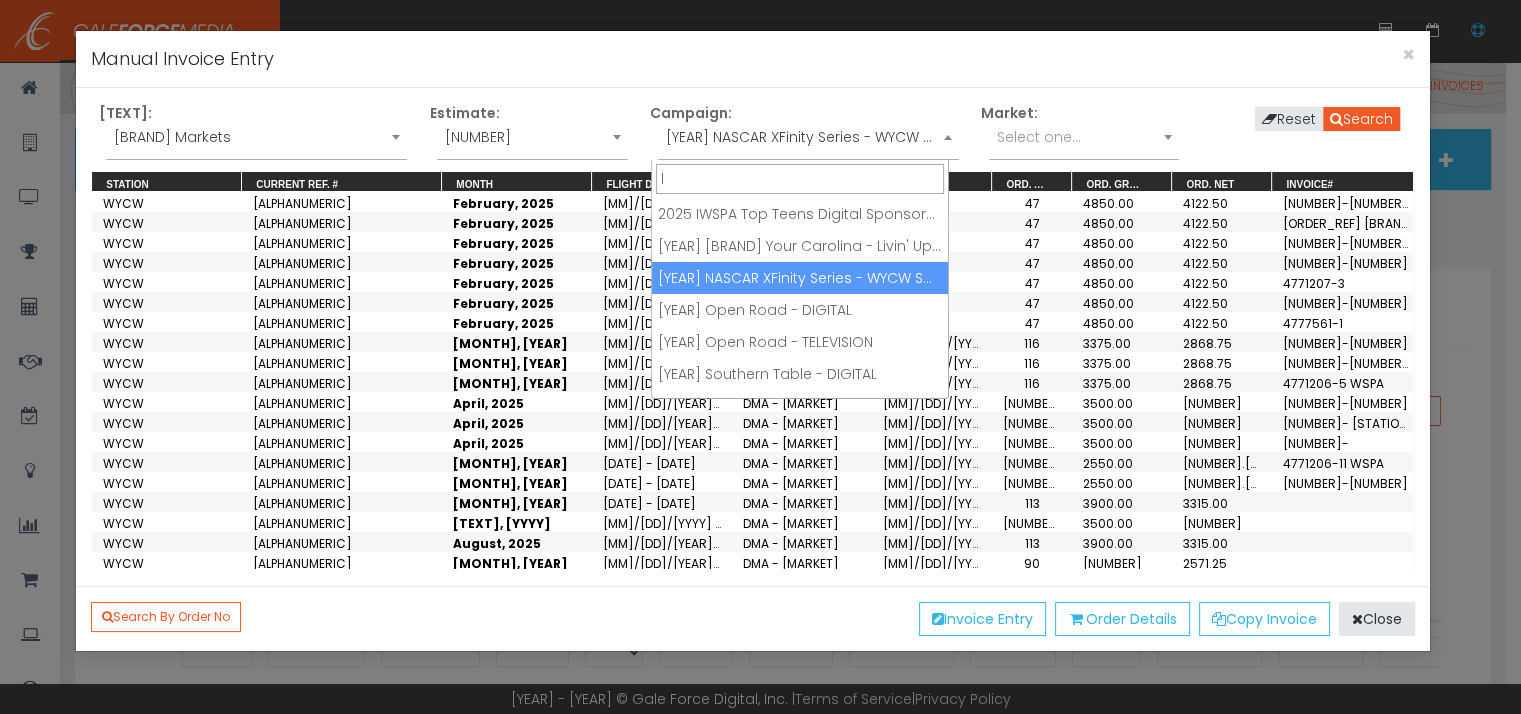scroll, scrollTop: 0, scrollLeft: 0, axis: both 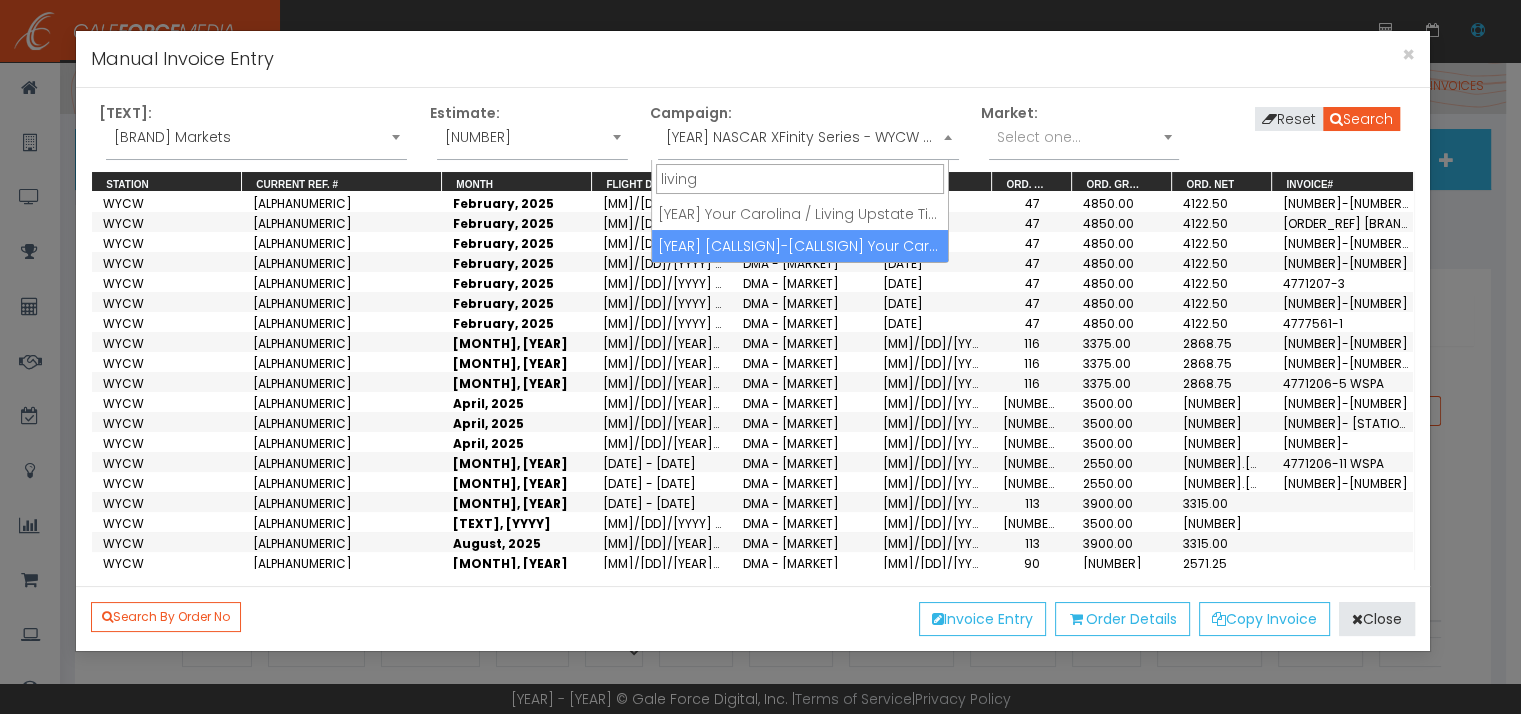 type on "living" 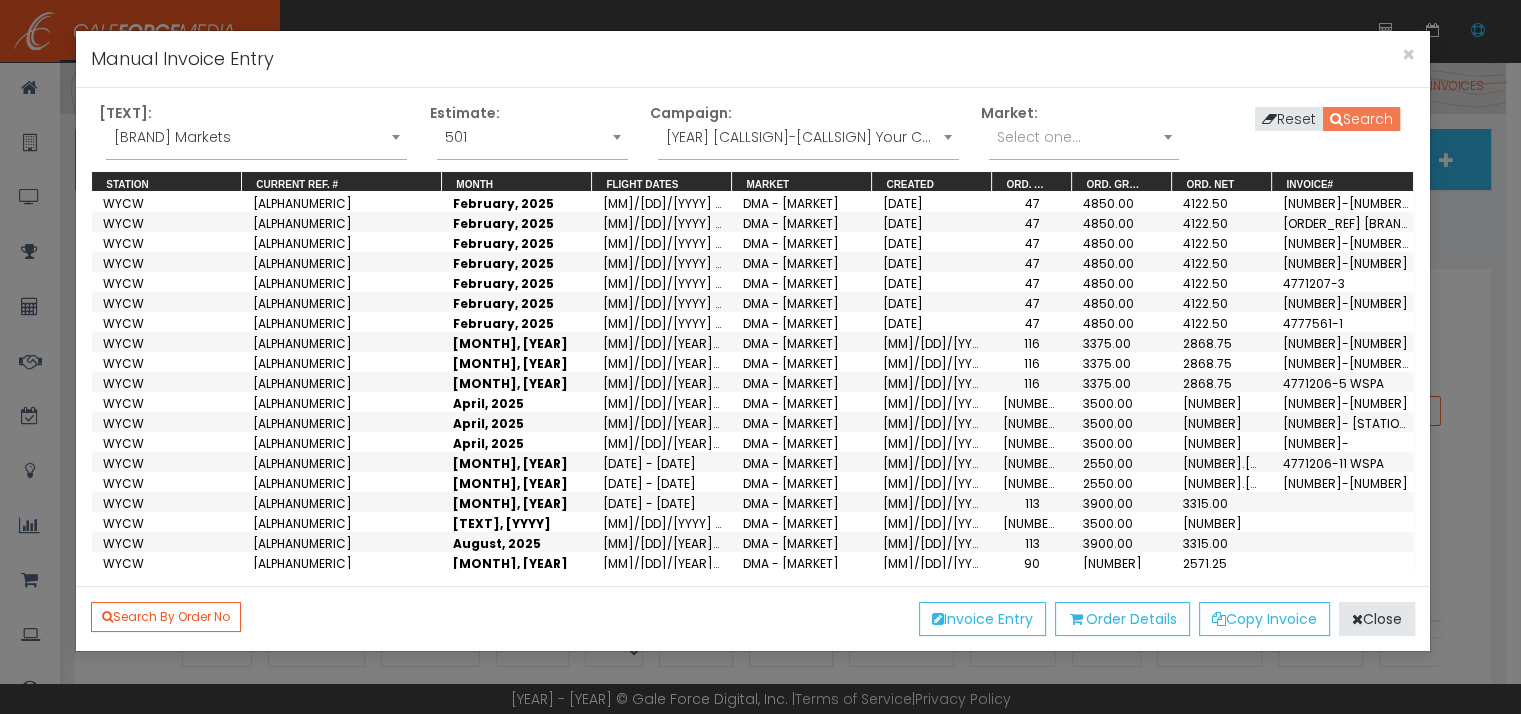 click on "Search" at bounding box center [1361, 119] 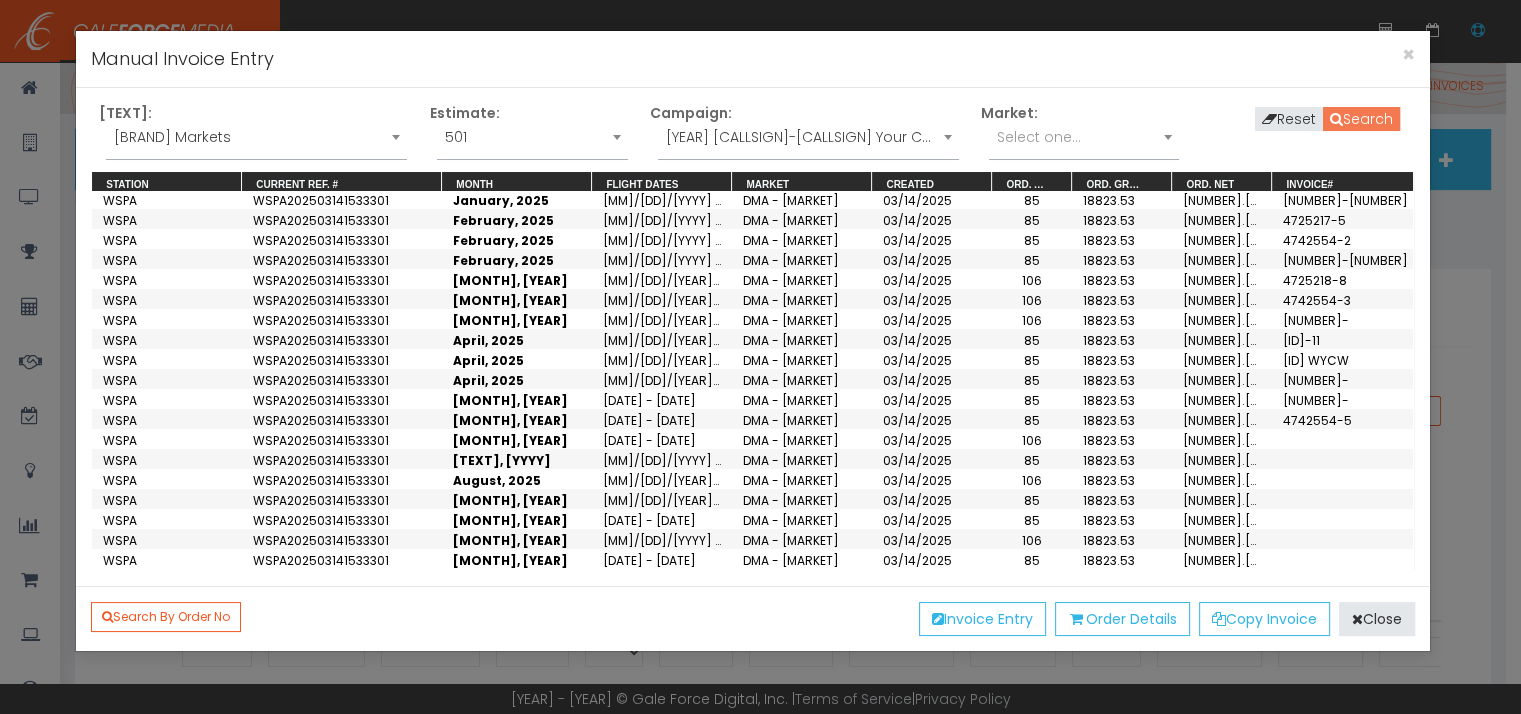 scroll, scrollTop: 17, scrollLeft: 0, axis: vertical 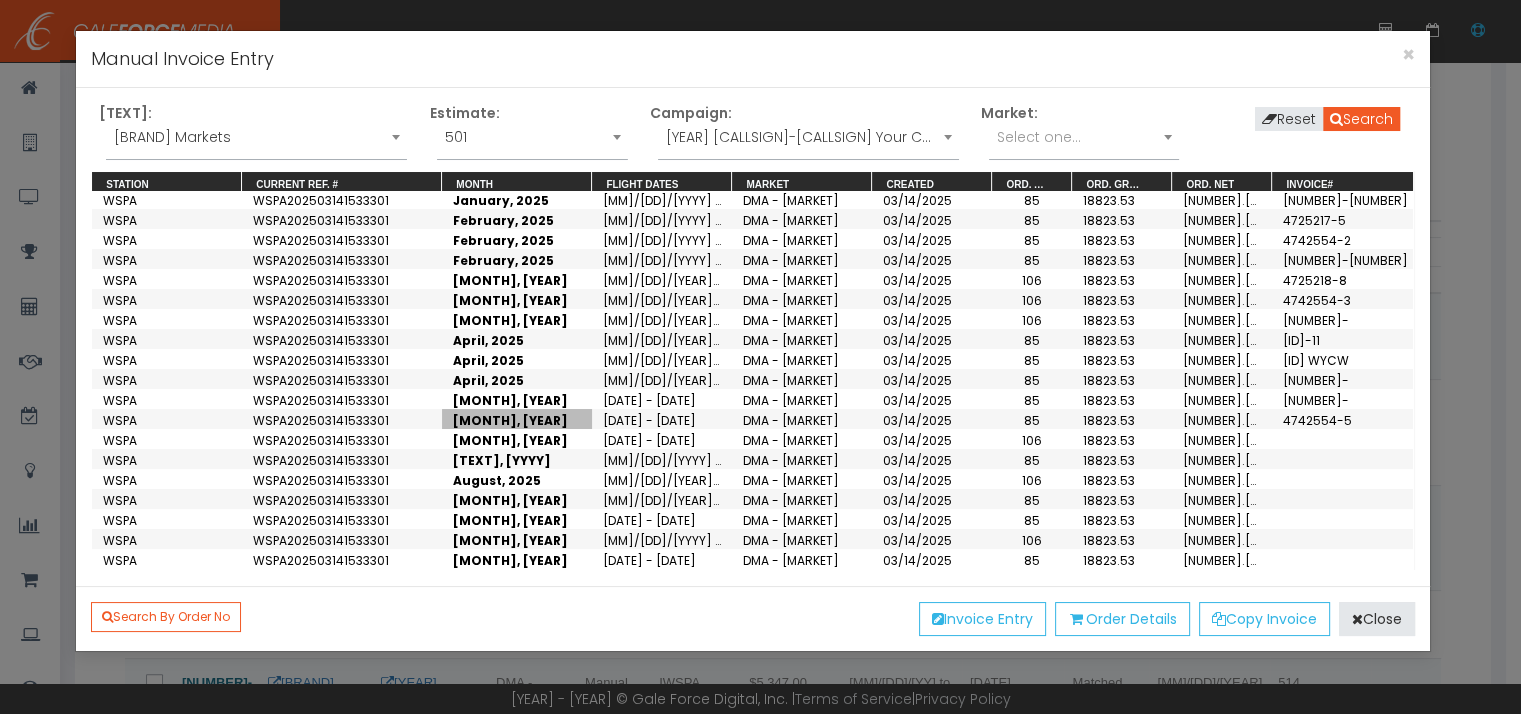 click on "[MONTH], [YEAR]" at bounding box center (517, 419) 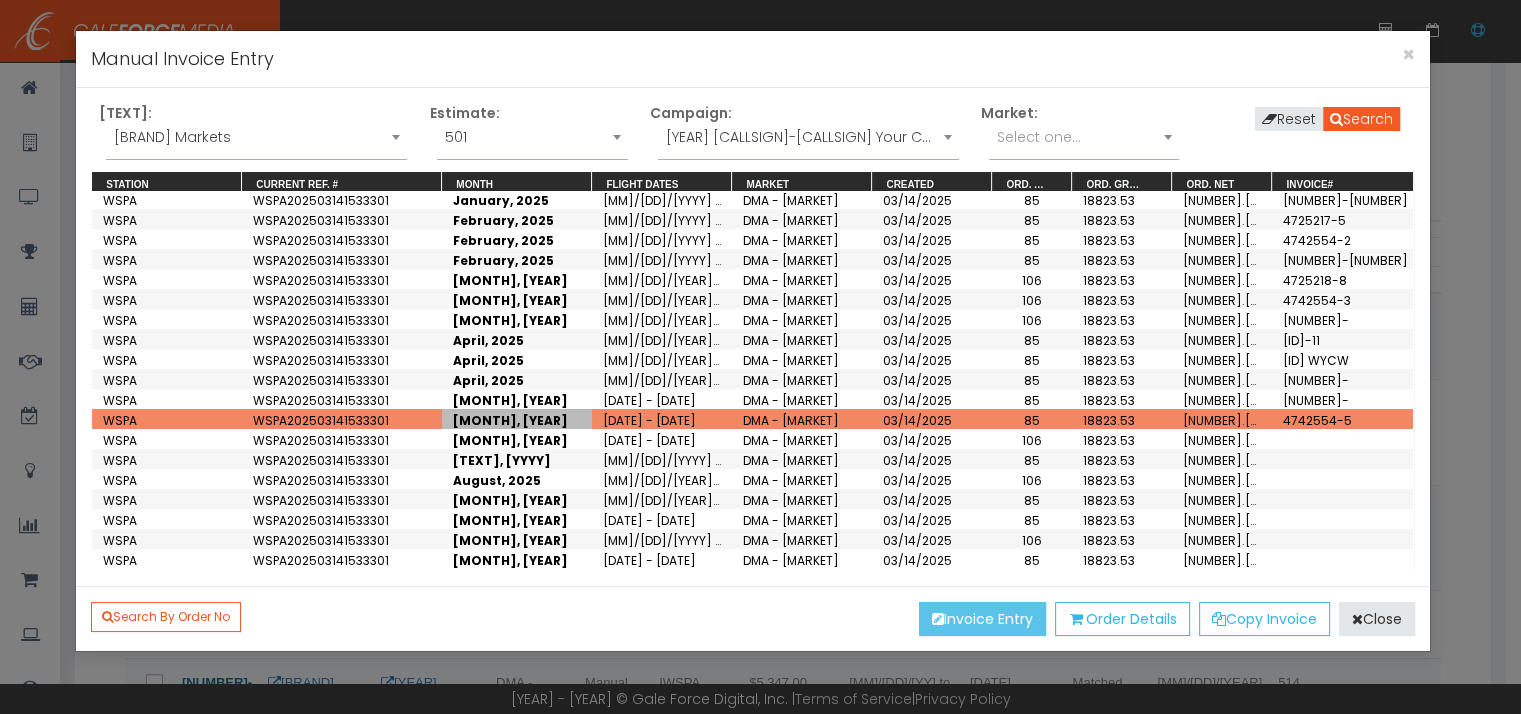 click on "Invoice Entry" at bounding box center (982, 619) 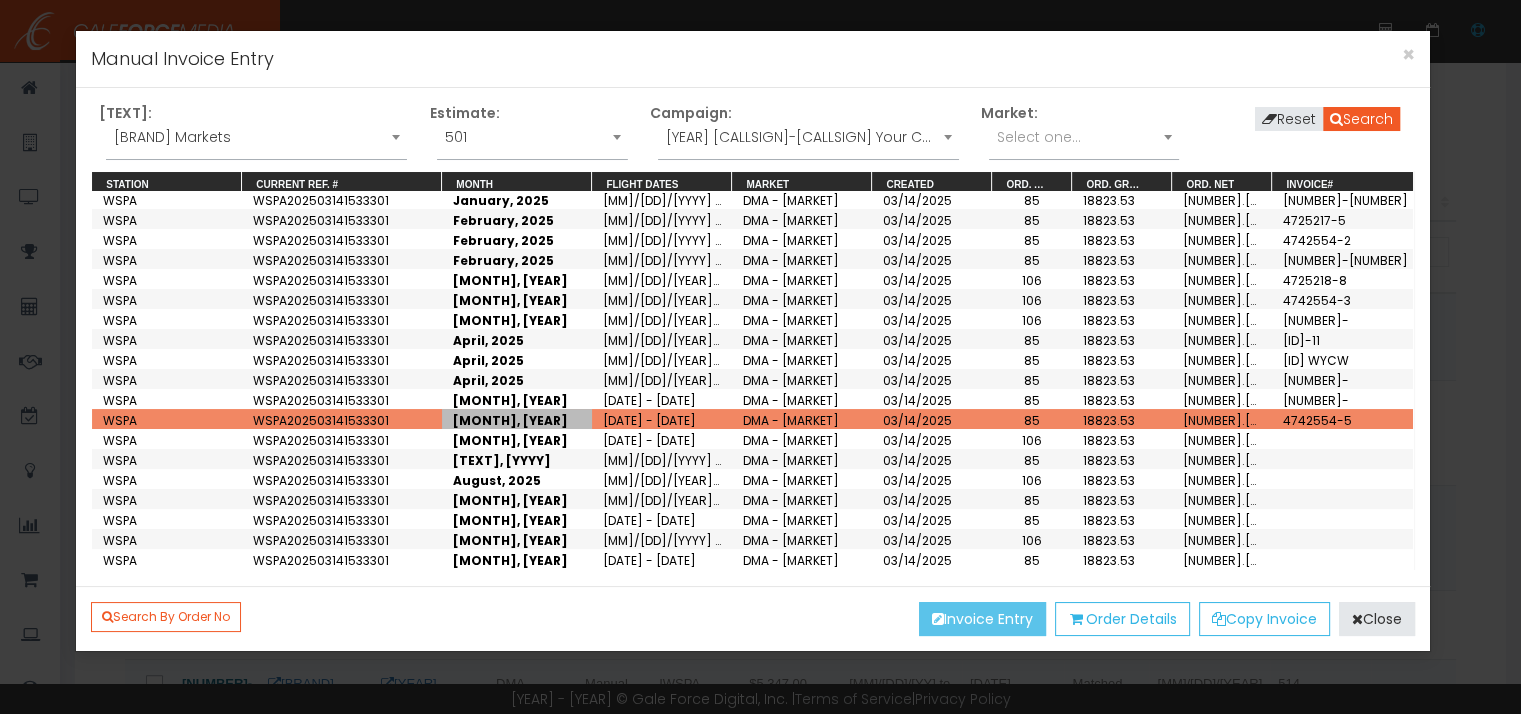 scroll, scrollTop: 0, scrollLeft: 0, axis: both 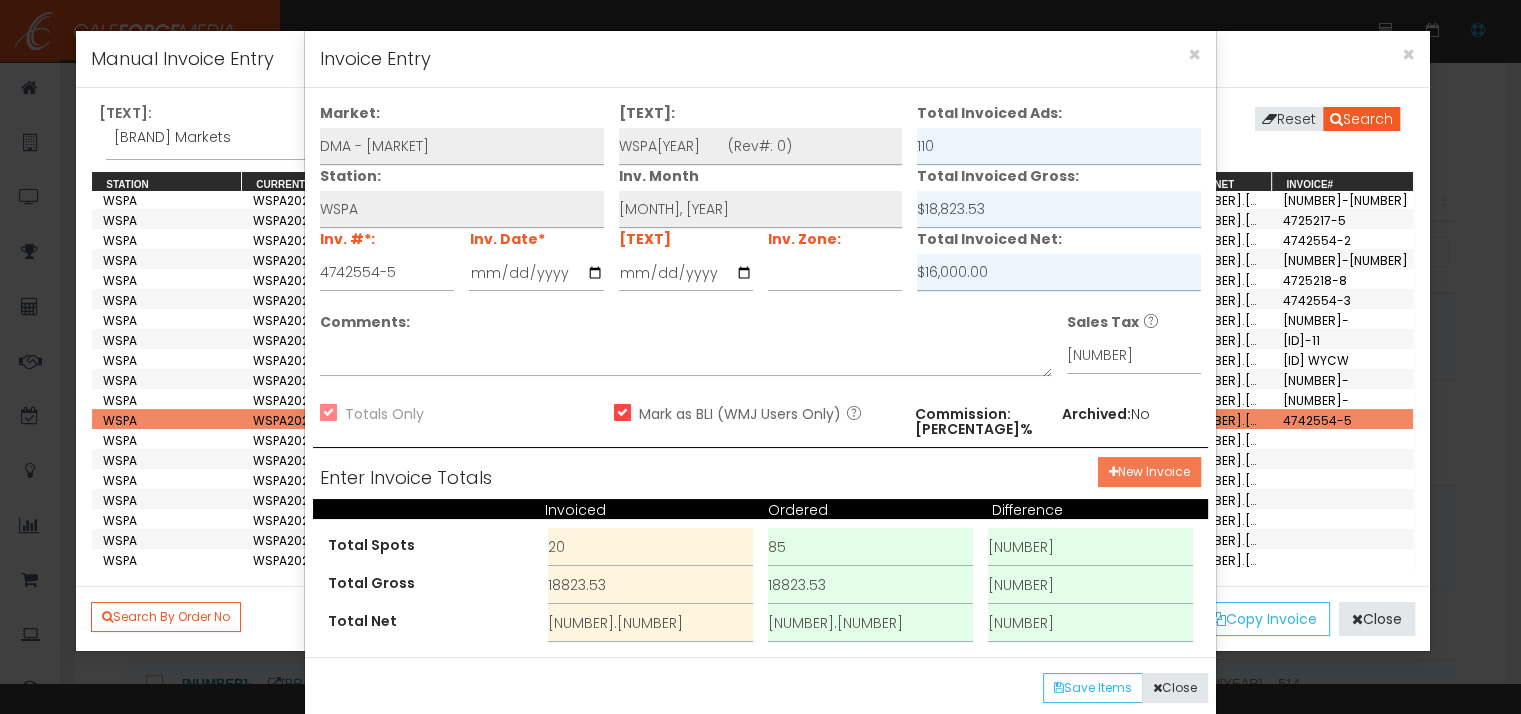 click on "New Invoice" at bounding box center (1149, 472) 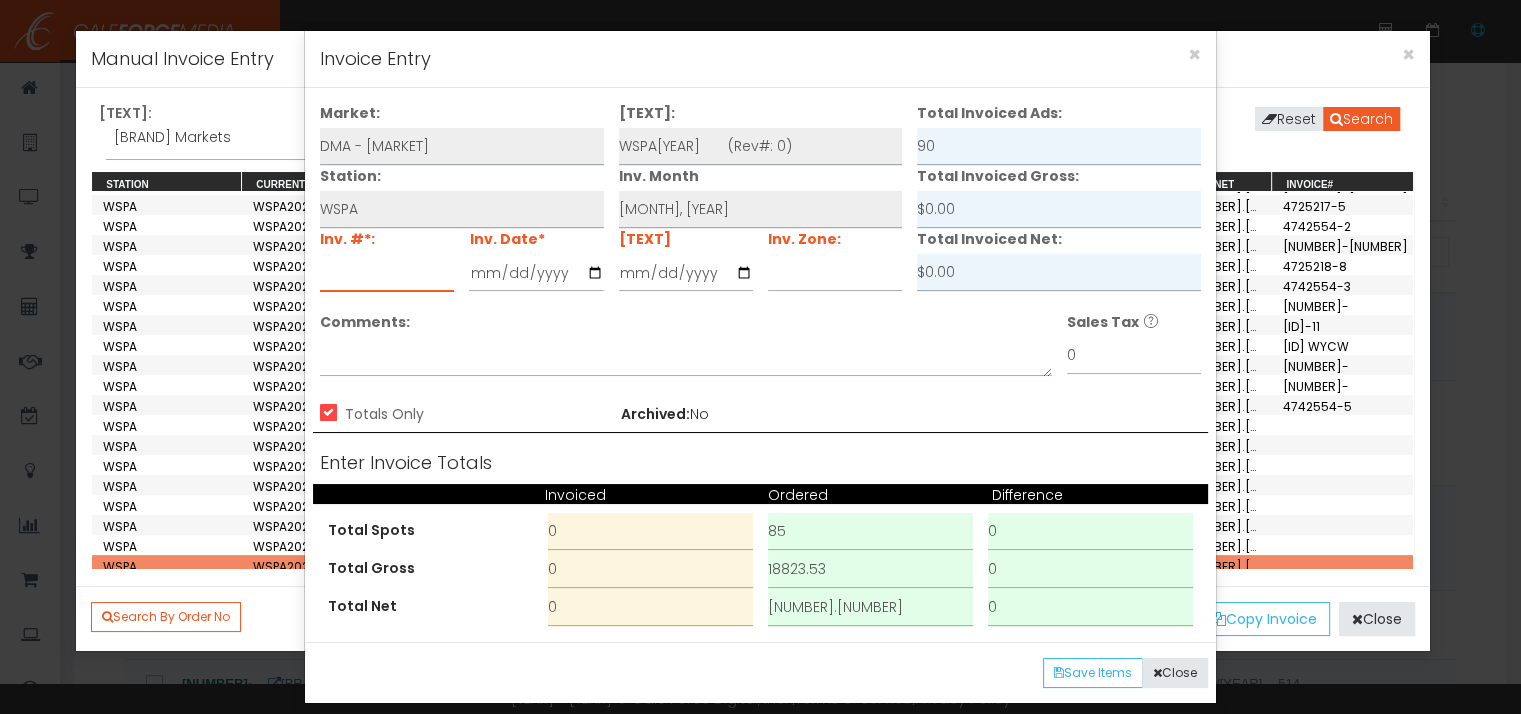 click at bounding box center (387, 273) 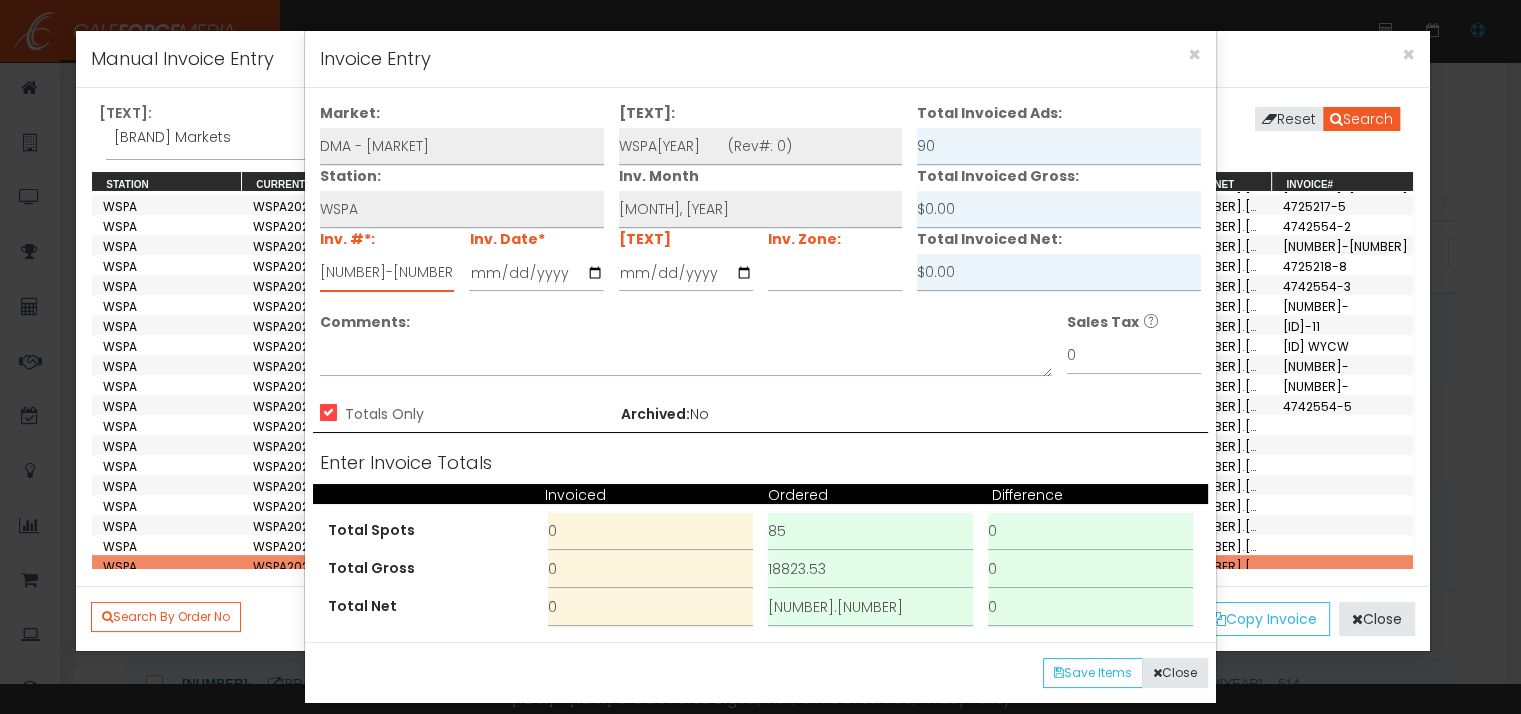 type on "[NUMBER]-[NUMBER] [TEXT]" 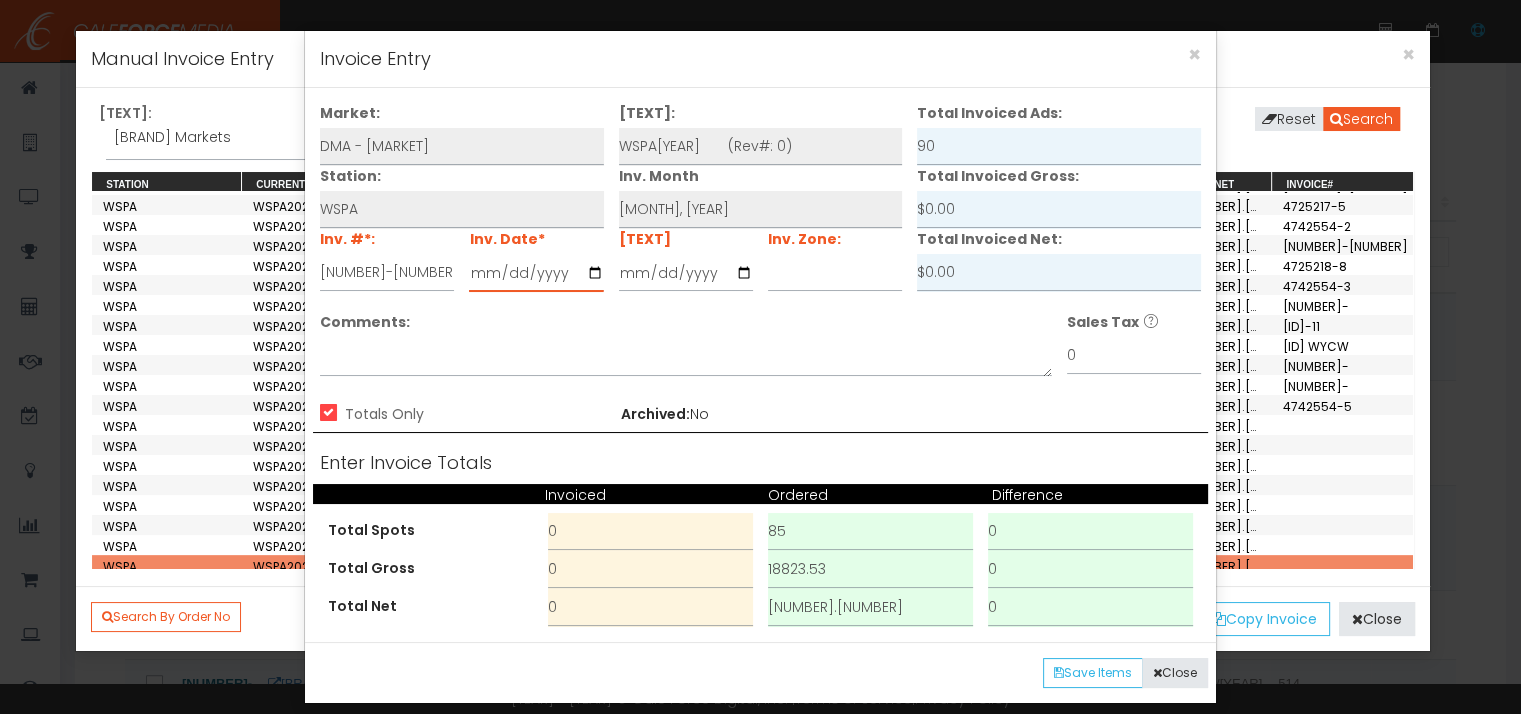 type on "[YYYY]-[MM]-[DD]" 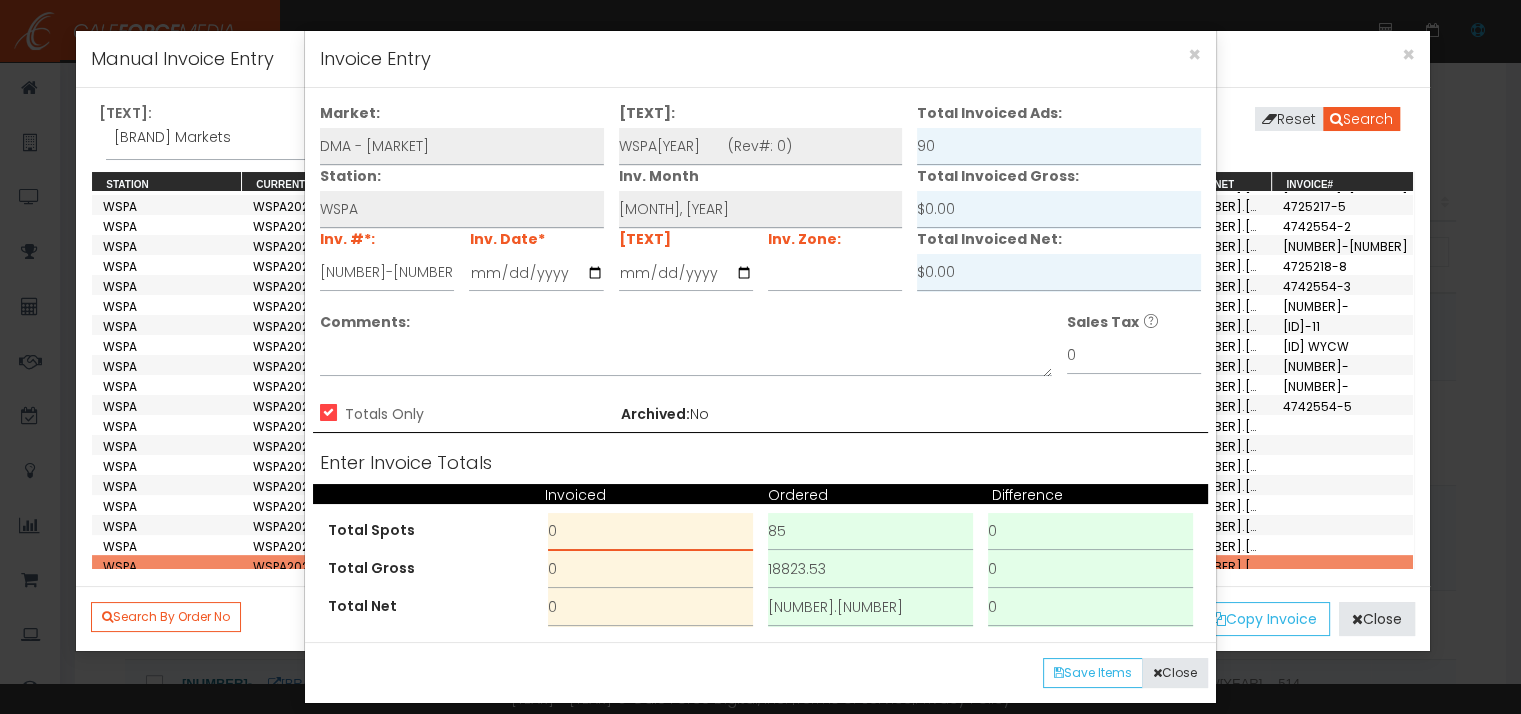 click on "0" at bounding box center (650, 532) 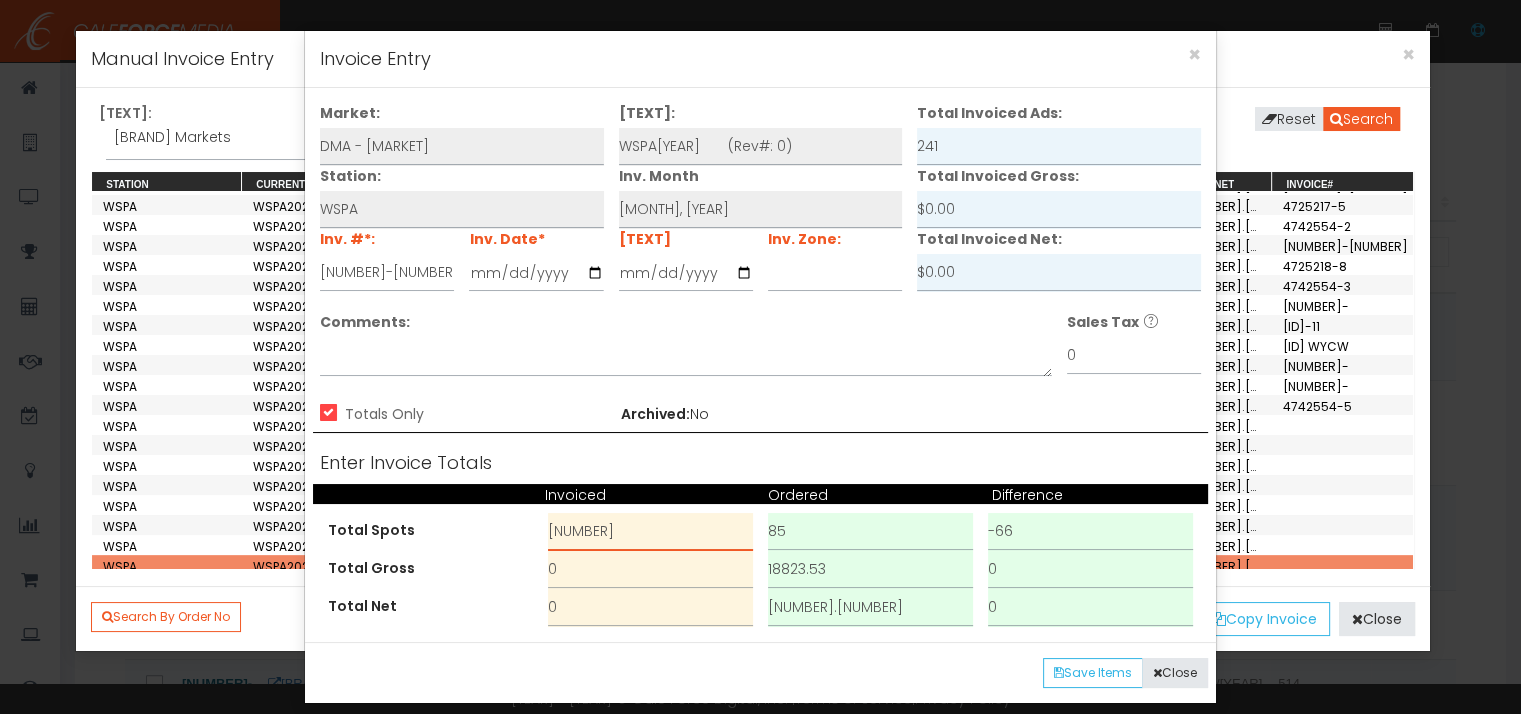 type on "[NUMBER]" 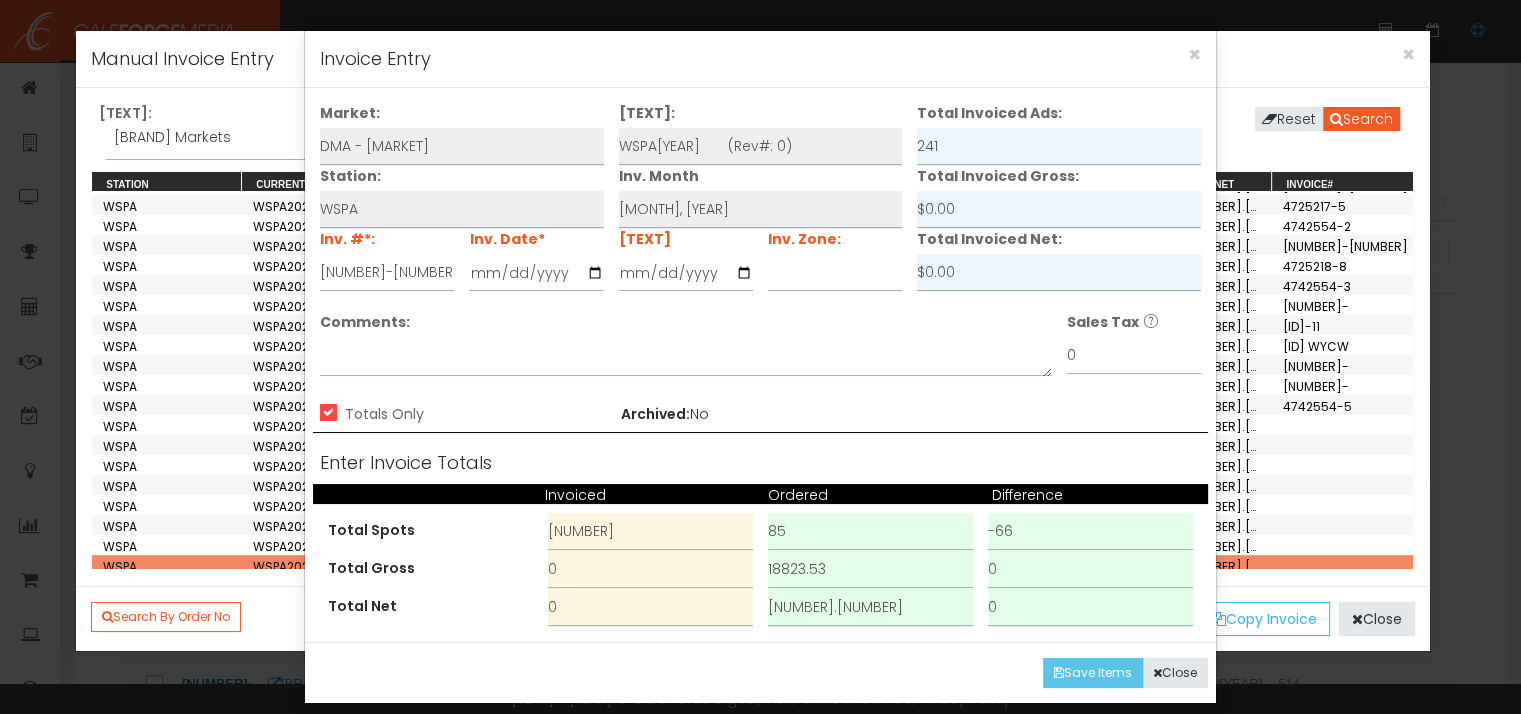 click on "Save Items" at bounding box center [1093, 673] 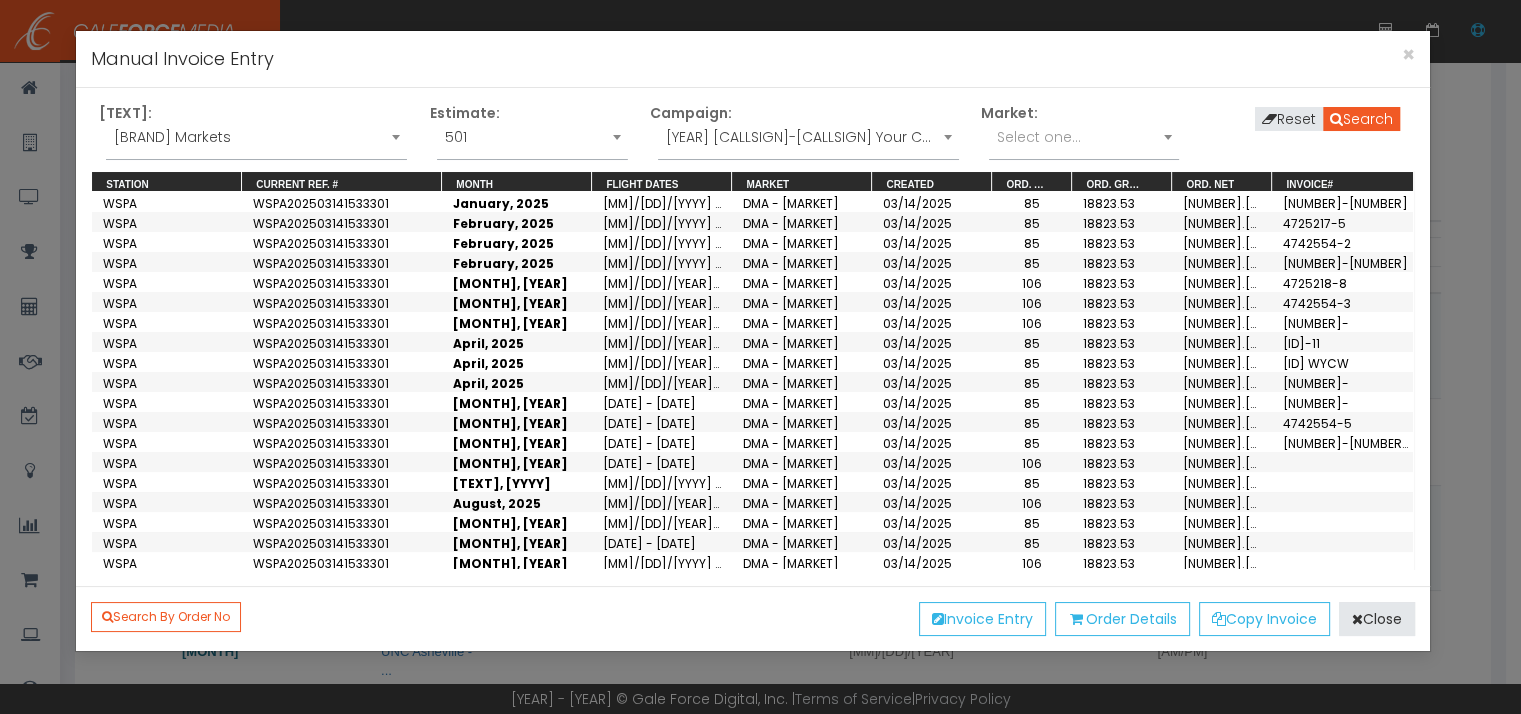 click on "[YEAR] [CALLSIGN]-[CALLSIGN] Your Carolina/Living Upstate Special Events Sponsor" at bounding box center (808, 137) 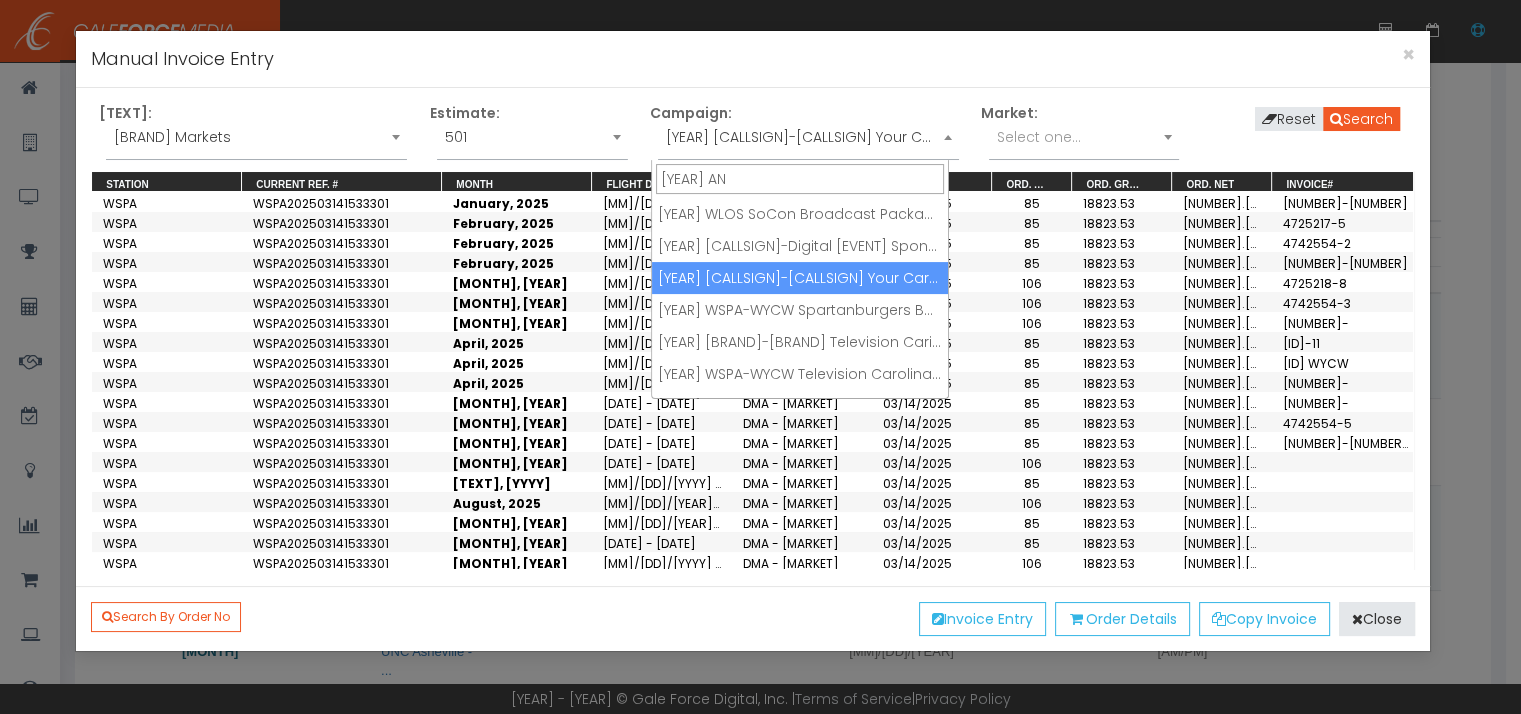 scroll, scrollTop: 0, scrollLeft: 0, axis: both 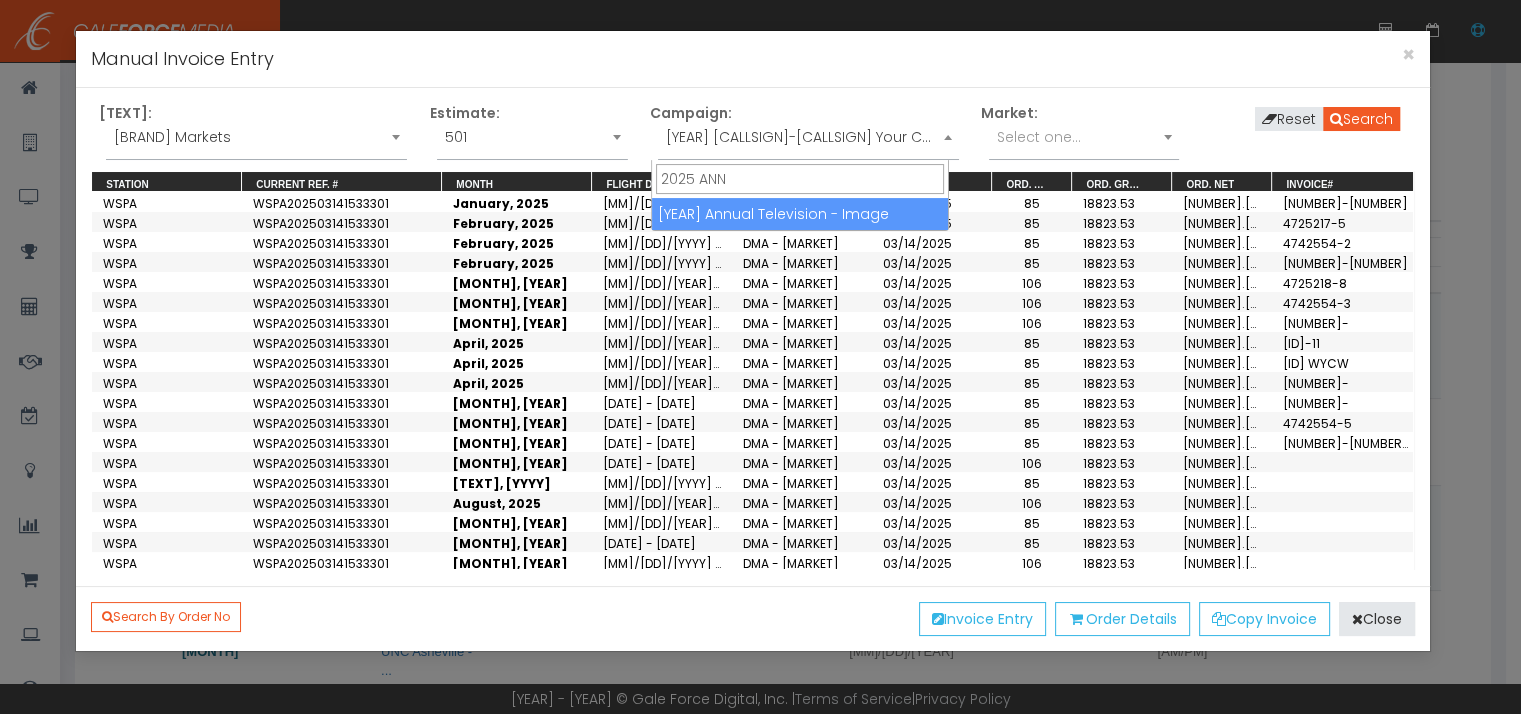 type on "2025 ANN" 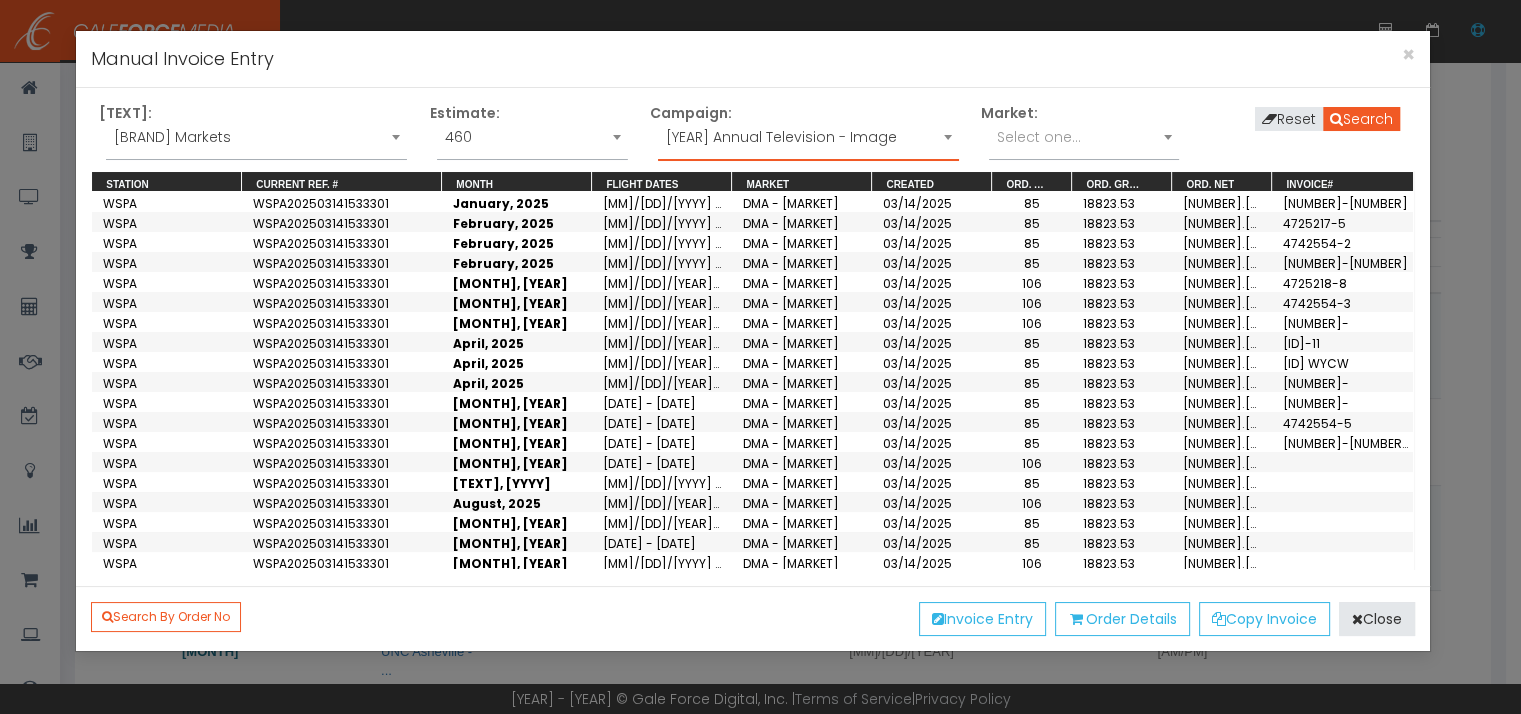 click on "Select one..." at bounding box center [1084, 137] 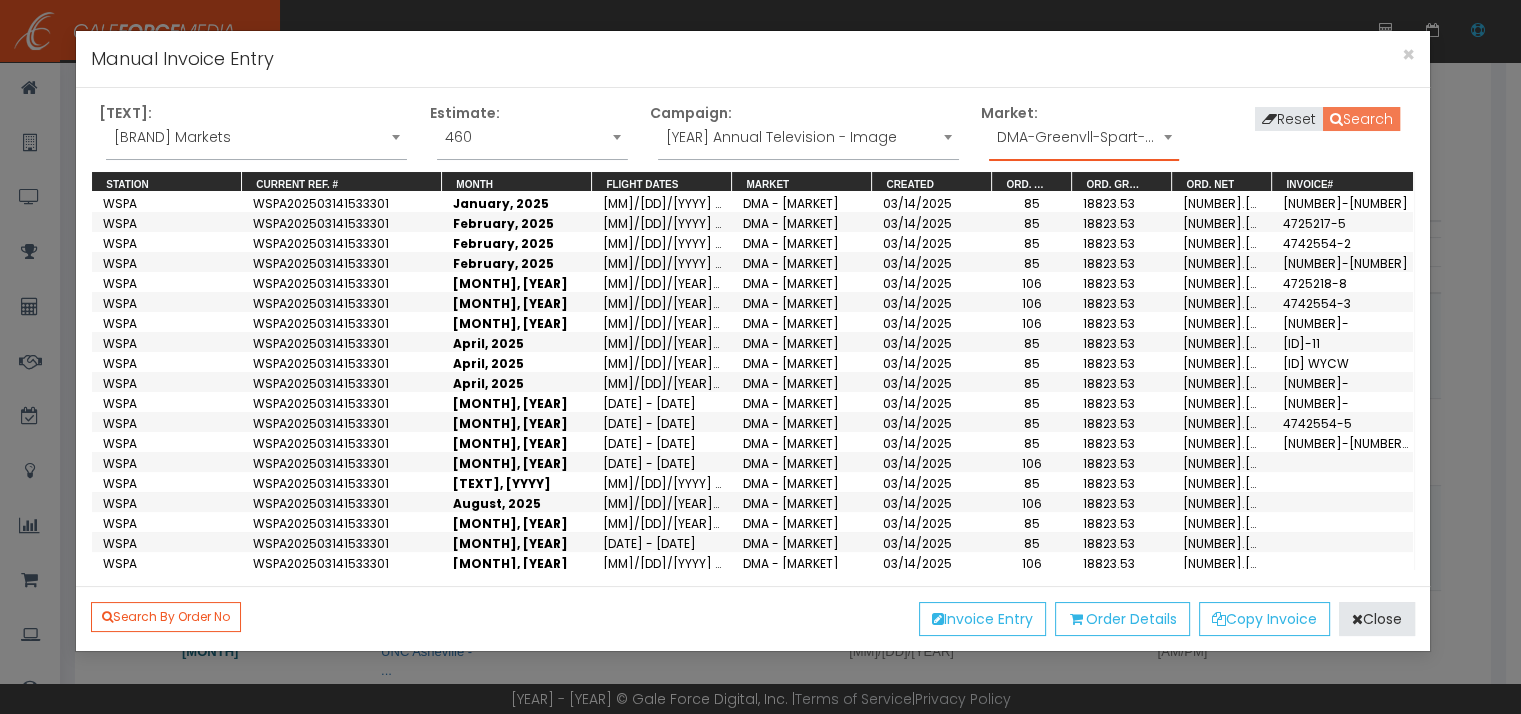 click on "Search" at bounding box center (1361, 119) 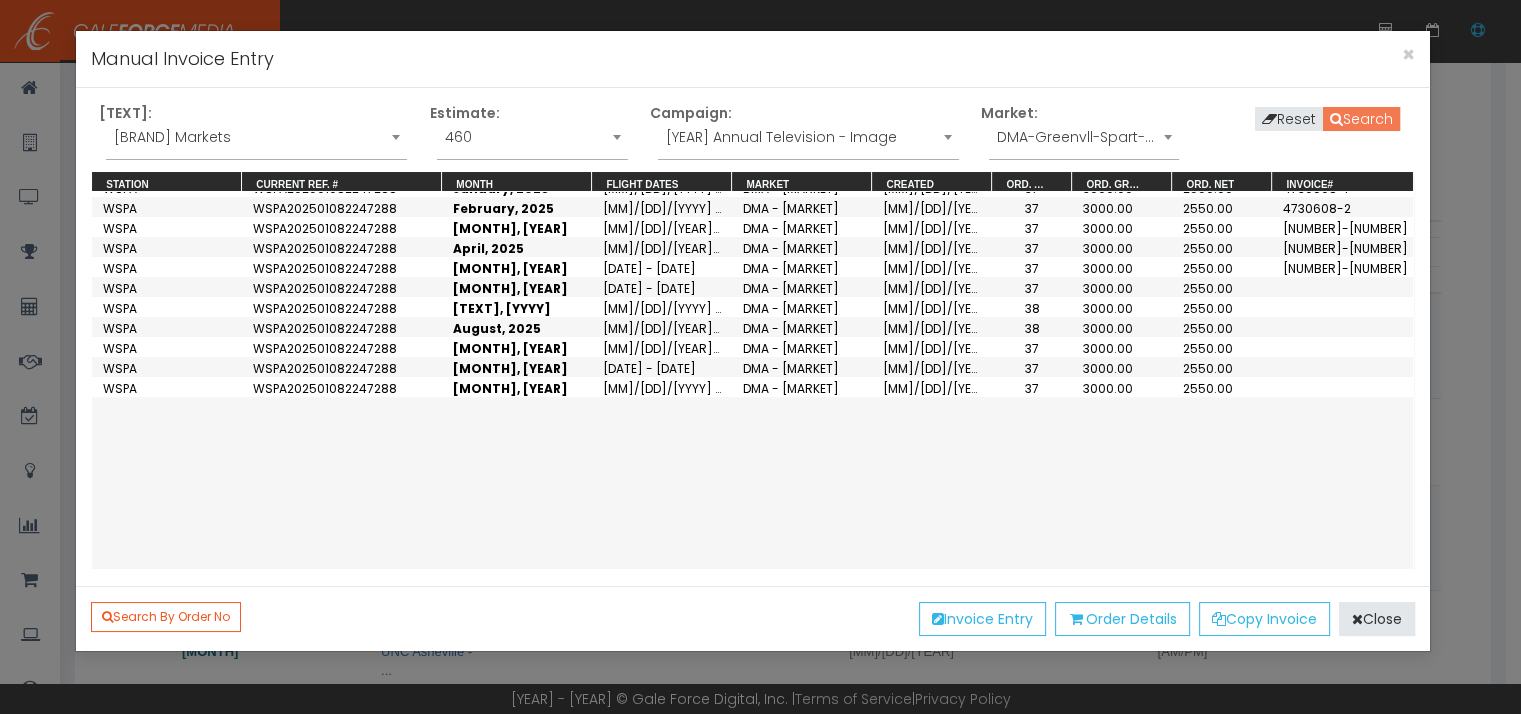 scroll, scrollTop: 500, scrollLeft: 0, axis: vertical 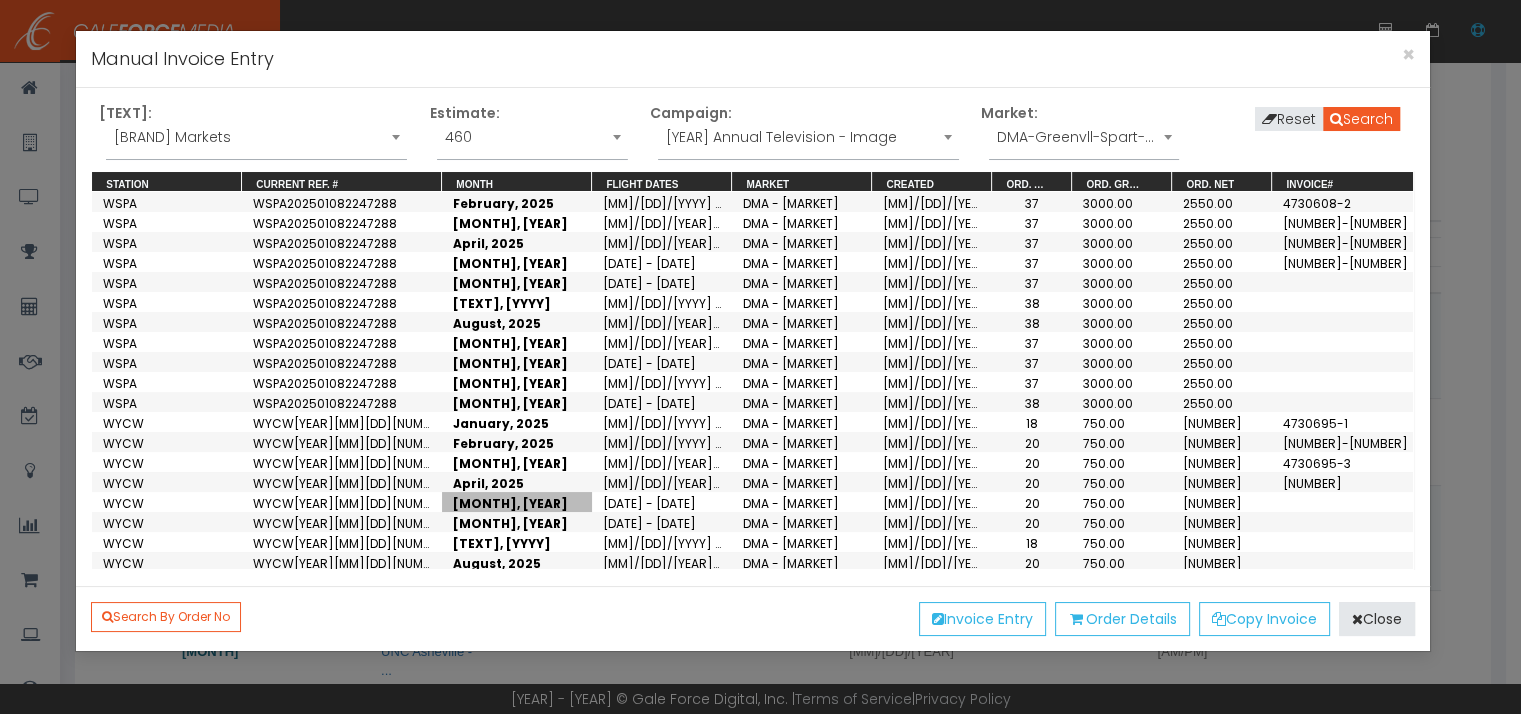 click on "[MONTH], [YEAR]" at bounding box center [517, 502] 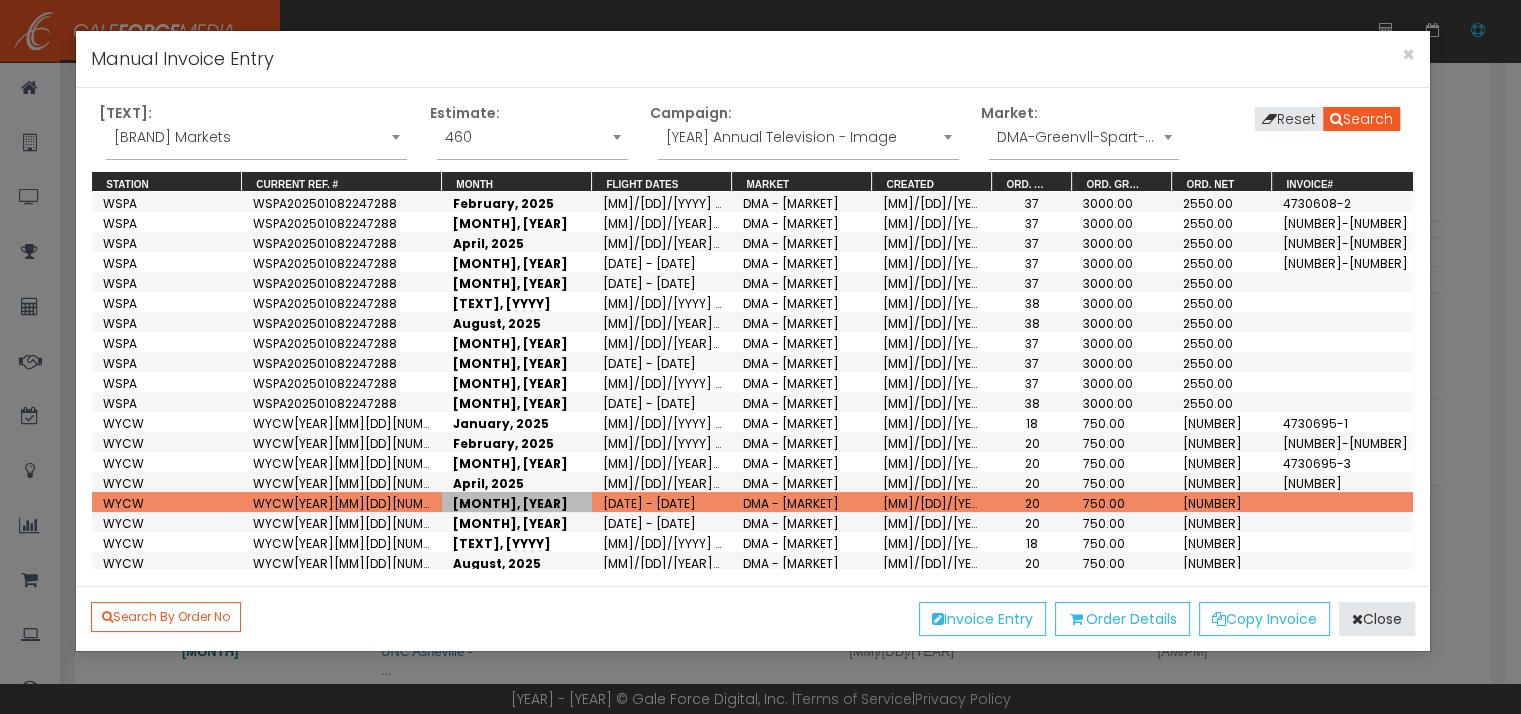 click on "Search By Order No
Invoice Entry
Order Details
Copy Invoice
Close" at bounding box center (752, 618) 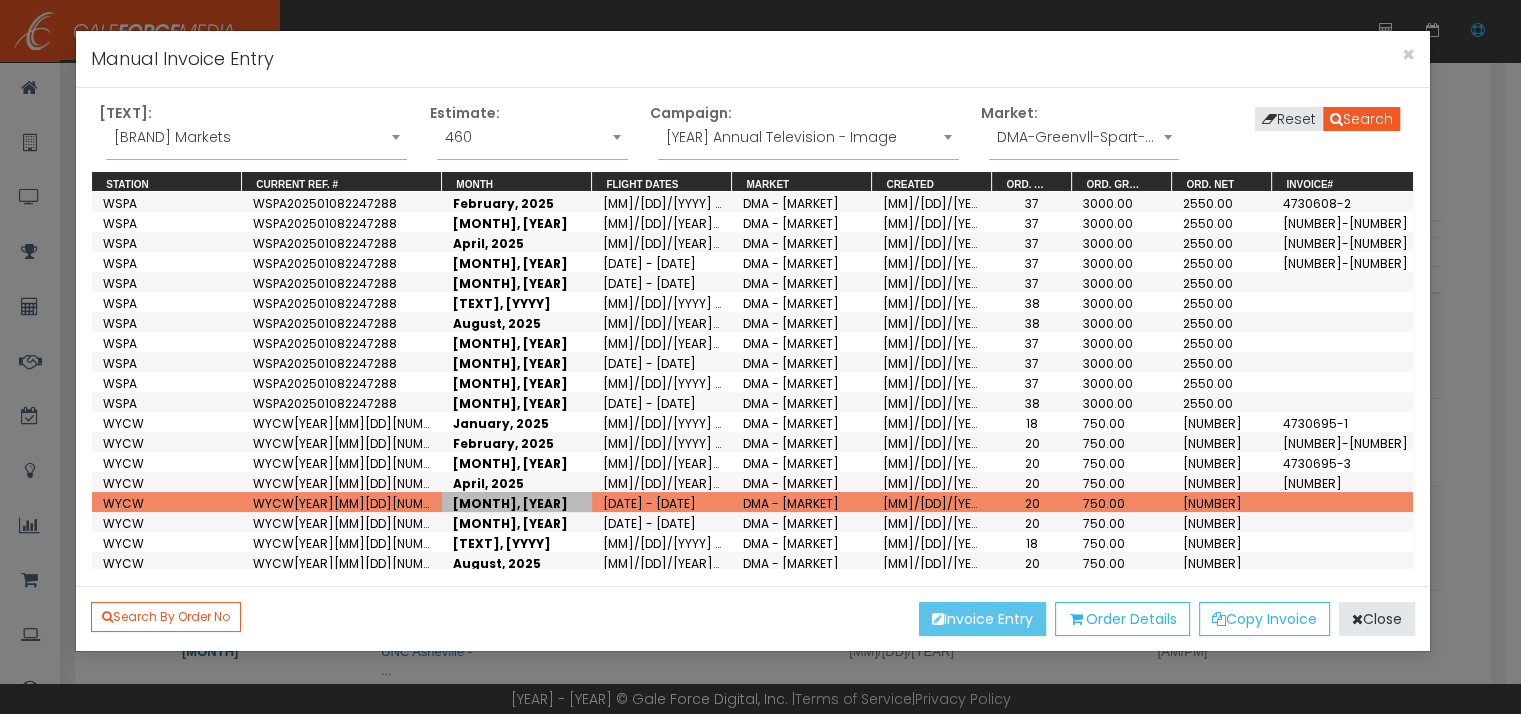 click on "Invoice Entry" at bounding box center [982, 619] 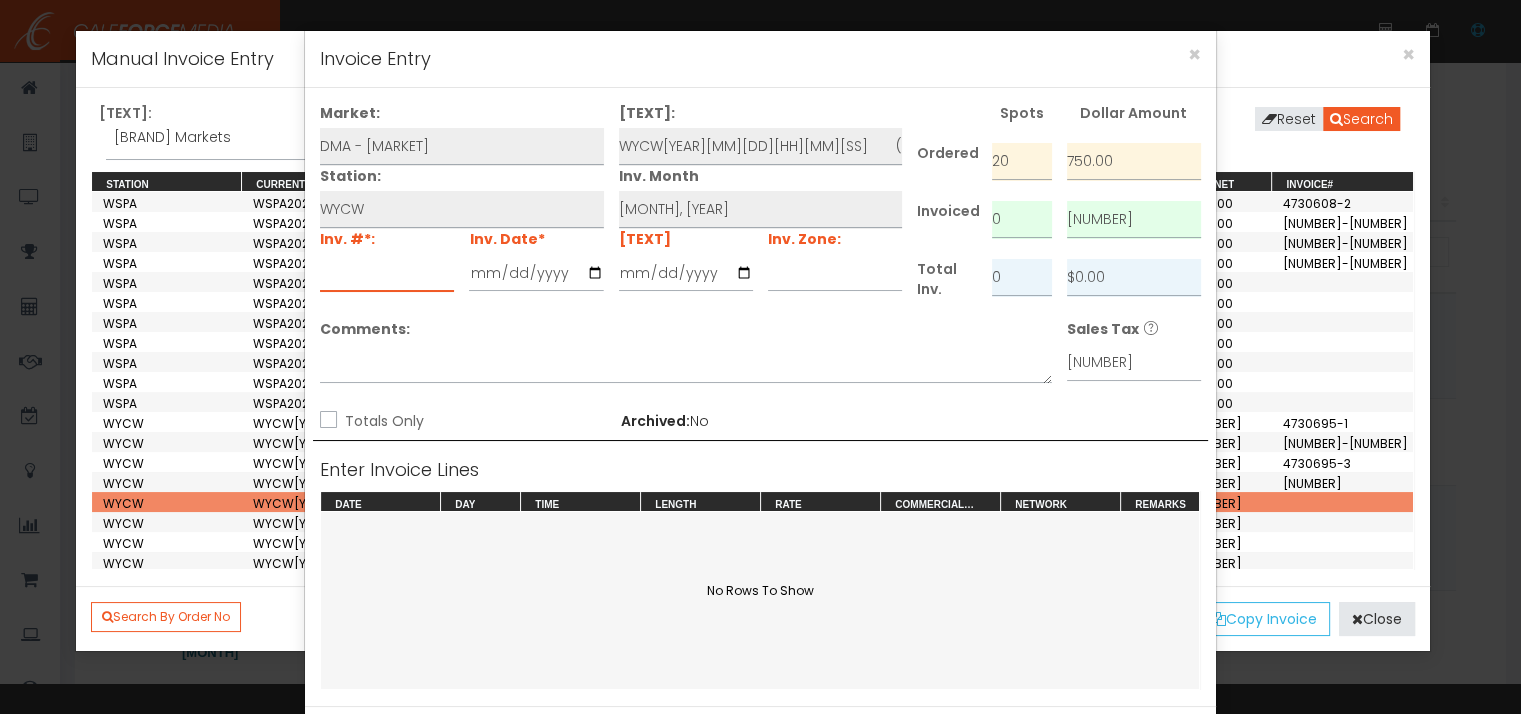 click at bounding box center [387, 273] 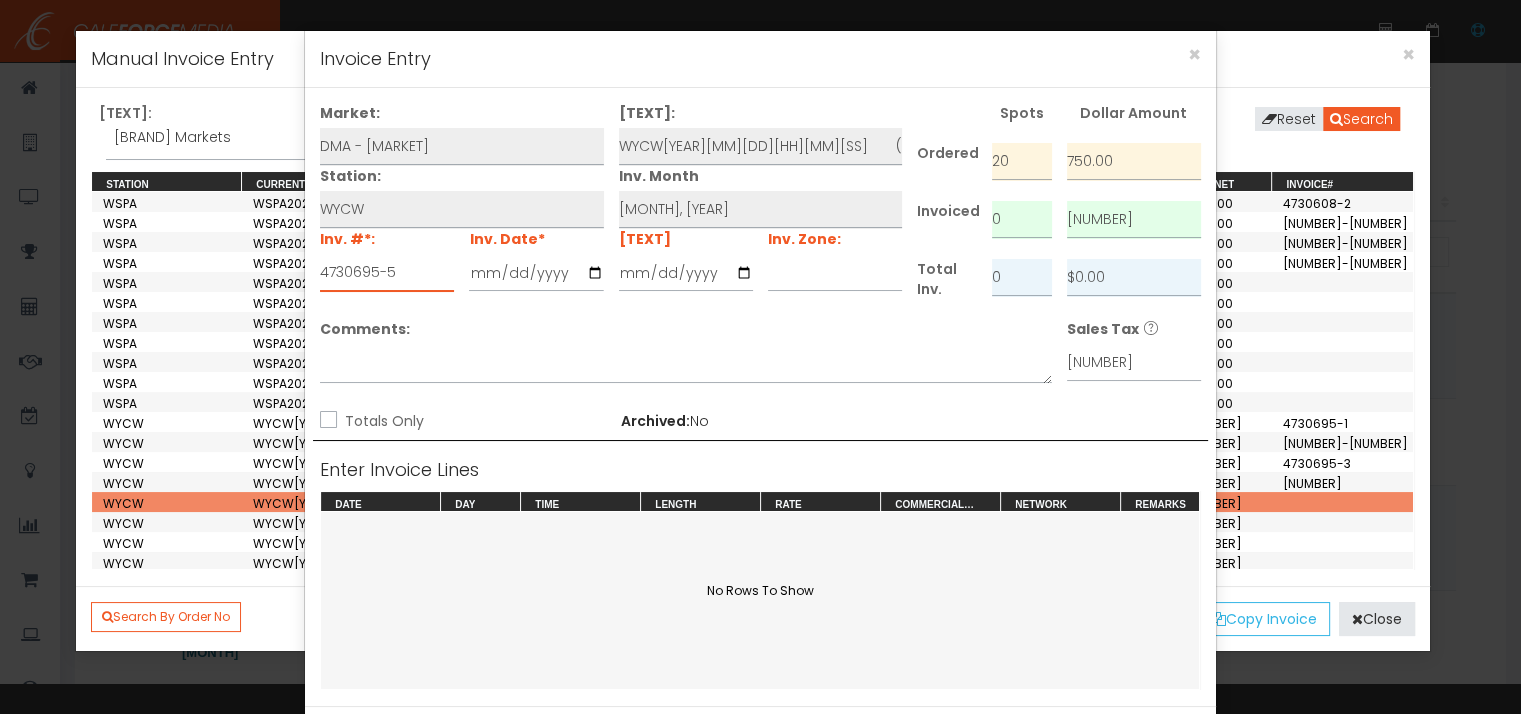 type on "4730695-5" 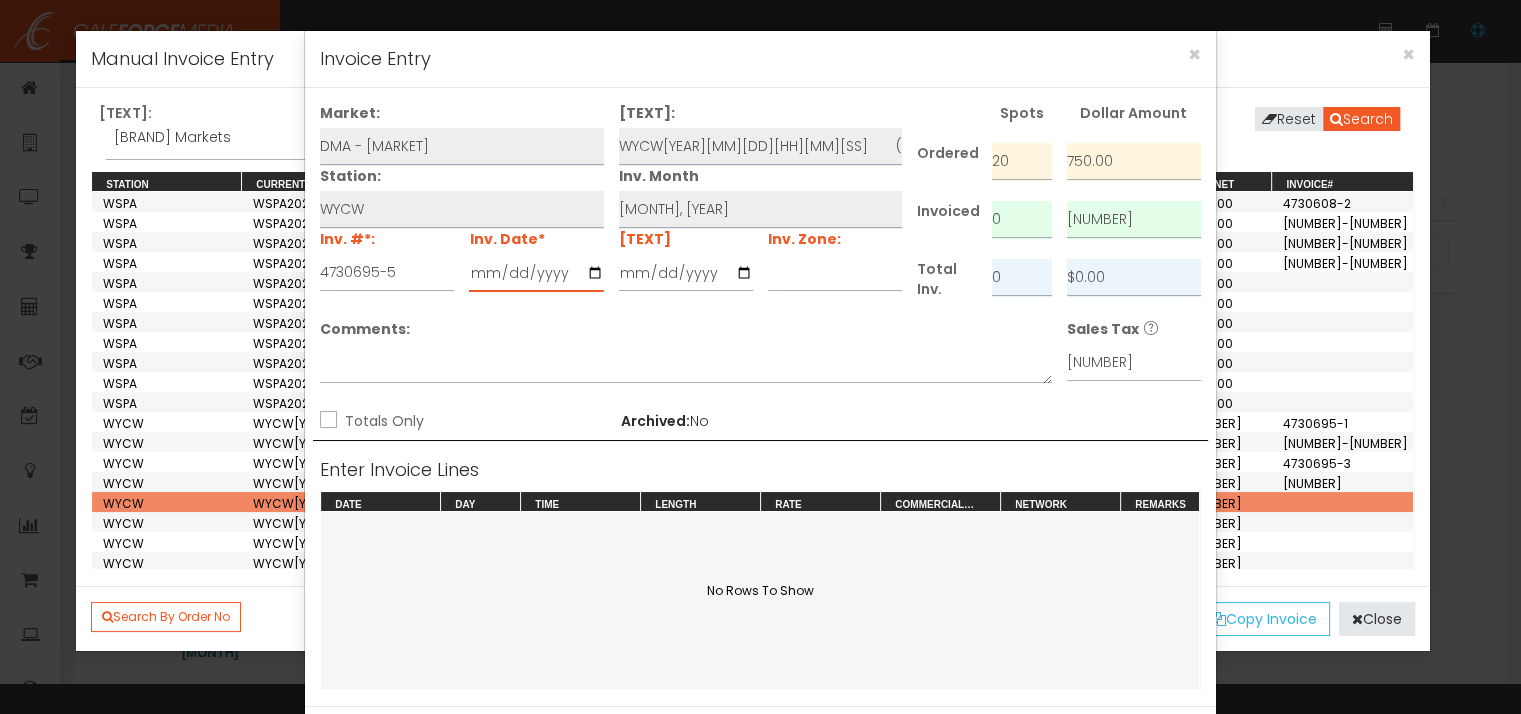 type on "[YYYY]-[MM]-[DD]" 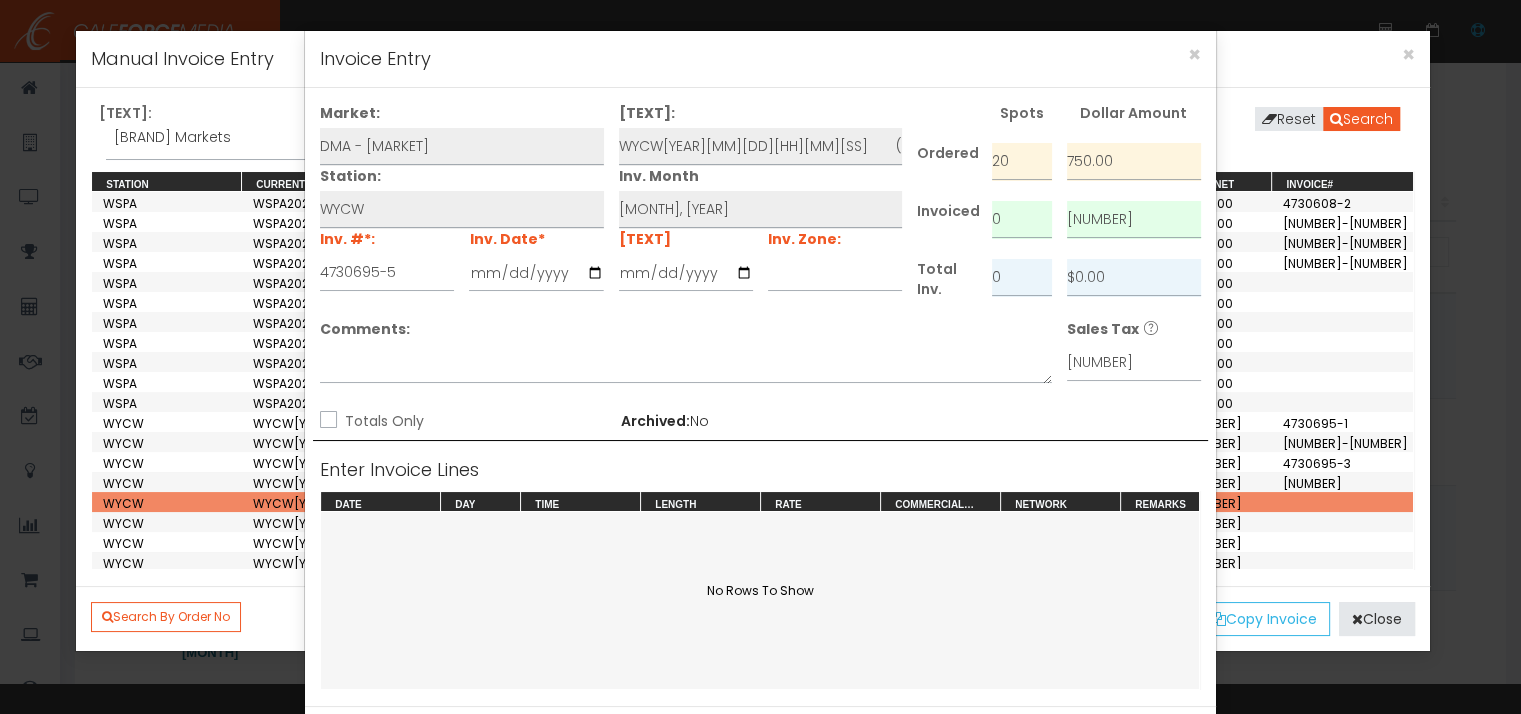 click on "Totals Only" at bounding box center (326, 421) 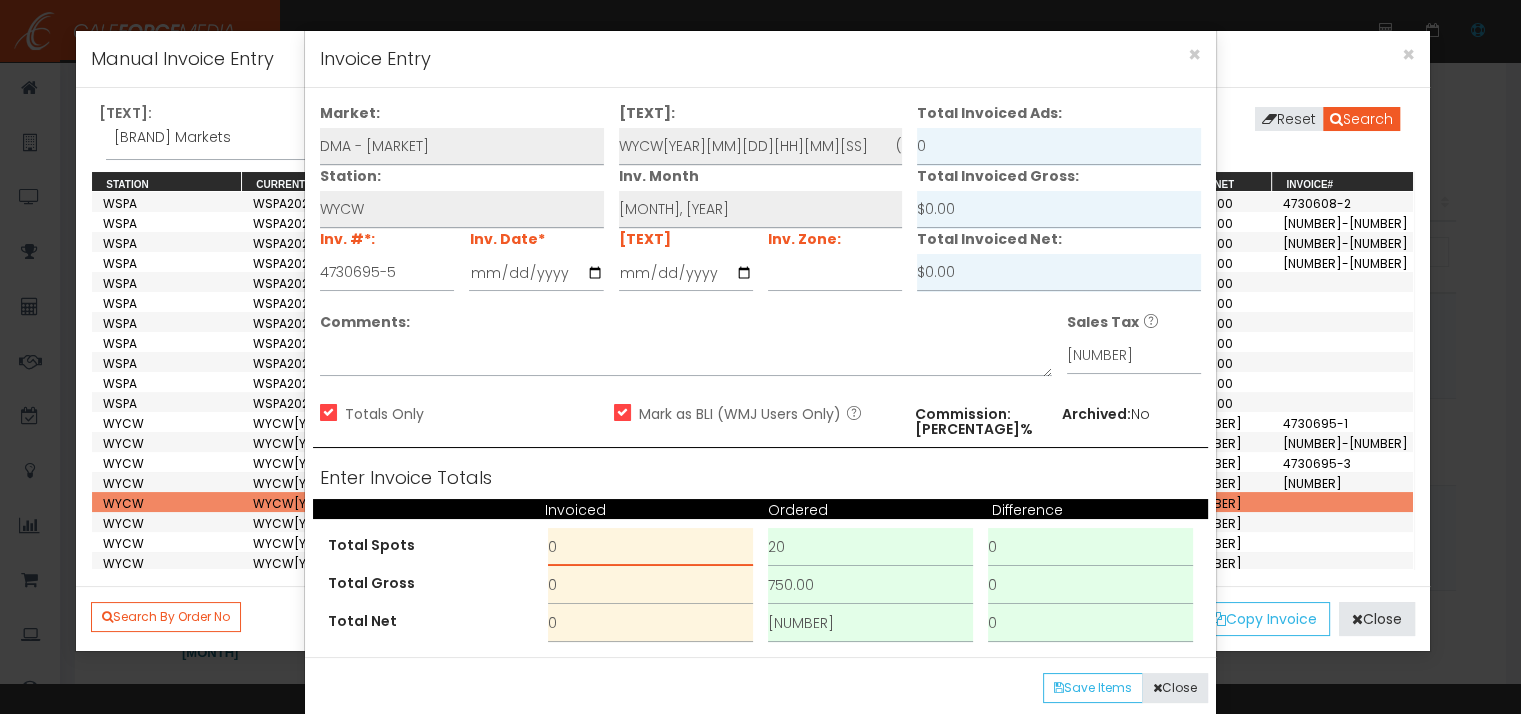 click on "0" at bounding box center [650, 547] 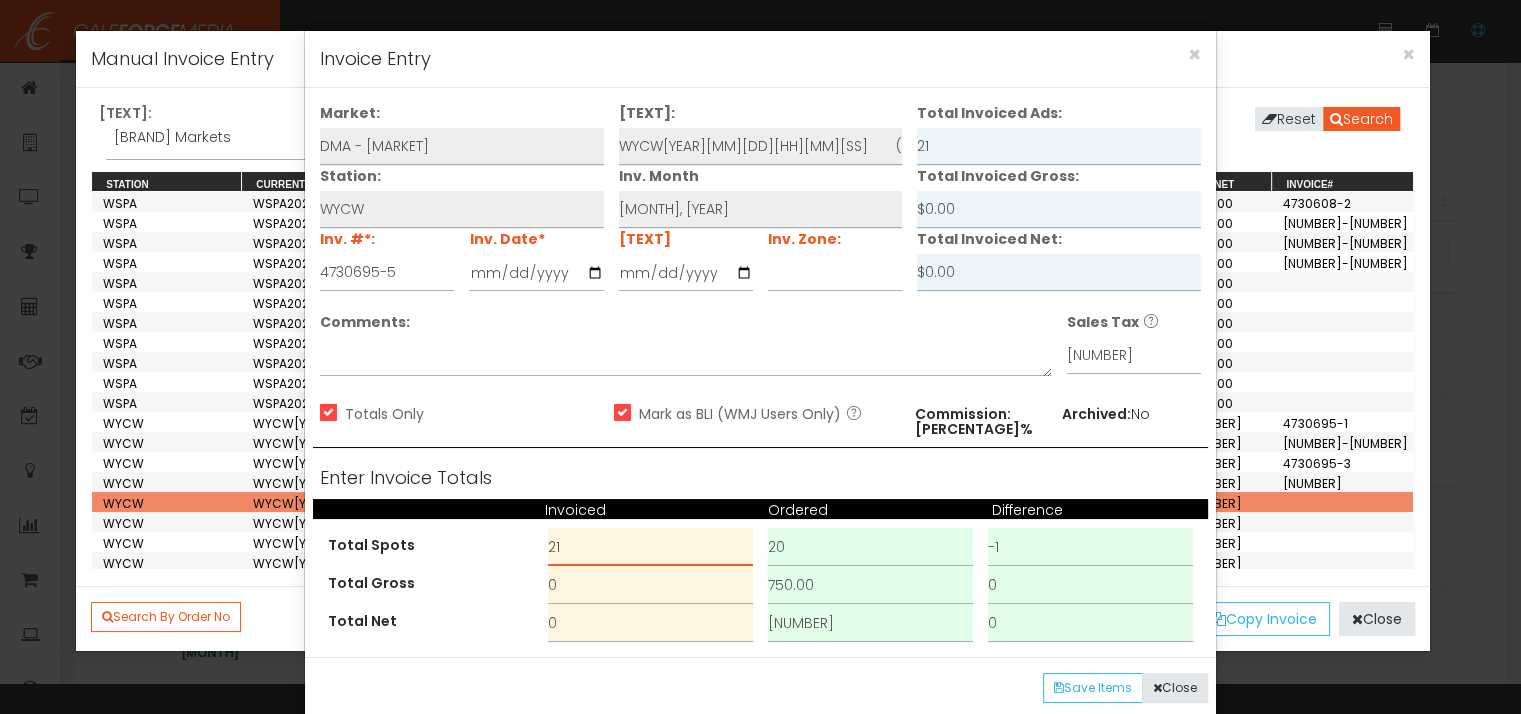 type on "21" 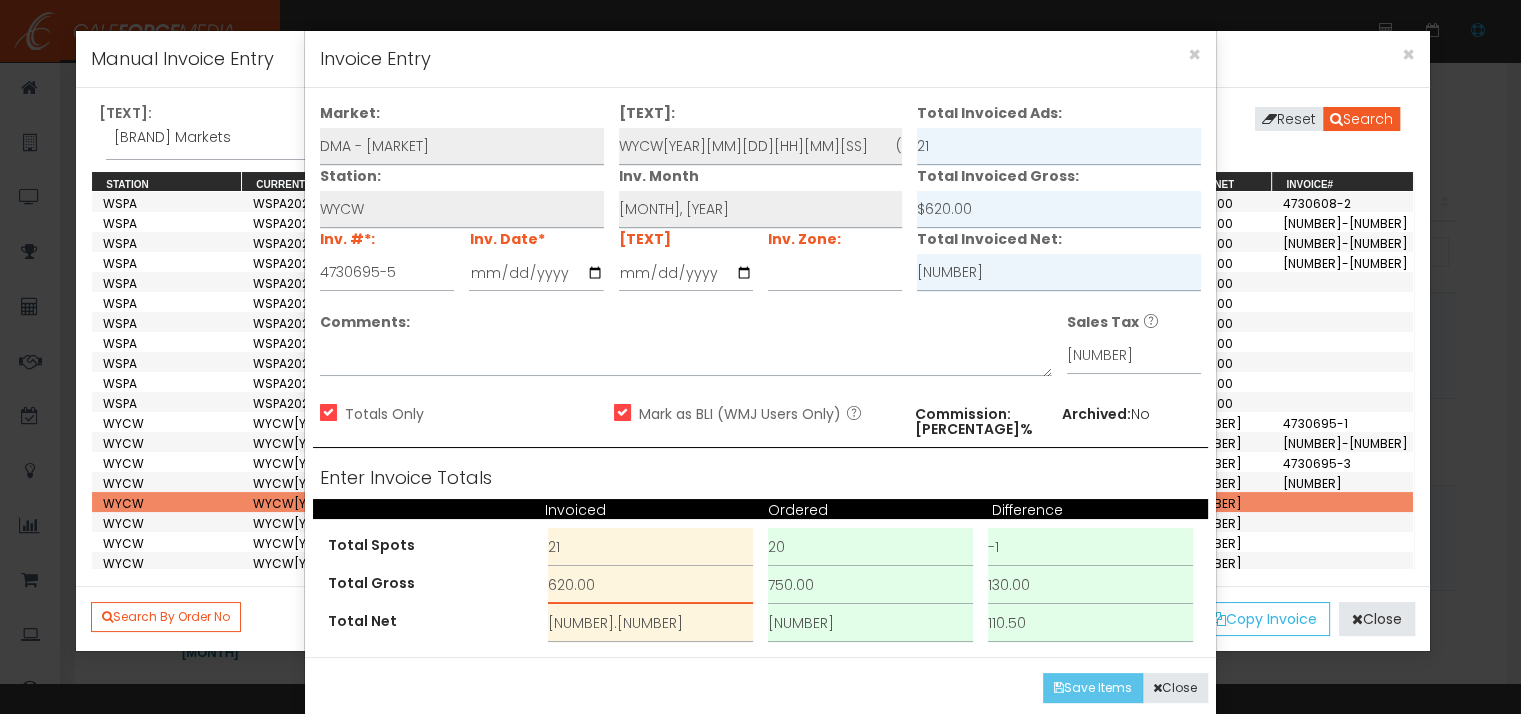 type on "620.00" 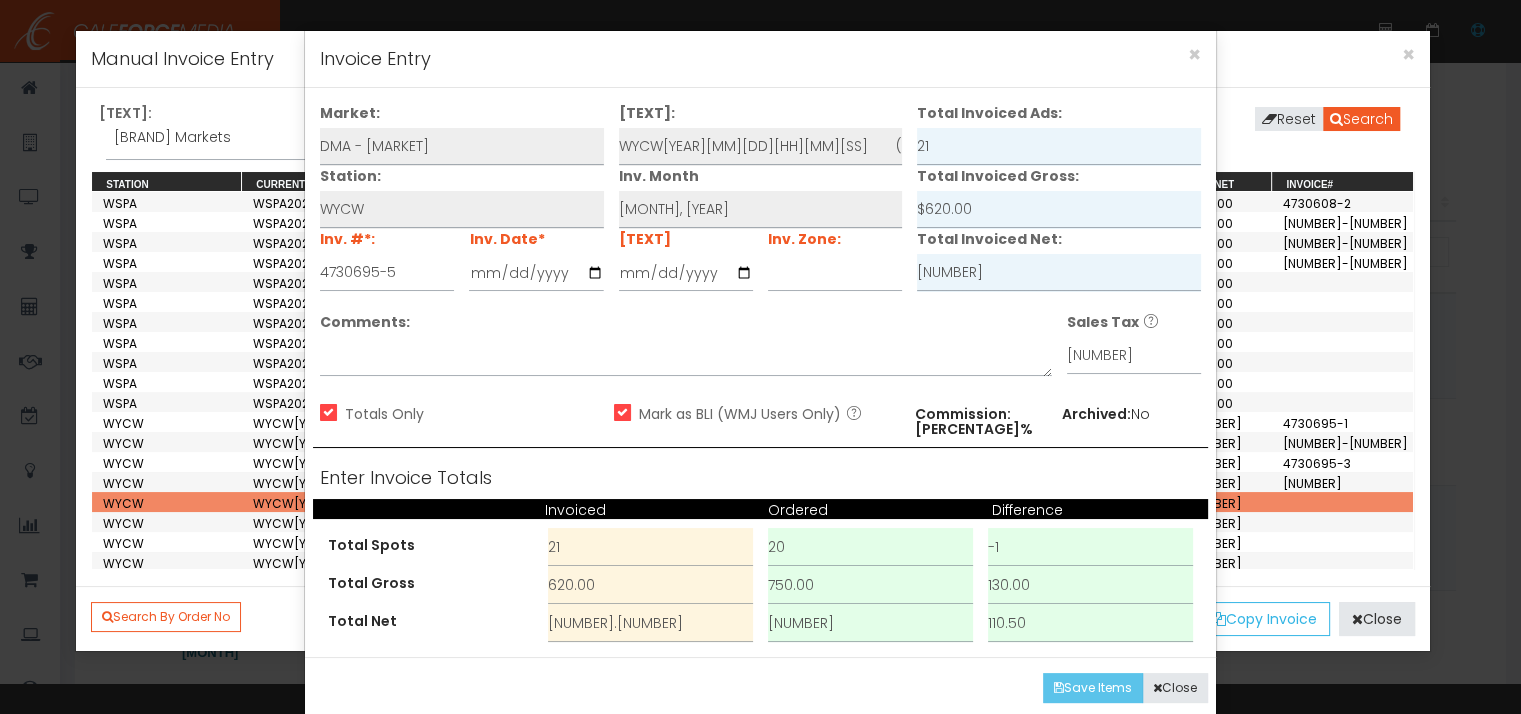 click on "Save Items" at bounding box center (1093, 688) 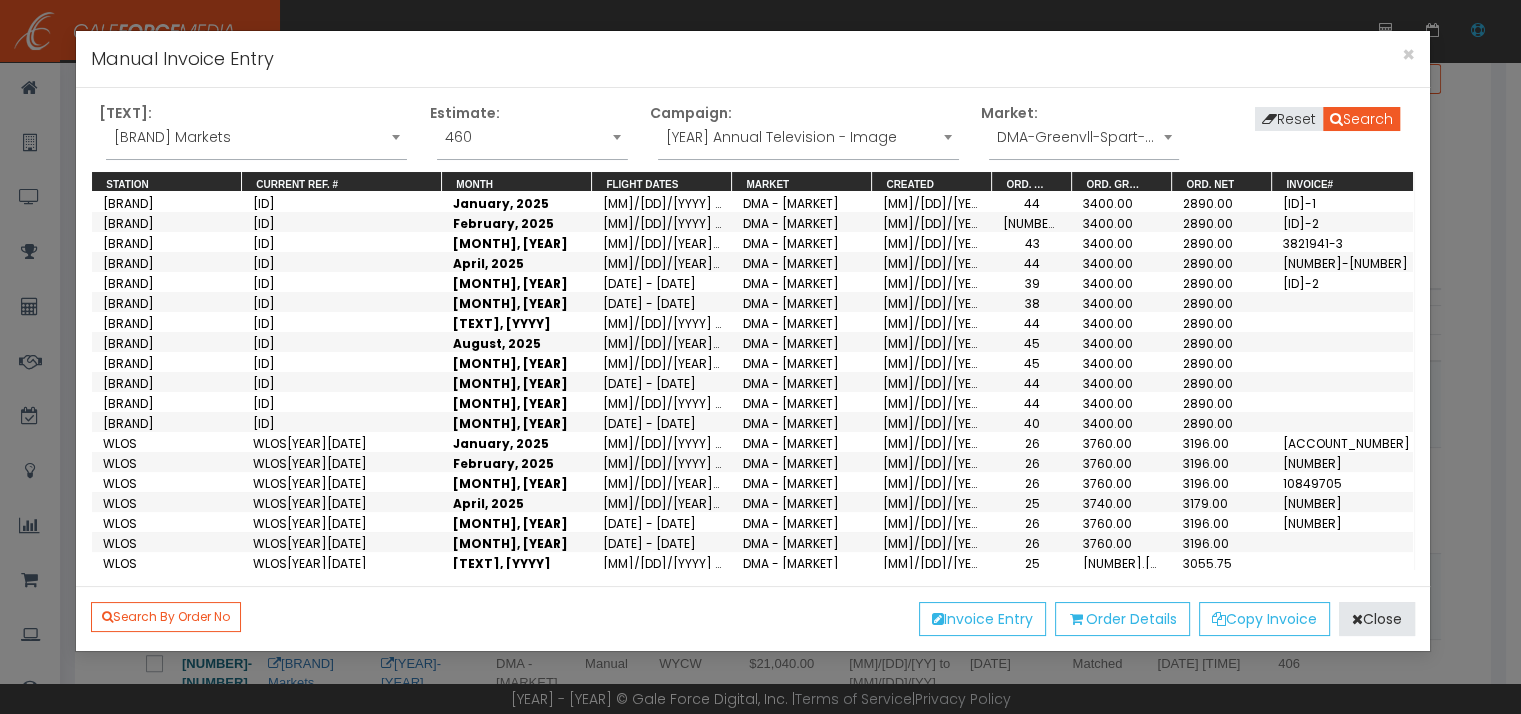 scroll, scrollTop: 300, scrollLeft: 0, axis: vertical 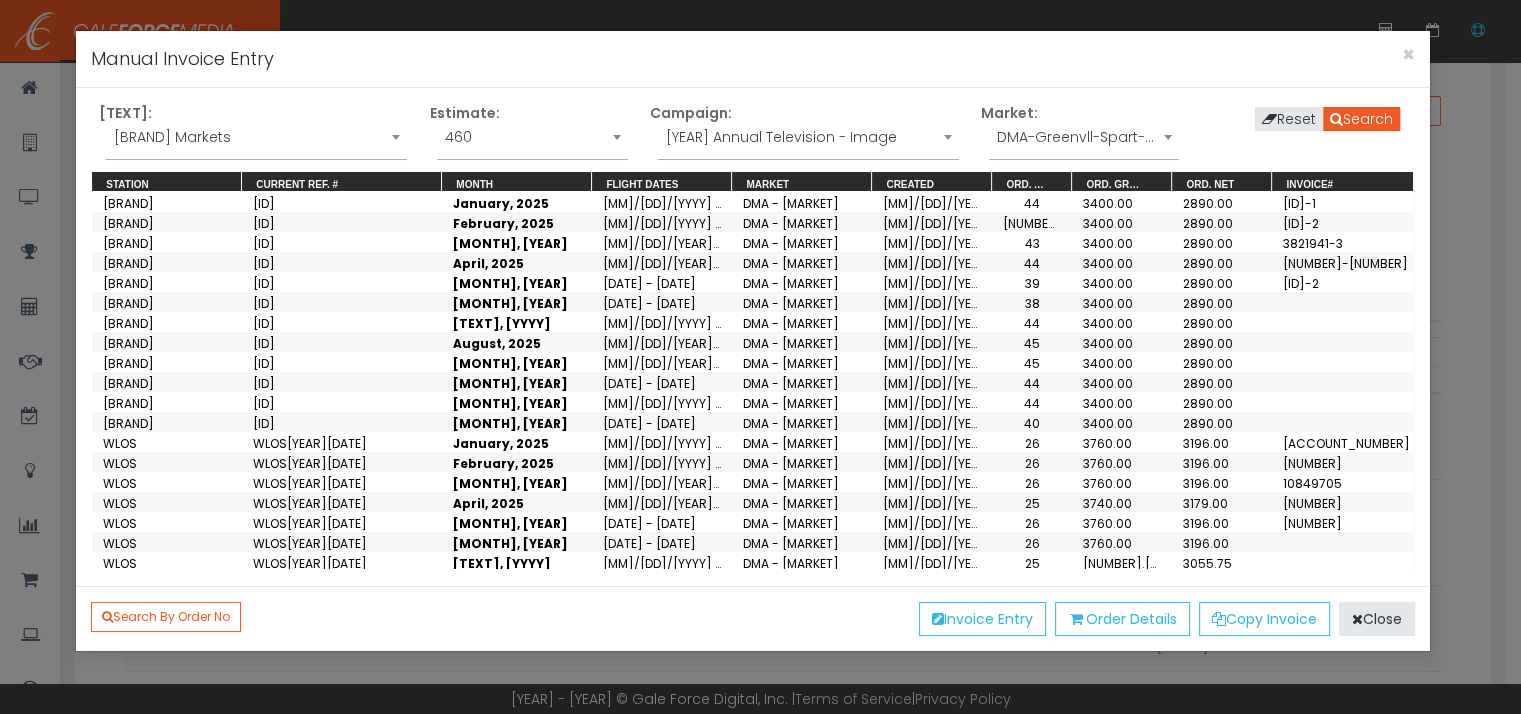 click on "[YEAR] Annual Television - Image" at bounding box center (808, 137) 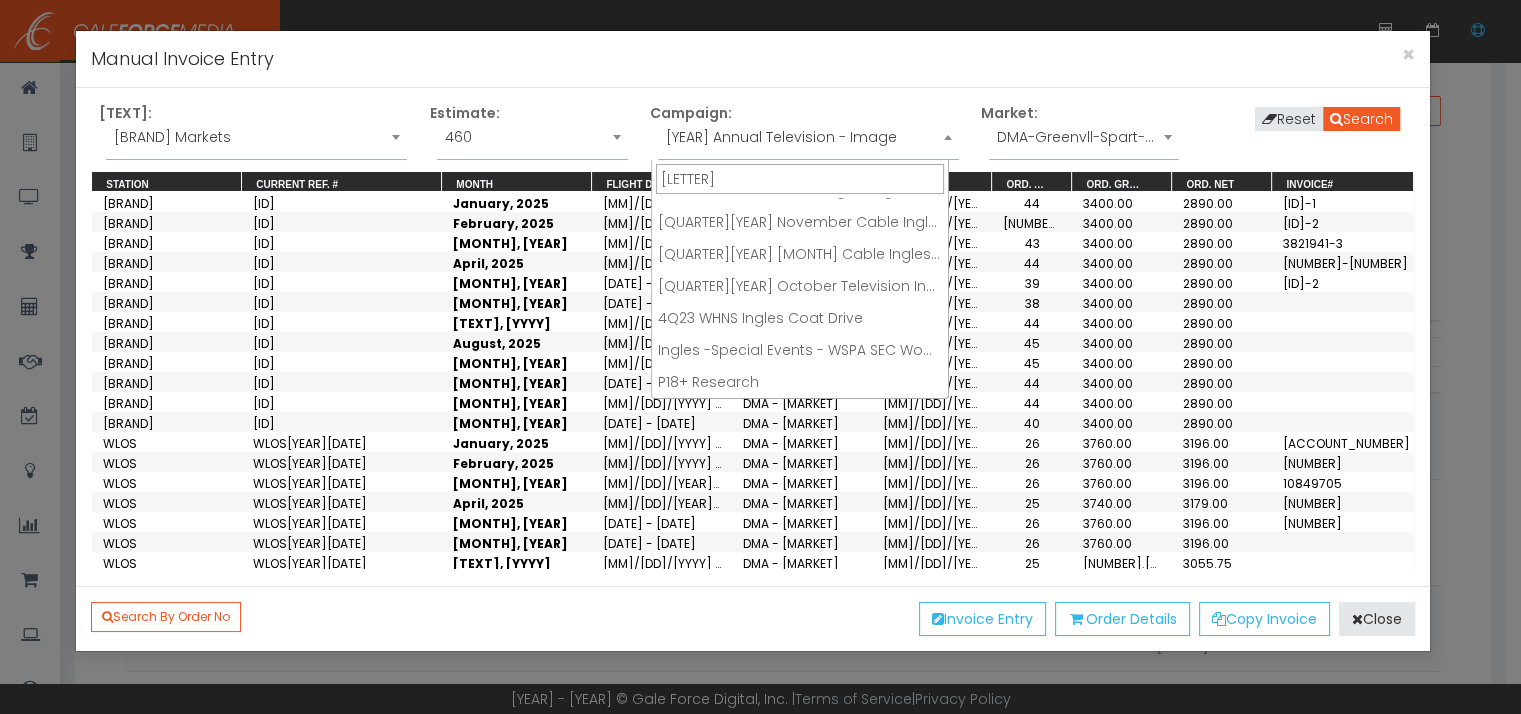 scroll, scrollTop: 0, scrollLeft: 0, axis: both 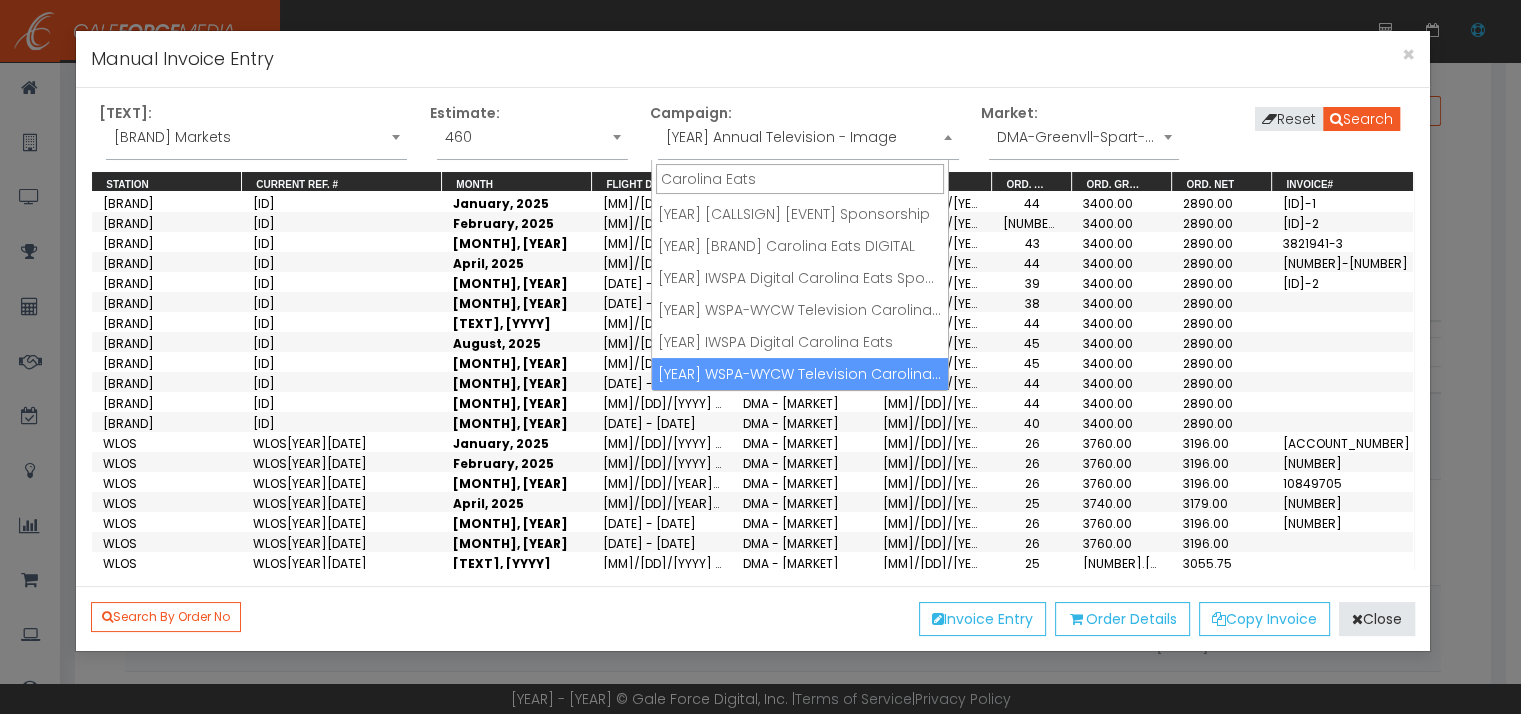 type on "Carolina Eats" 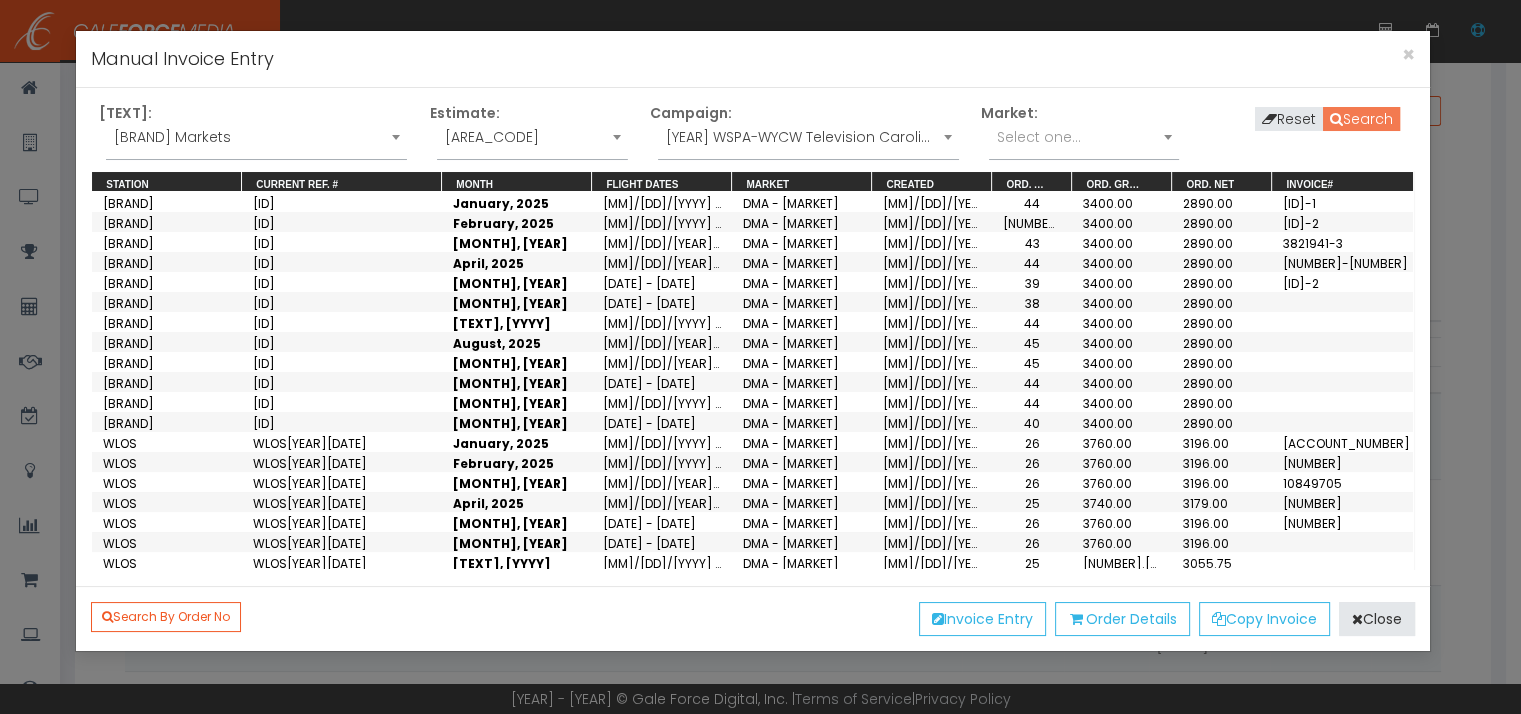 click on "Search" at bounding box center [1361, 119] 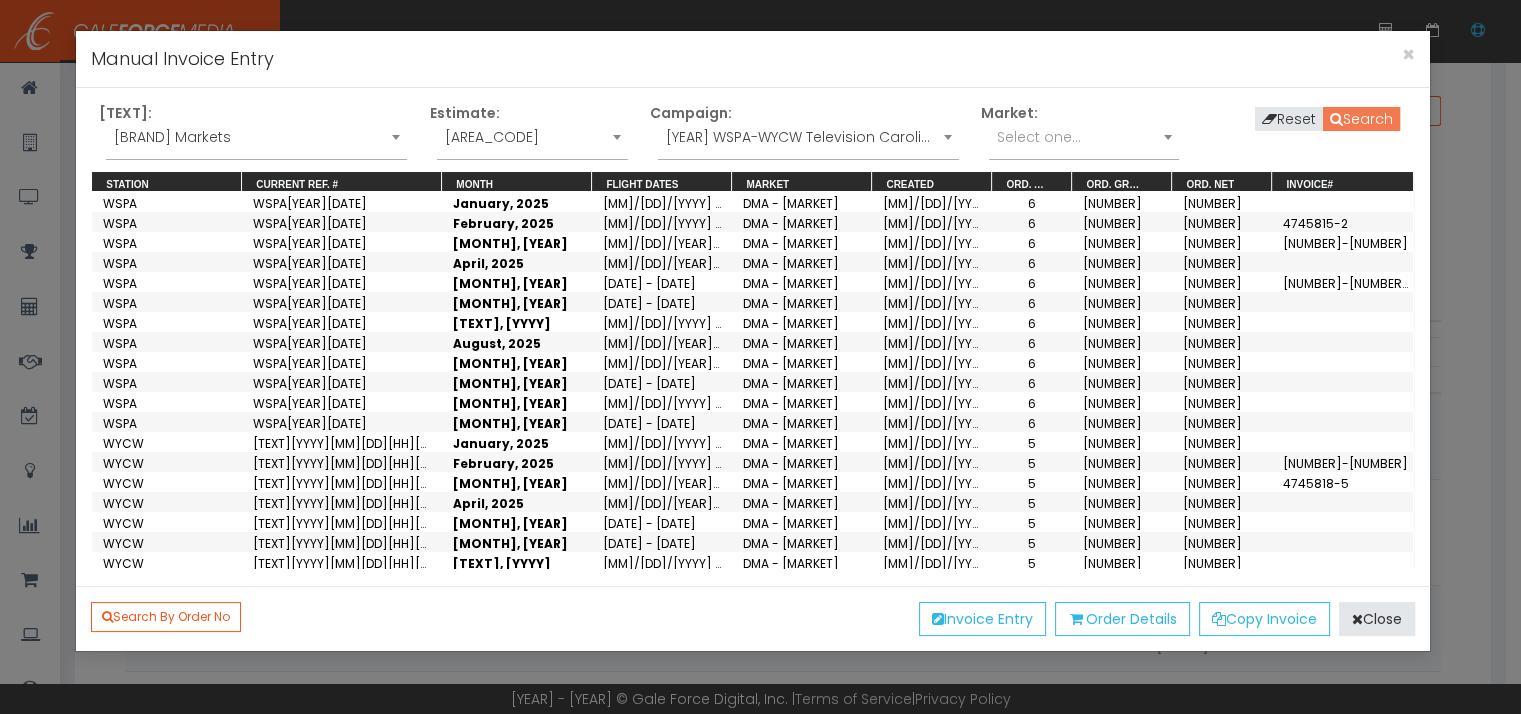 scroll, scrollTop: 100, scrollLeft: 0, axis: vertical 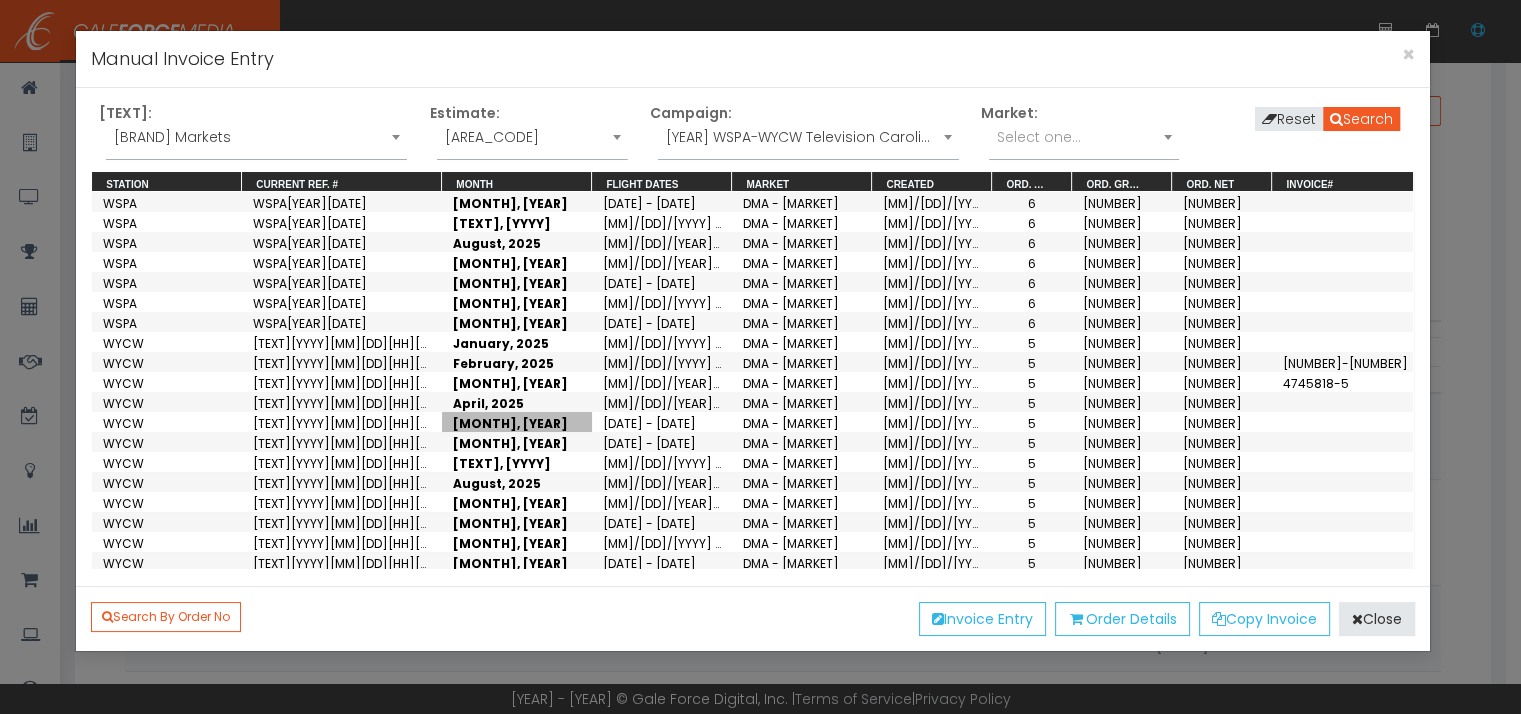 click on "[MONTH], [YEAR]" at bounding box center [517, 422] 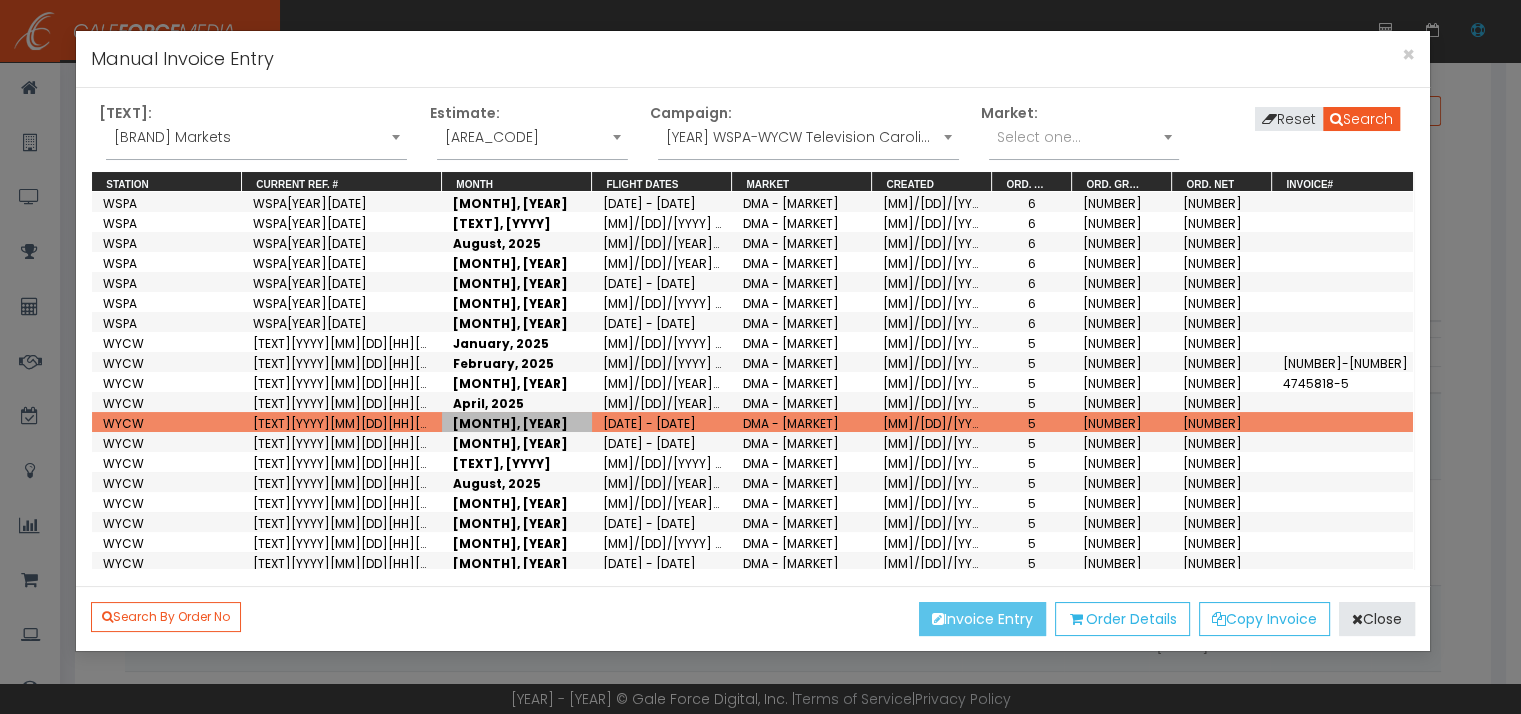 click on "Invoice Entry" at bounding box center [982, 619] 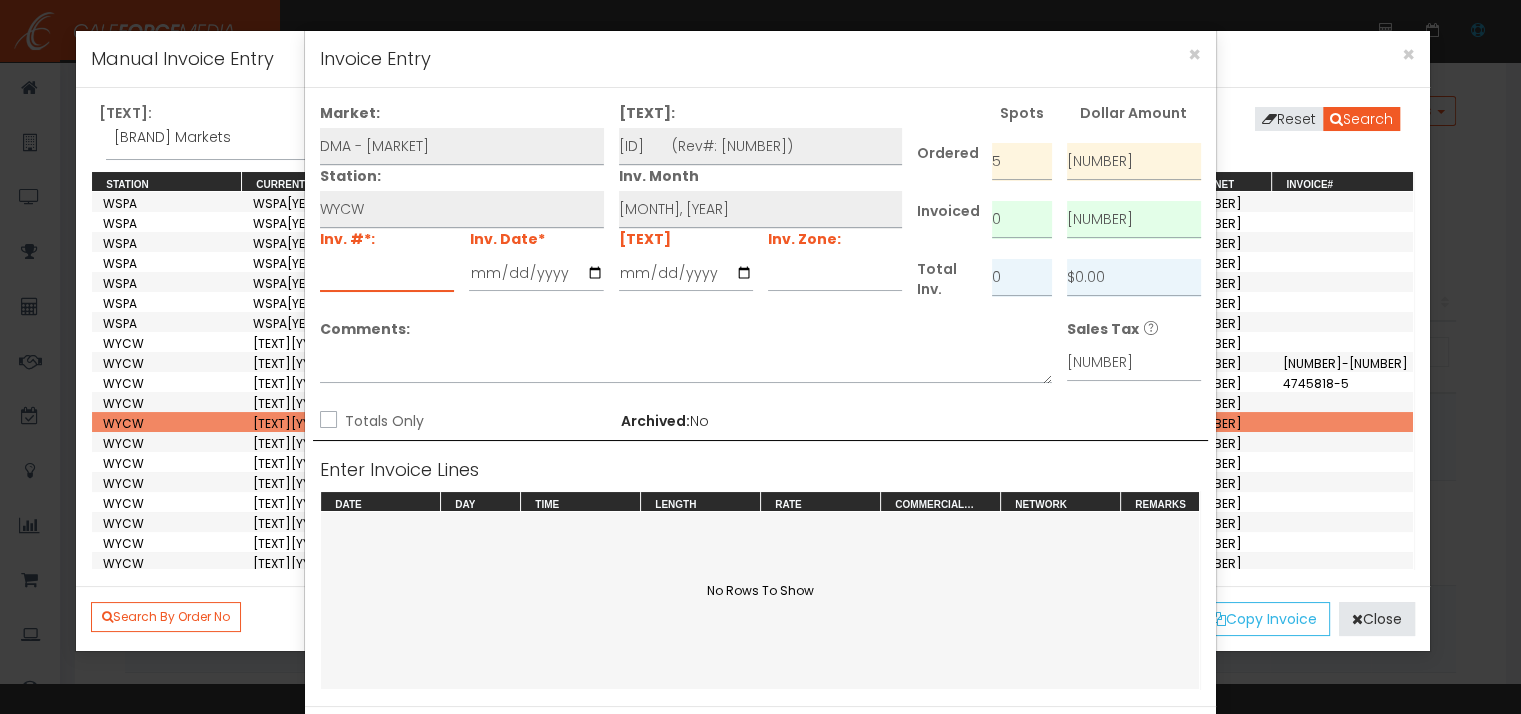 drag, startPoint x: 334, startPoint y: 280, endPoint x: 350, endPoint y: 283, distance: 16.27882 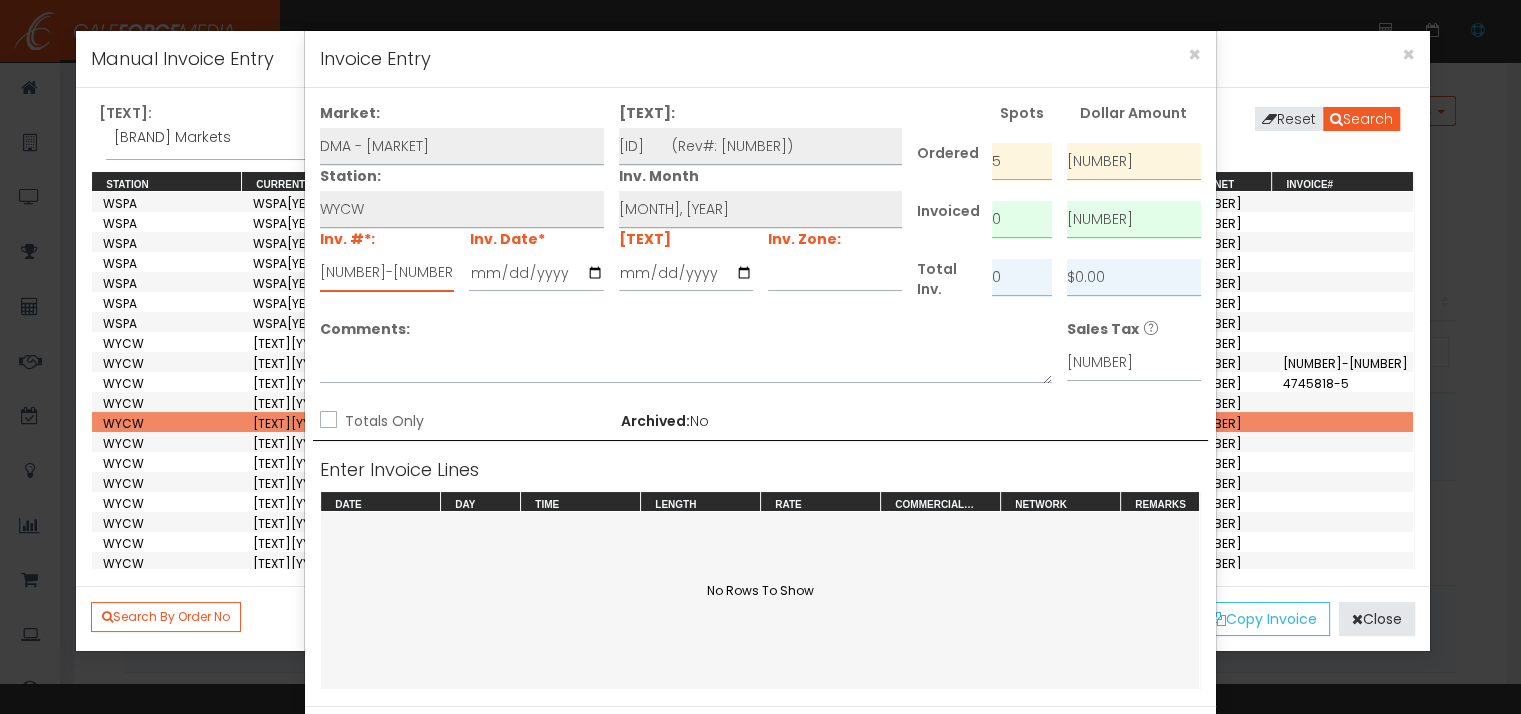 type on "[NUMBER]-[NUMBER]" 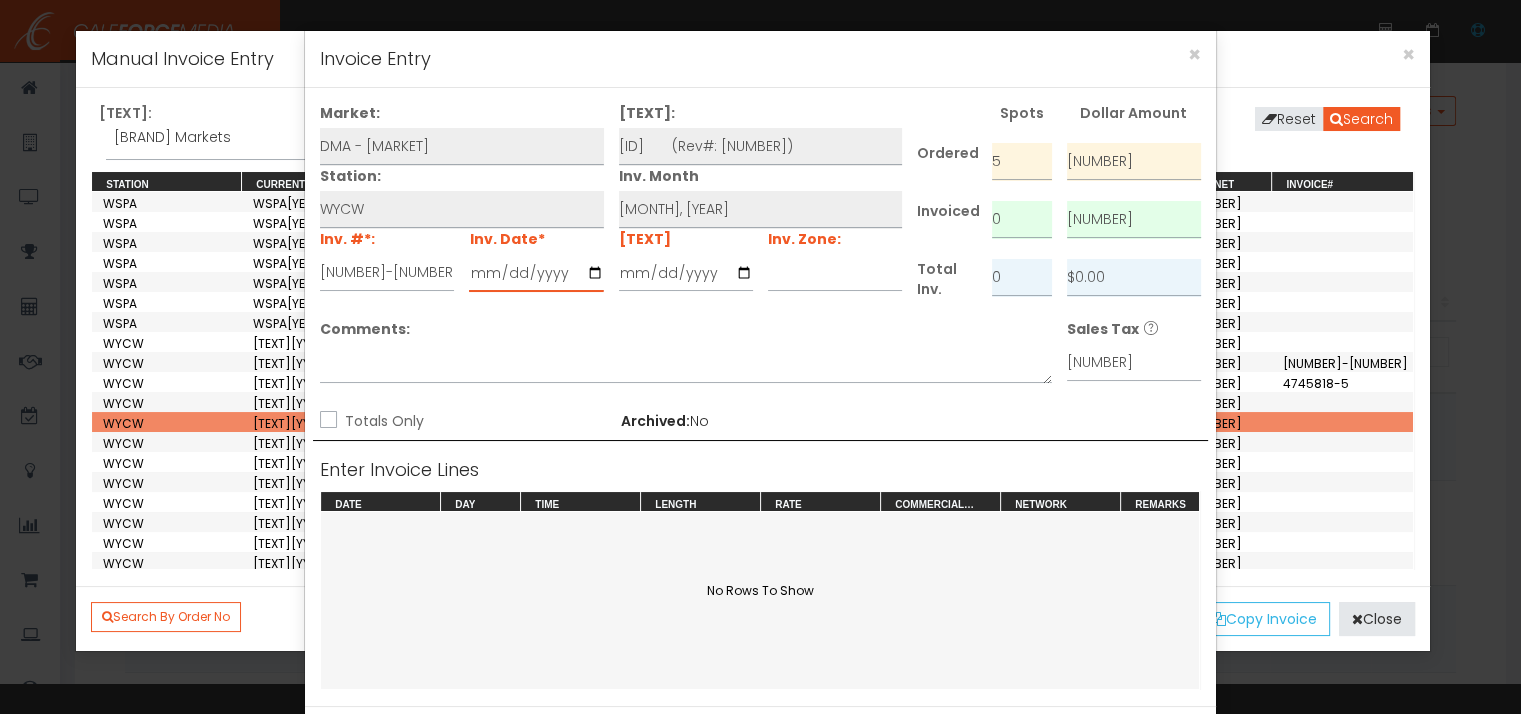 type on "[YYYY]-[MM]-[DD]" 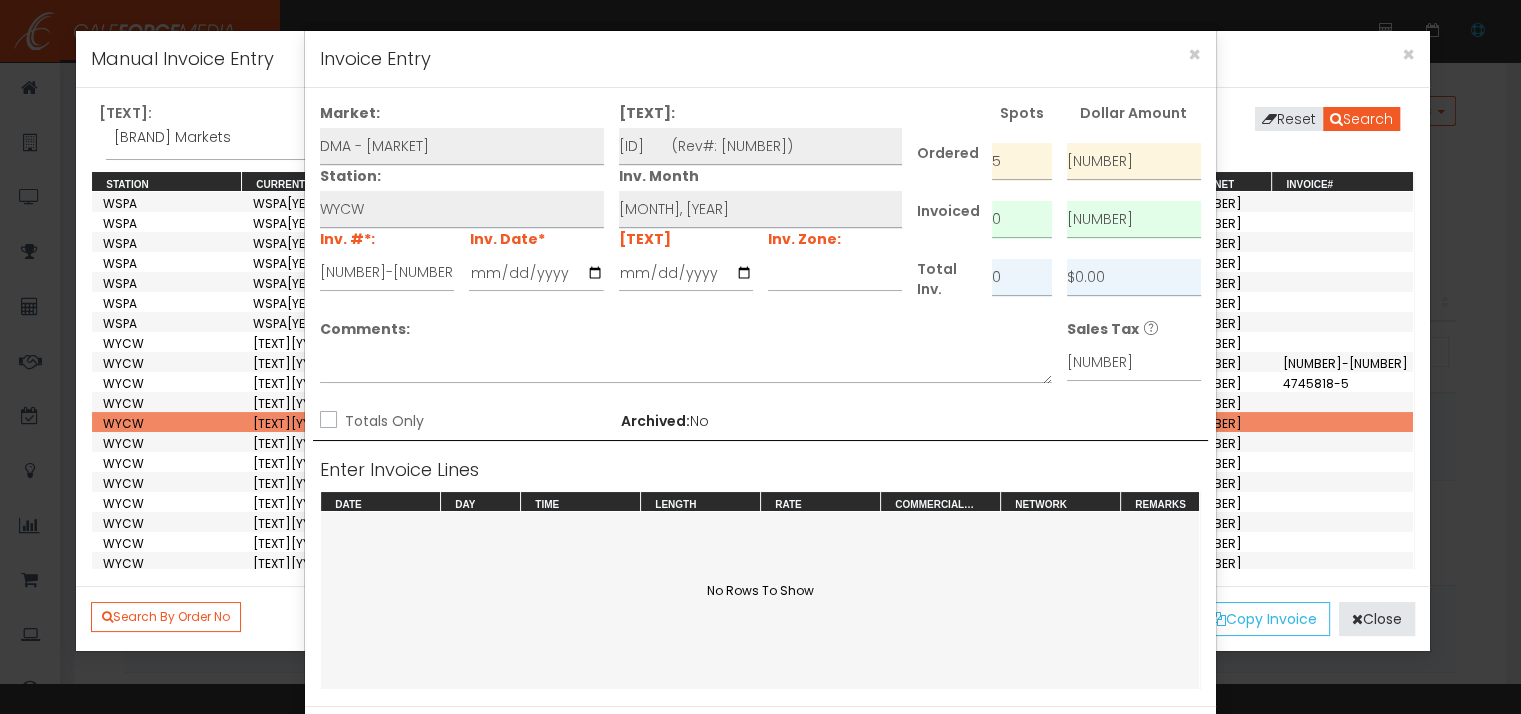 click on "Totals Only" at bounding box center [467, 417] 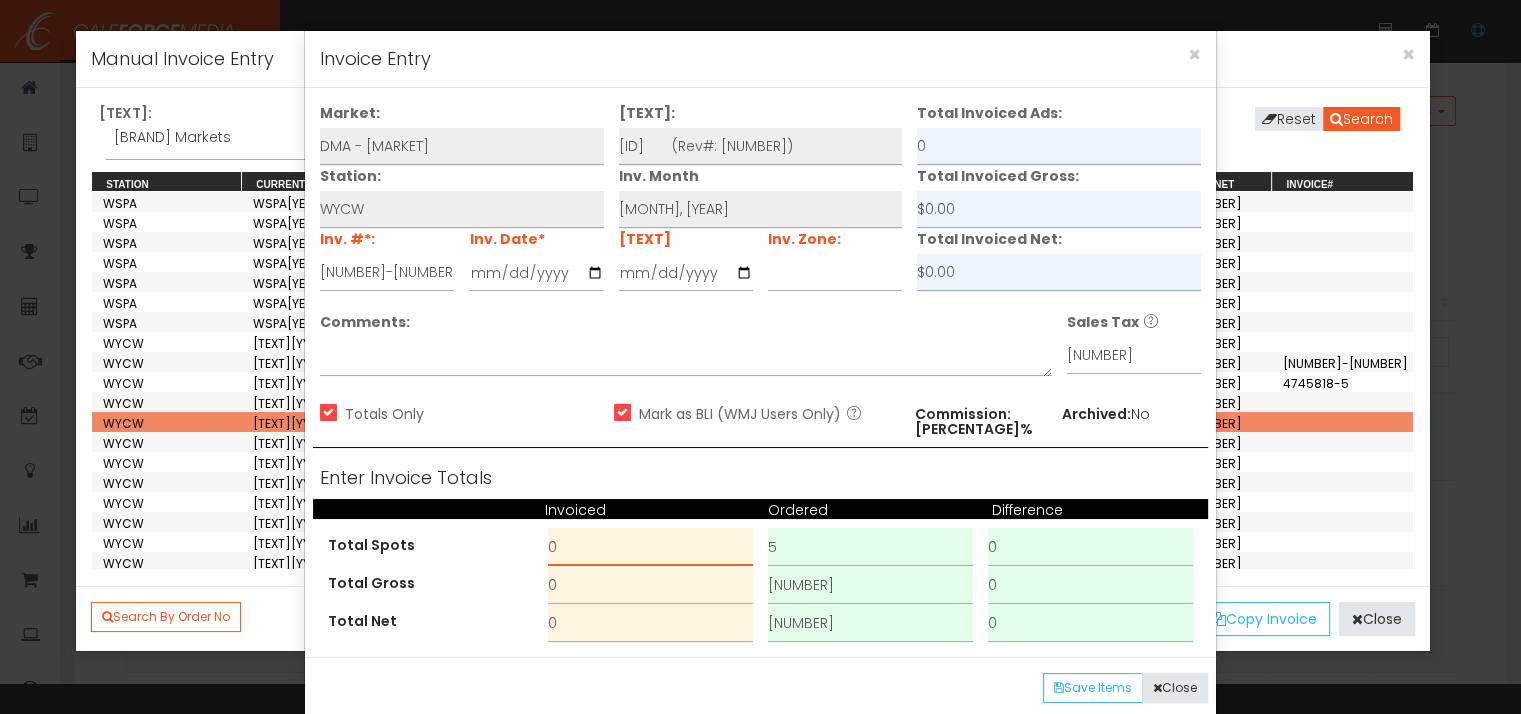 click on "0" at bounding box center (650, 547) 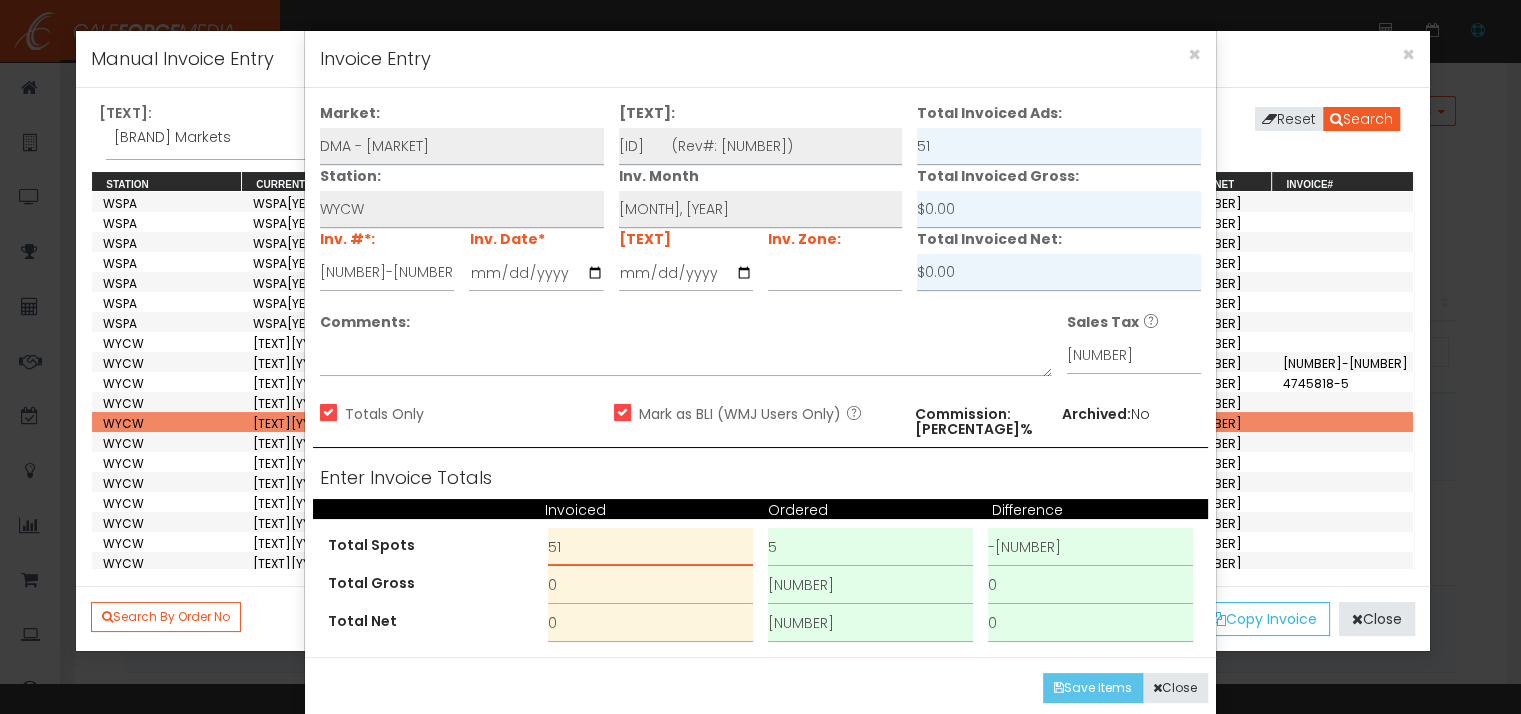 type on "51" 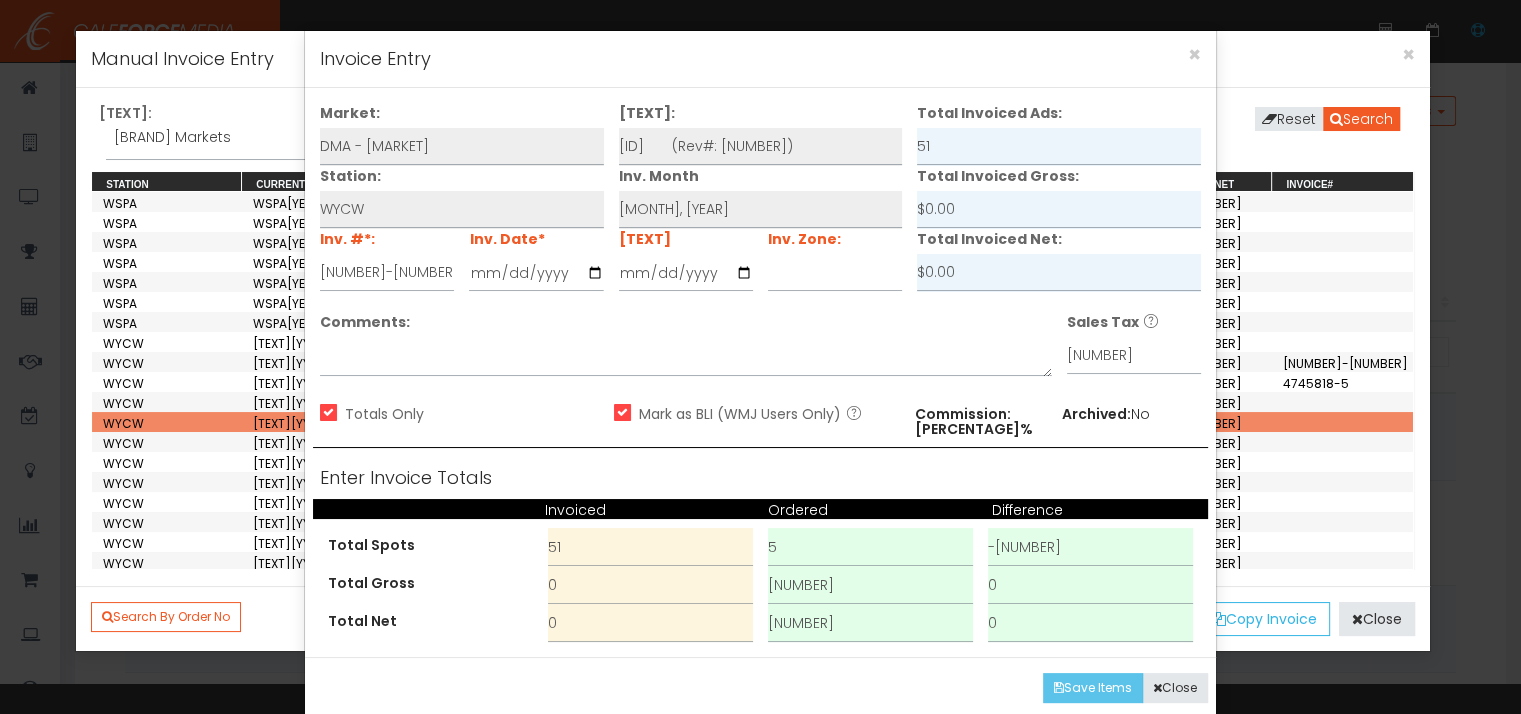 click on "Save Items" at bounding box center [1093, 688] 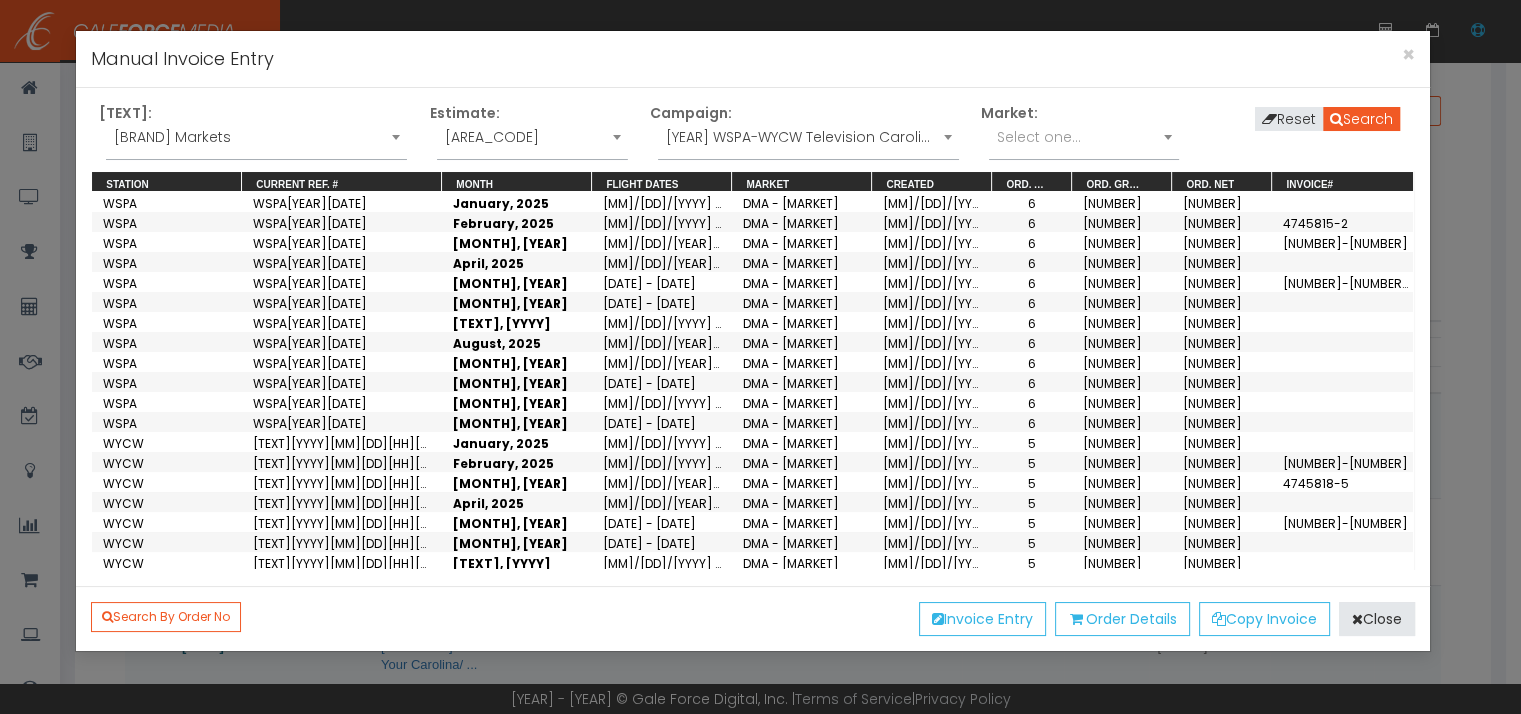click on "[YEAR] WSPA-WYCW Television Carolina Eats Sponsorship" at bounding box center (808, 137) 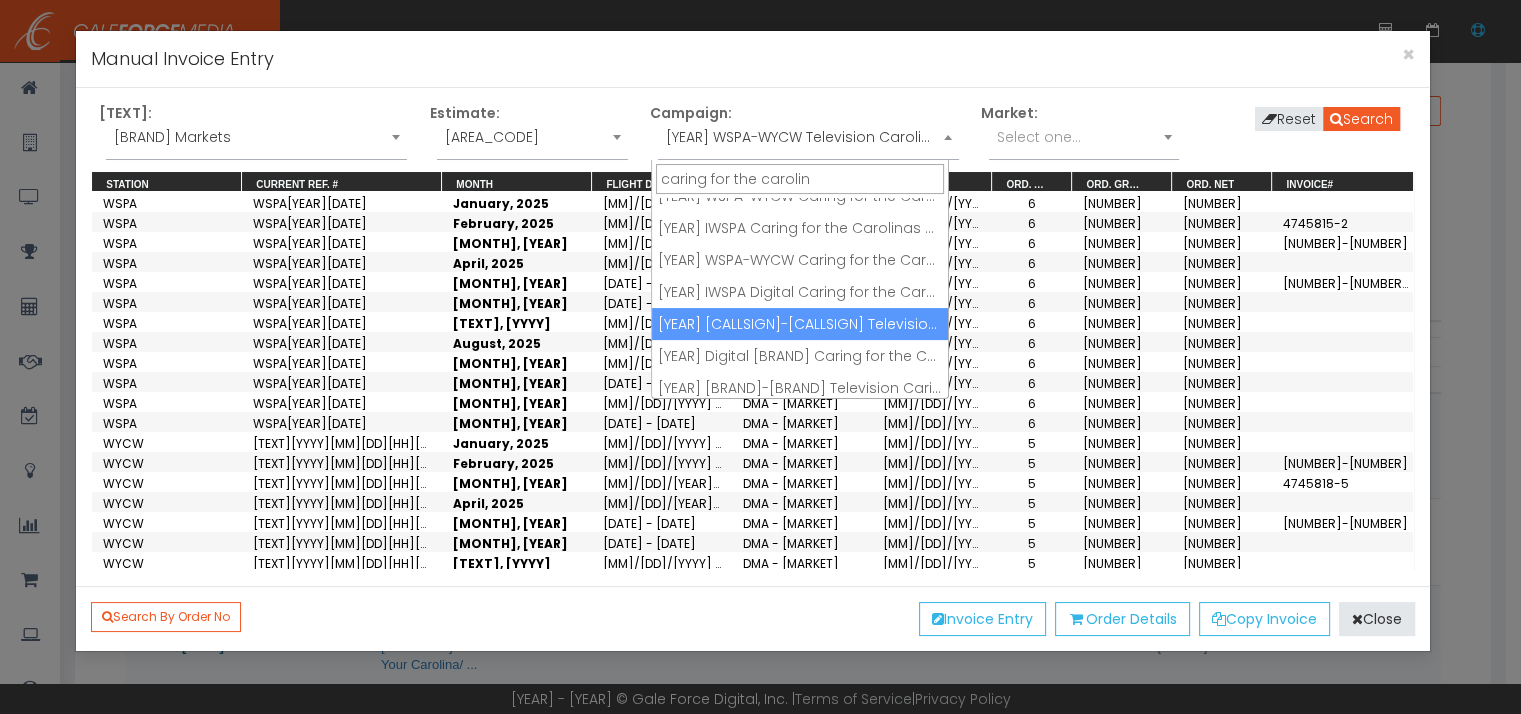 scroll, scrollTop: 24, scrollLeft: 0, axis: vertical 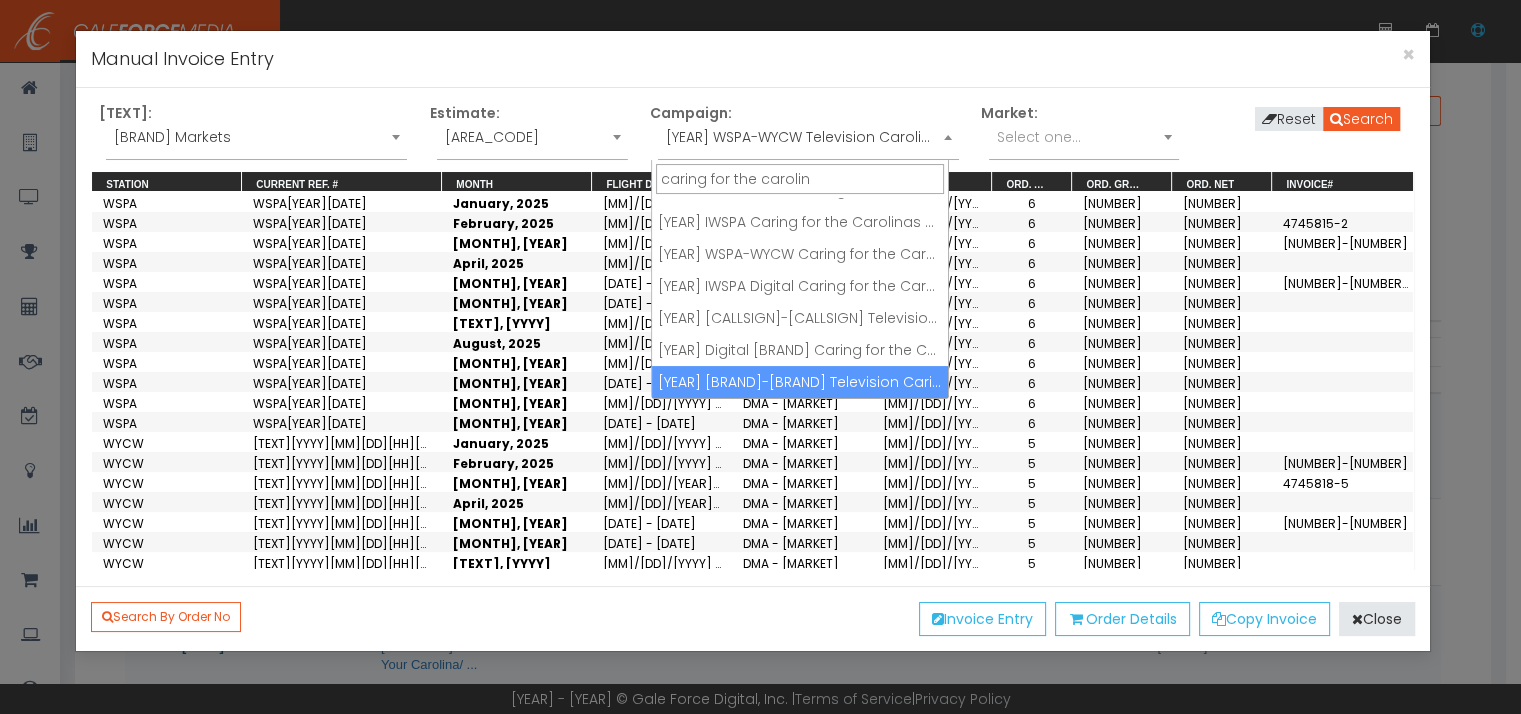 type on "caring for the carolin" 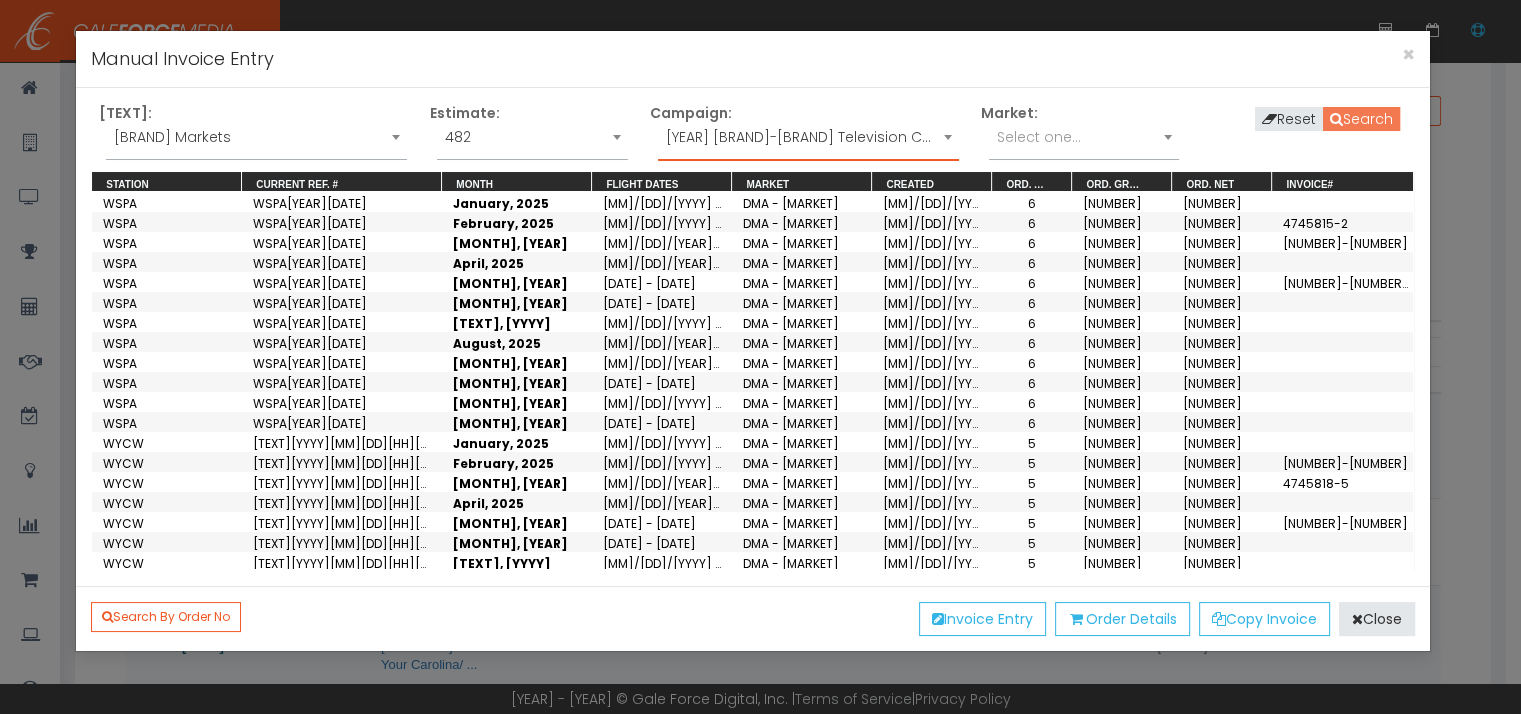 click on "Search" at bounding box center (1361, 119) 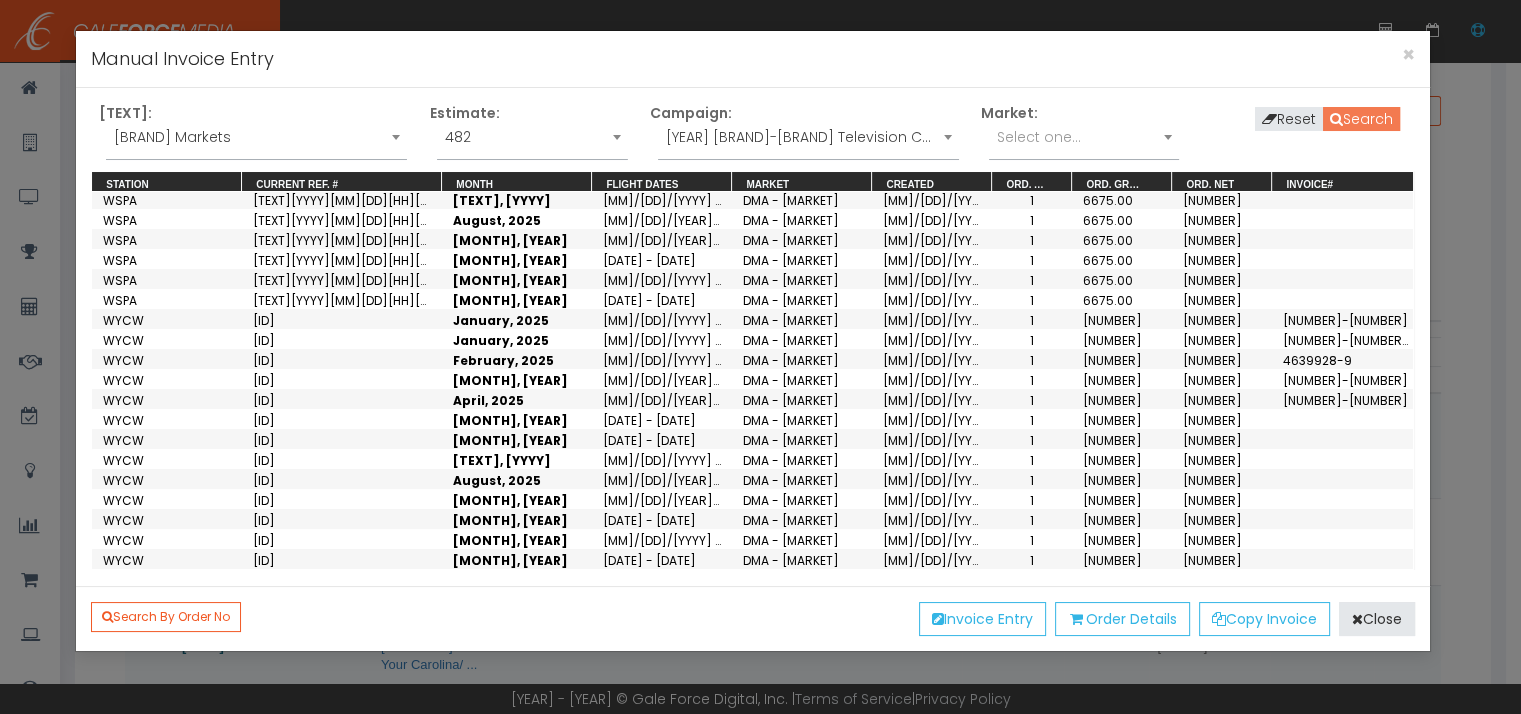 scroll, scrollTop: 157, scrollLeft: 0, axis: vertical 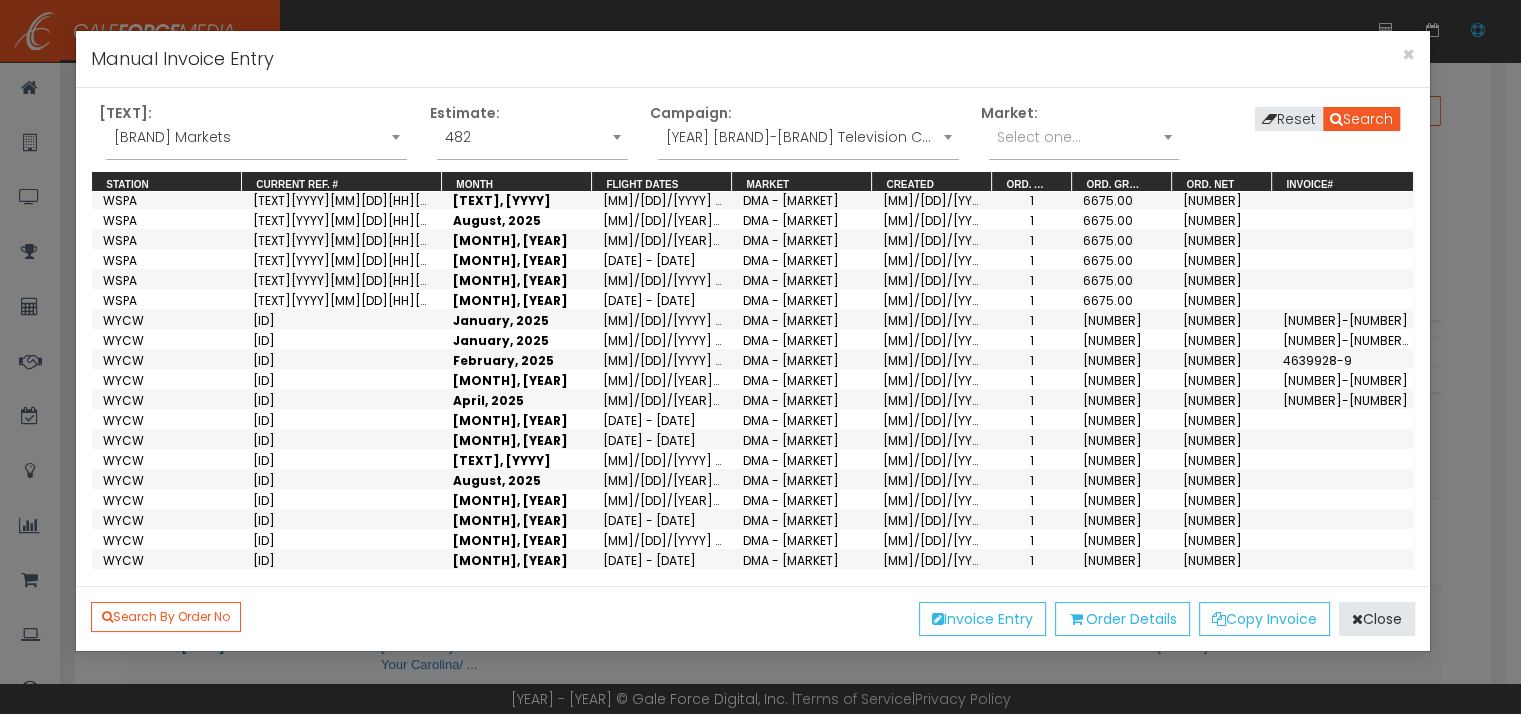 click on "[MONTH], [YEAR]" at bounding box center [517, 59] 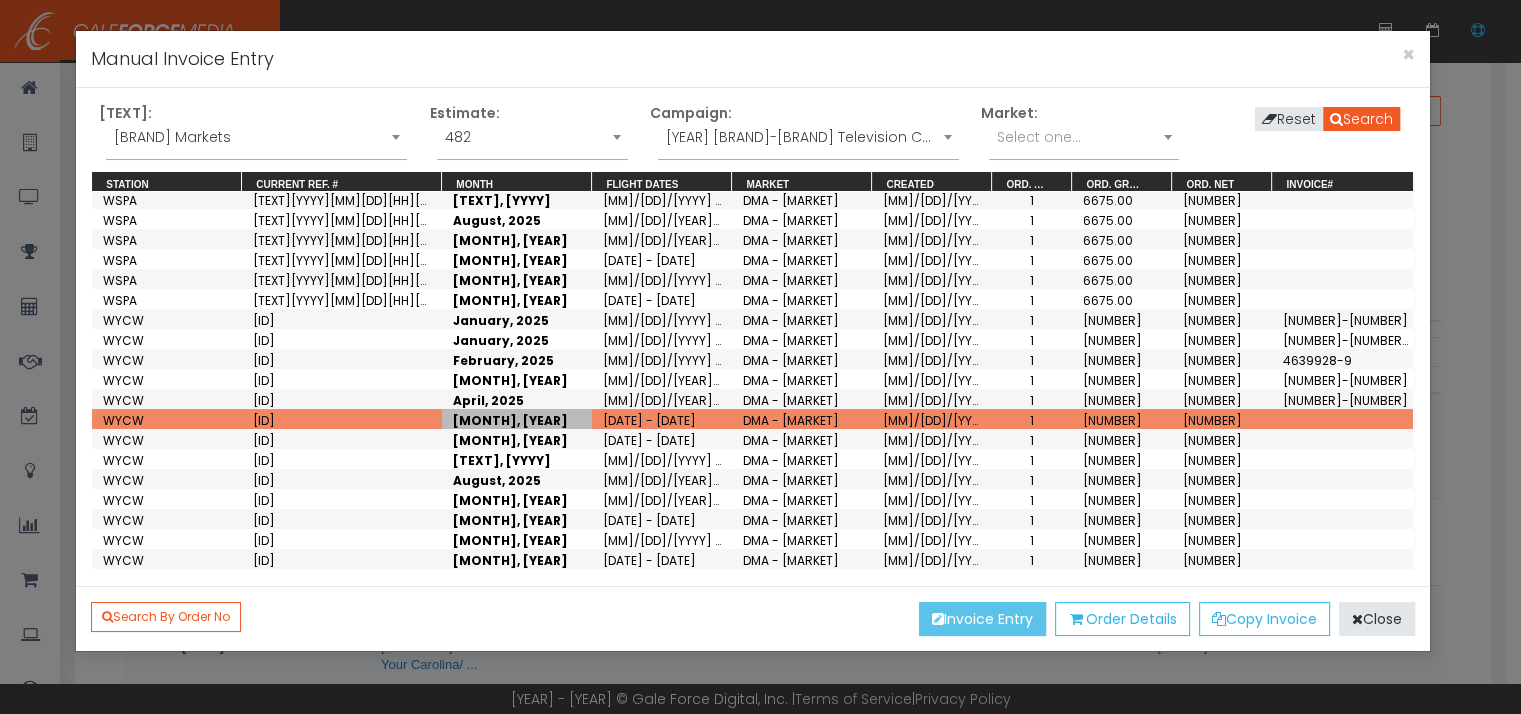 click on "Invoice Entry" at bounding box center (982, 619) 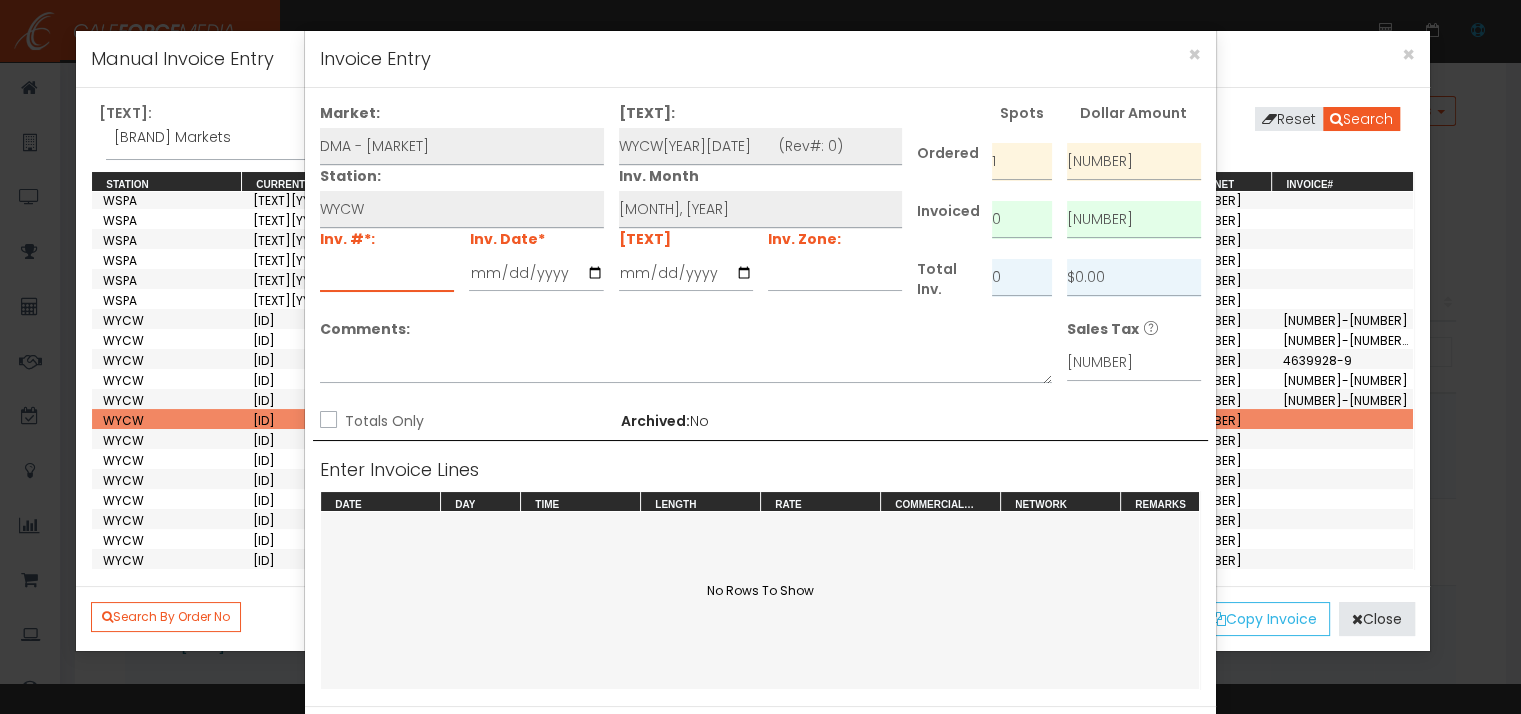 click at bounding box center [387, 273] 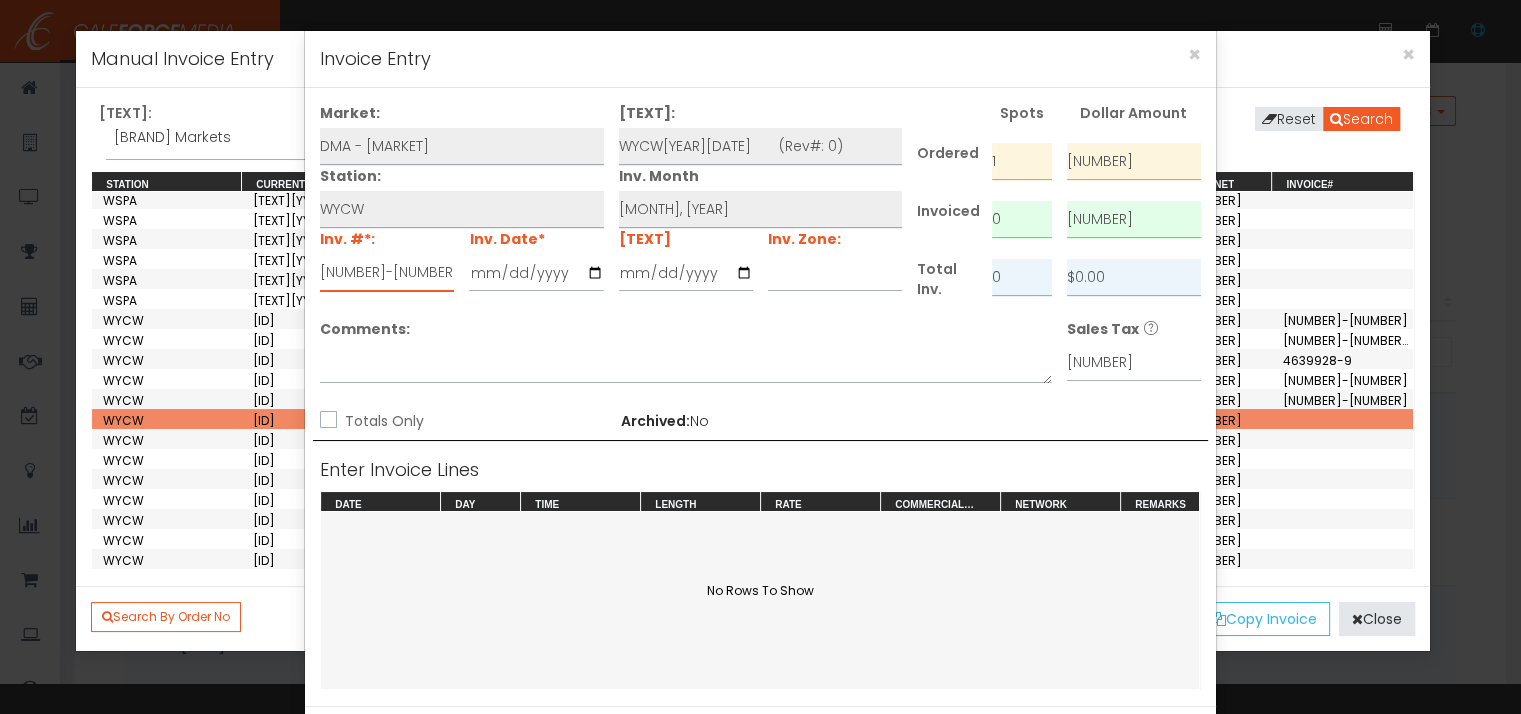 type on "[NUMBER]-[NUMBER]" 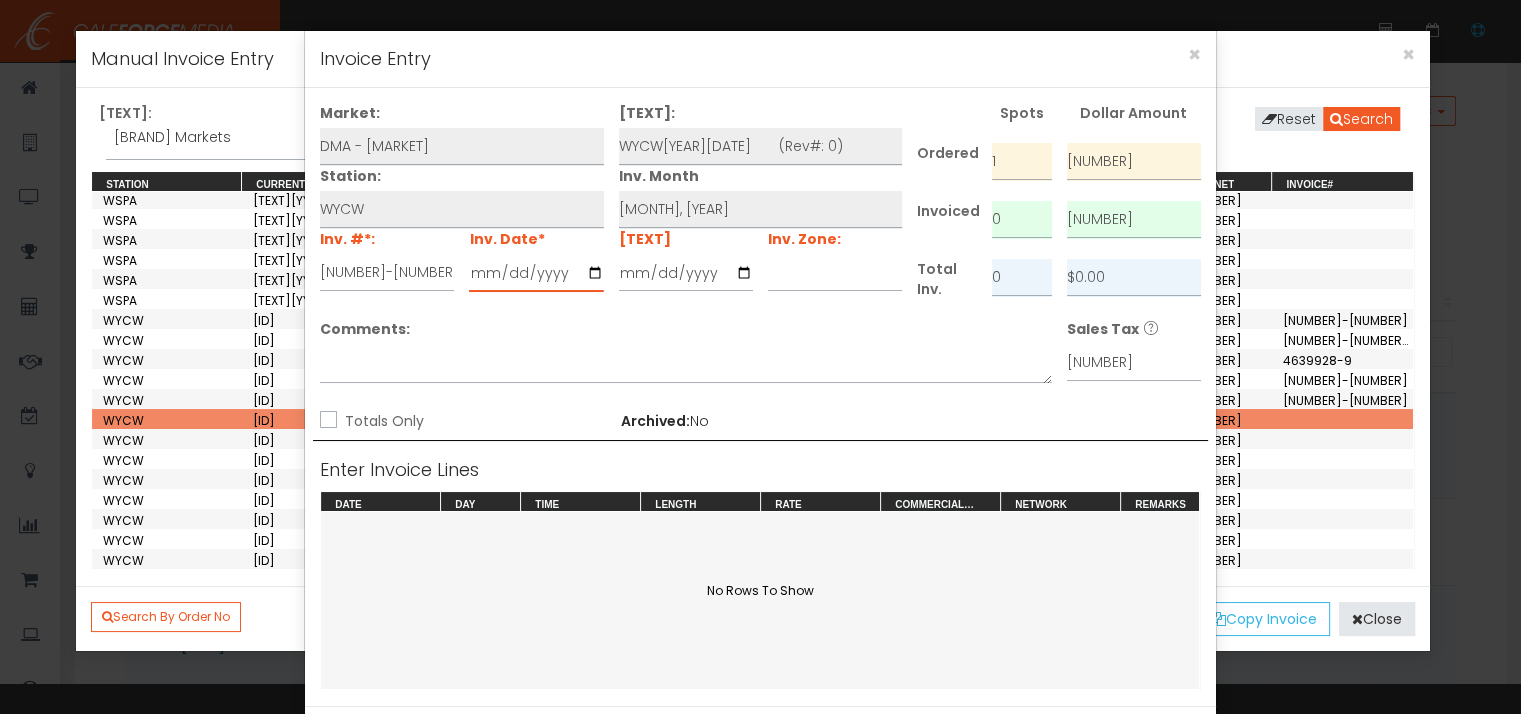 type on "[YYYY]-[MM]-[DD]" 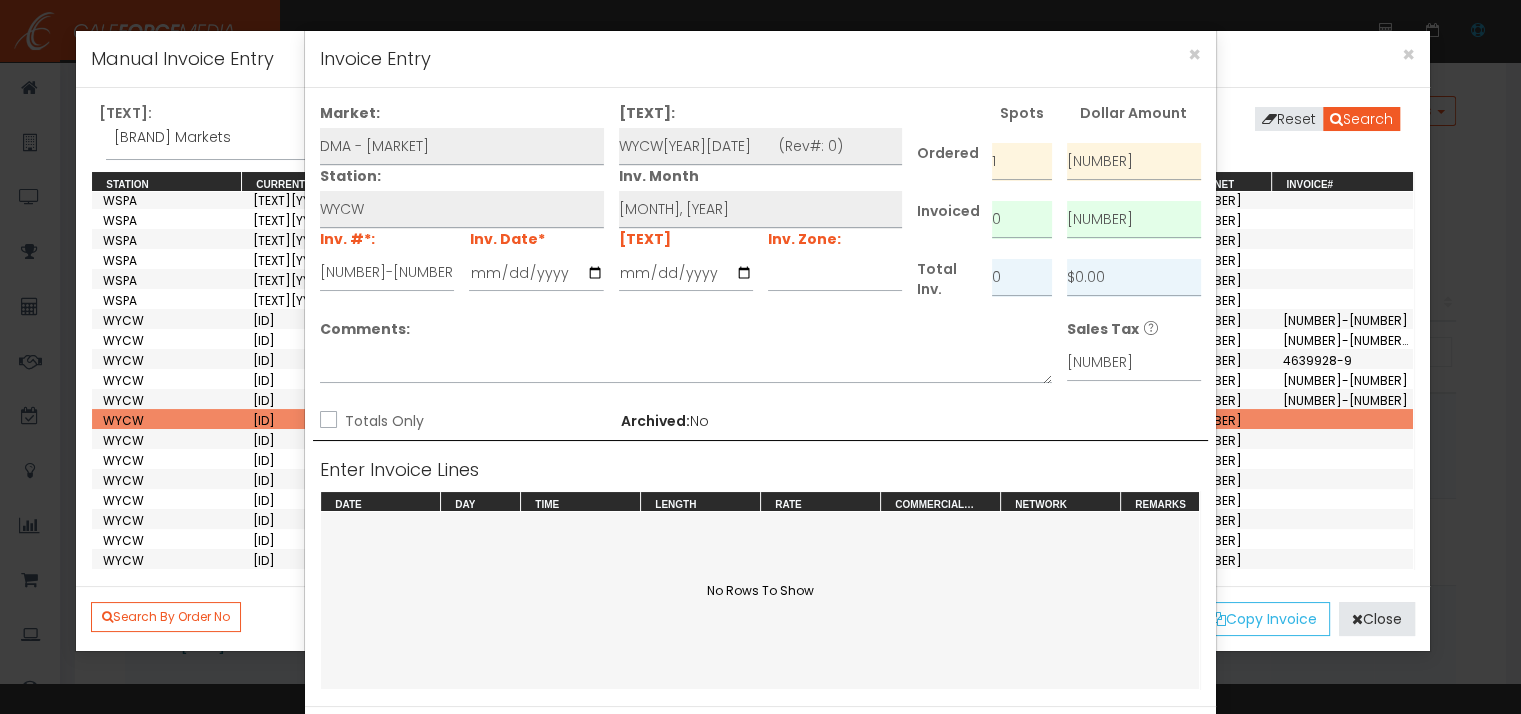 click on "Totals Only" at bounding box center [326, 421] 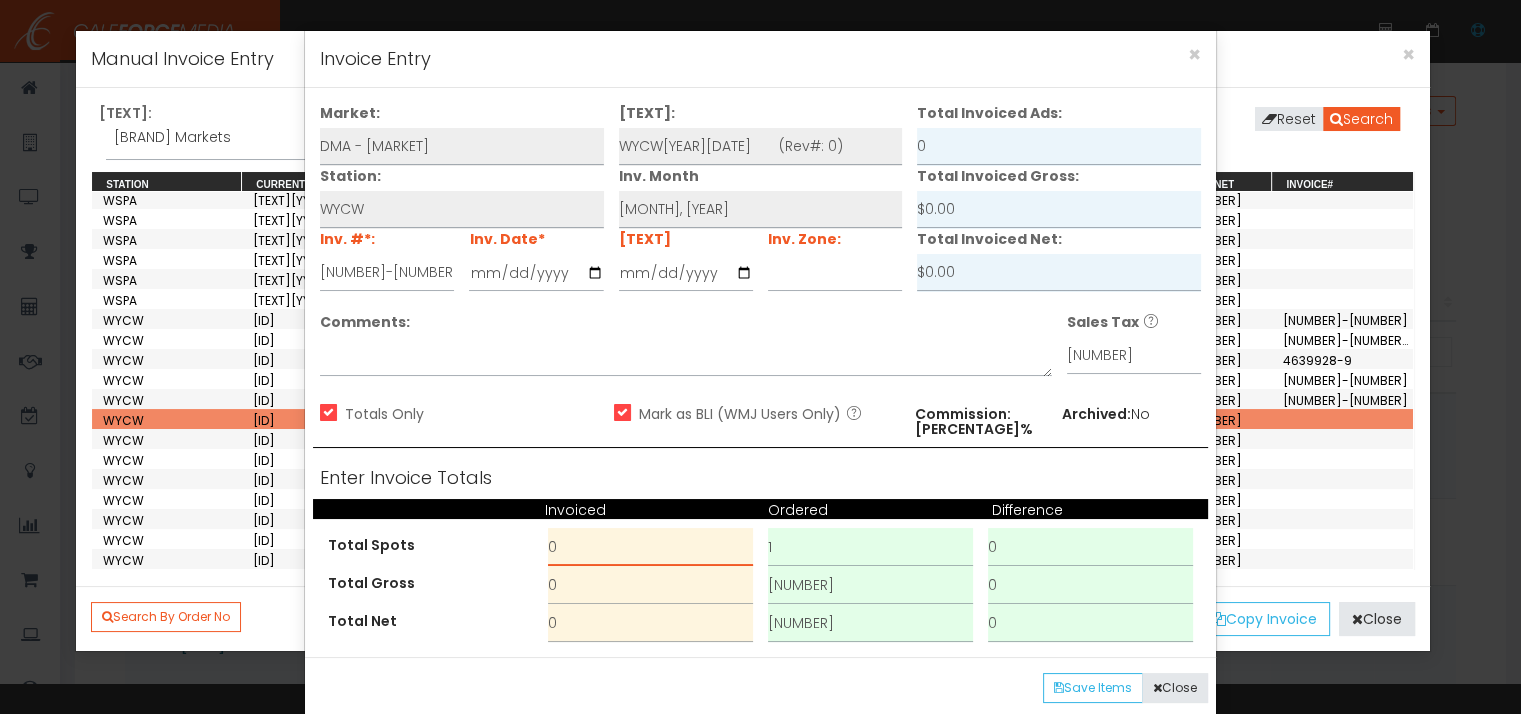 click on "0" at bounding box center (650, 547) 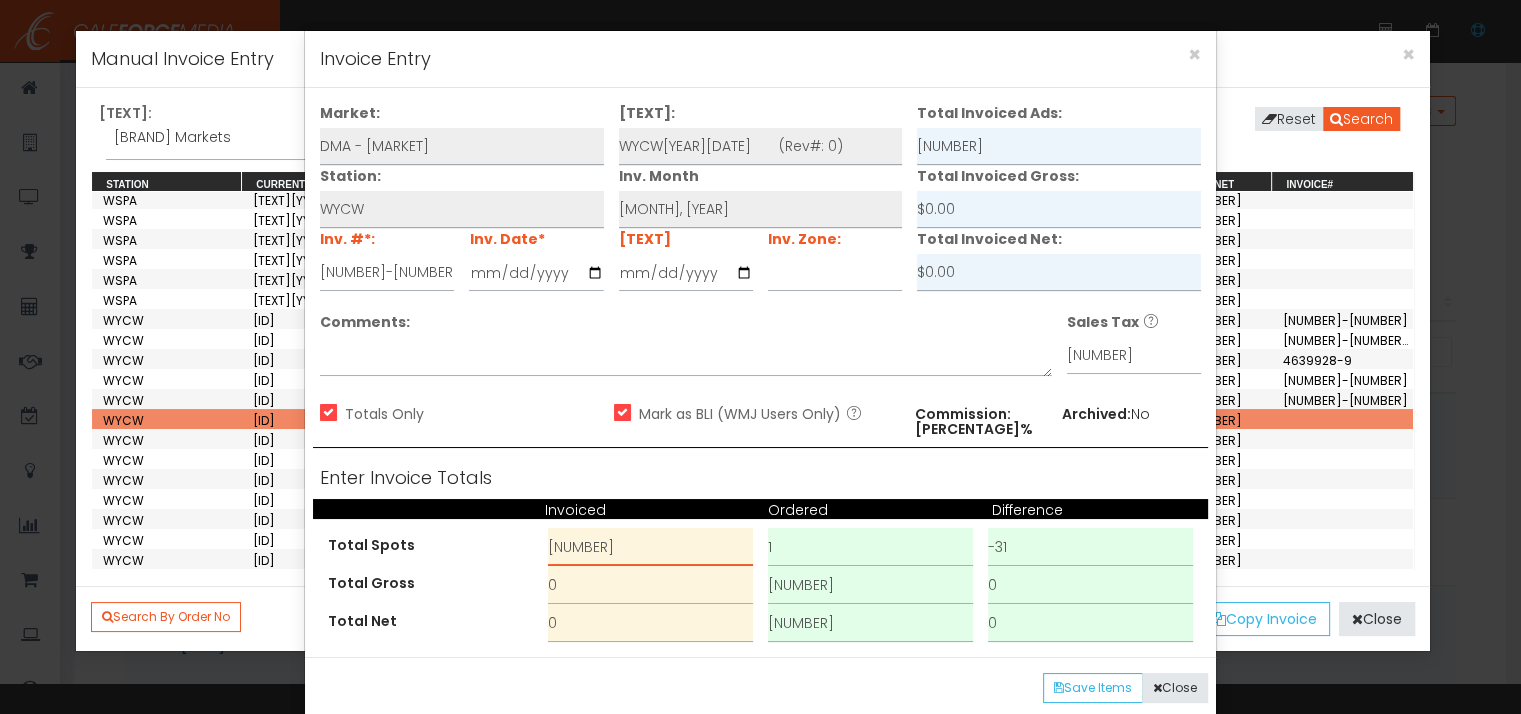 type on "[NUMBER]" 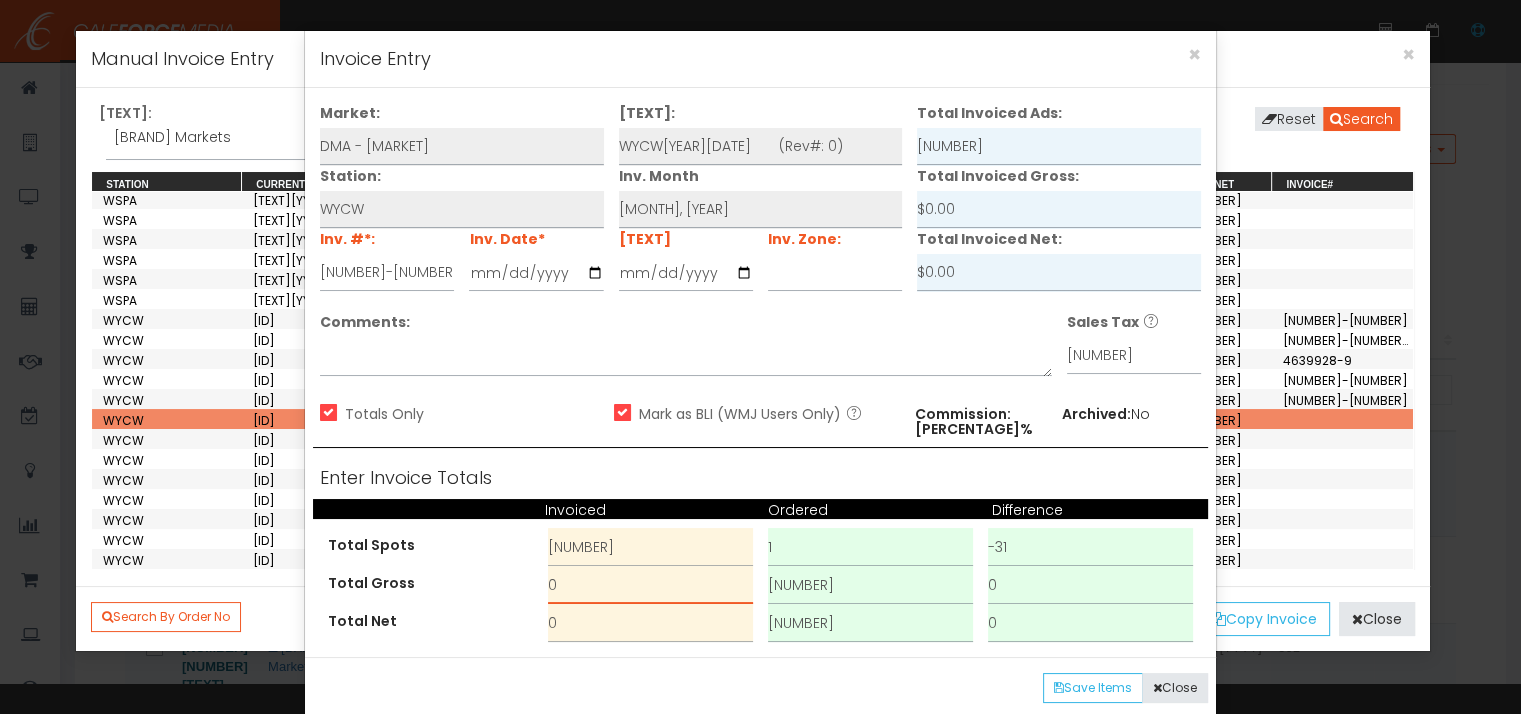 scroll, scrollTop: 200, scrollLeft: 0, axis: vertical 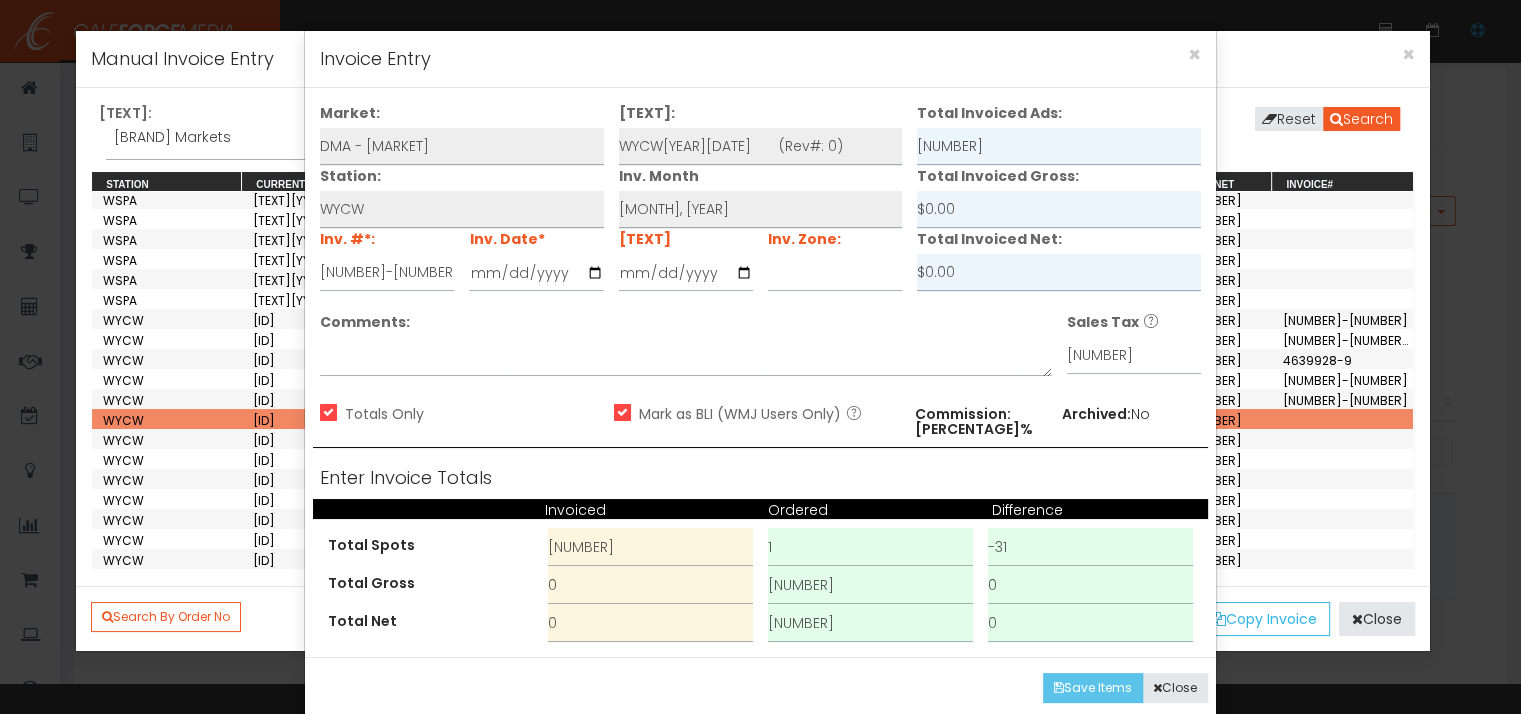 click on "Save Items" at bounding box center (1093, 688) 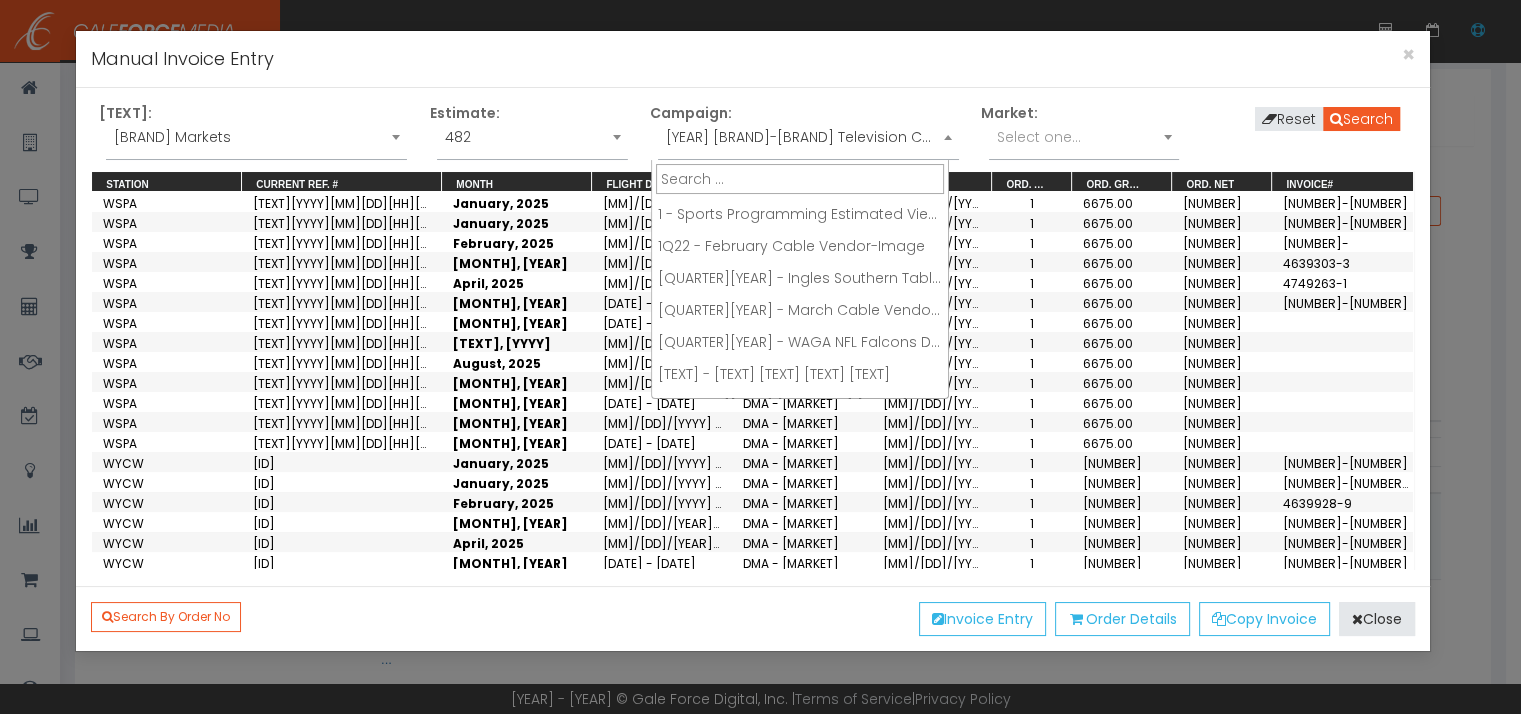 click on "[YEAR] [BRAND]-[BRAND] Television Caring for the Carolinas" at bounding box center (808, 137) 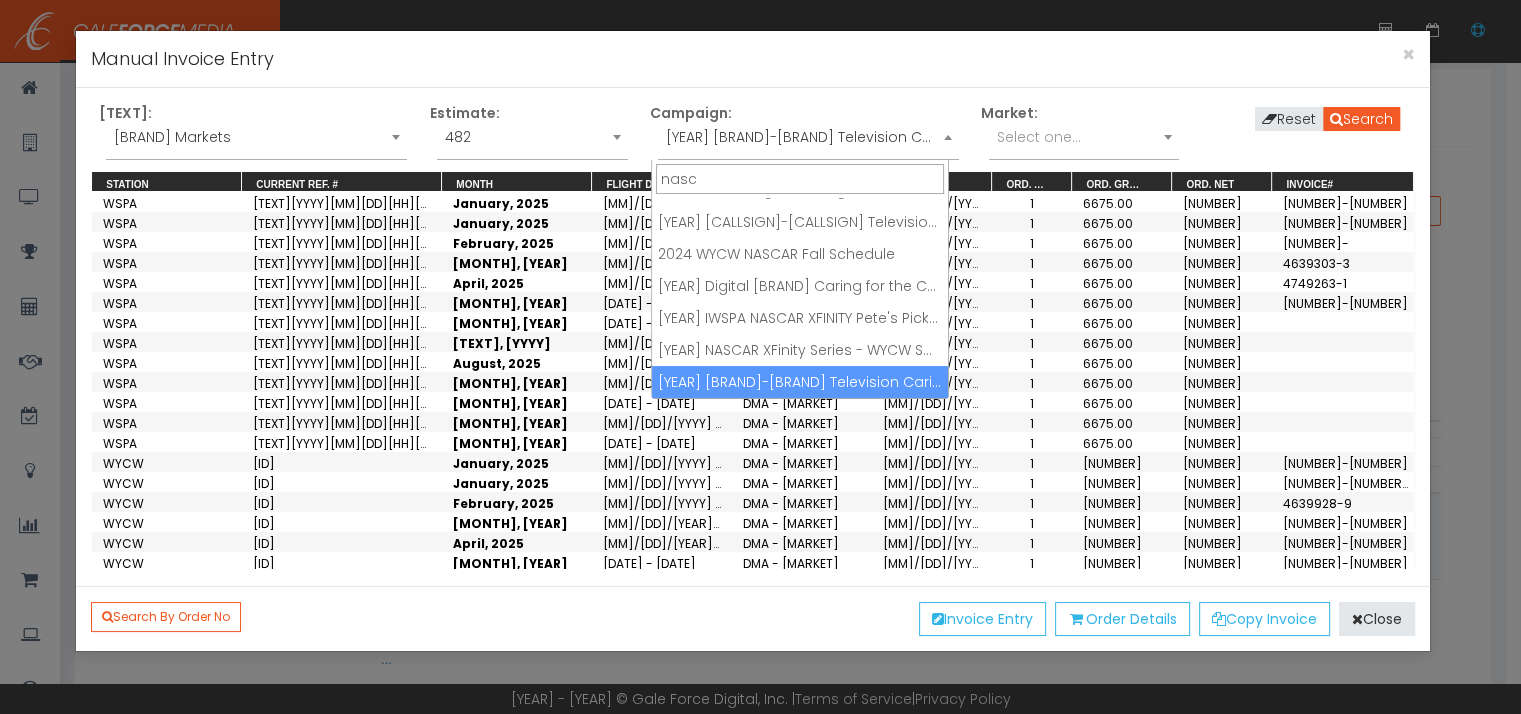 scroll, scrollTop: 0, scrollLeft: 0, axis: both 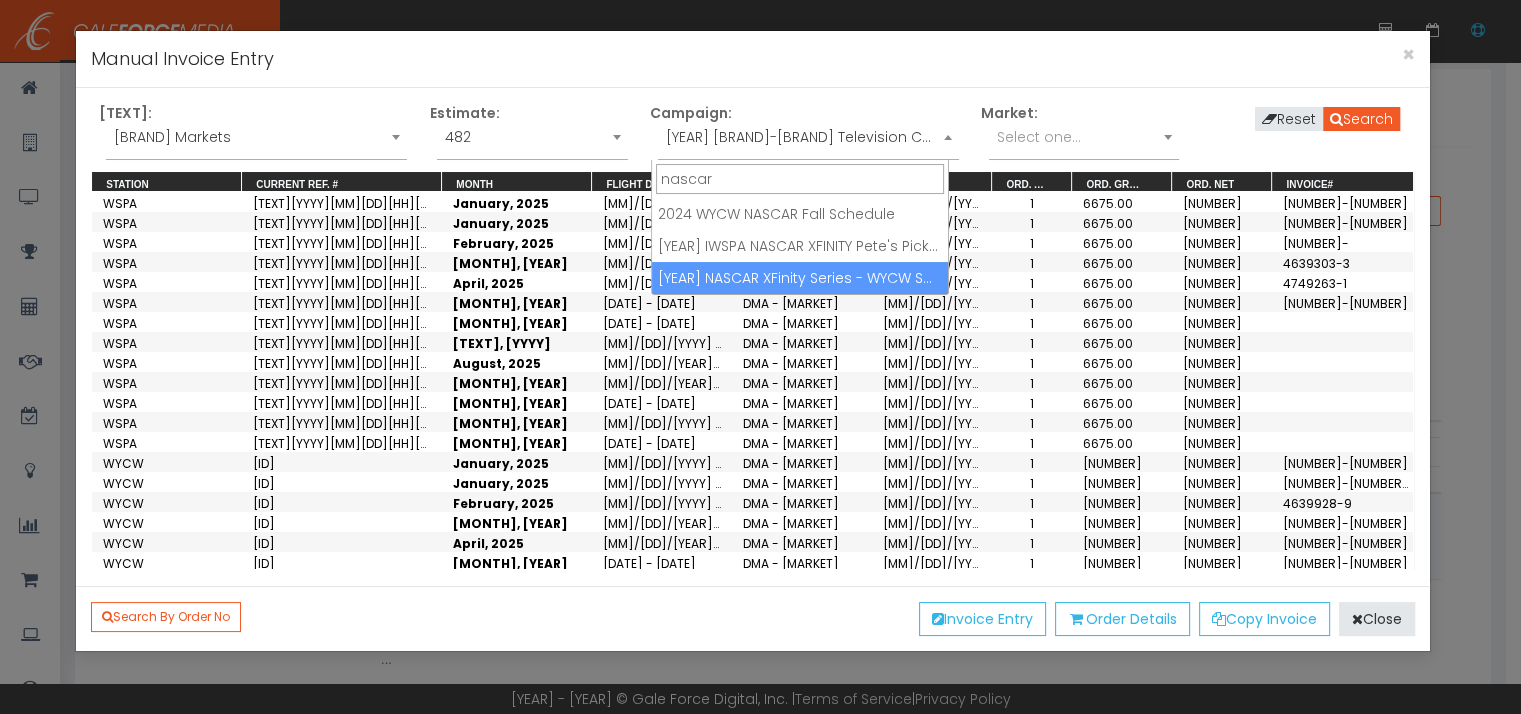 type on "nascar" 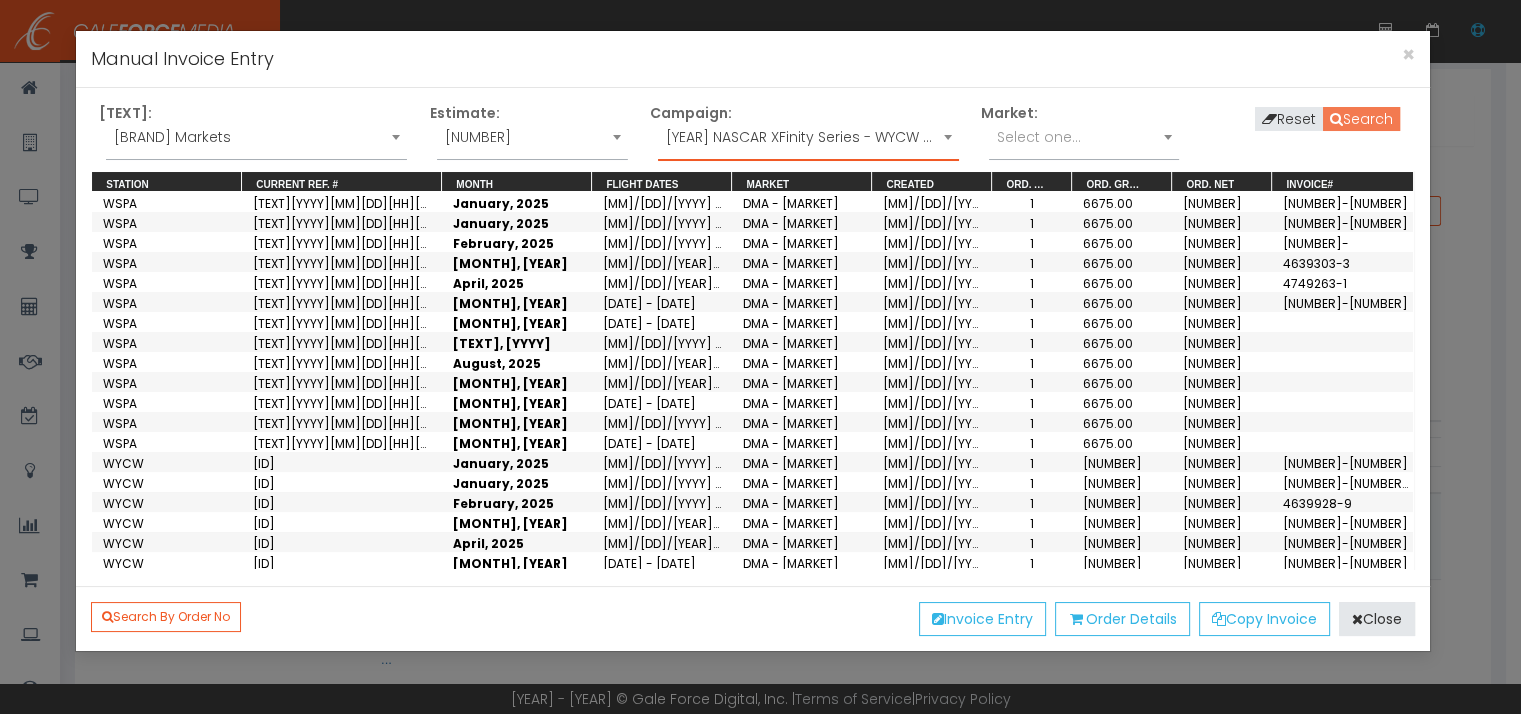 click on "Search" at bounding box center (1361, 119) 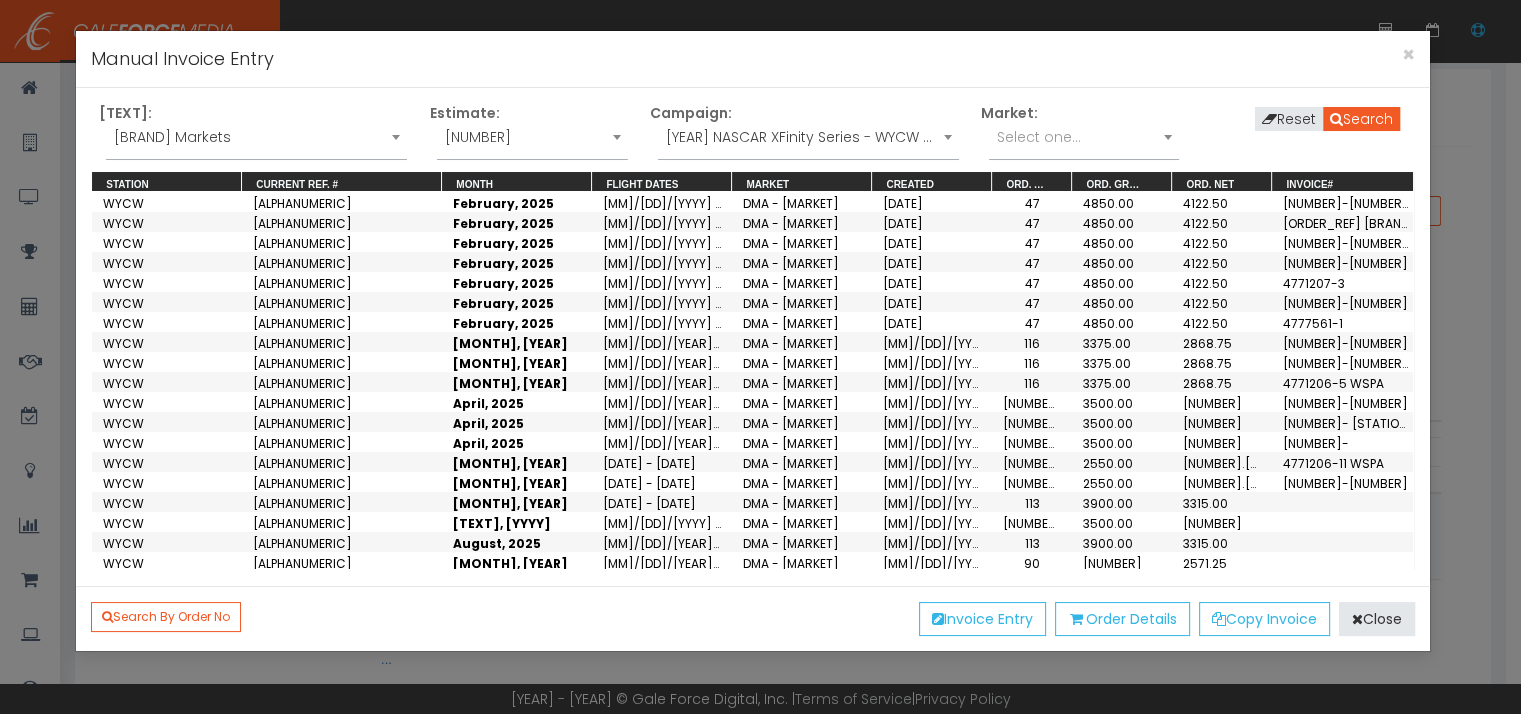 click on "[MONTH], [YEAR]" at bounding box center [517, 222] 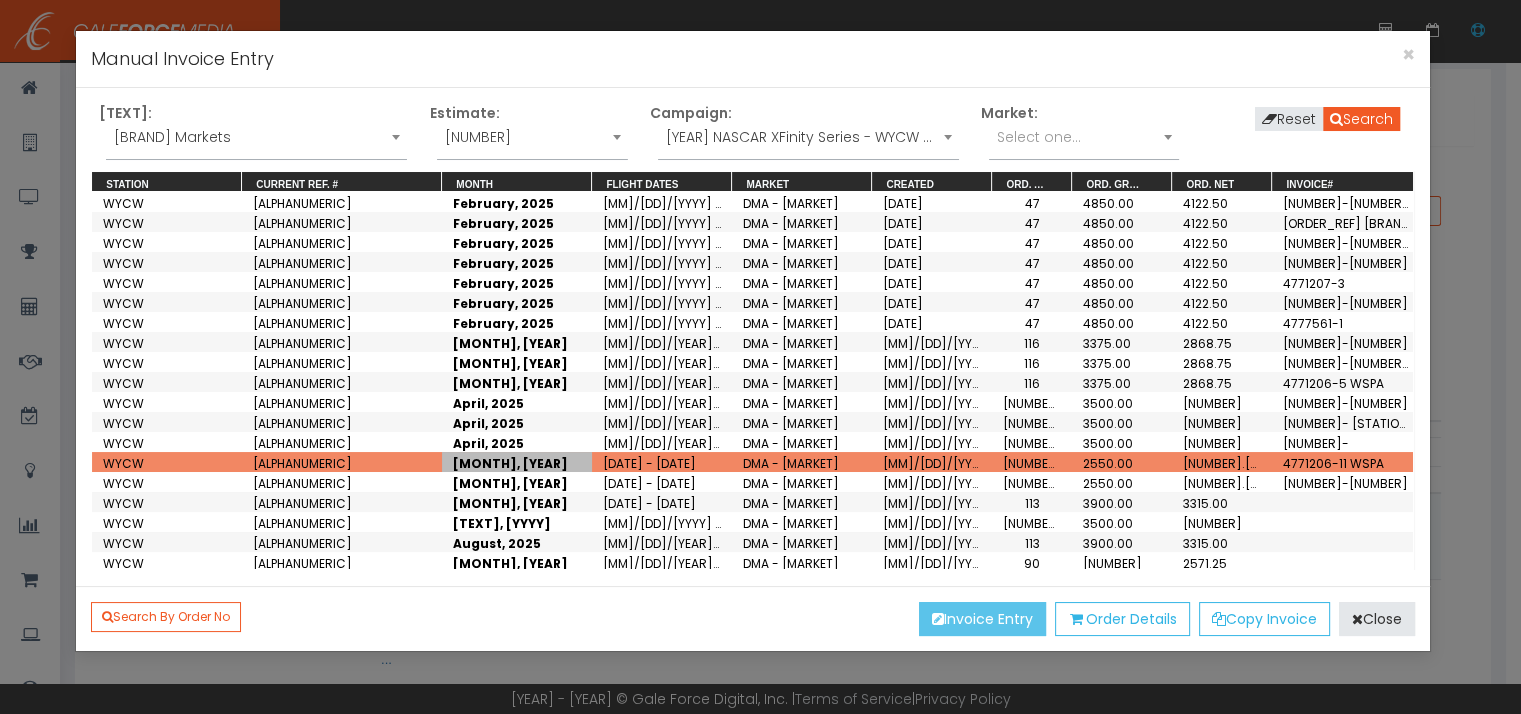 click on "Invoice Entry" at bounding box center (982, 619) 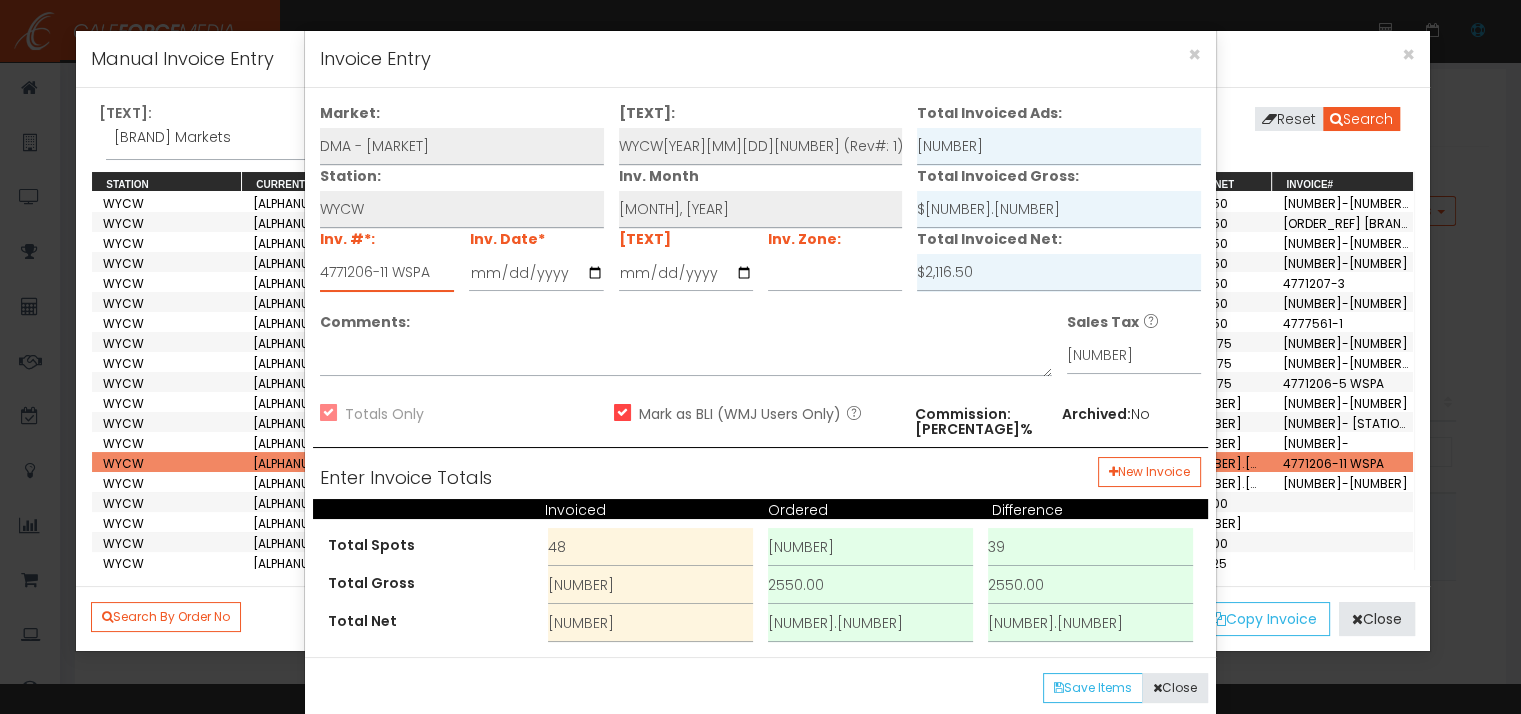click on "4771206-11 WSPA" at bounding box center [387, 273] 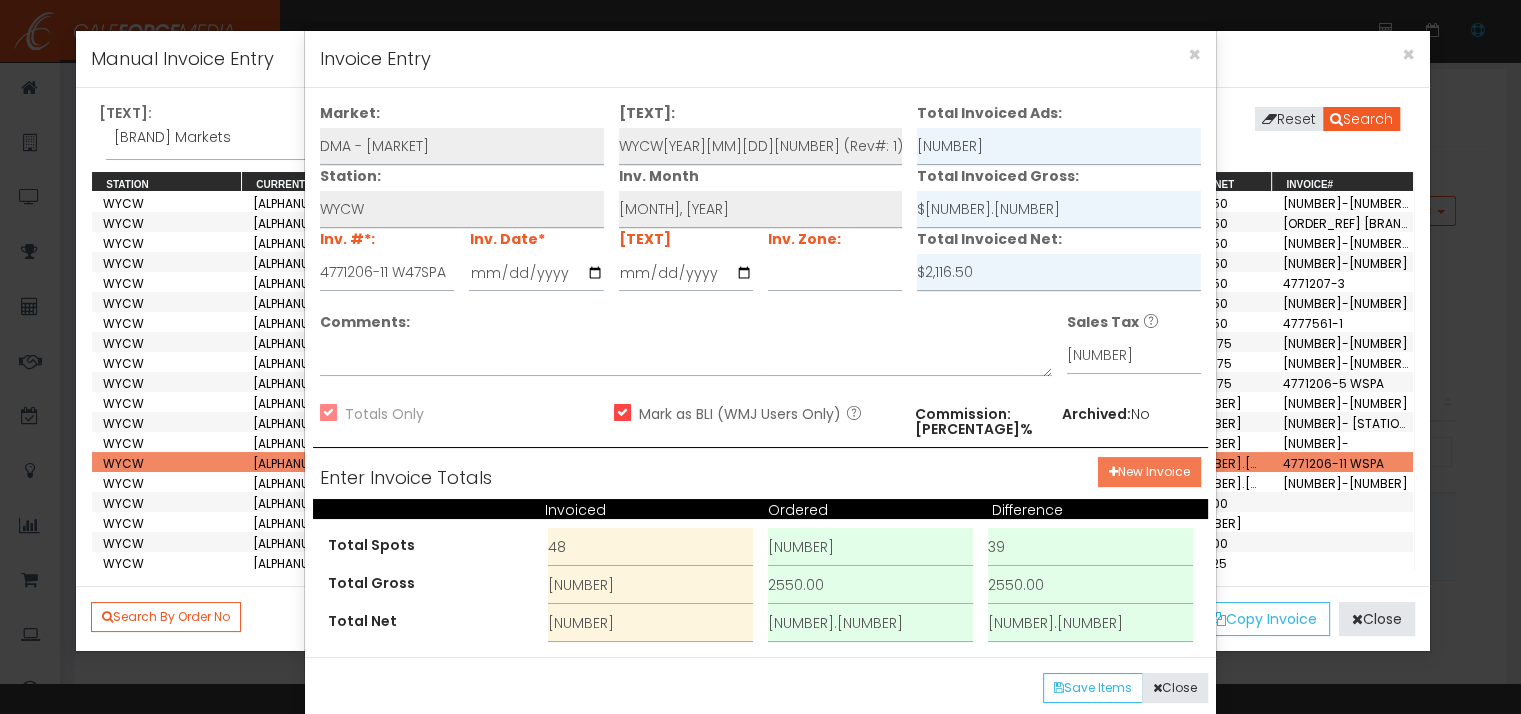 click on "New Invoice" at bounding box center (1149, 472) 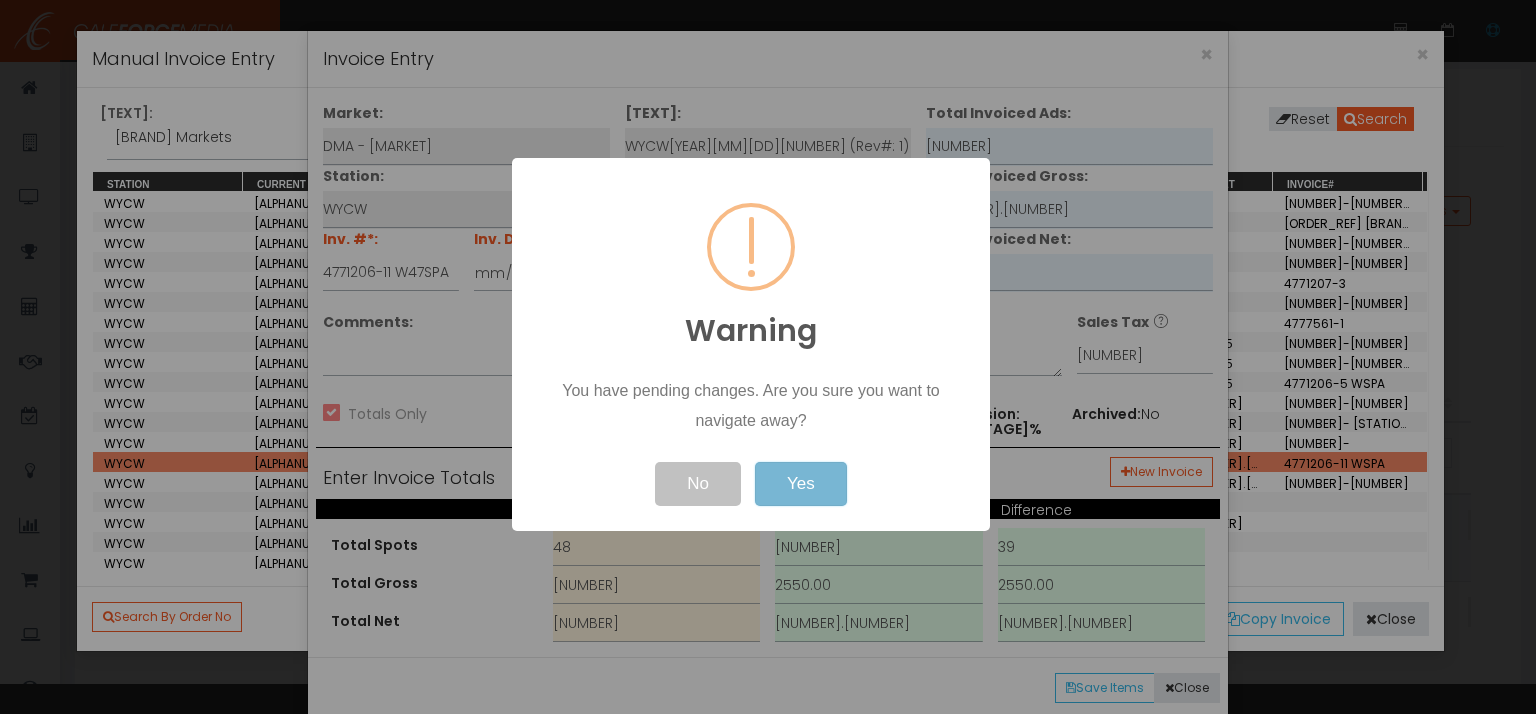 click on "Yes" at bounding box center (801, 484) 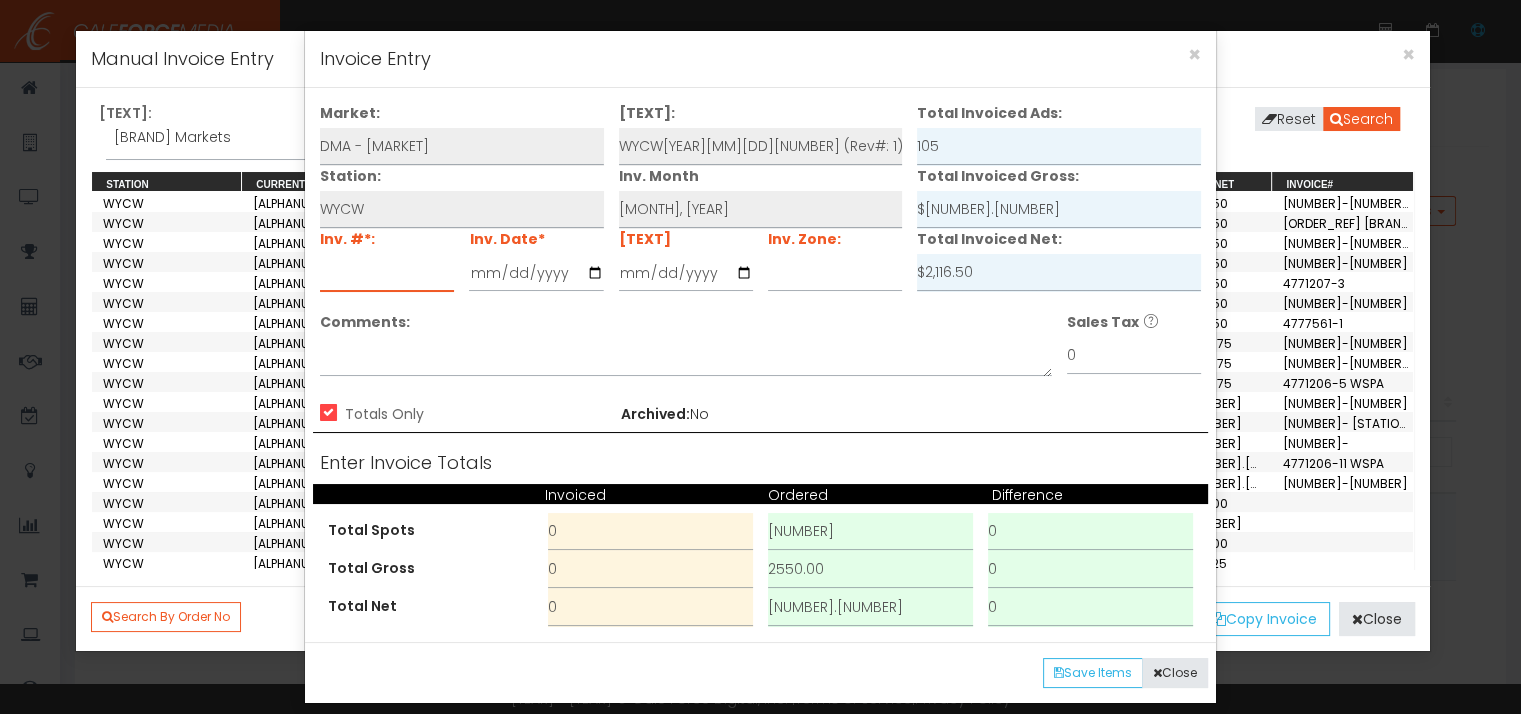 drag, startPoint x: 417, startPoint y: 278, endPoint x: 441, endPoint y: 274, distance: 24.33105 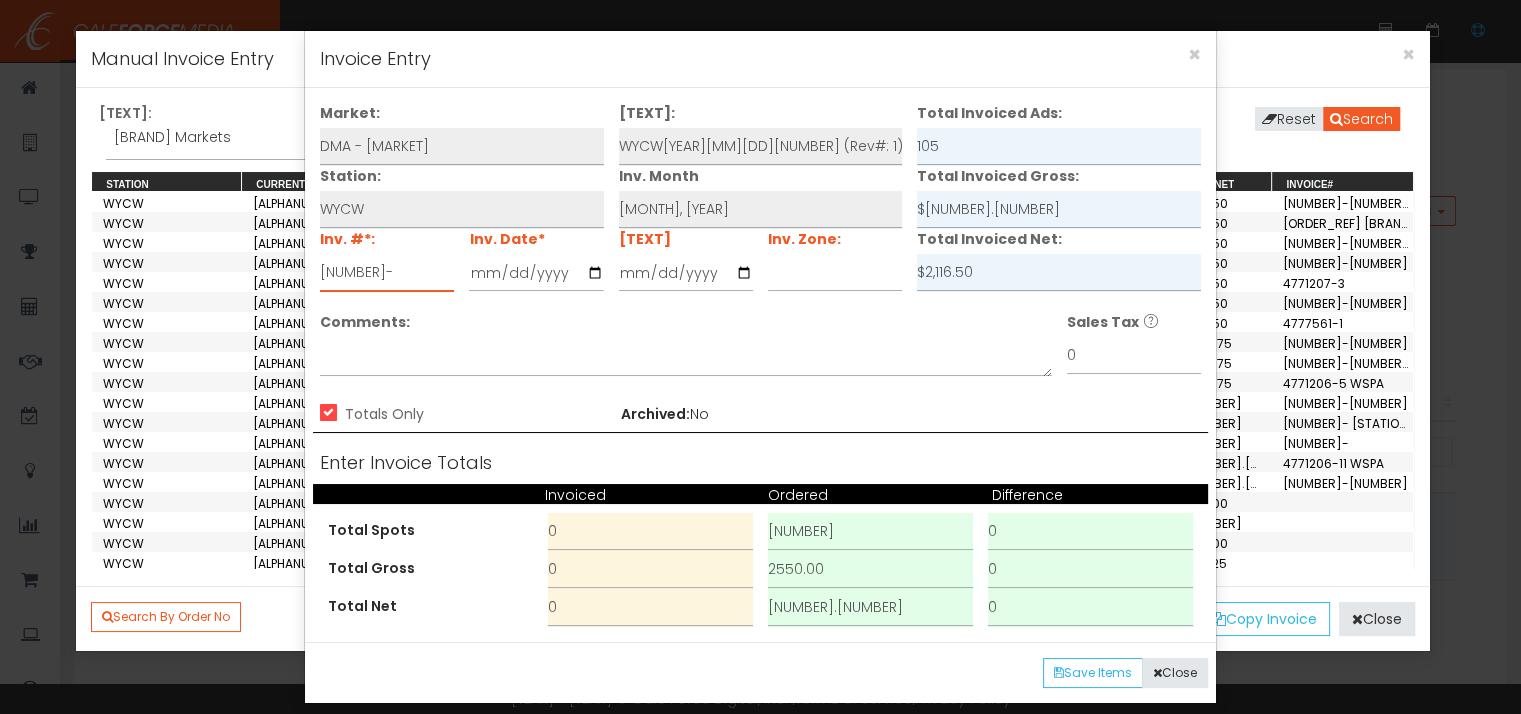 type on "[NUMBER]-" 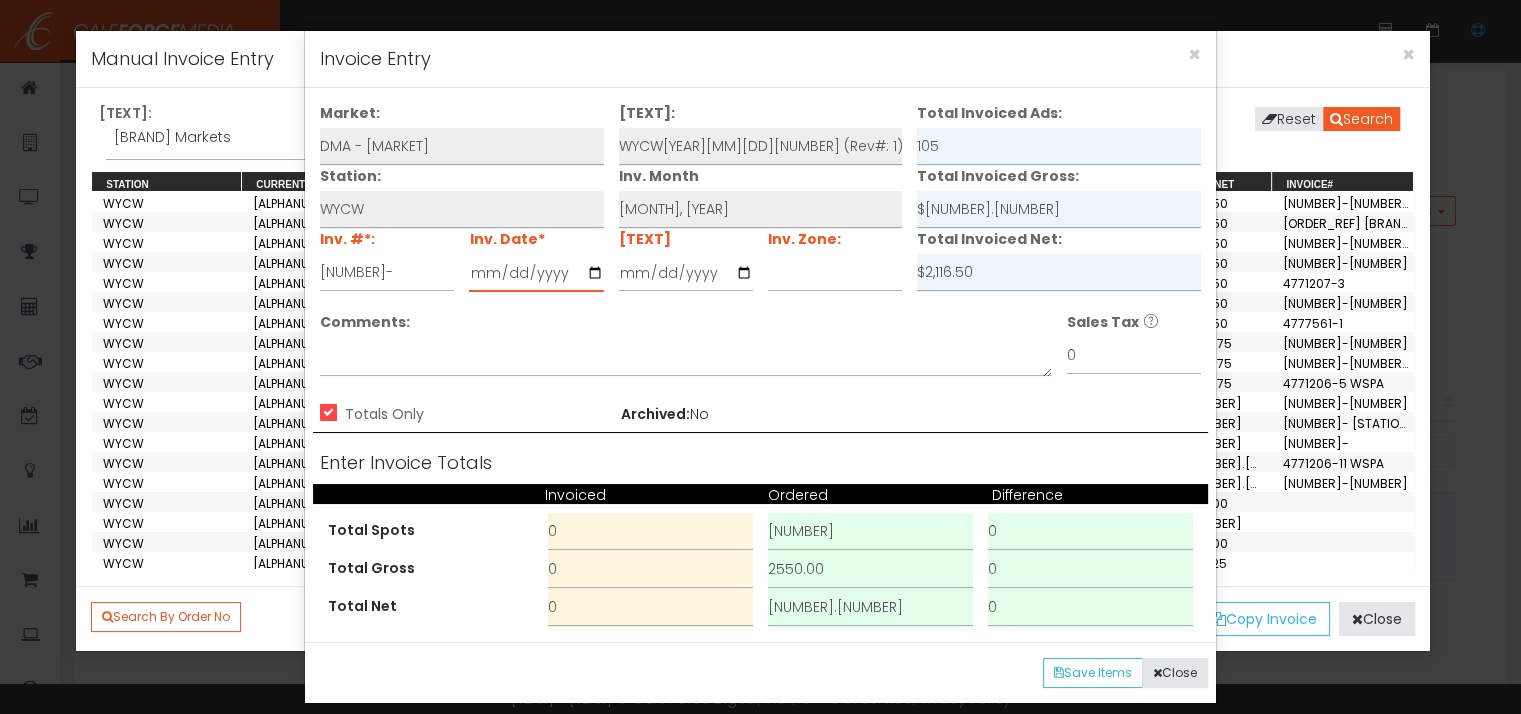 type on "[YYYY]-[MM]-[DD]" 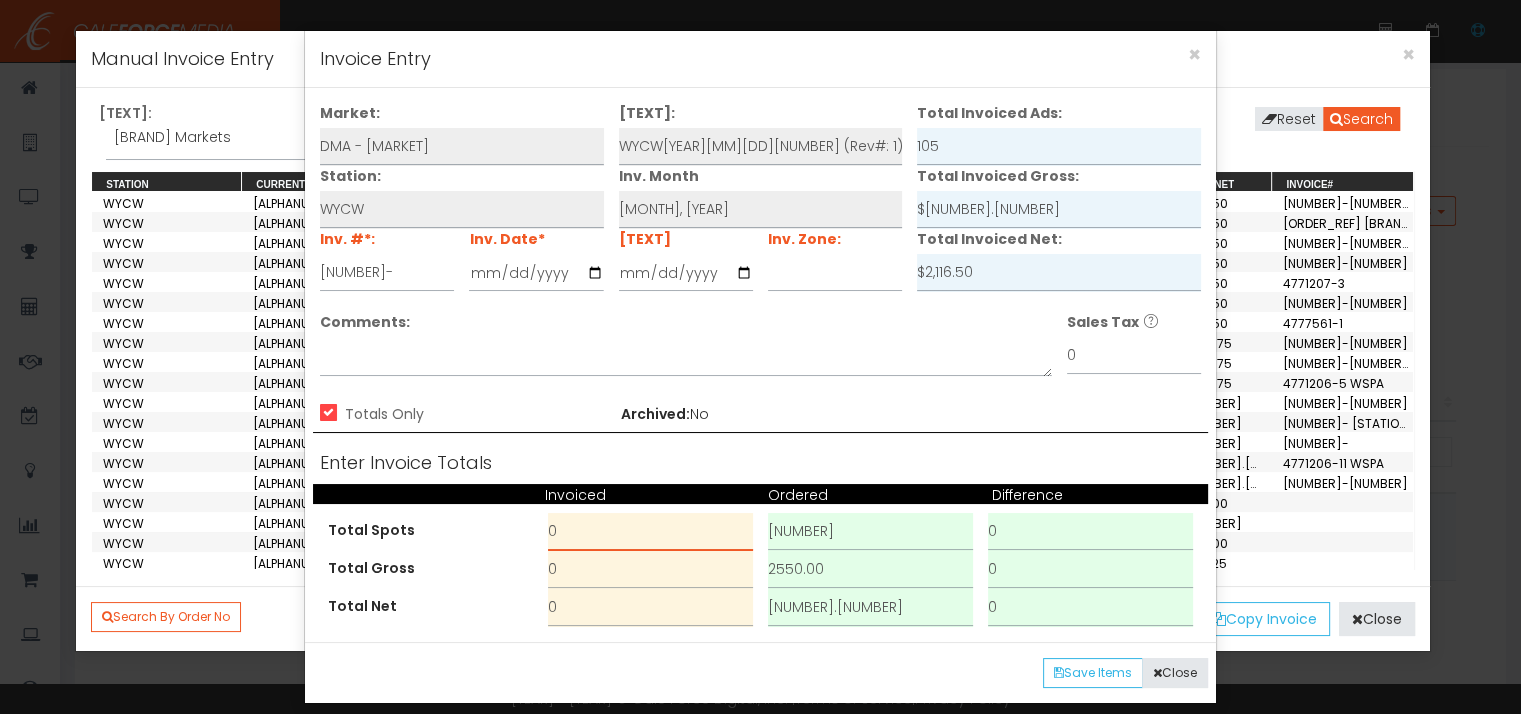 click on "0" at bounding box center [650, 532] 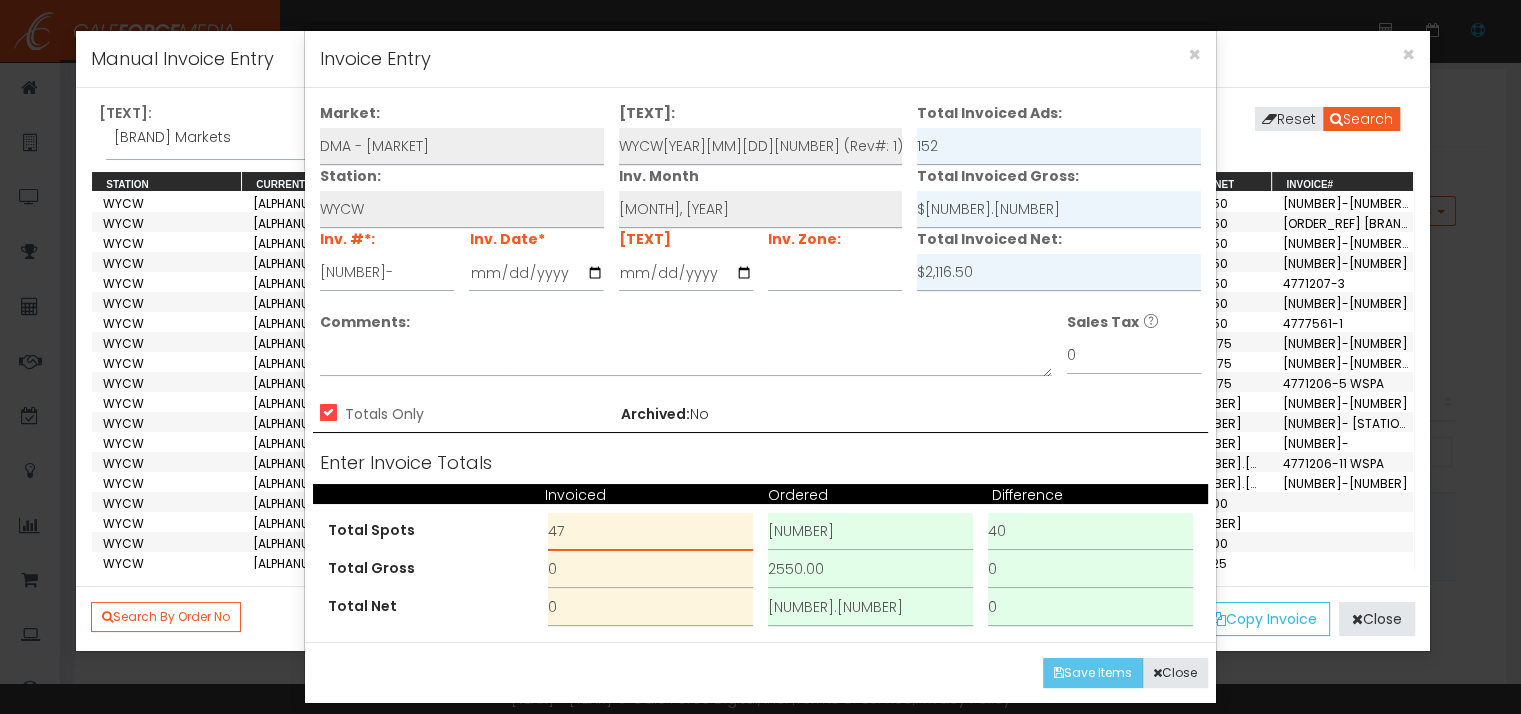 type on "47" 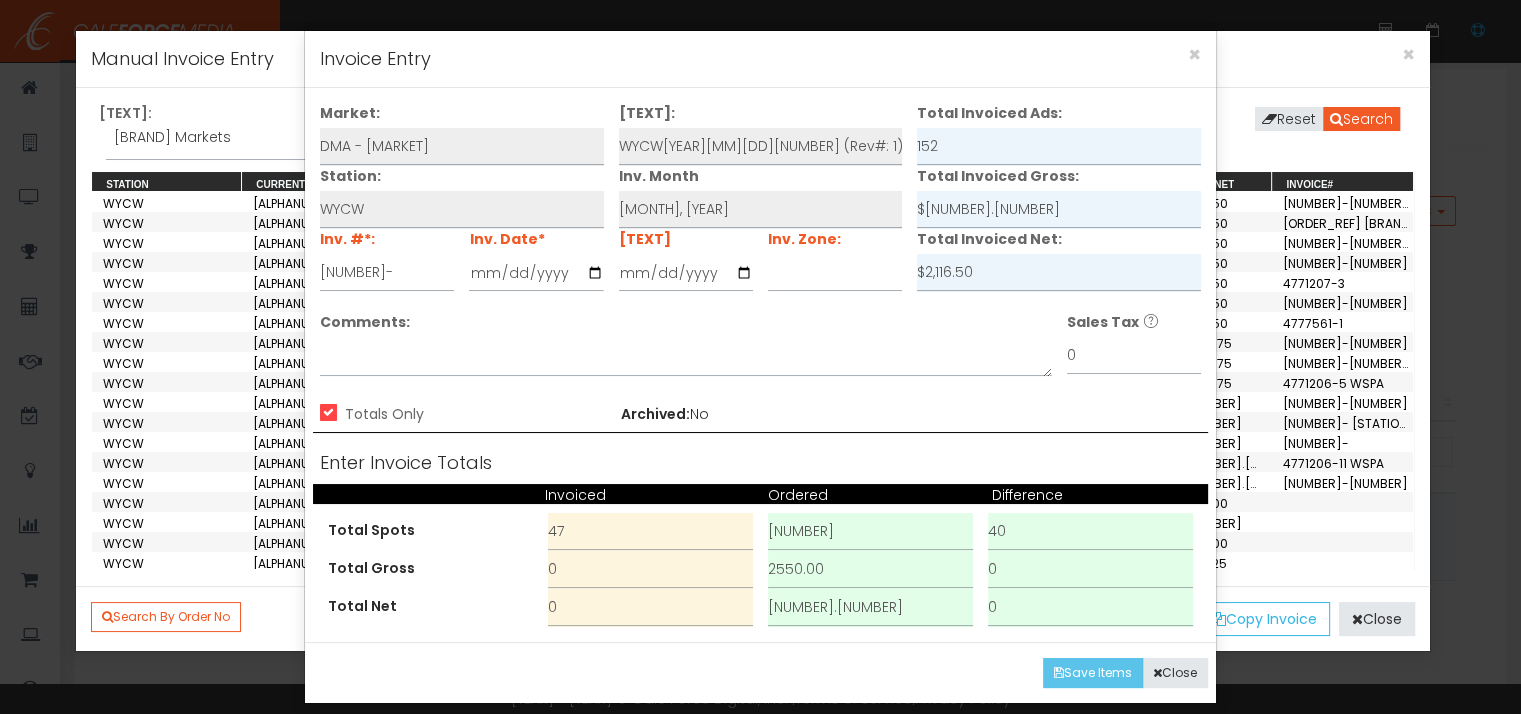 click on "Save Items" at bounding box center [1093, 673] 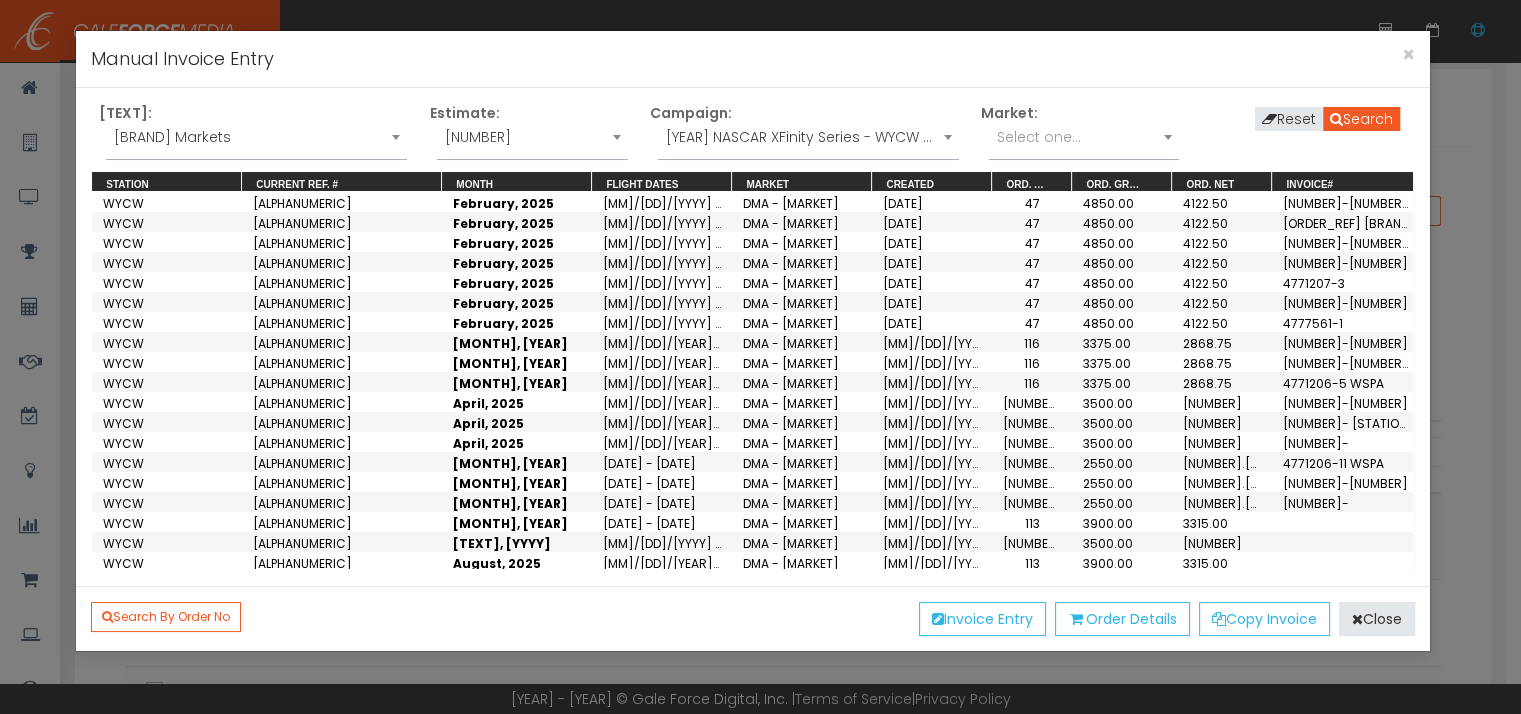 click on "[YEAR] NASCAR XFinity Series - WYCW Sponsorship" at bounding box center (808, 137) 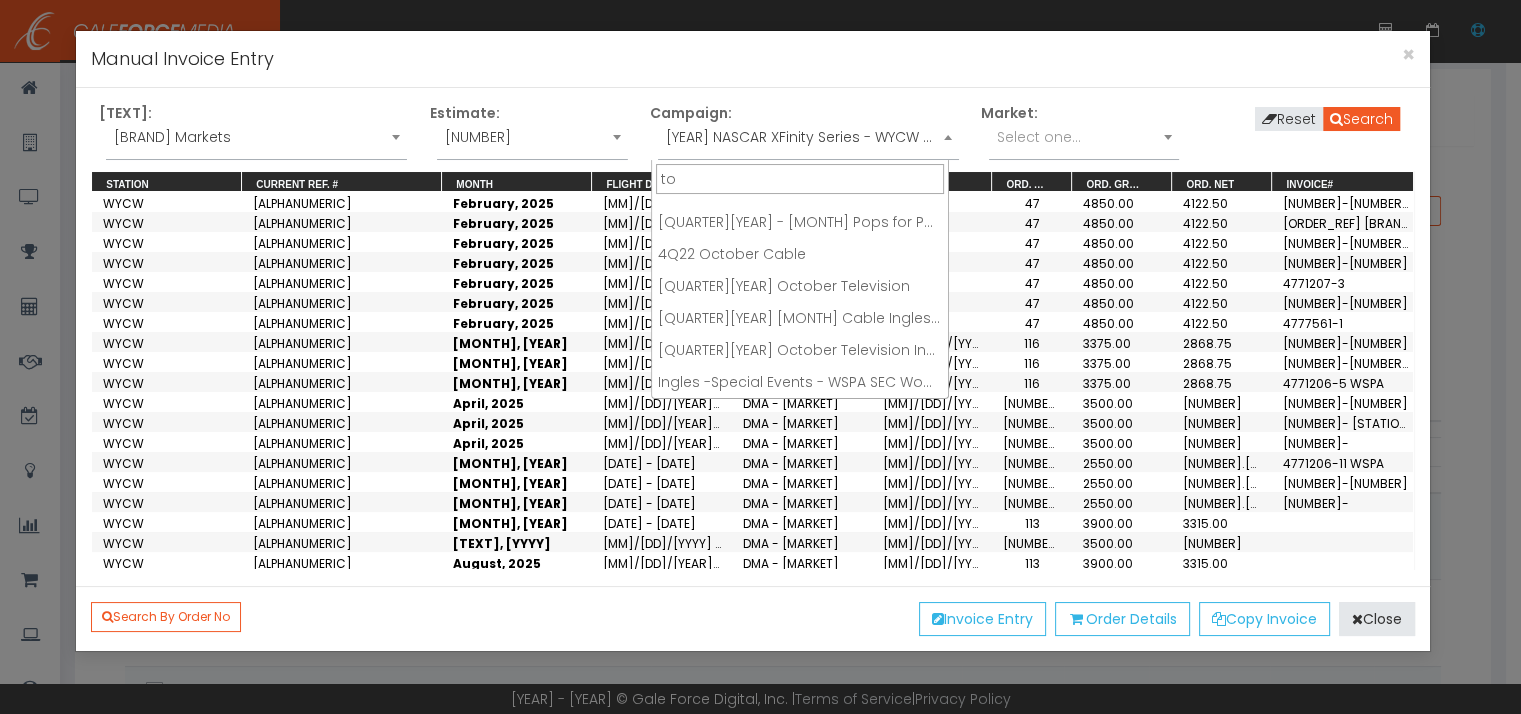 scroll, scrollTop: 0, scrollLeft: 0, axis: both 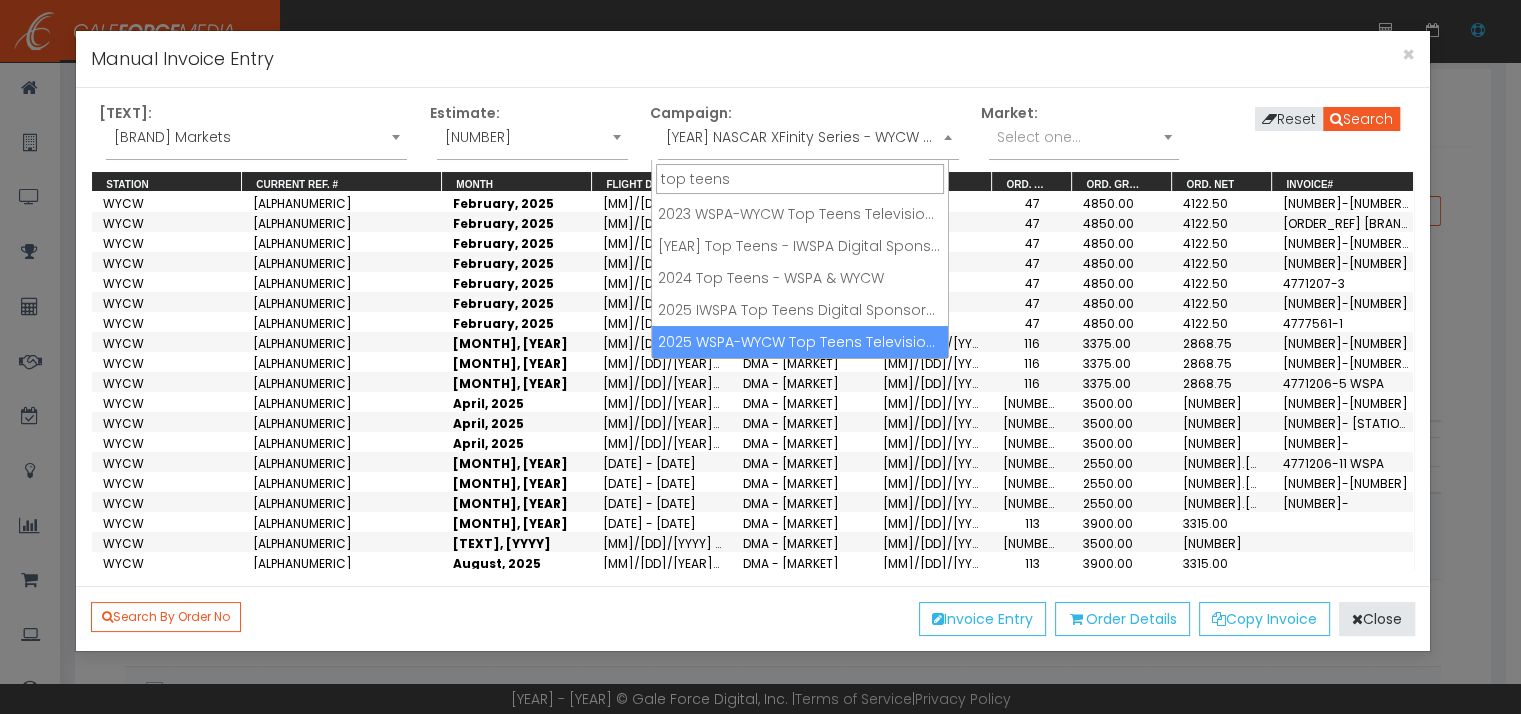 type on "top teens" 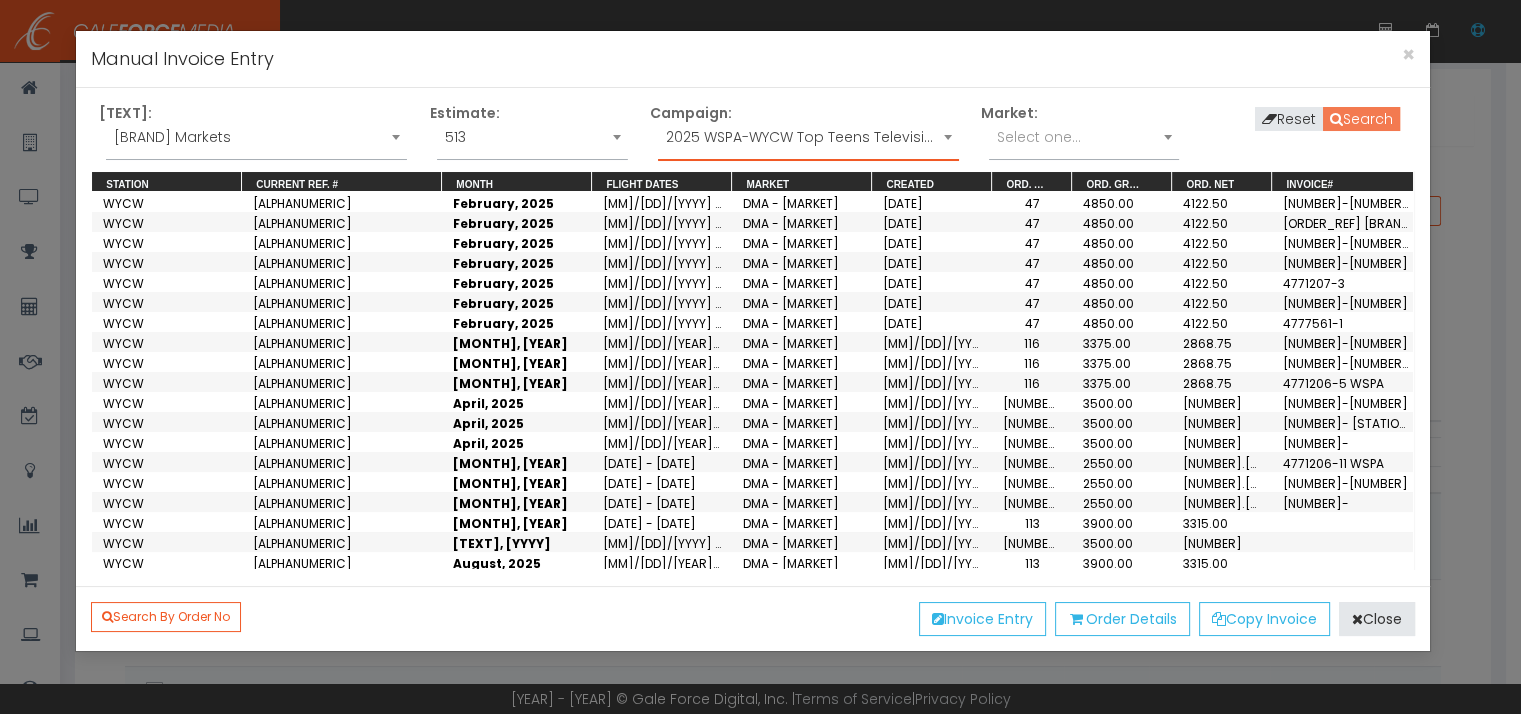 click on "Search" at bounding box center (1361, 119) 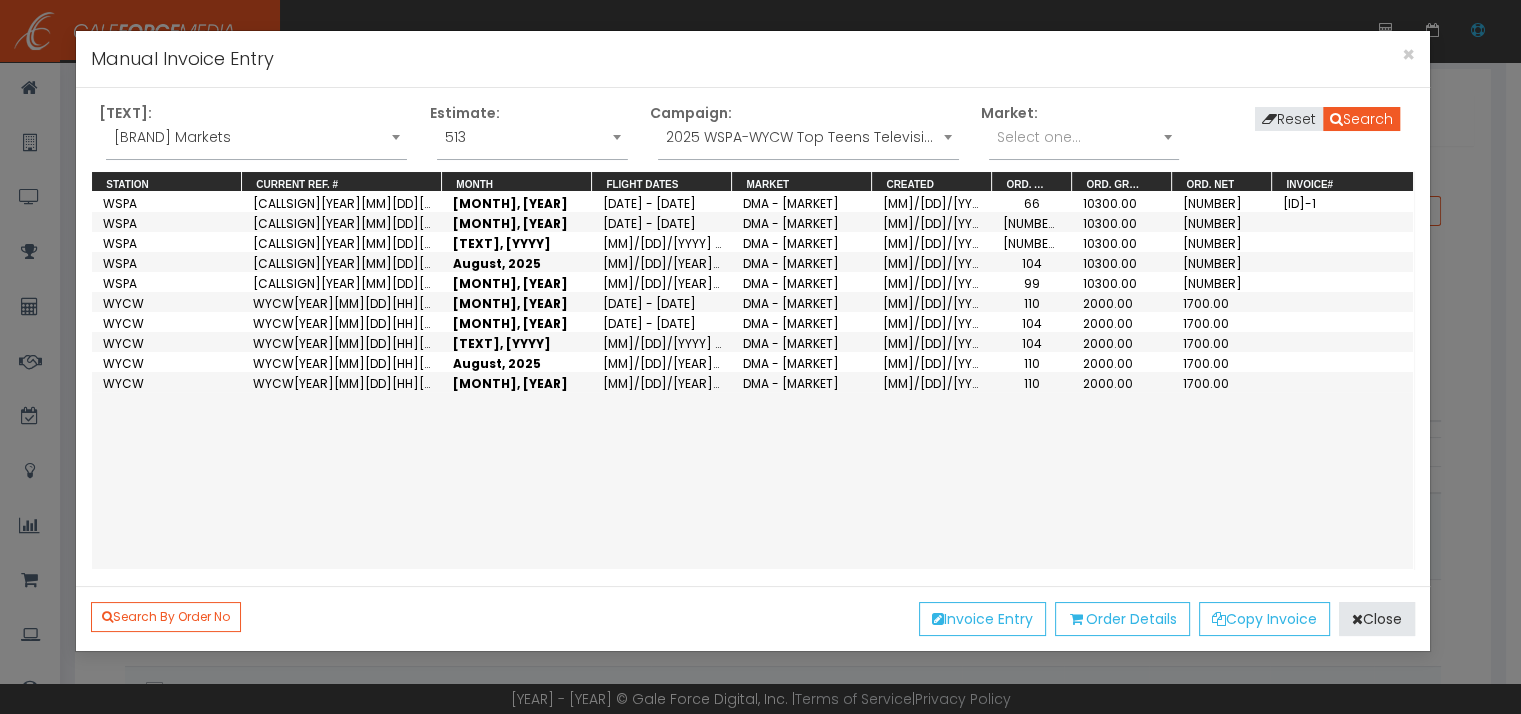 click on "[MONTH], [YEAR]" at bounding box center (517, 222) 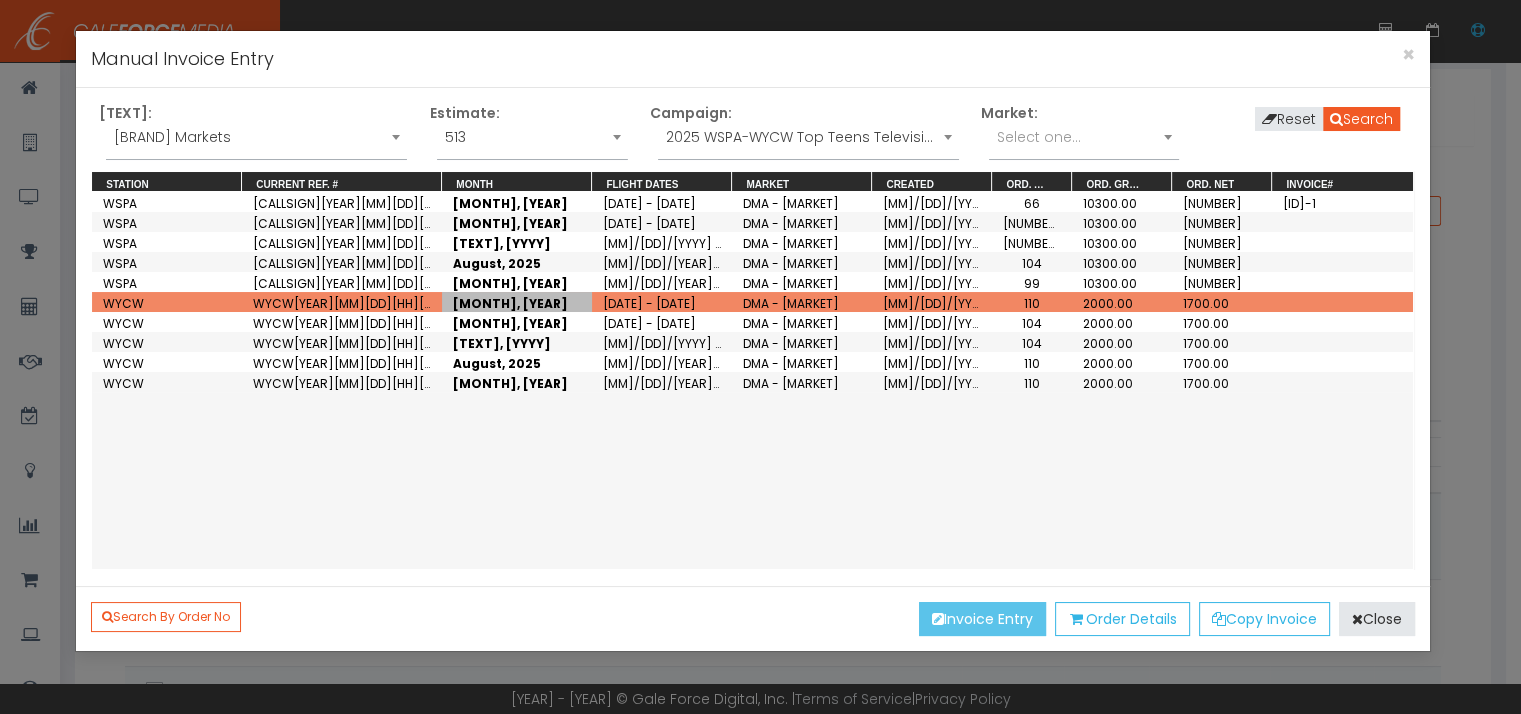 click on "Invoice Entry" at bounding box center [982, 619] 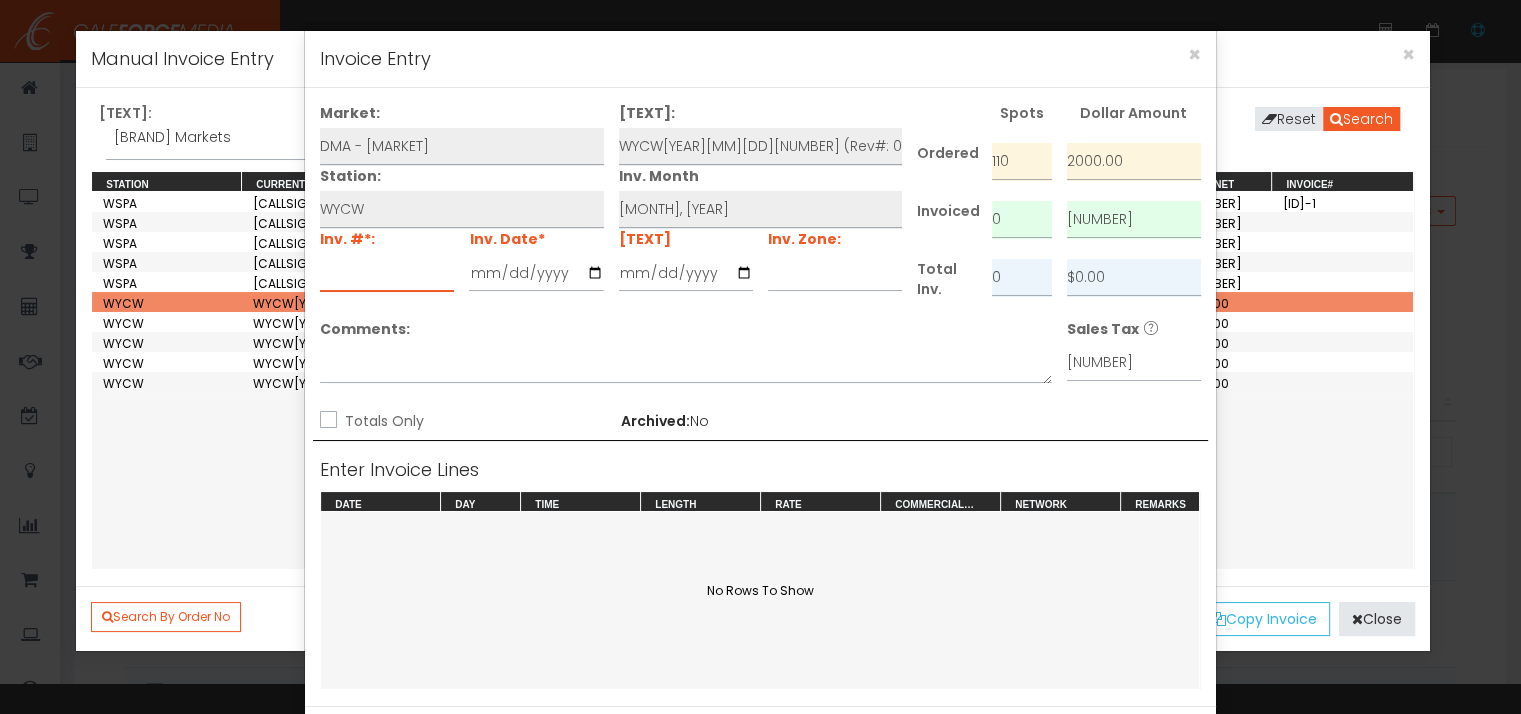 click at bounding box center [387, 273] 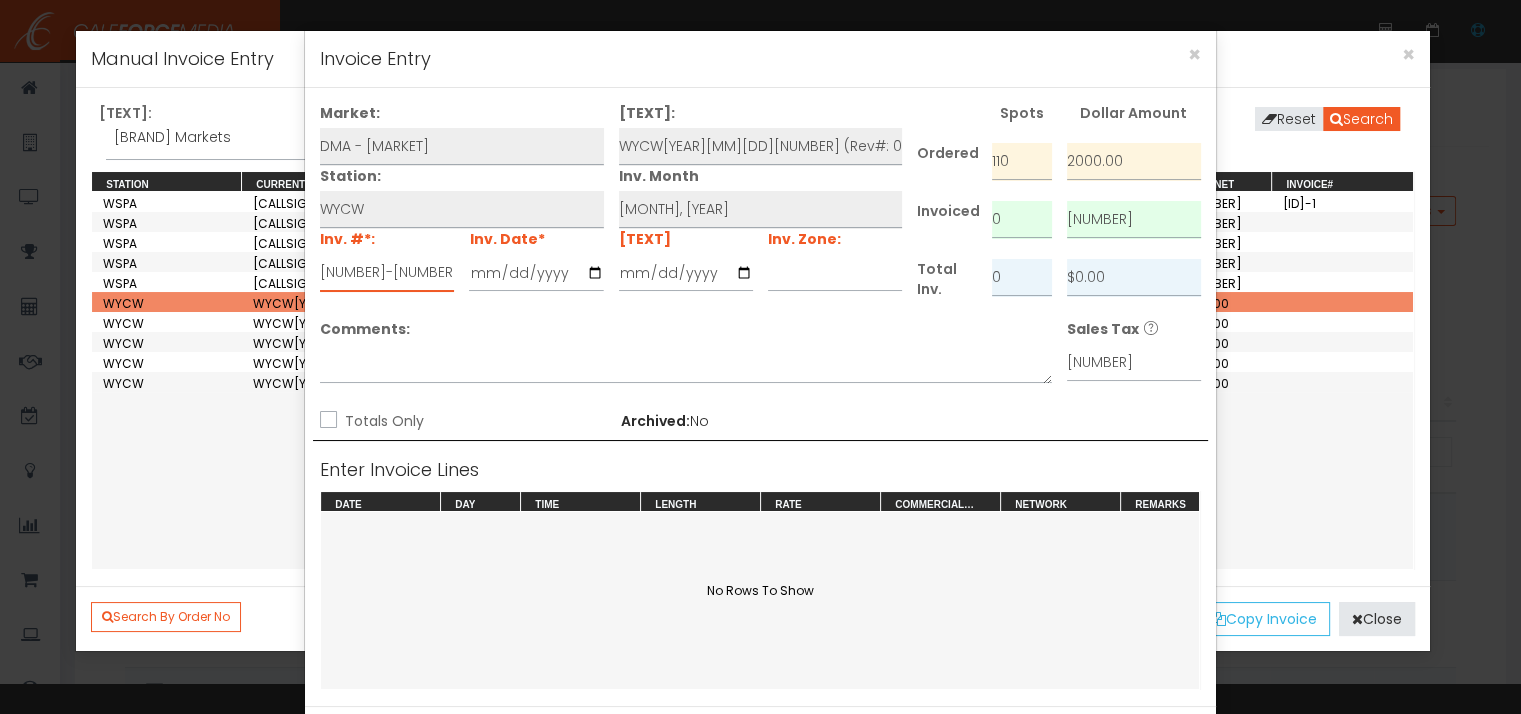 type on "[NUMBER]-[NUMBER]" 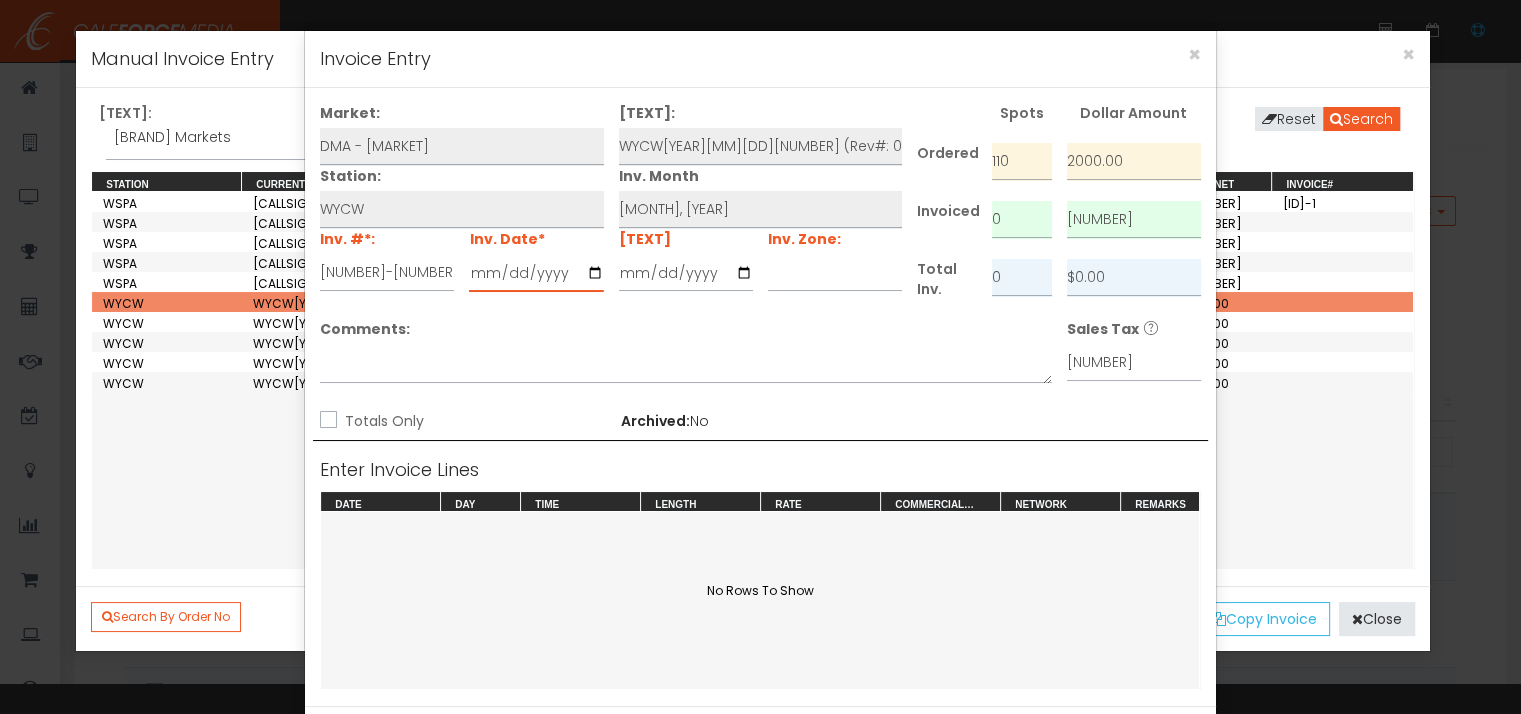 type on "[YYYY]-[MM]-[DD]" 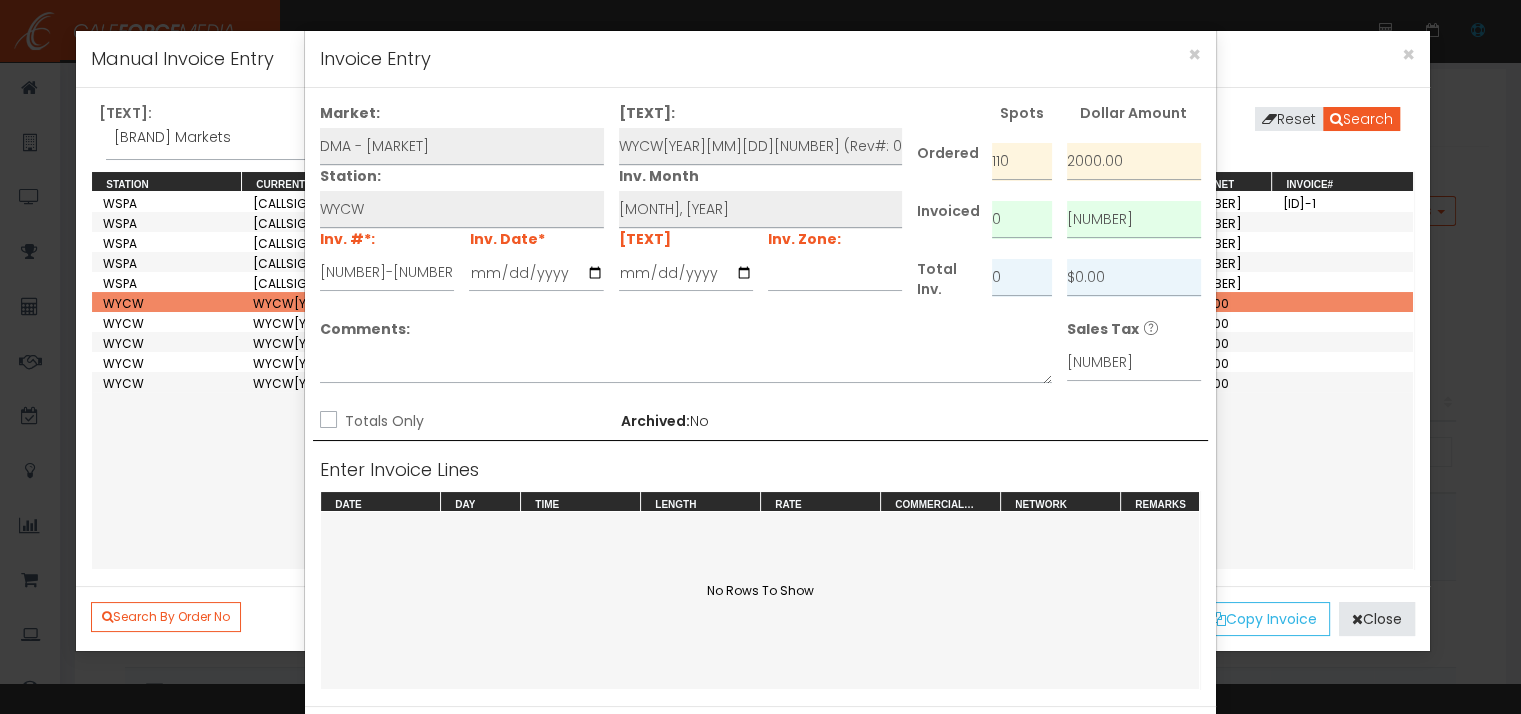 click on "Totals Only" at bounding box center (382, 421) 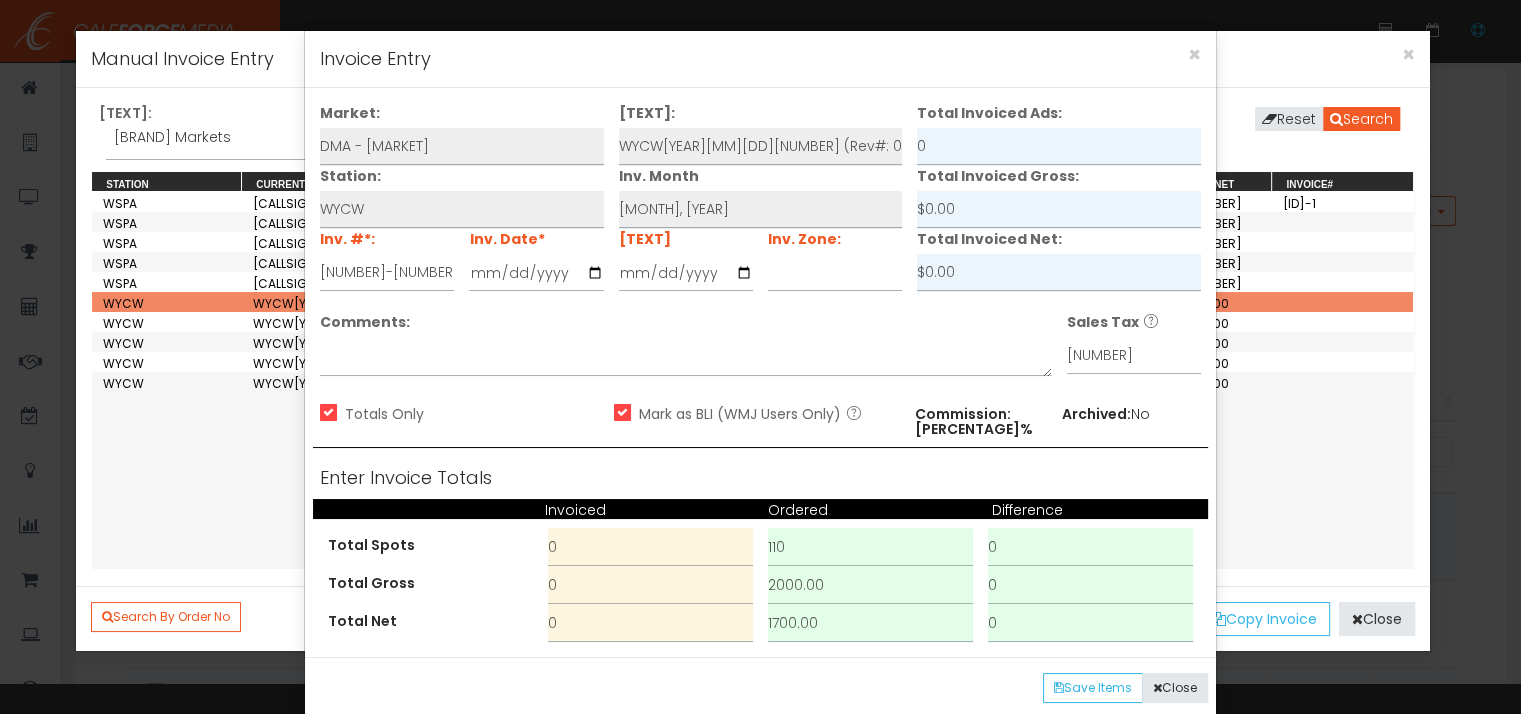 click on "Total Impressions
0
0
0
Total Gross
0
[NUMBER]
0" at bounding box center (761, 570) 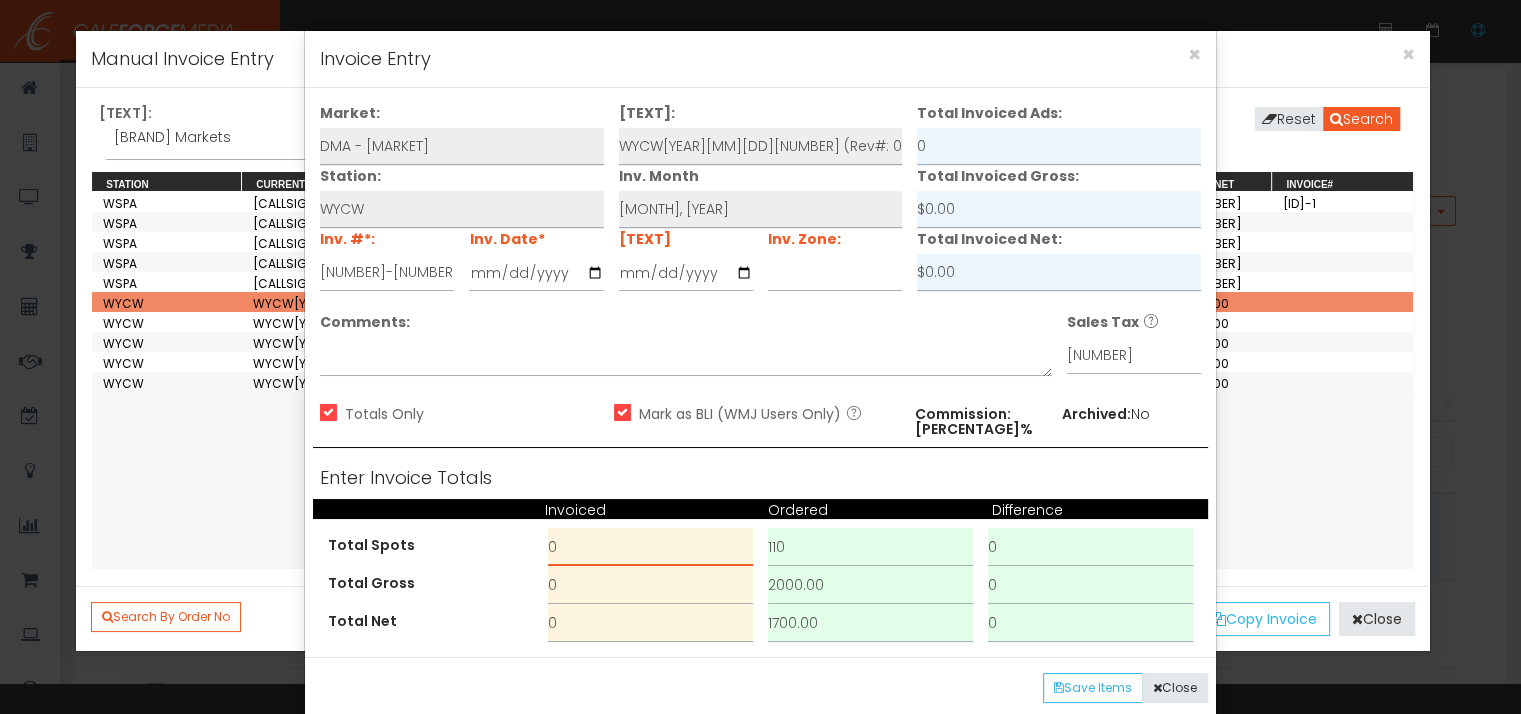 click on "0" at bounding box center (650, 547) 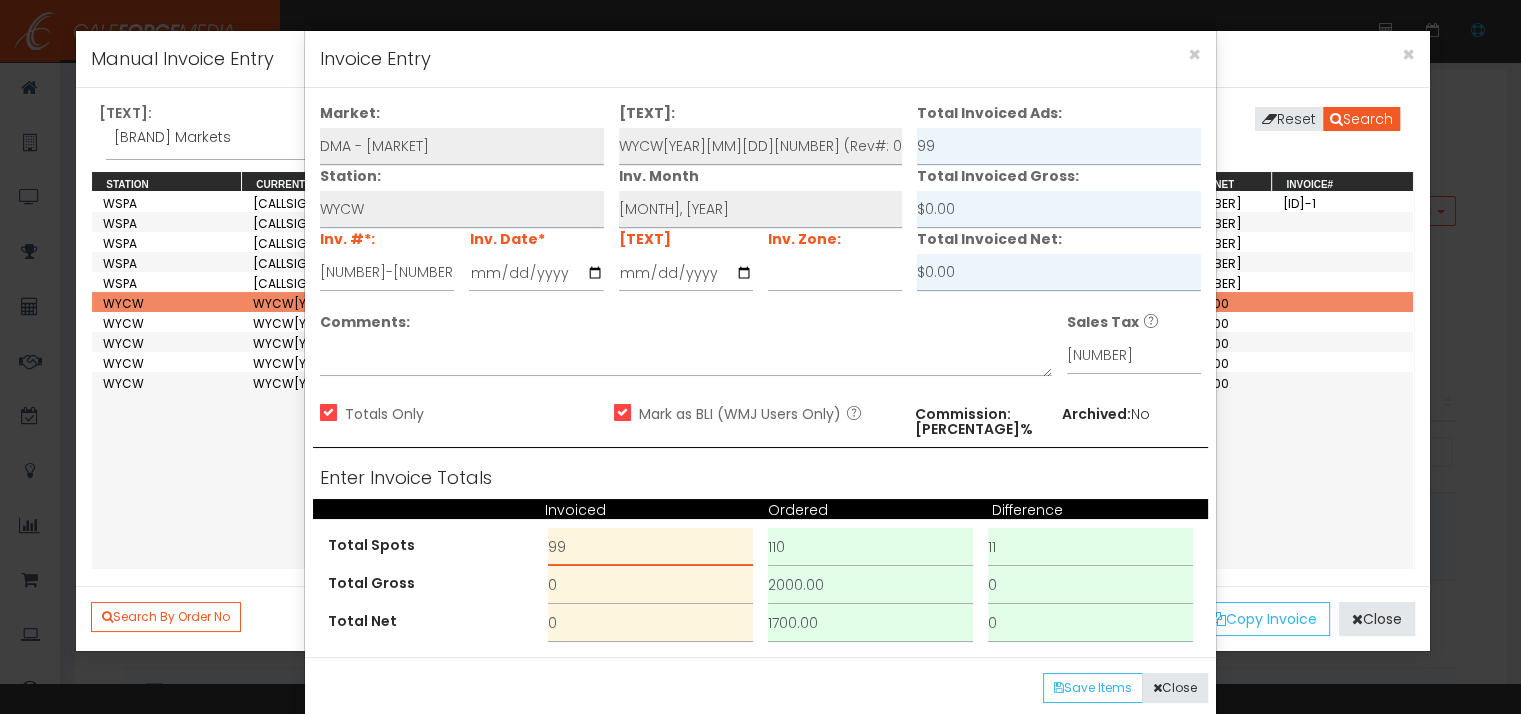 type on "99" 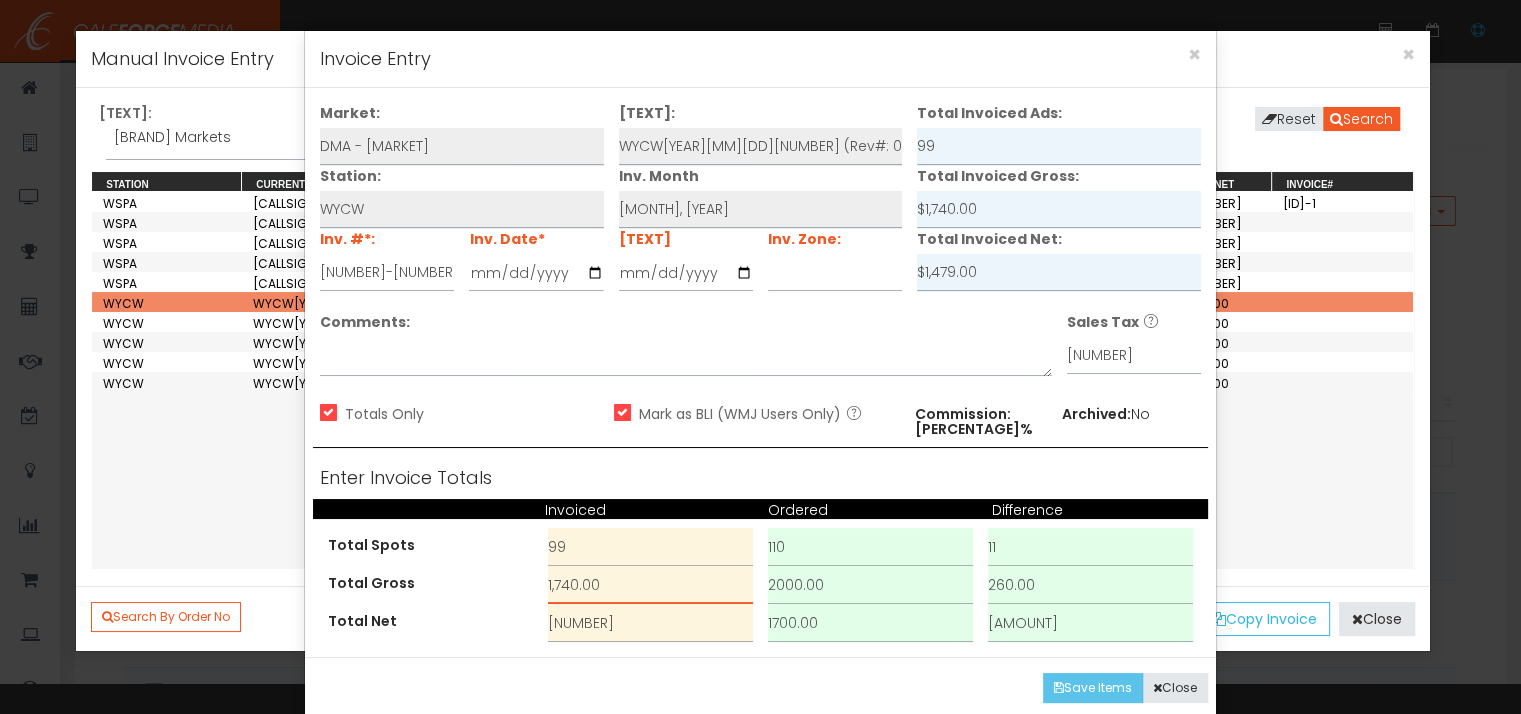 type on "1,740.00" 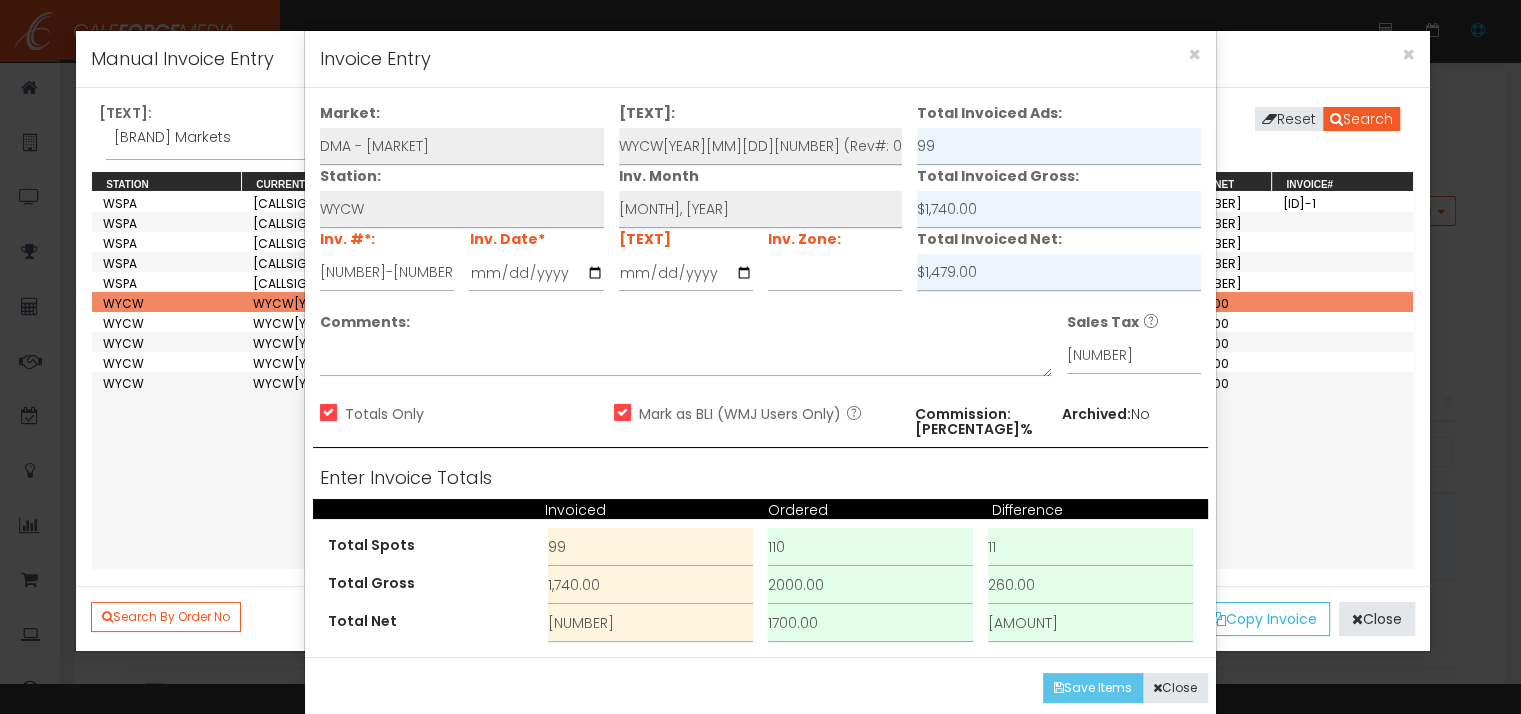 click on "Save Items" at bounding box center (1093, 688) 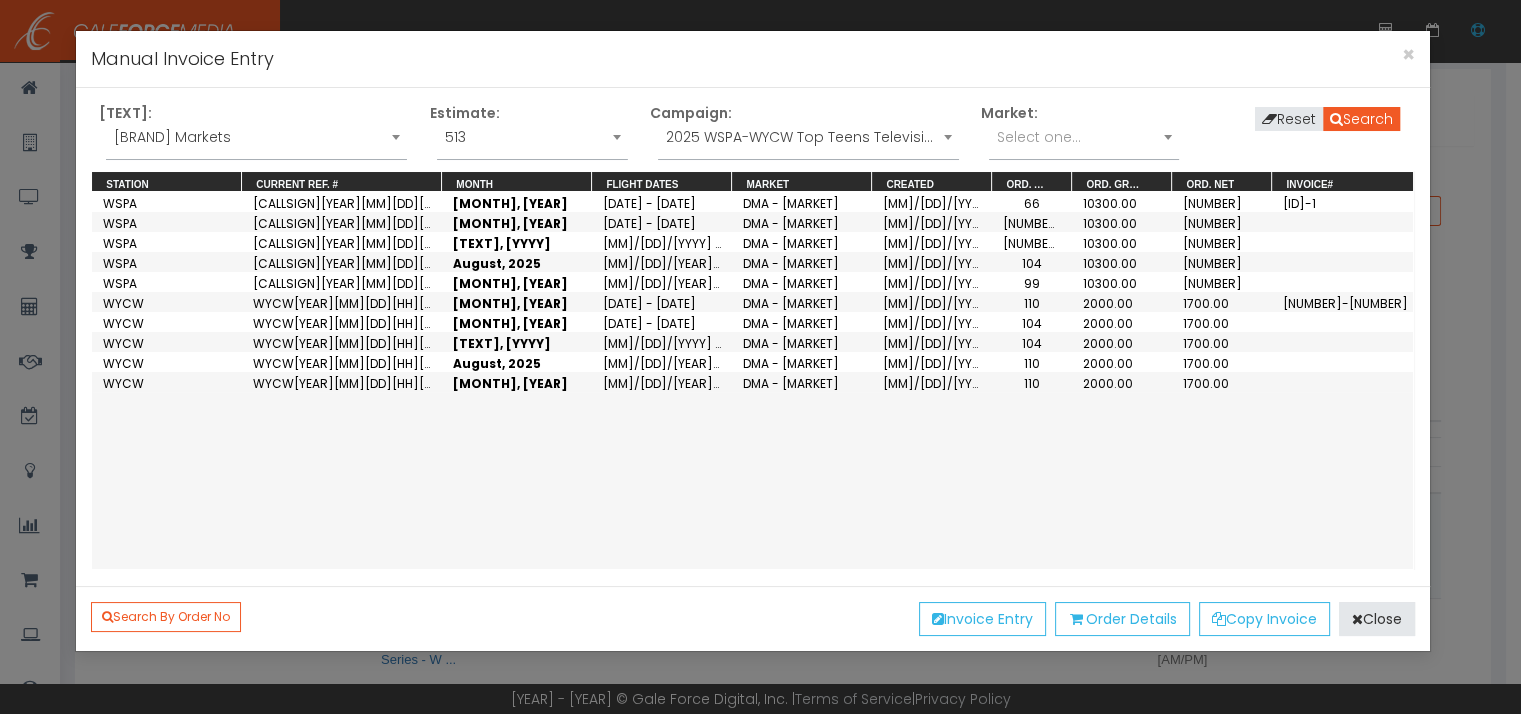 click on "2025 WSPA-WYCW Top Teens Television Sponsorship" at bounding box center (808, 137) 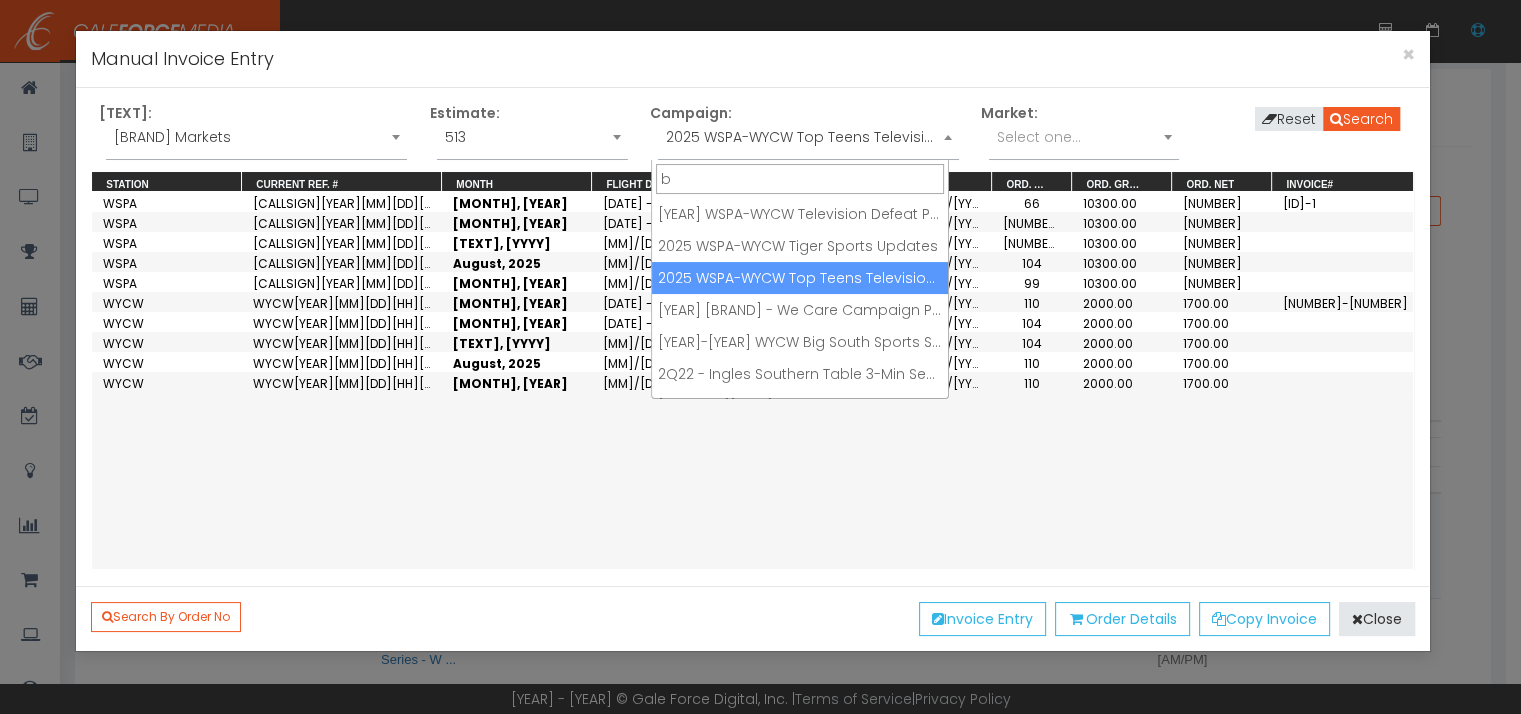 scroll, scrollTop: 0, scrollLeft: 0, axis: both 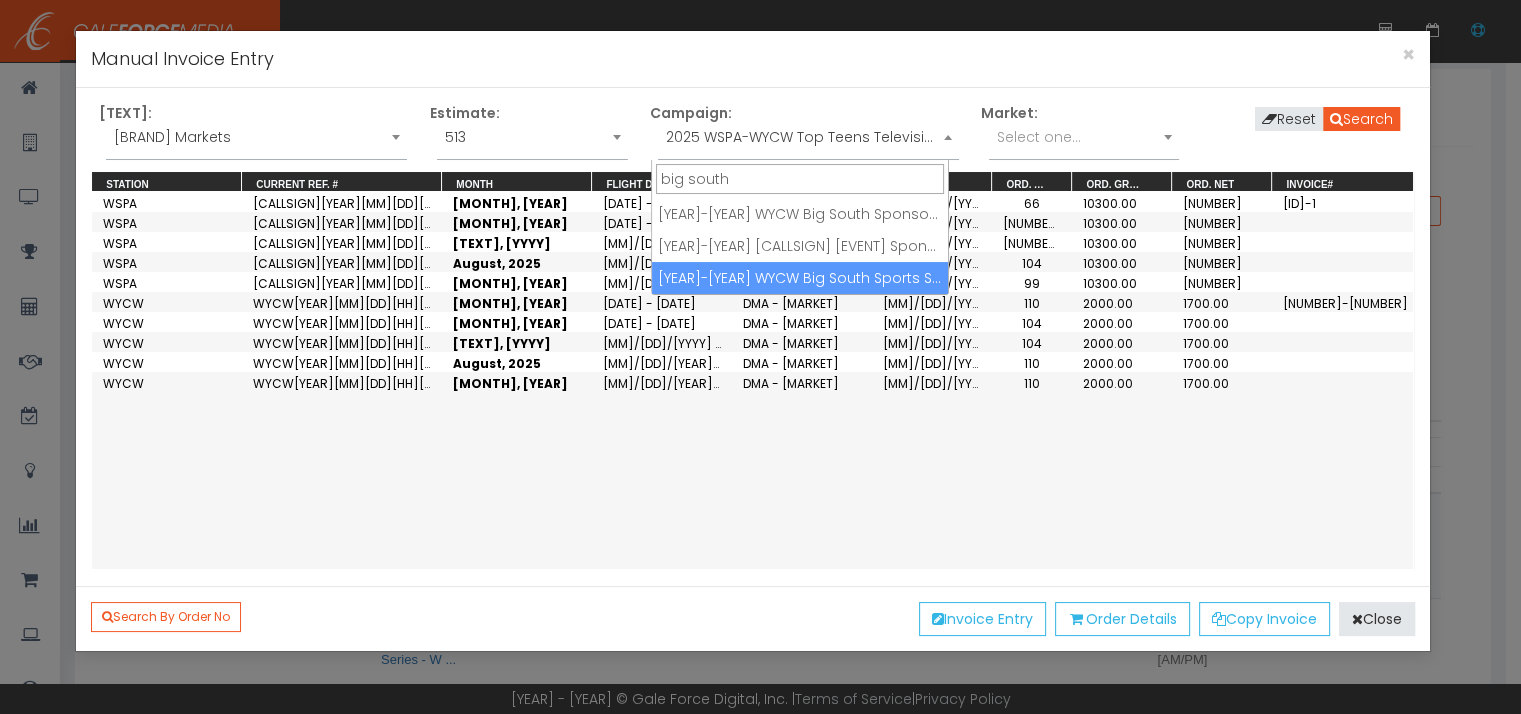 type on "big south" 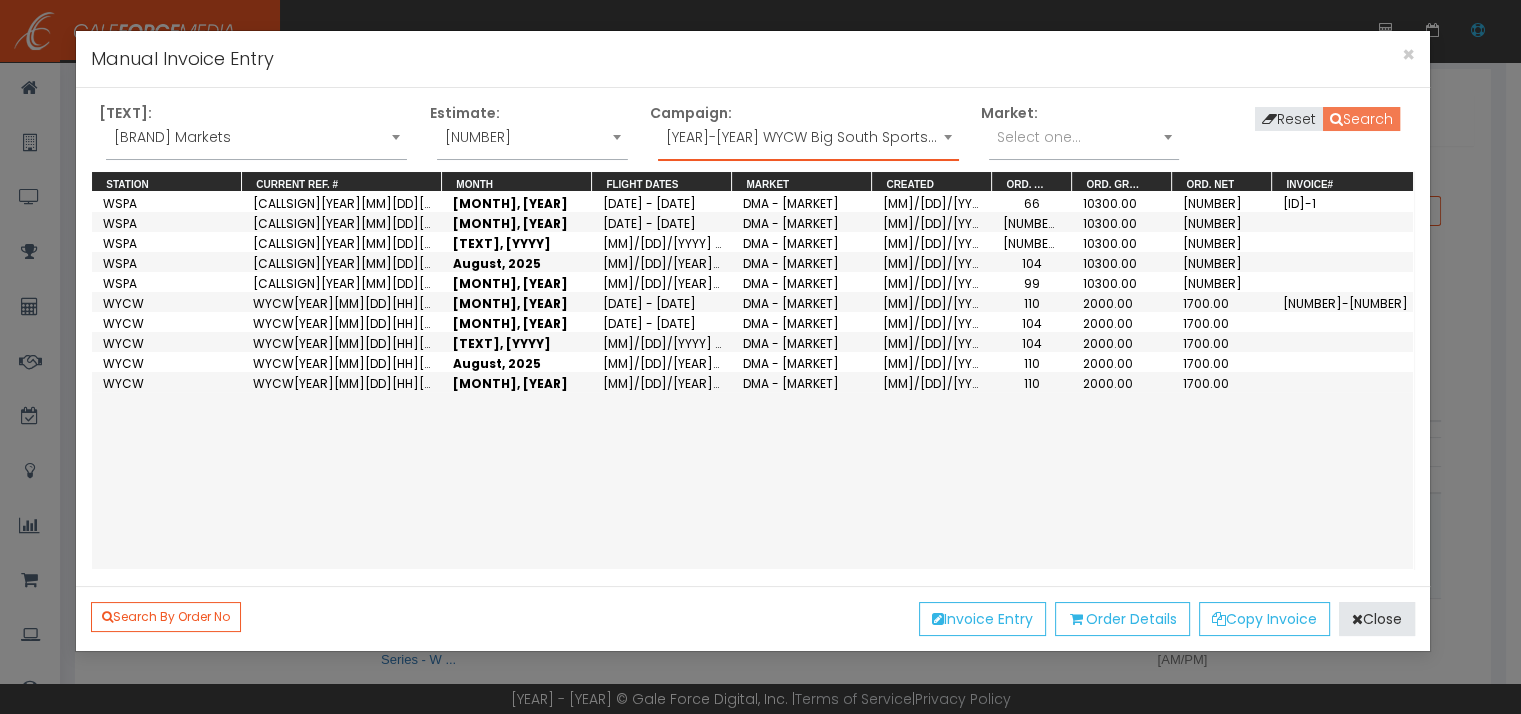 click on "Search" at bounding box center [1361, 119] 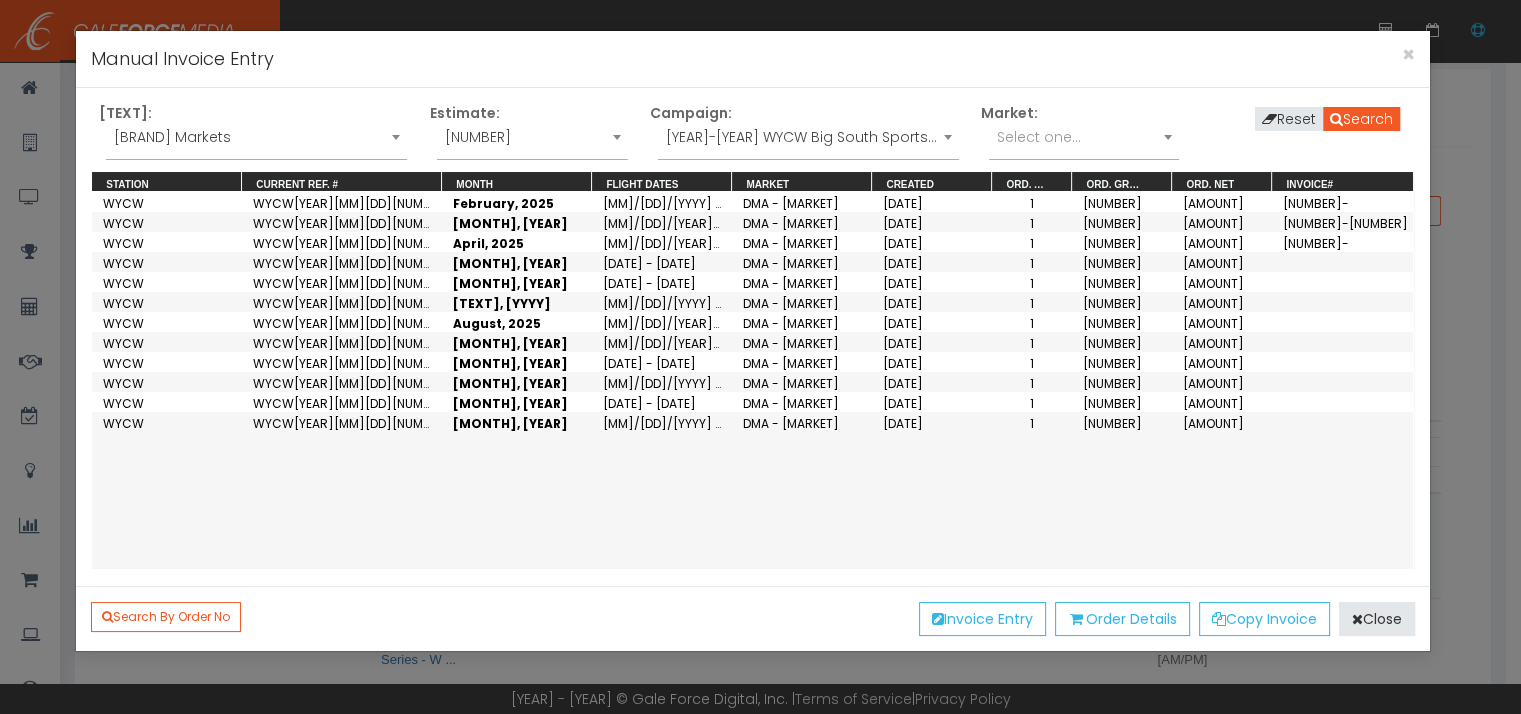 click on "[MONTH], [YEAR]" at bounding box center (517, 222) 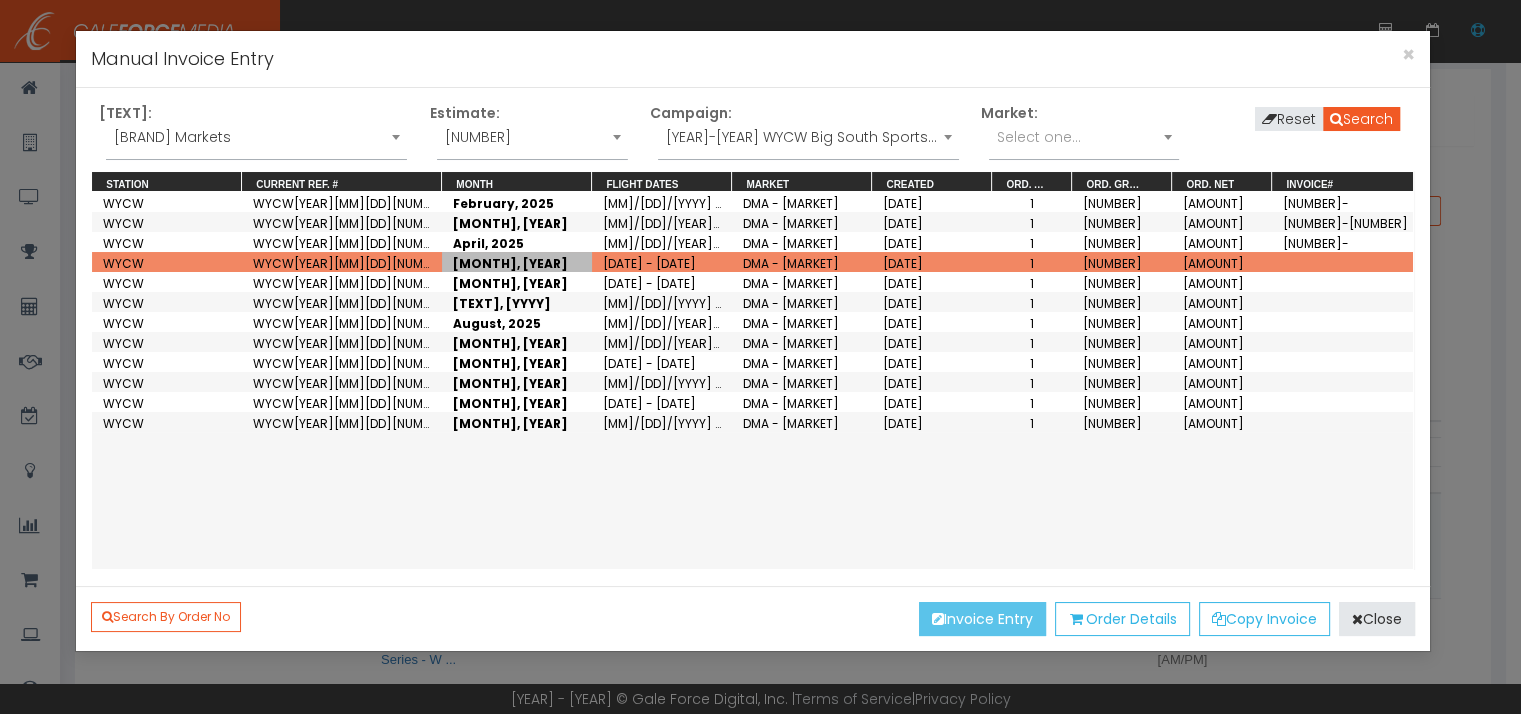 drag, startPoint x: 976, startPoint y: 618, endPoint x: 960, endPoint y: 607, distance: 19.416489 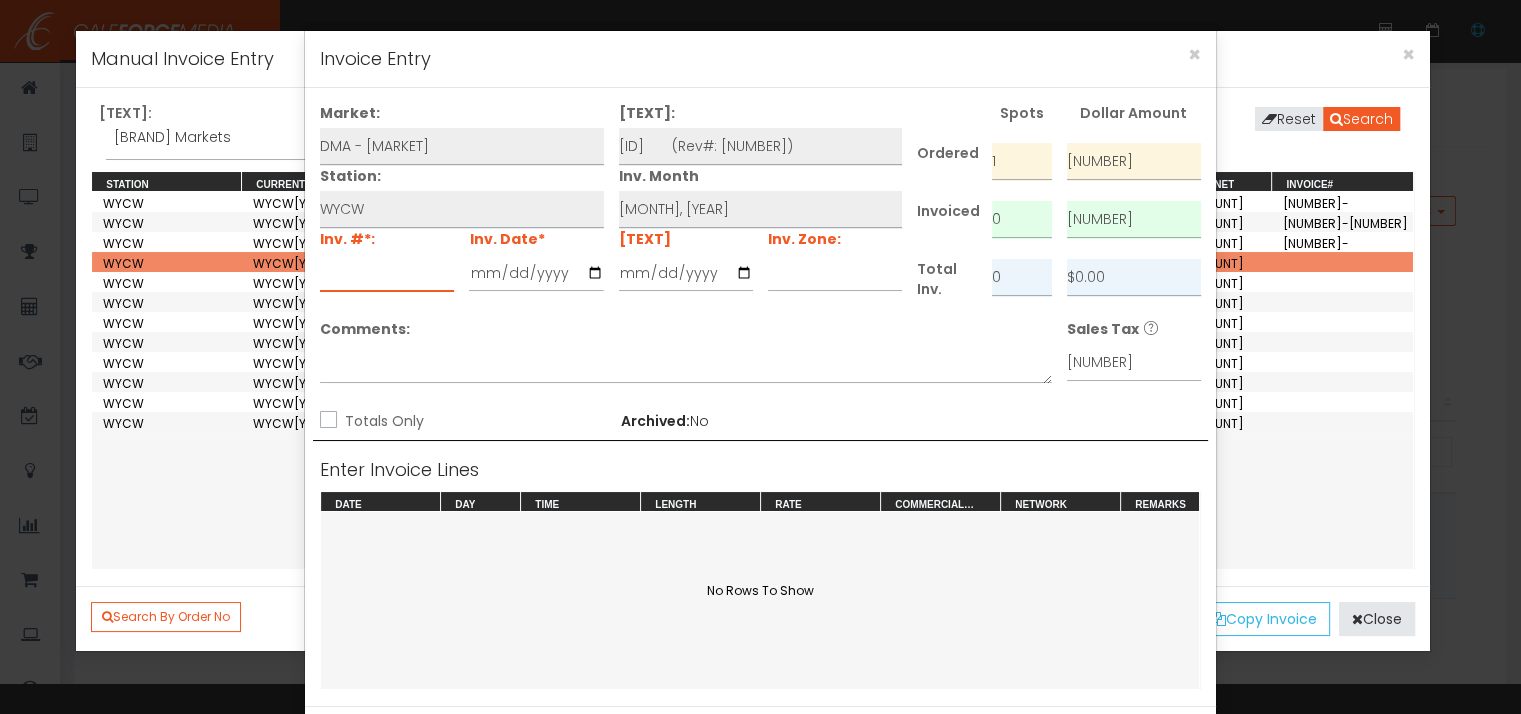 click at bounding box center [387, 273] 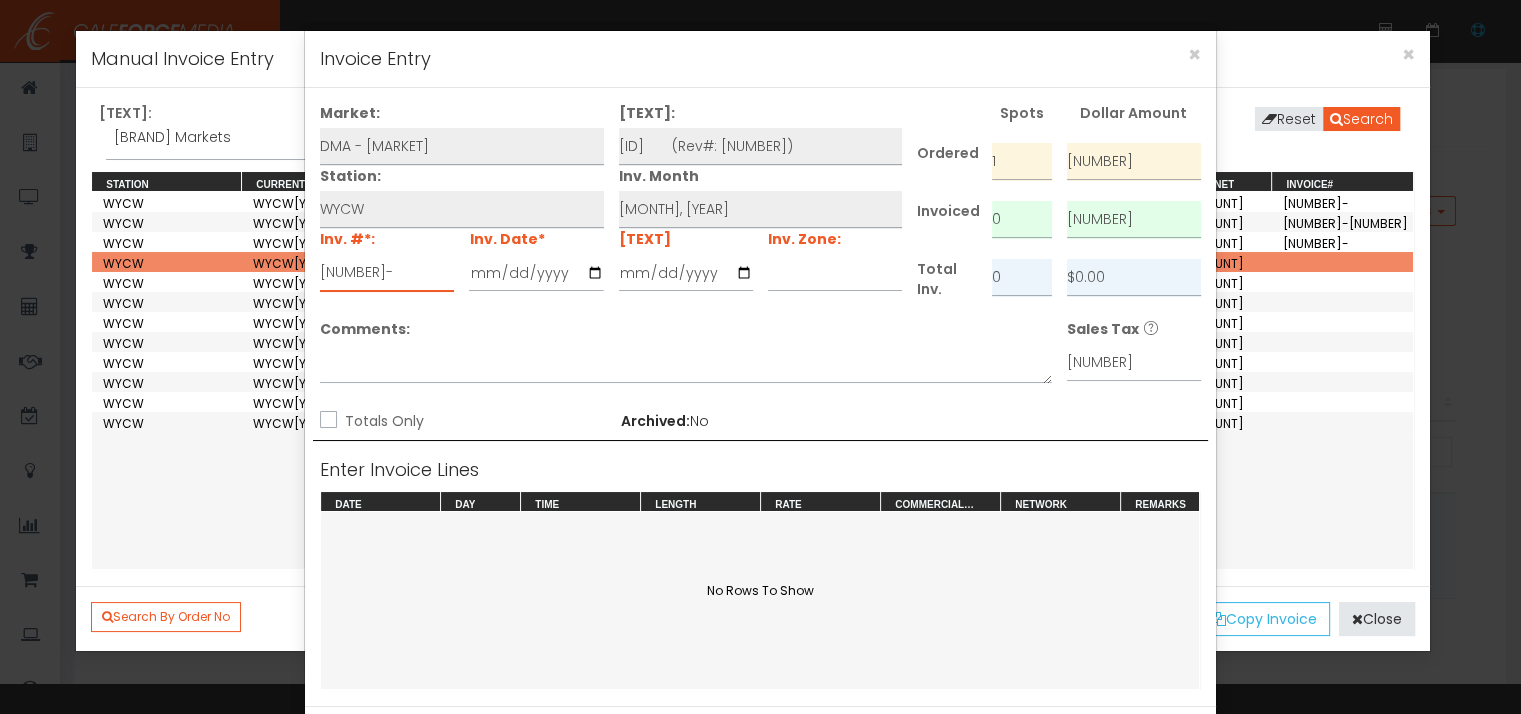 type on "[NUMBER]-" 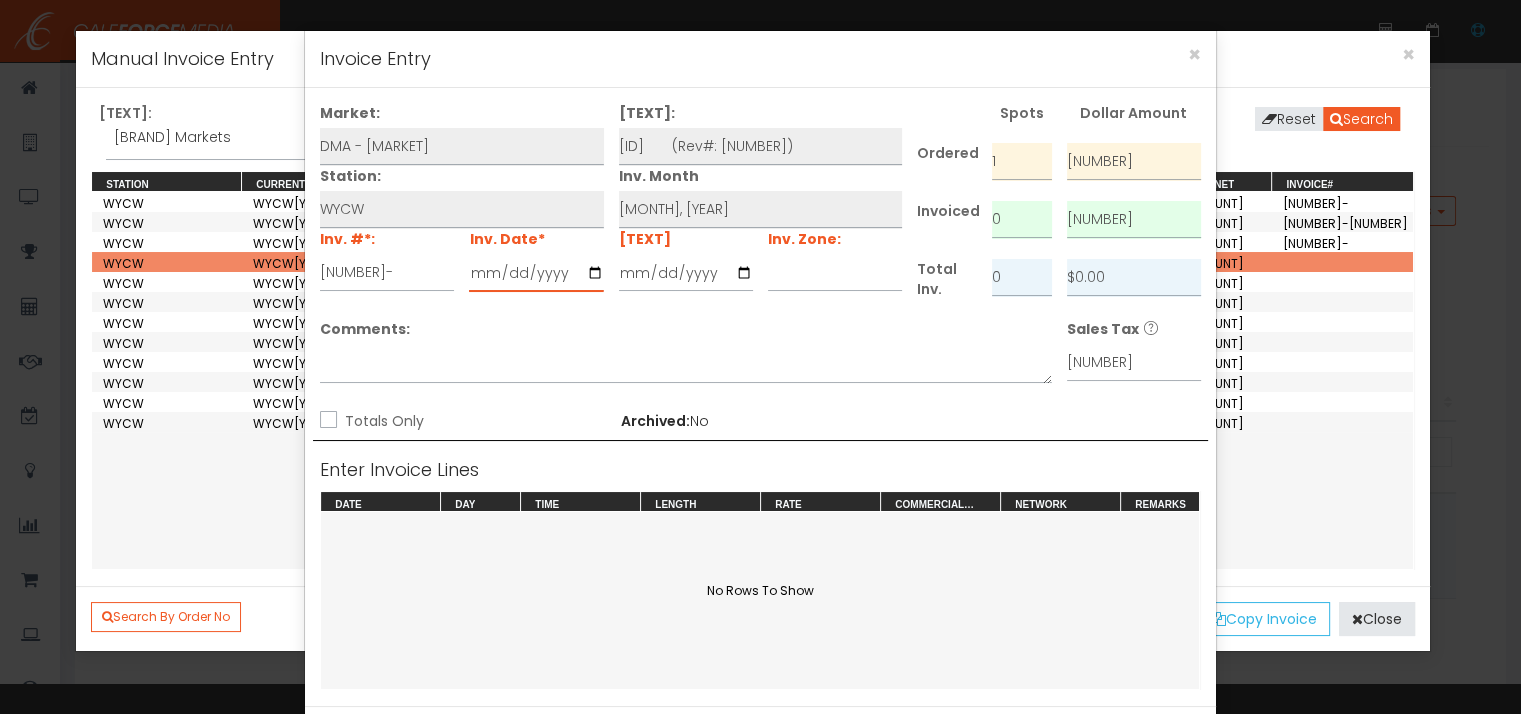 type on "[YYYY]-[MM]-[DD]" 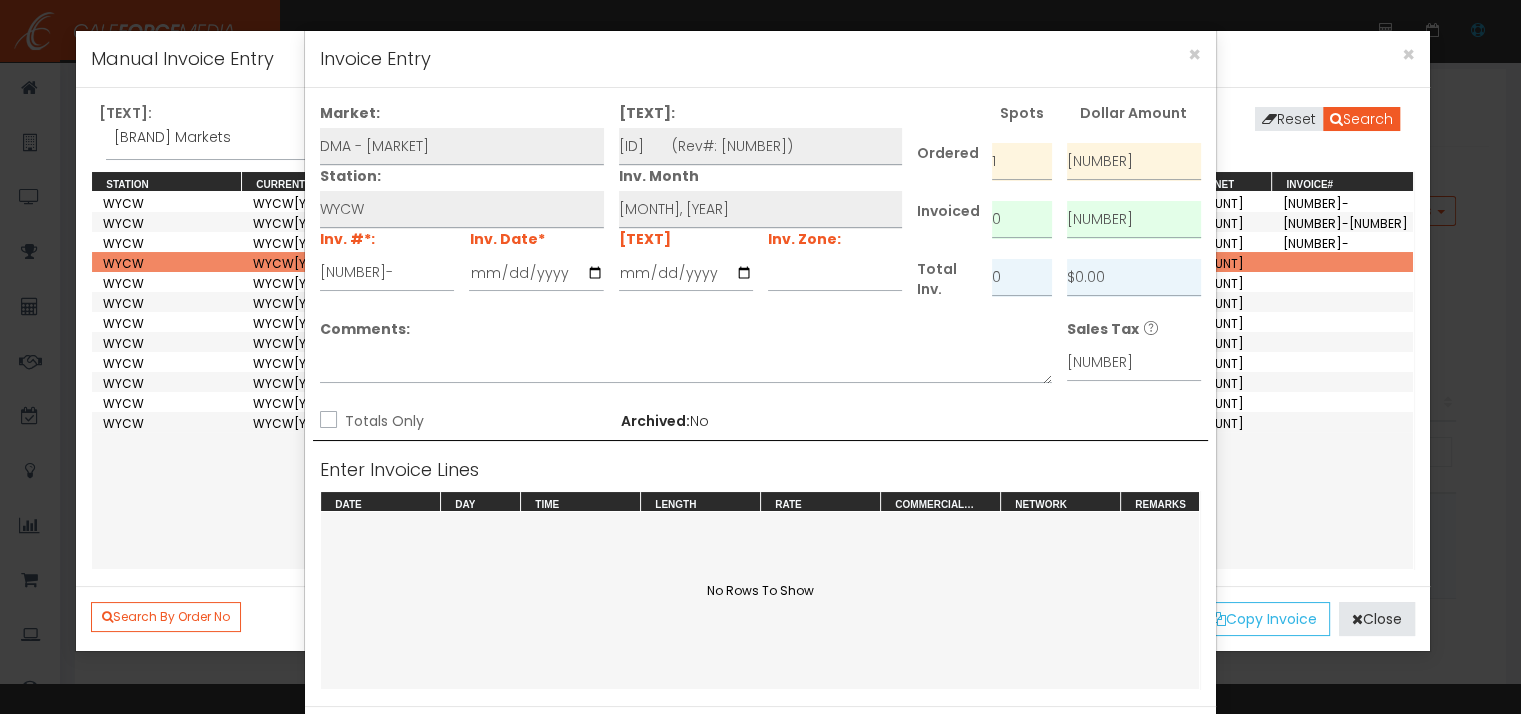 click on "Totals Only" at bounding box center (382, 421) 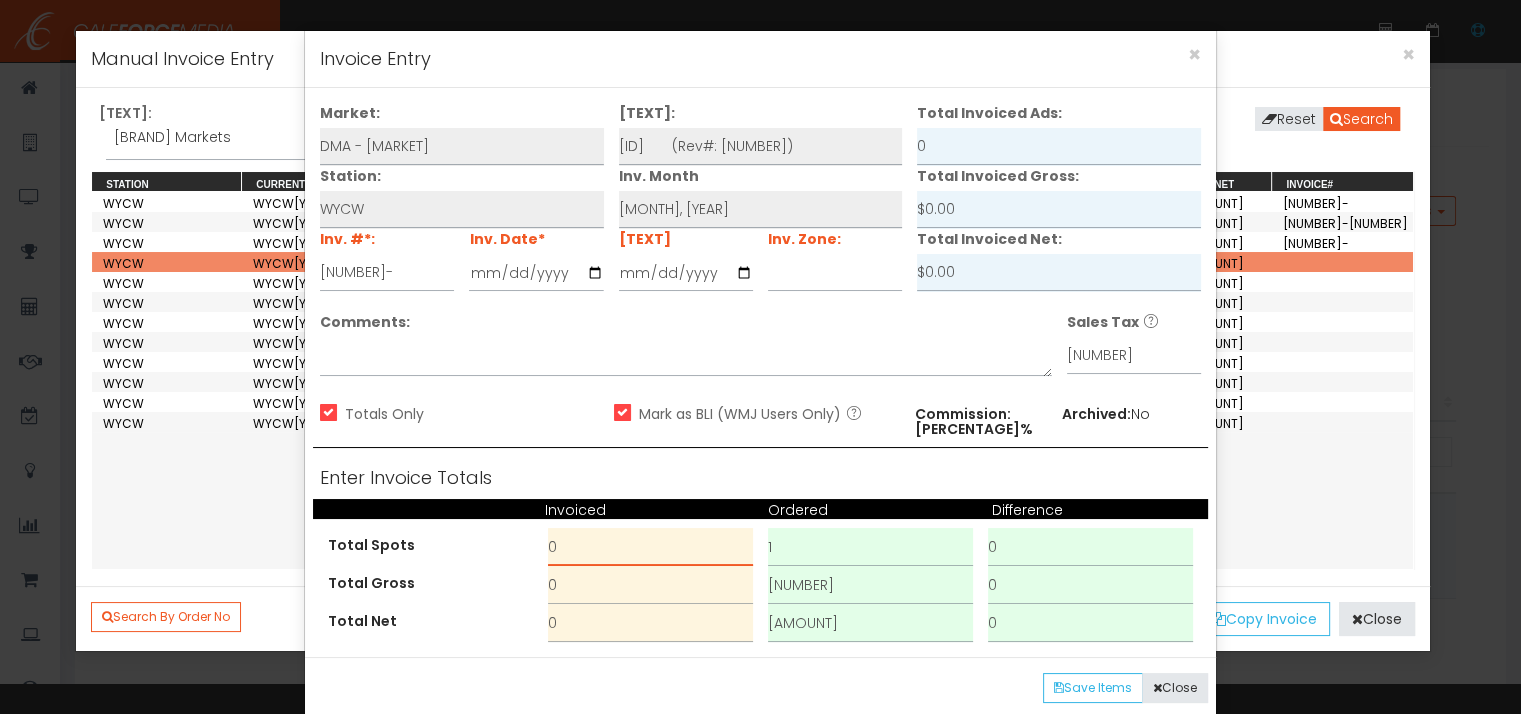 drag, startPoint x: 584, startPoint y: 511, endPoint x: 587, endPoint y: 522, distance: 11.401754 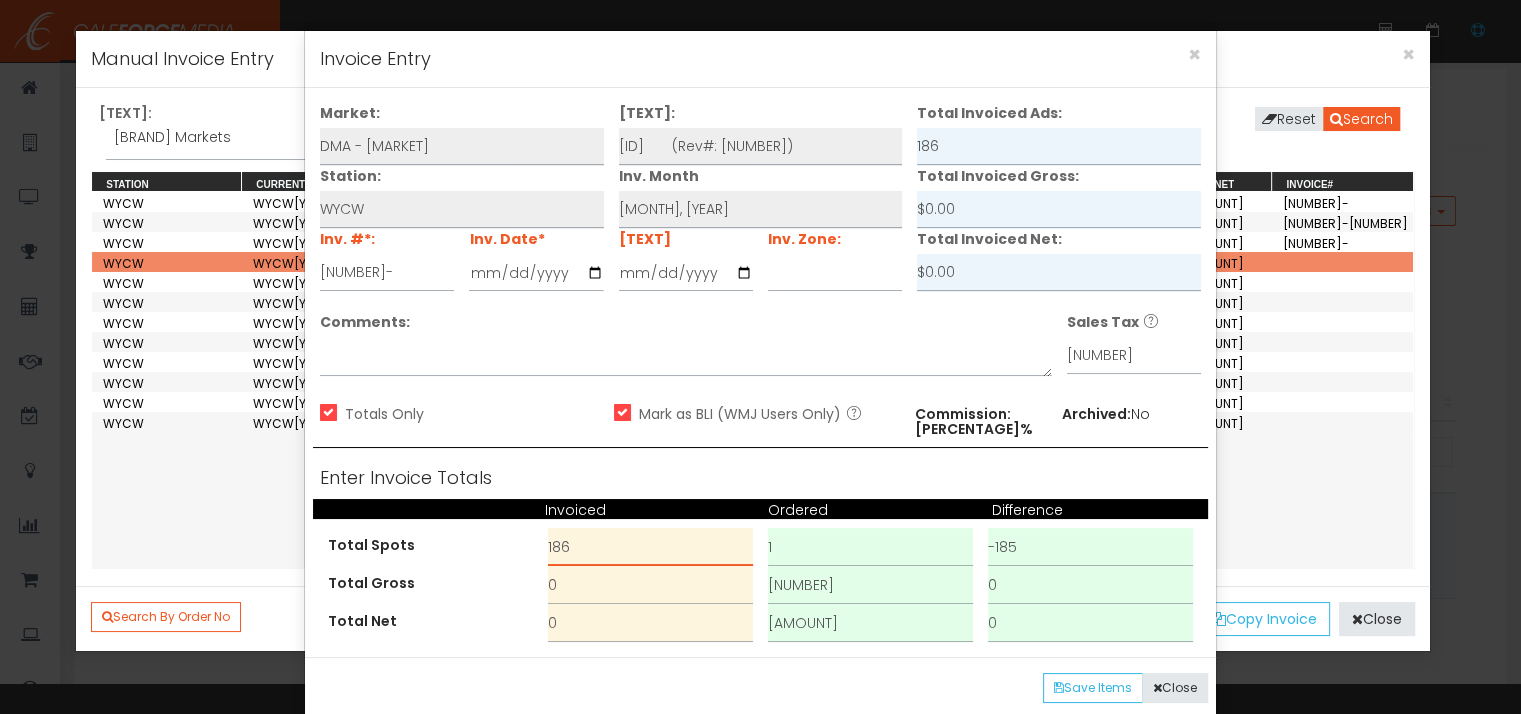 type on "186" 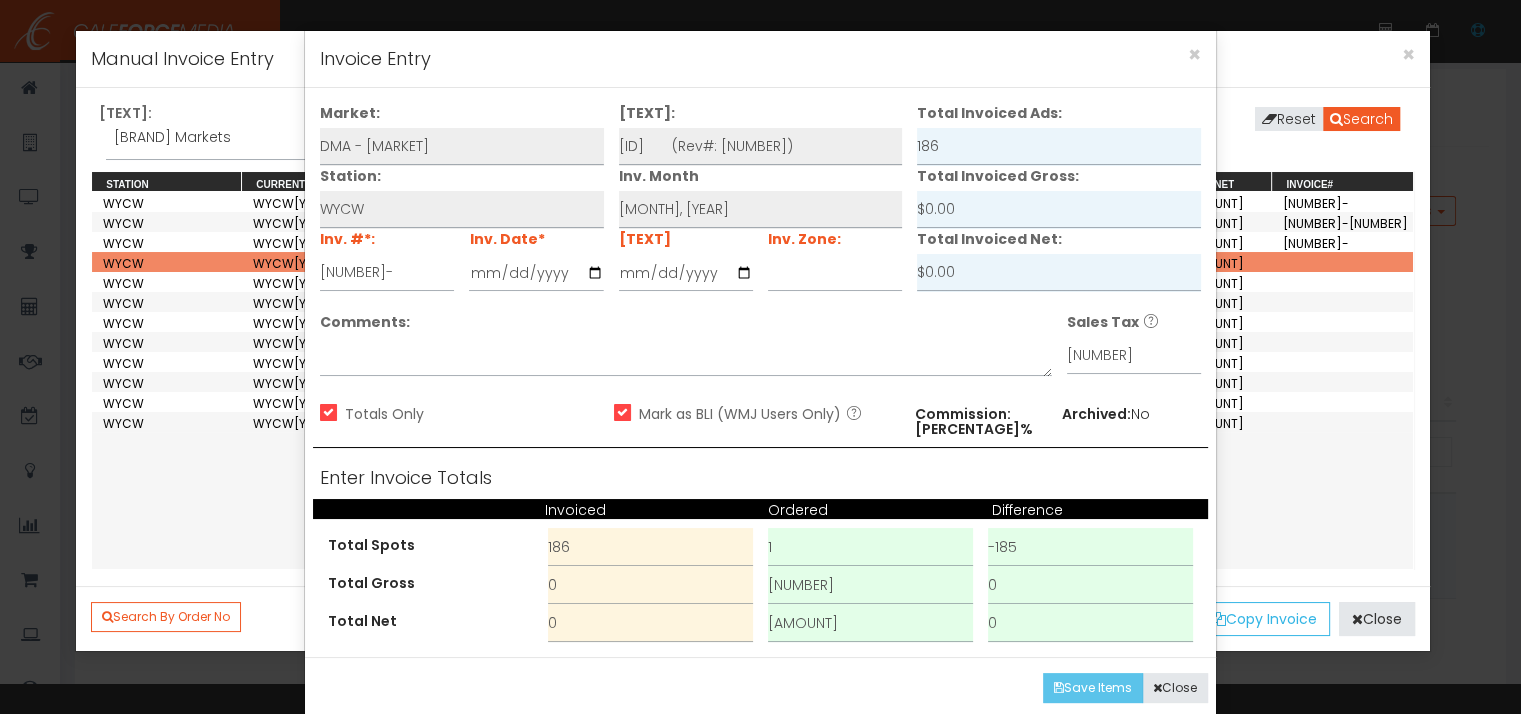 type 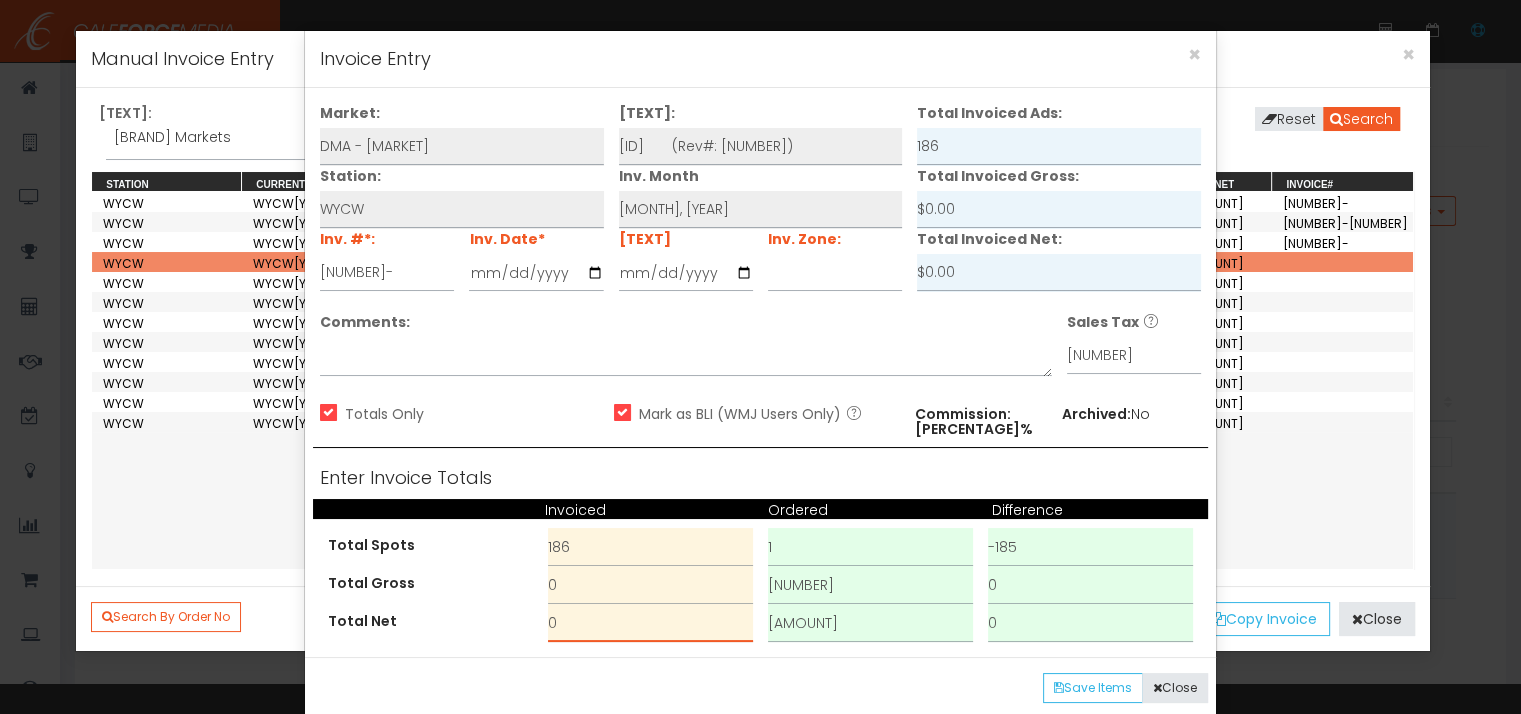 click on "0" at bounding box center [650, 623] 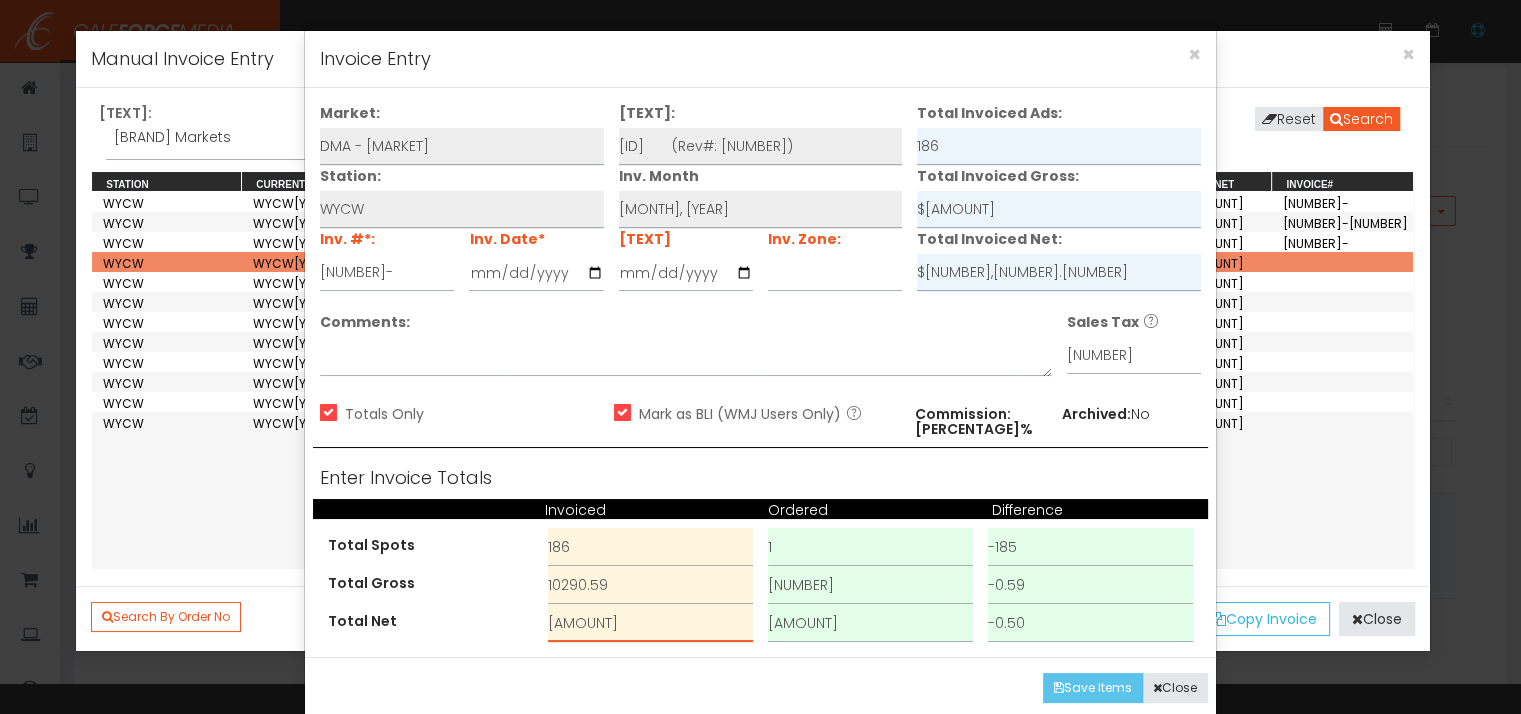 type on "[AMOUNT]" 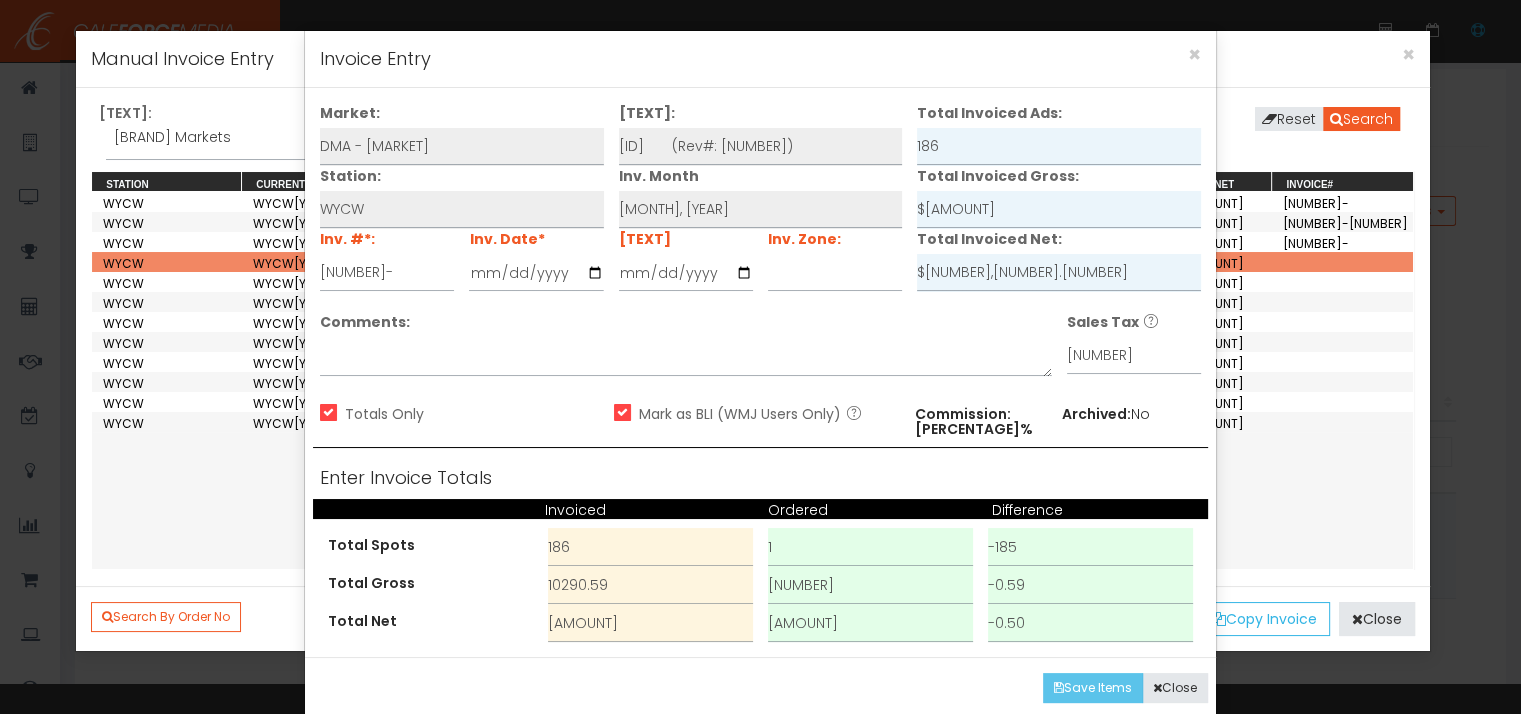 click on "Save Items" at bounding box center [1093, 688] 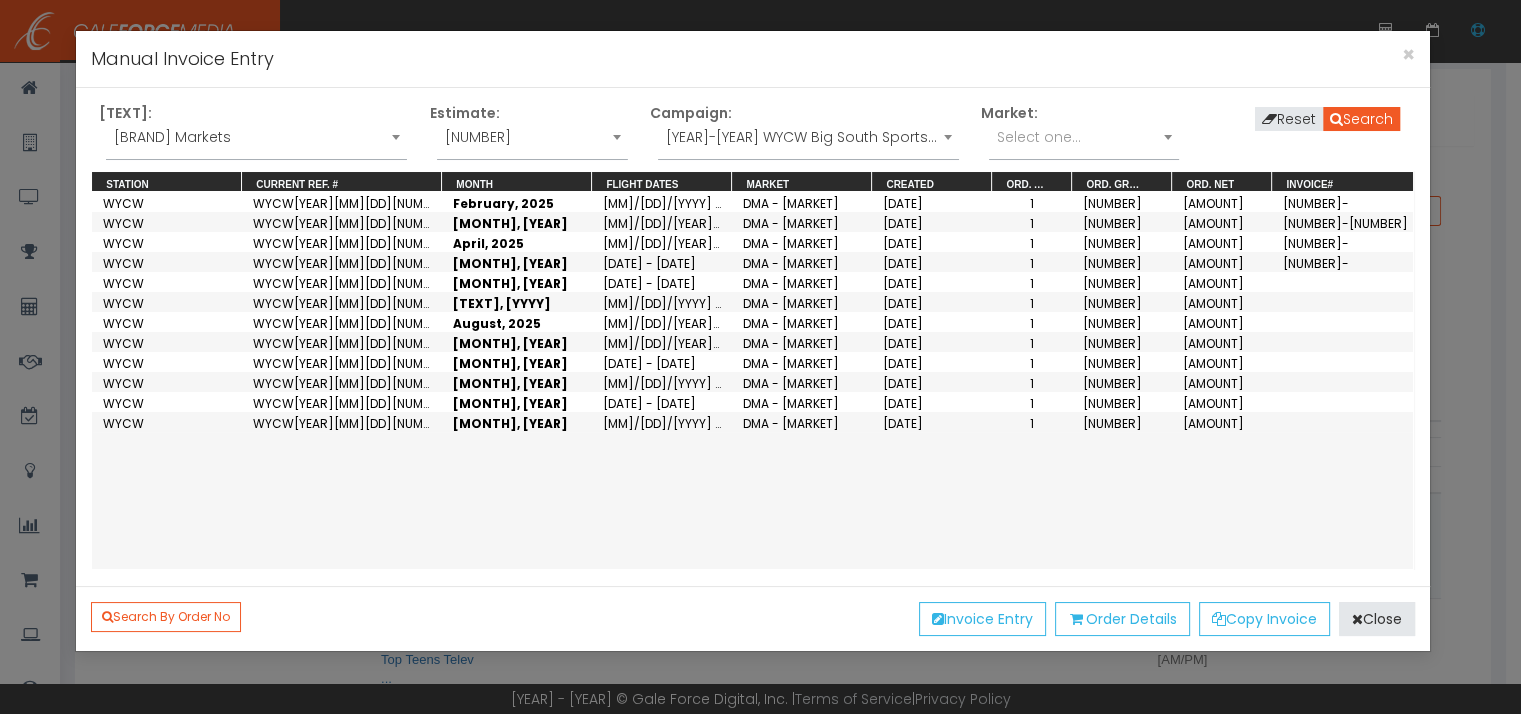 click on "[YEAR]-[YEAR] WYCW Big South Sports Sponsorship" at bounding box center [808, 142] 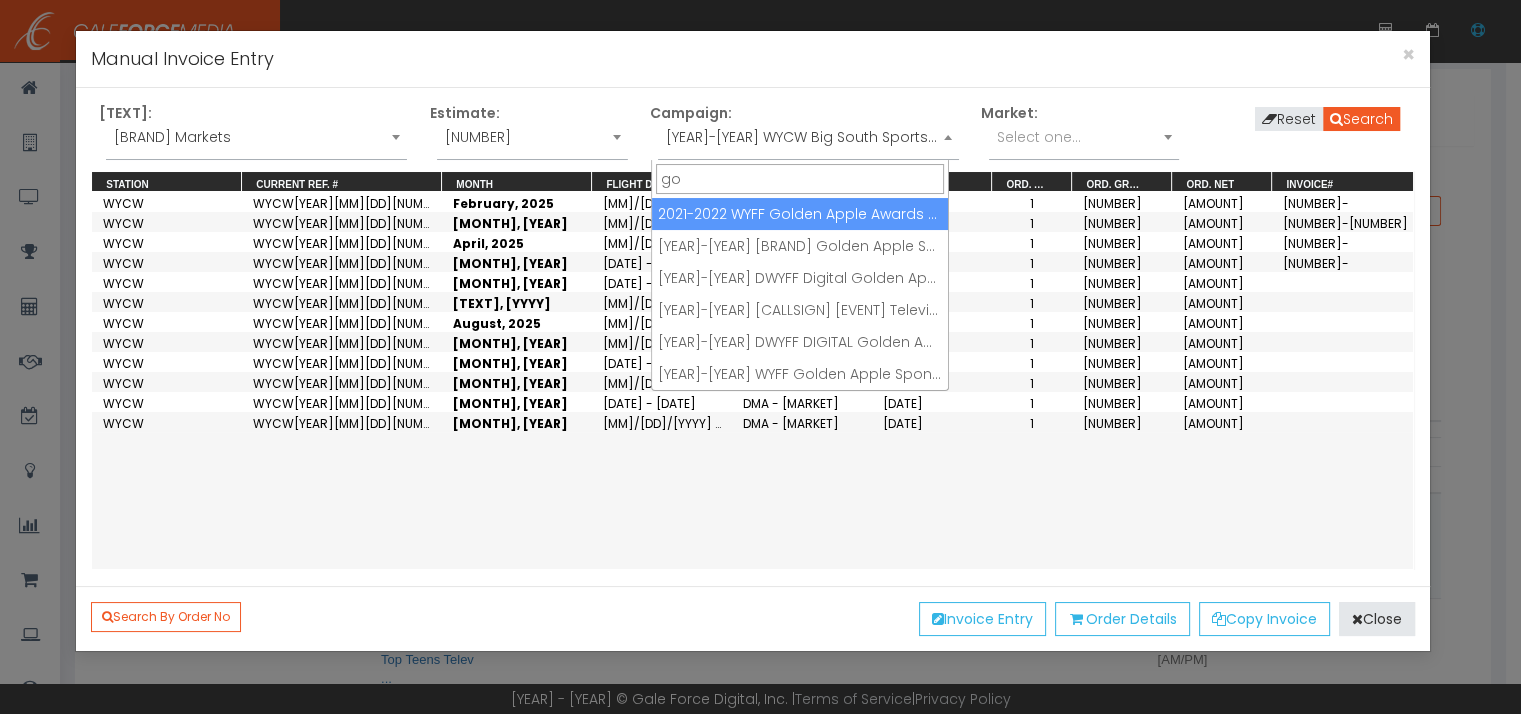 scroll, scrollTop: 0, scrollLeft: 0, axis: both 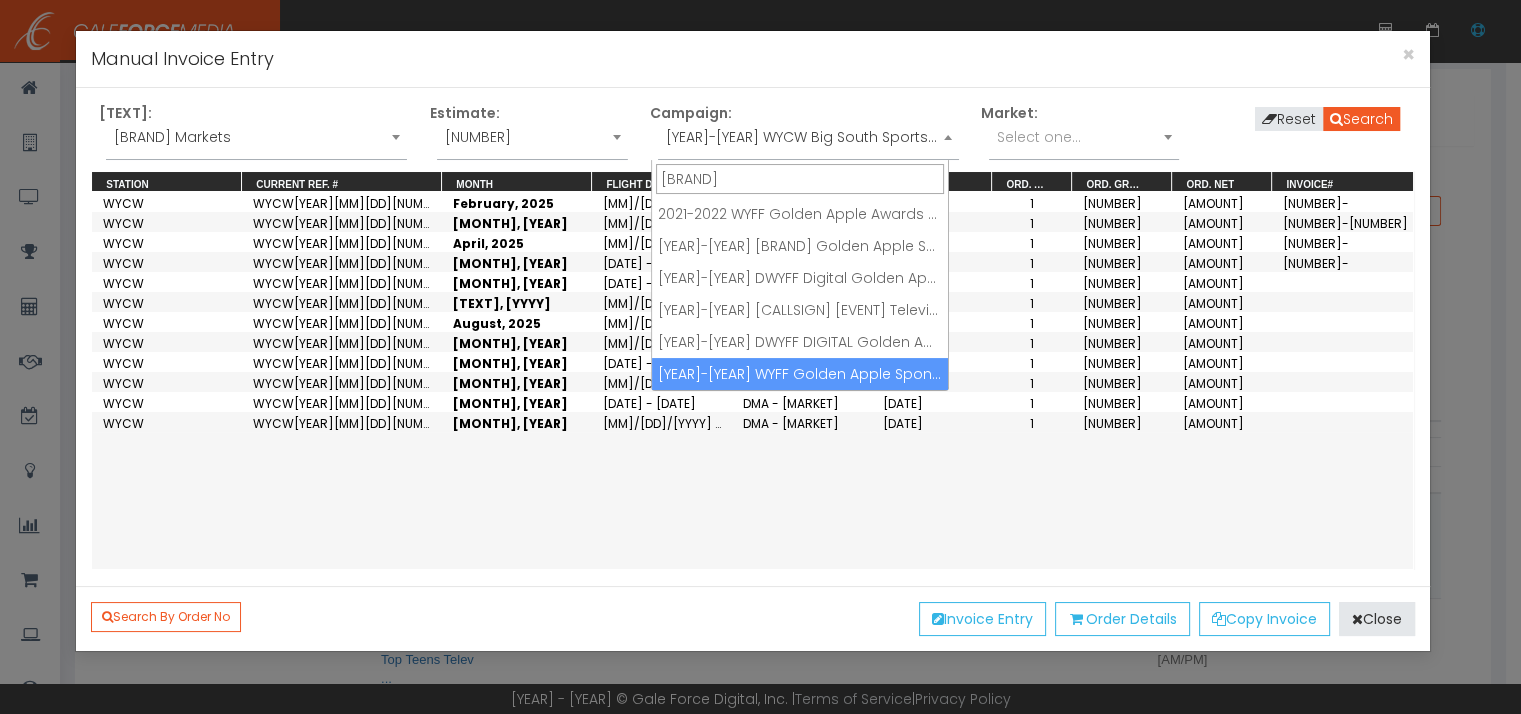 type on "[BRAND]" 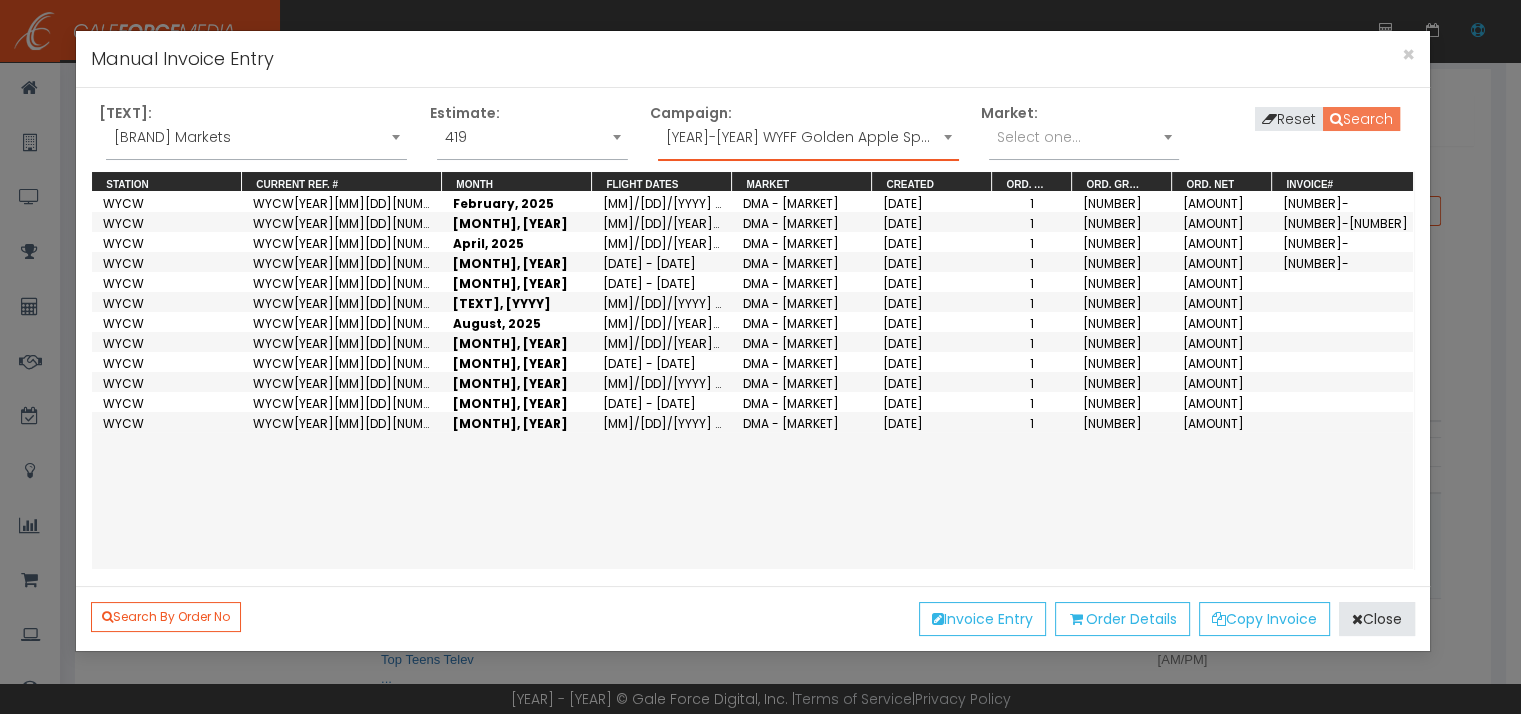click on "Search" at bounding box center [1361, 119] 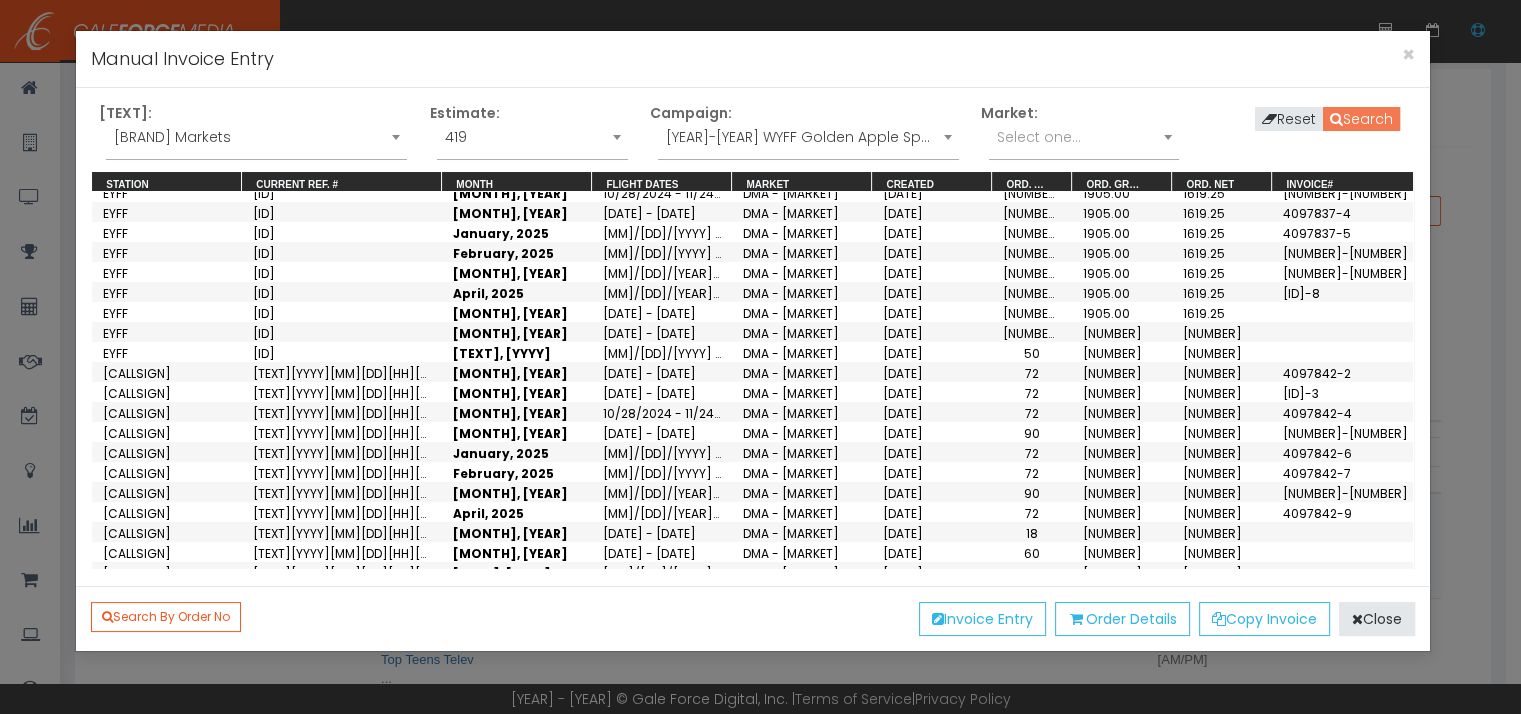 scroll, scrollTop: 77, scrollLeft: 0, axis: vertical 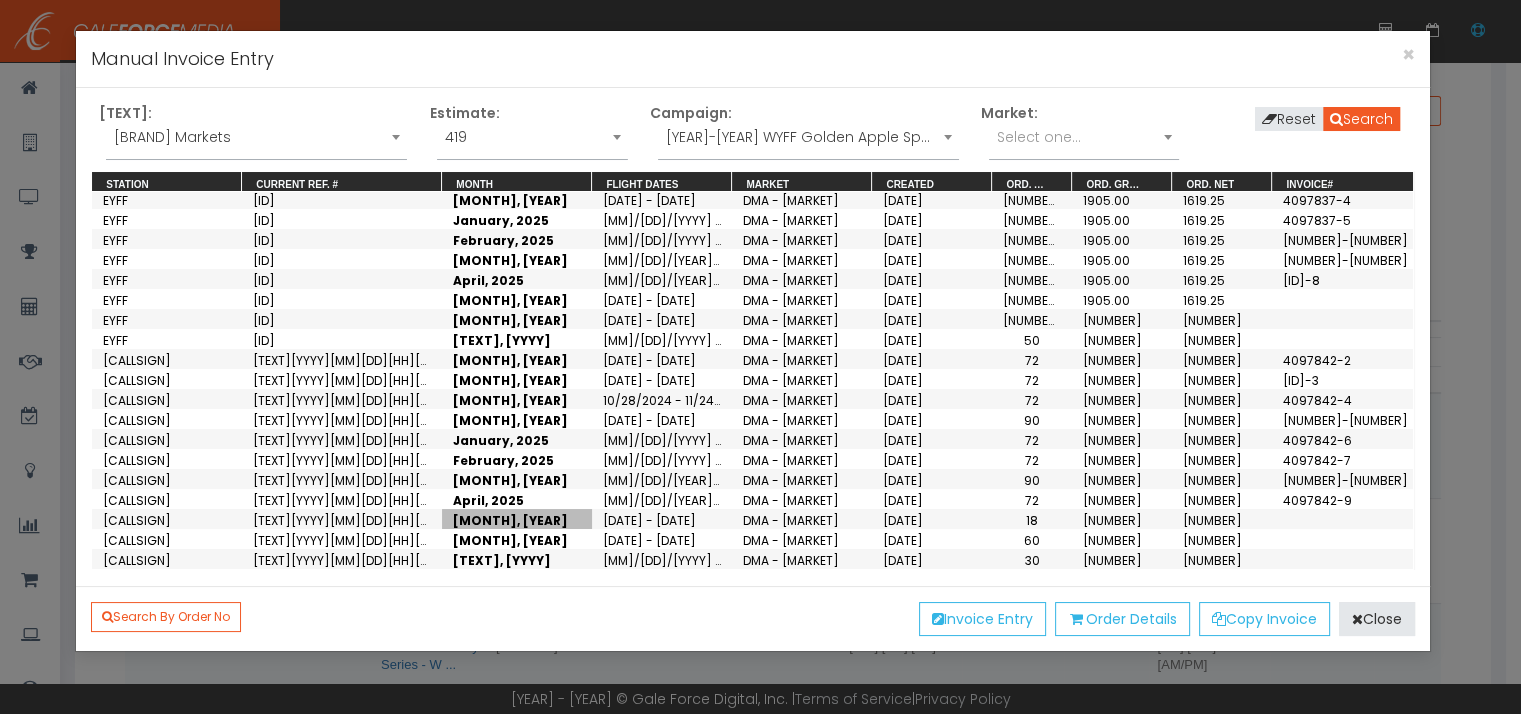 click on "[MONTH], [YEAR]" at bounding box center [517, 519] 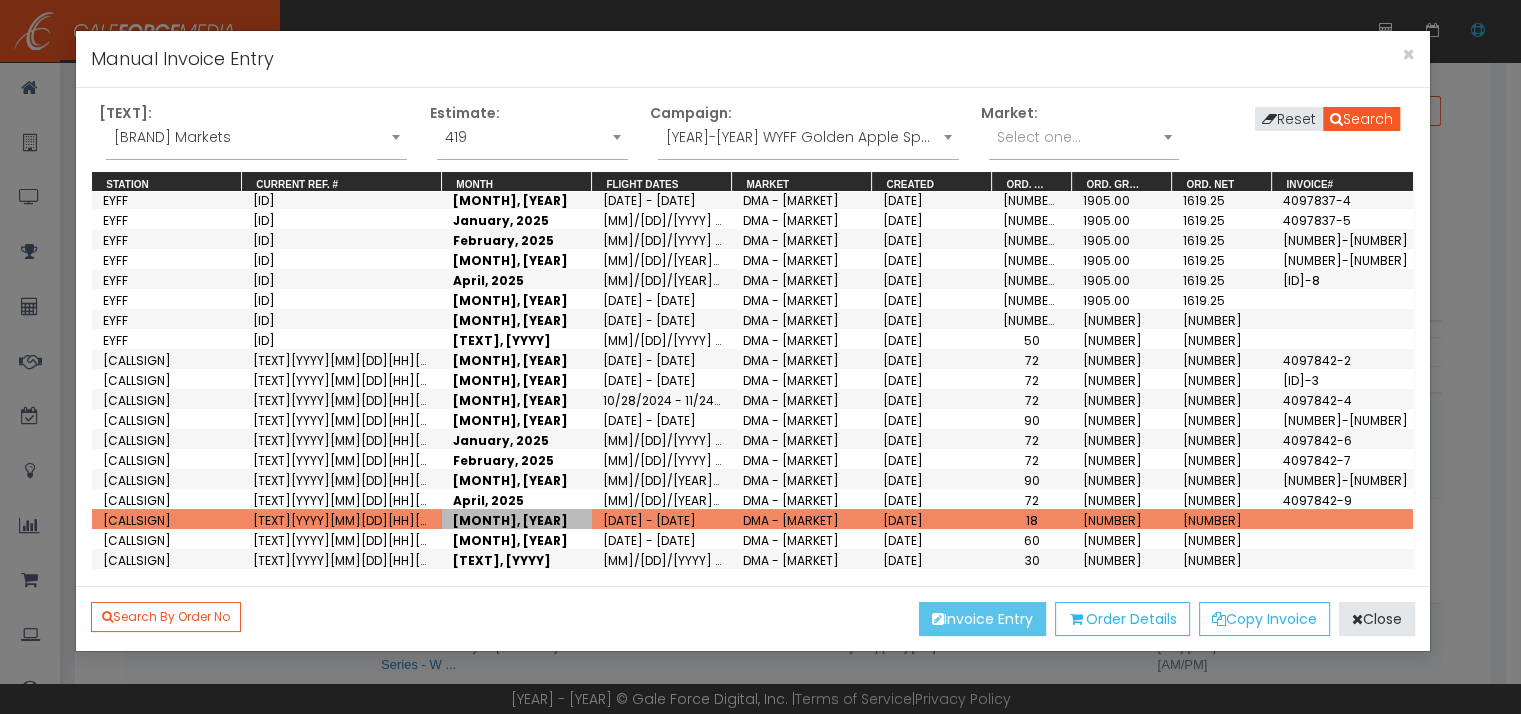 click on "Invoice Entry" at bounding box center [982, 619] 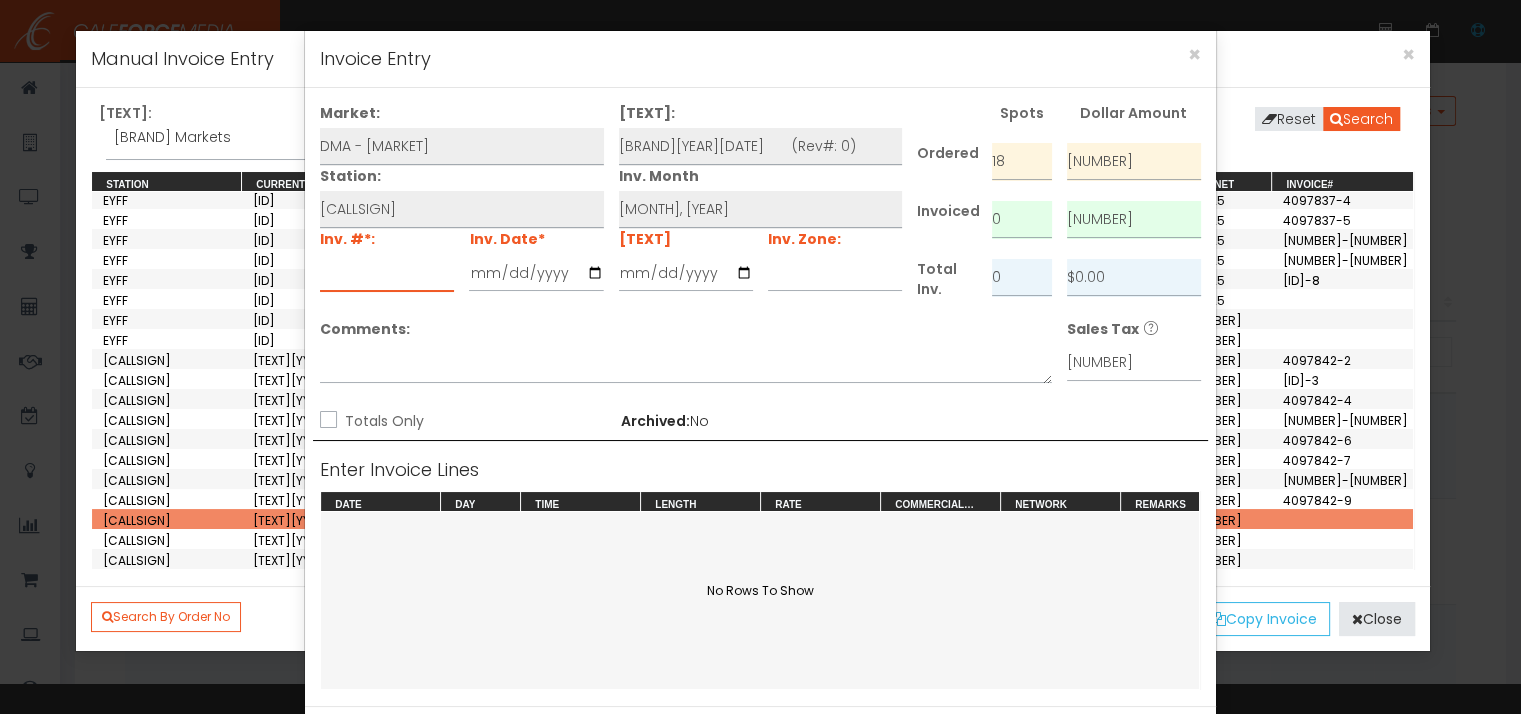 click at bounding box center [387, 273] 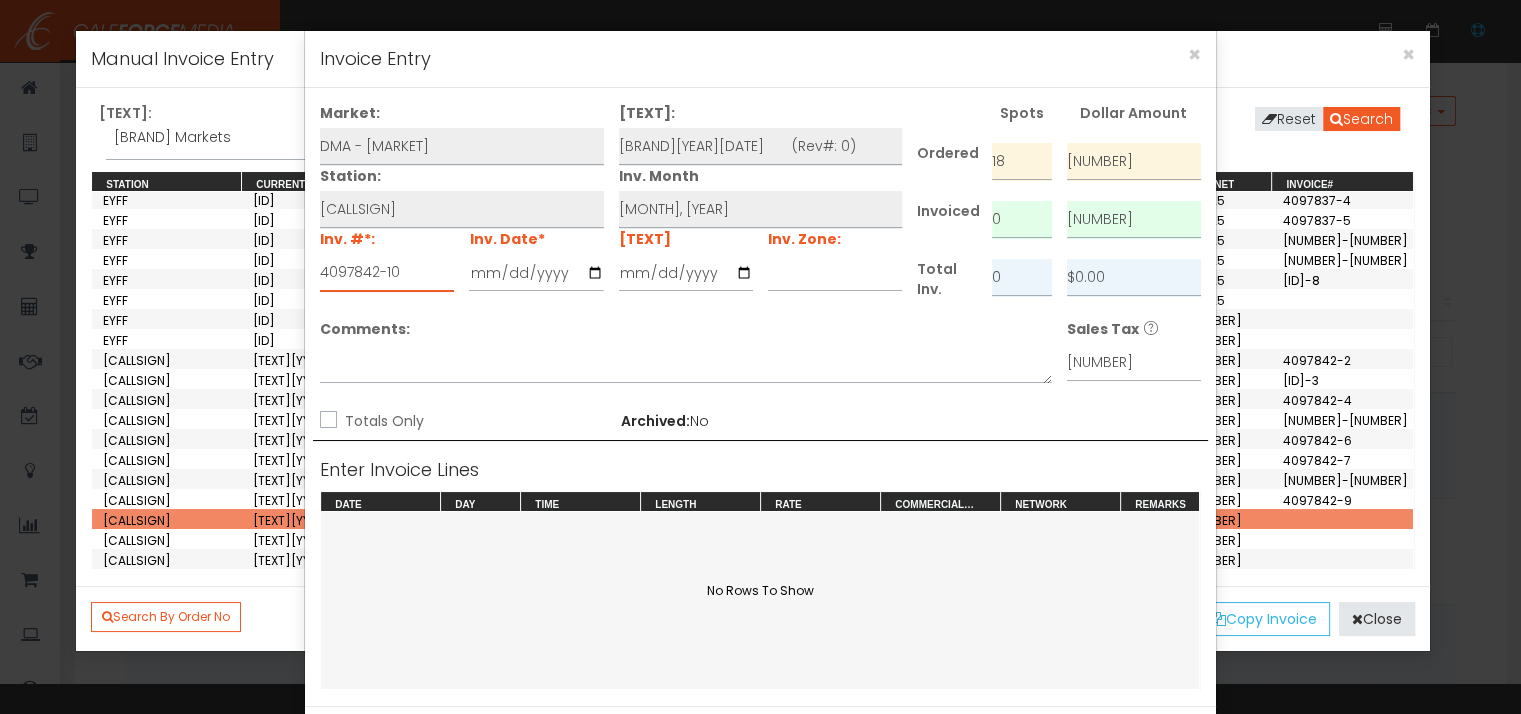 type on "4097842-10" 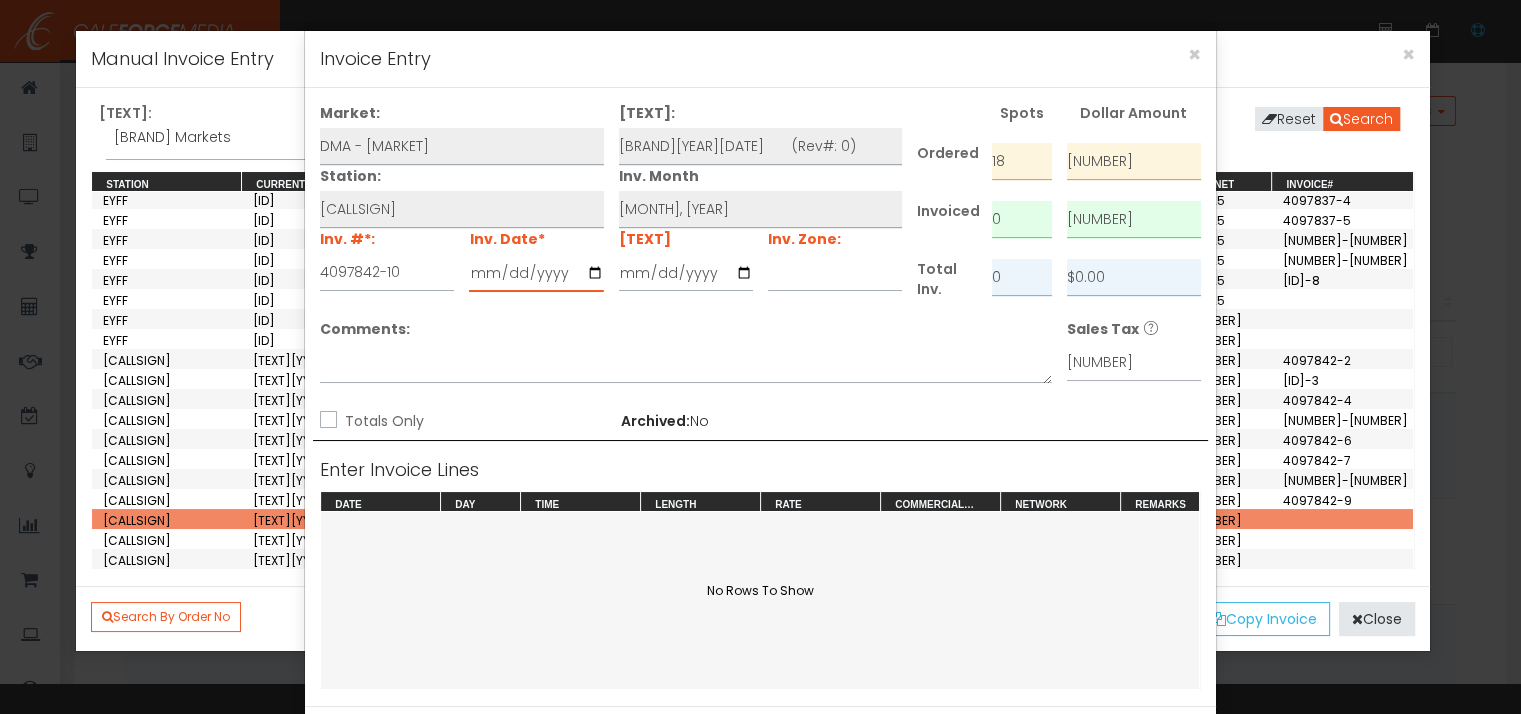 type on "[YYYY]-[MM]-[DD]" 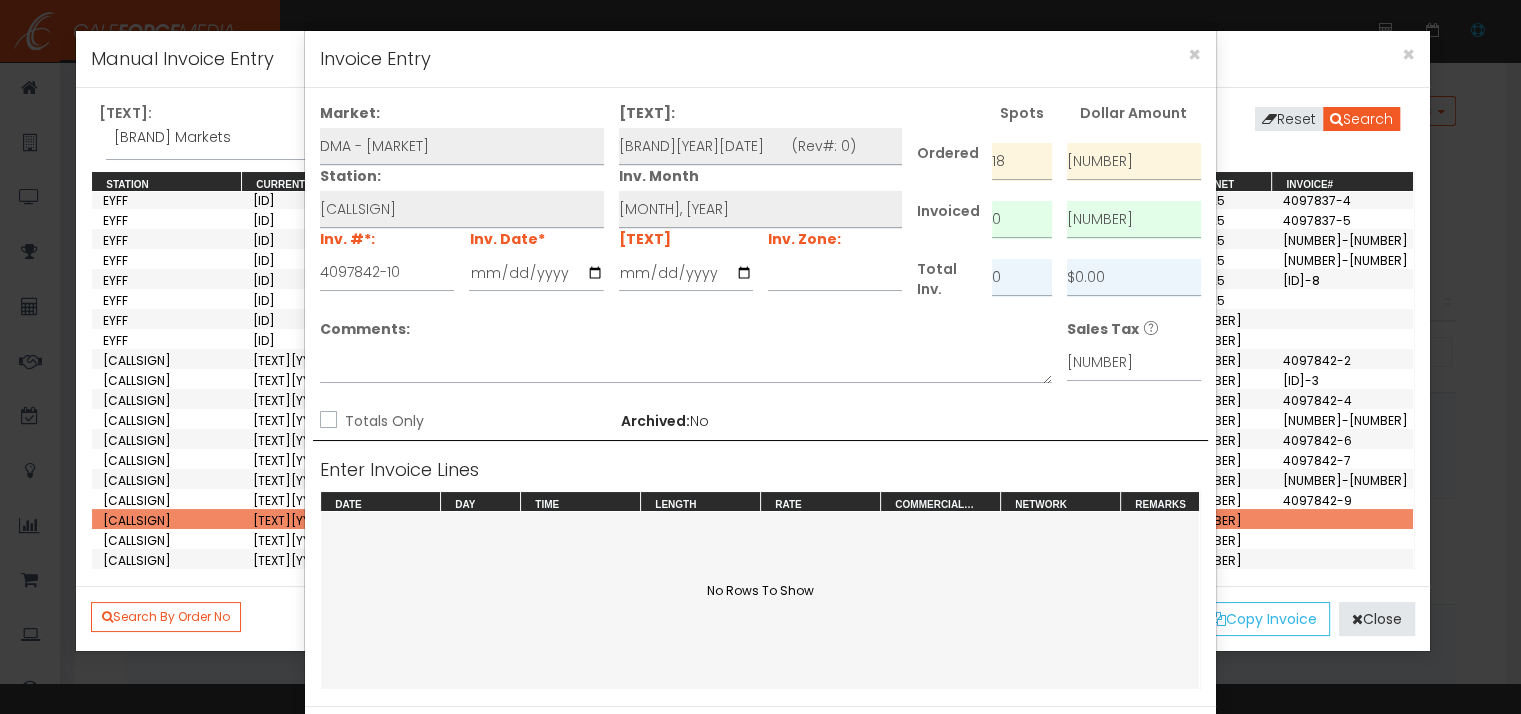 click on "Totals Only" at bounding box center (326, 421) 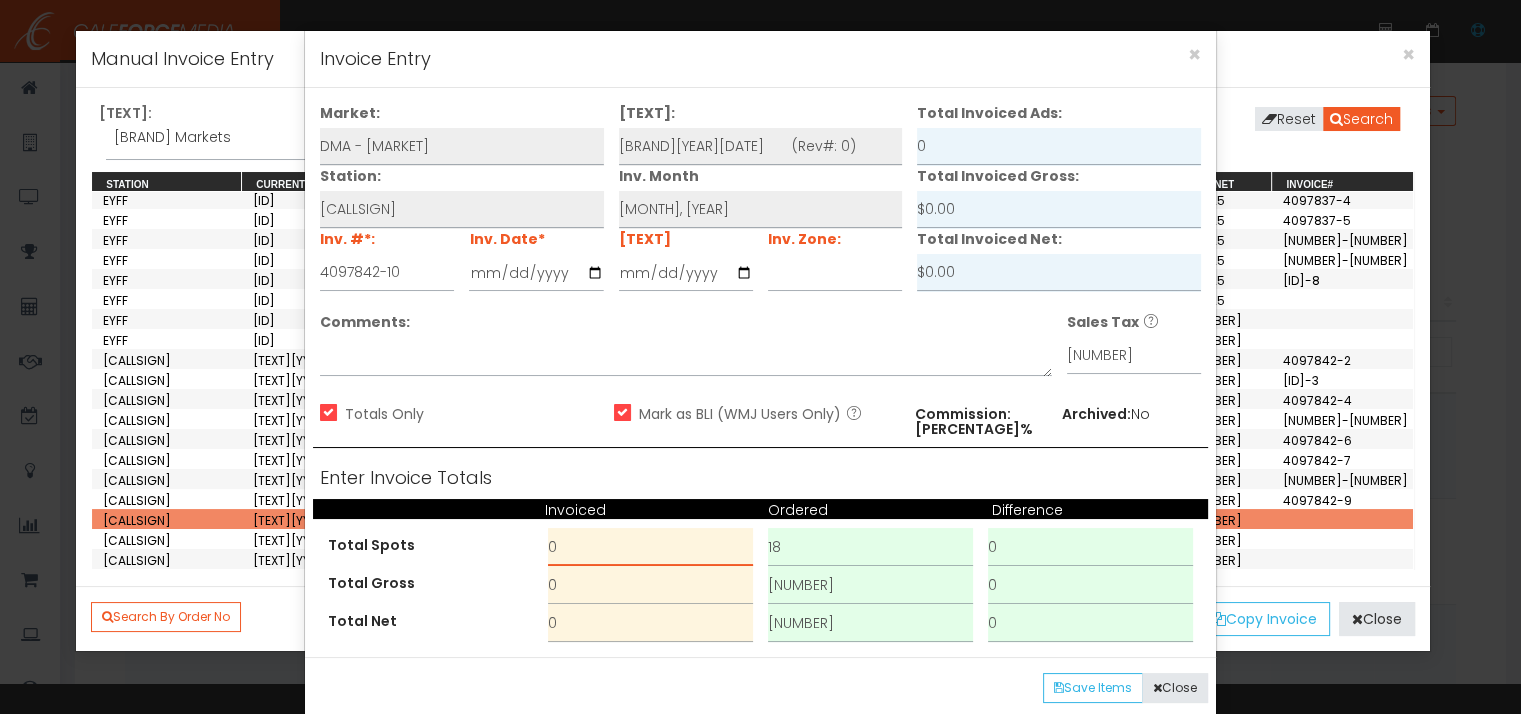 click on "0" at bounding box center [650, 547] 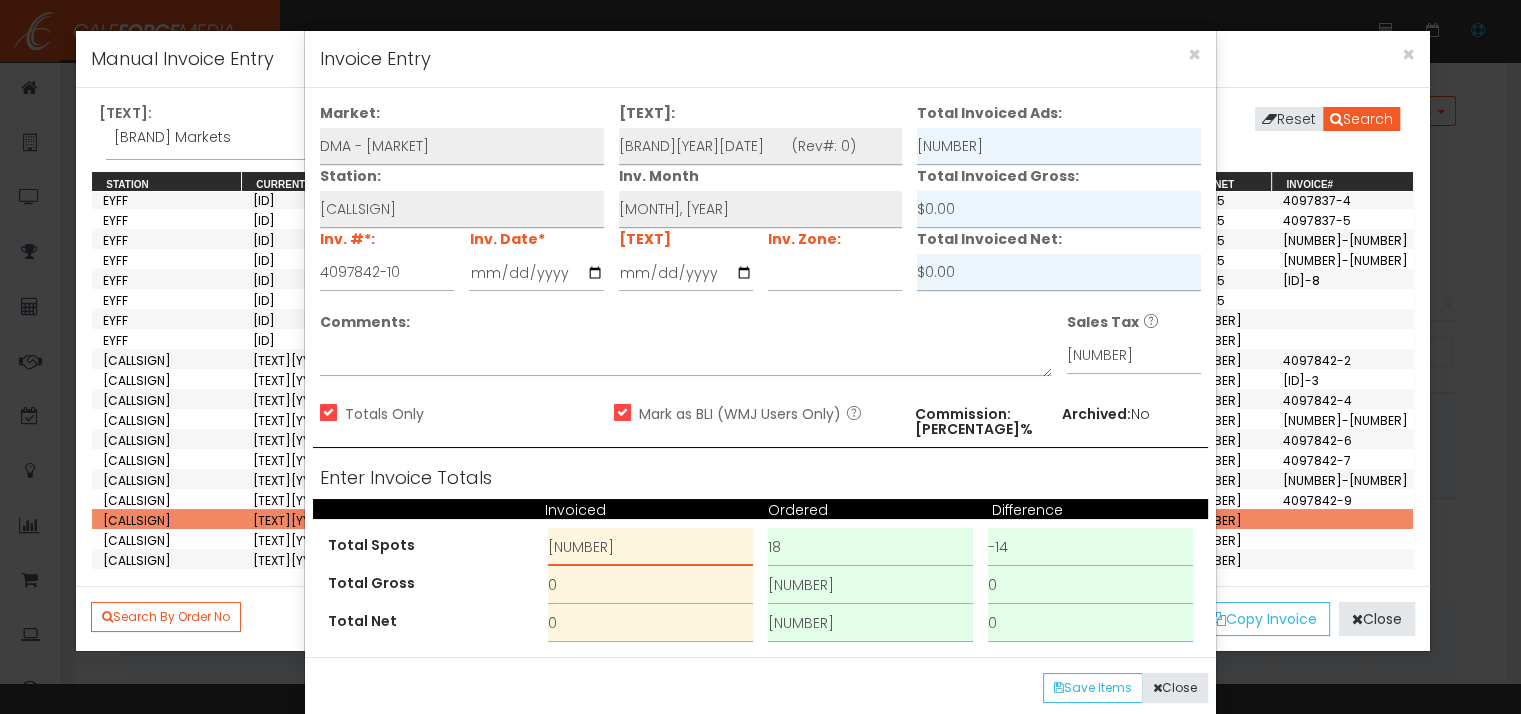 type on "[NUMBER]" 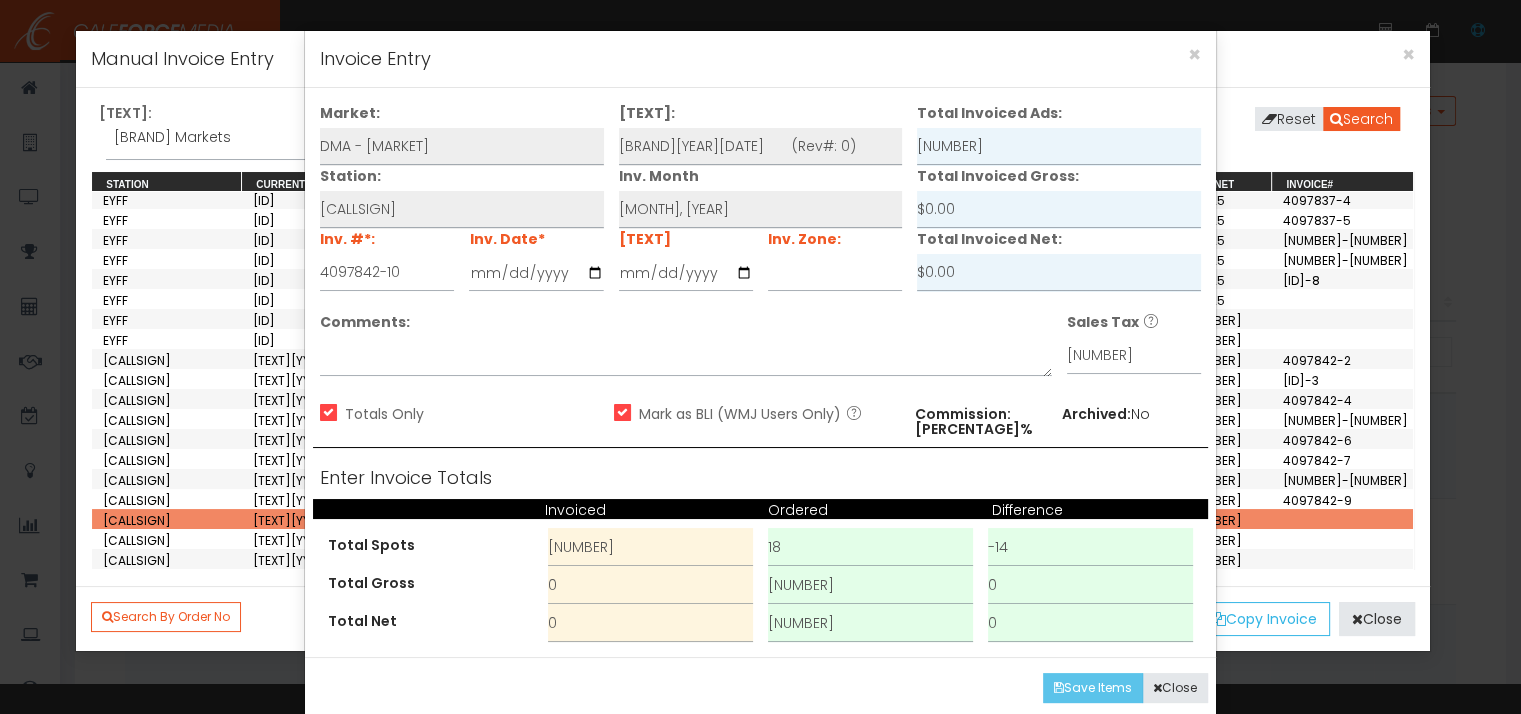click on "Save Items" at bounding box center [1093, 688] 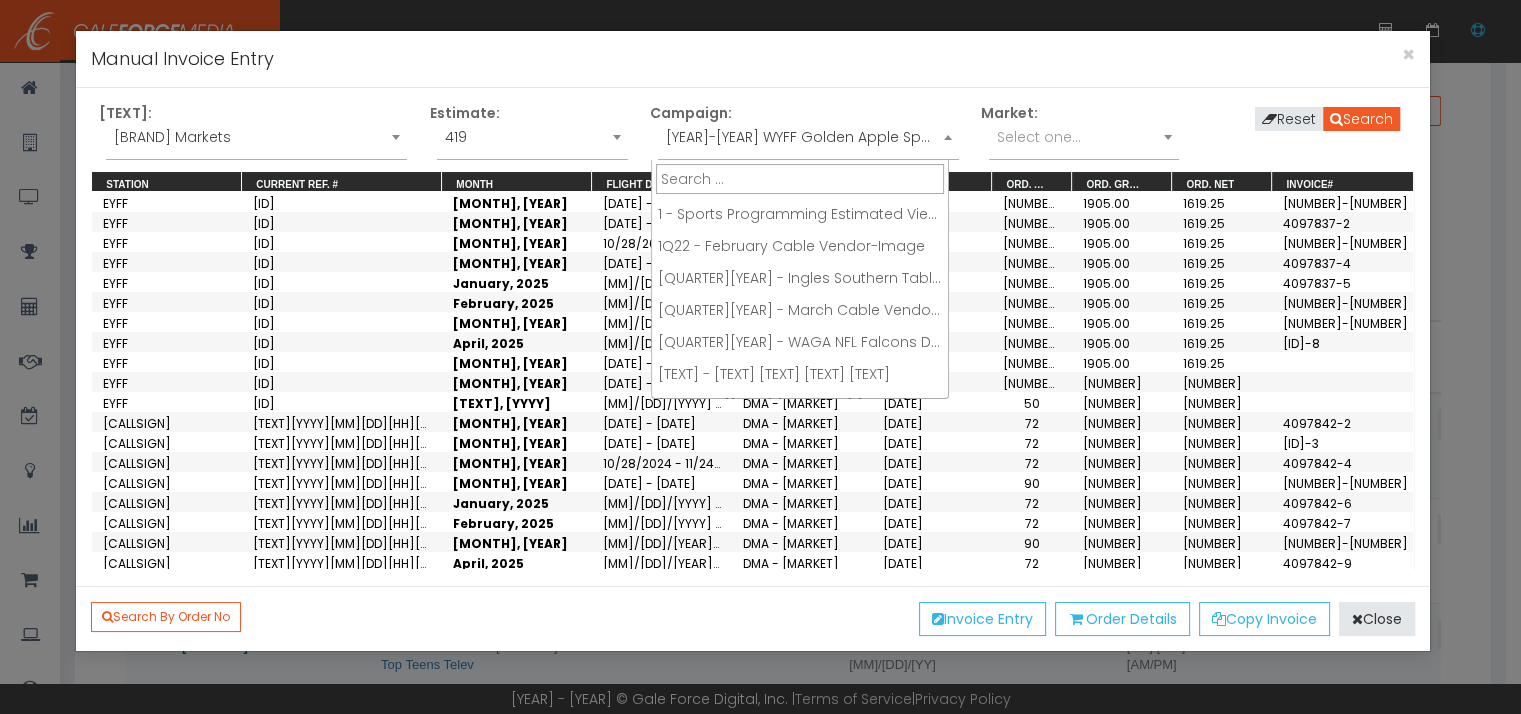 click on "[YEAR]-[YEAR] WYFF Golden Apple Sponsorship" at bounding box center [808, 137] 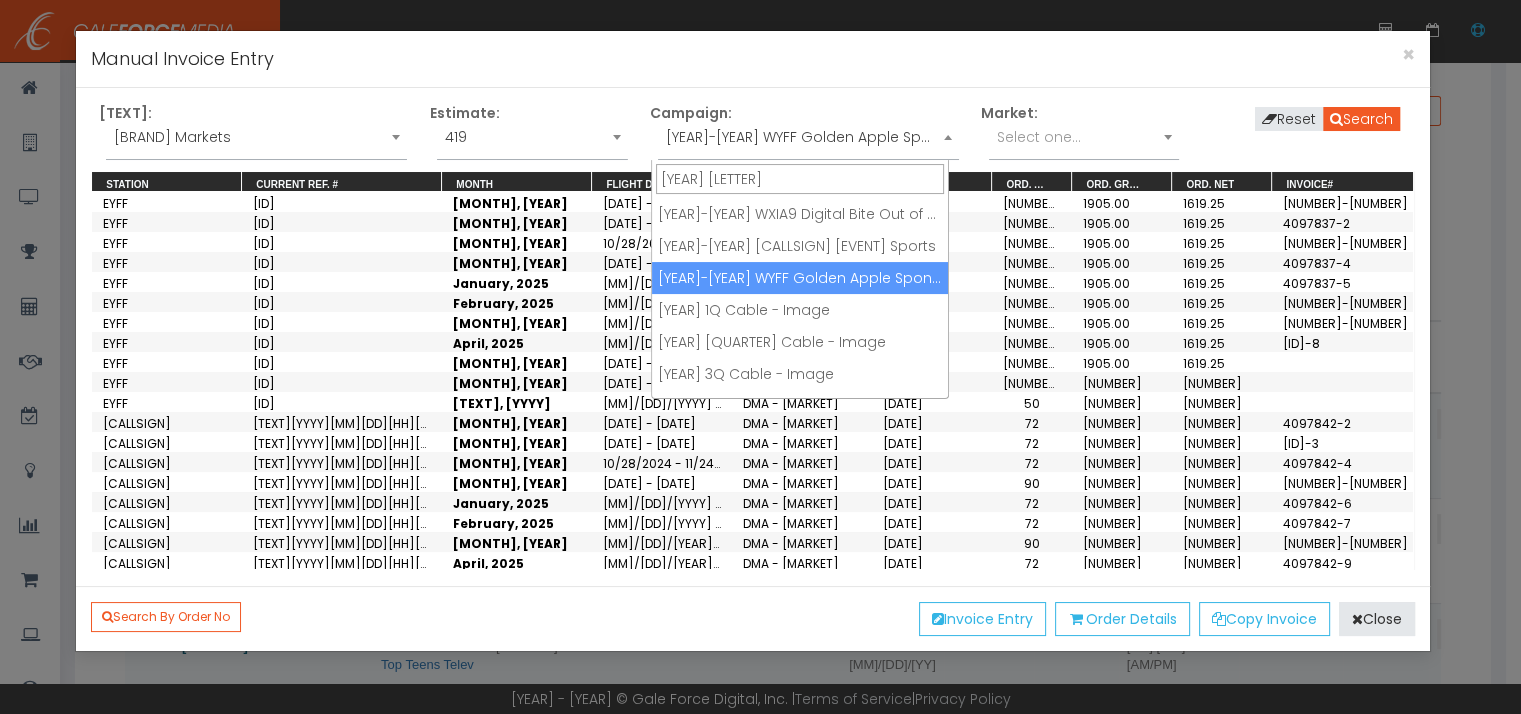scroll, scrollTop: 0, scrollLeft: 0, axis: both 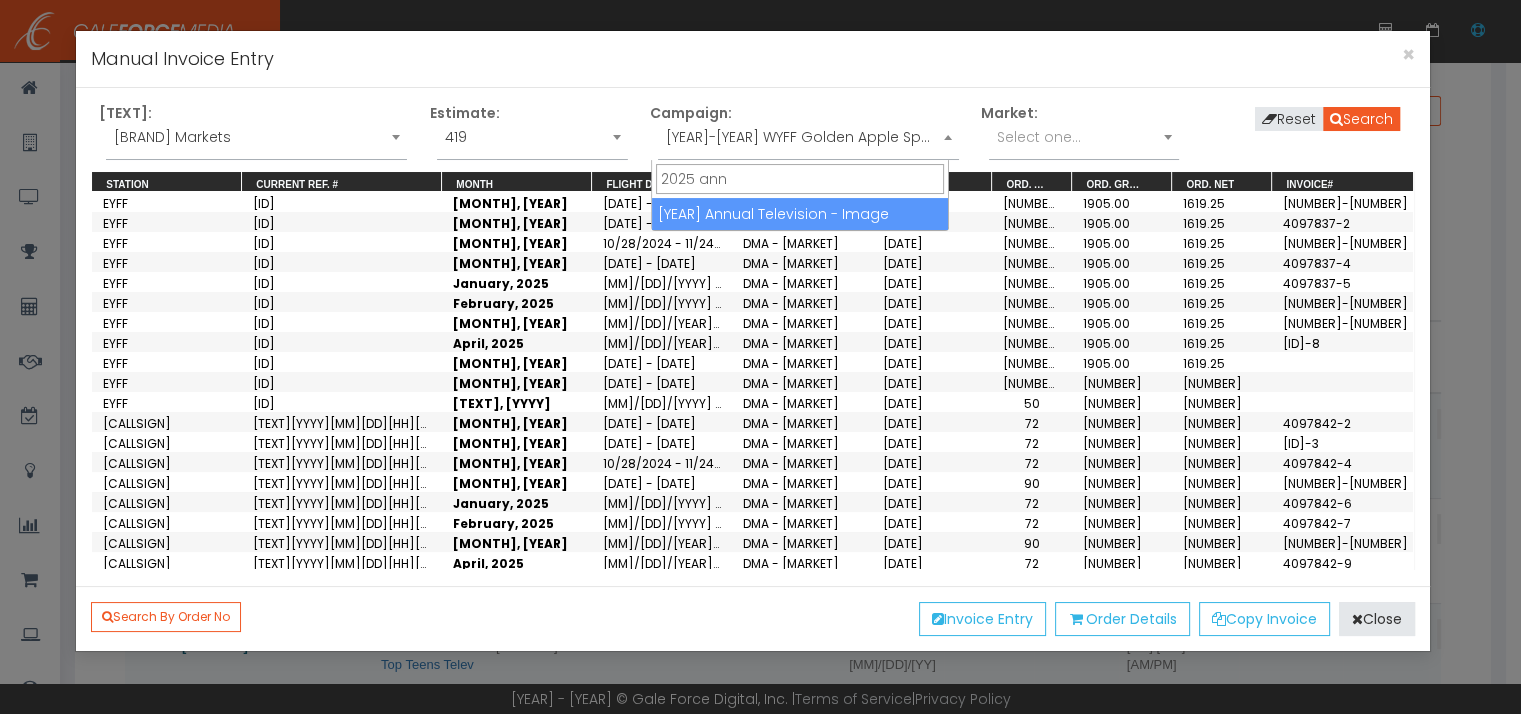 type on "2025 ann" 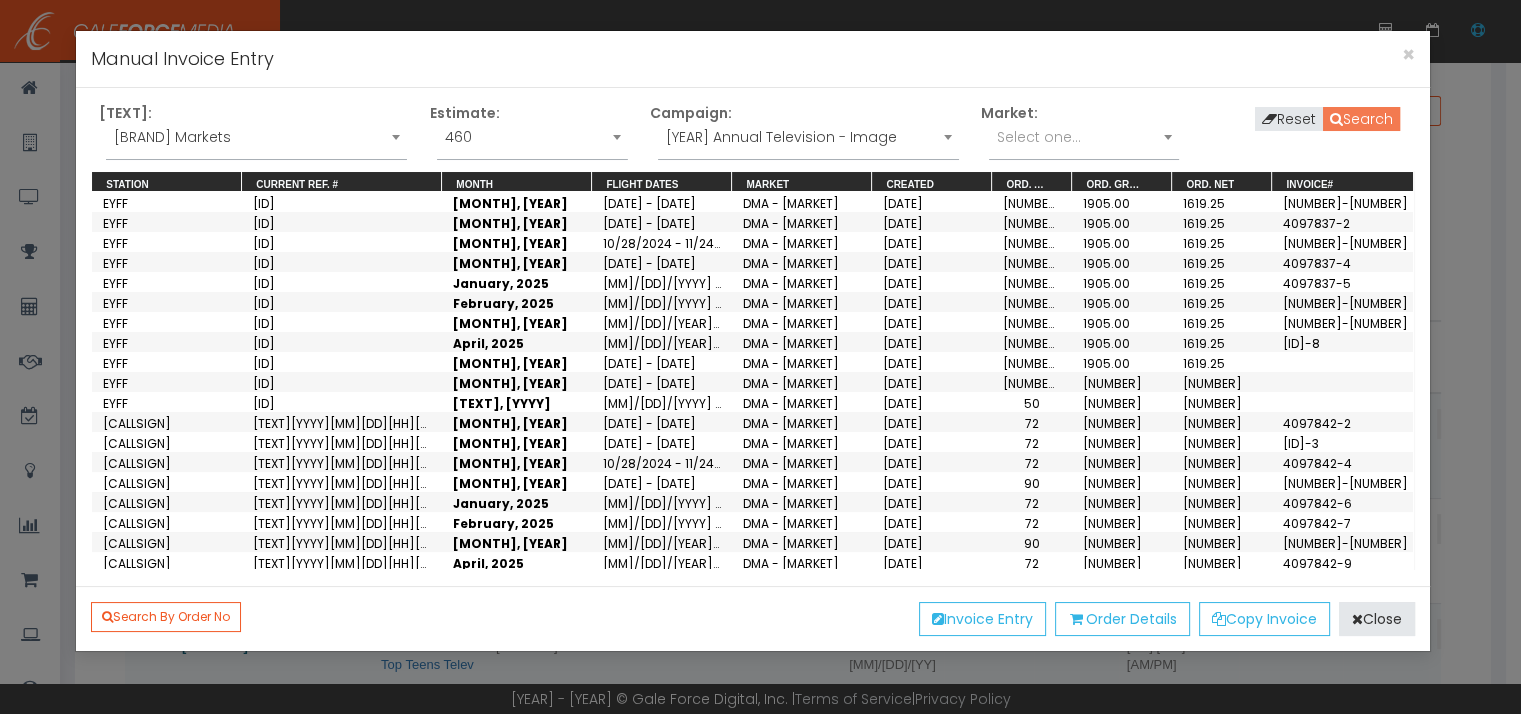 click on "Search" at bounding box center (1361, 119) 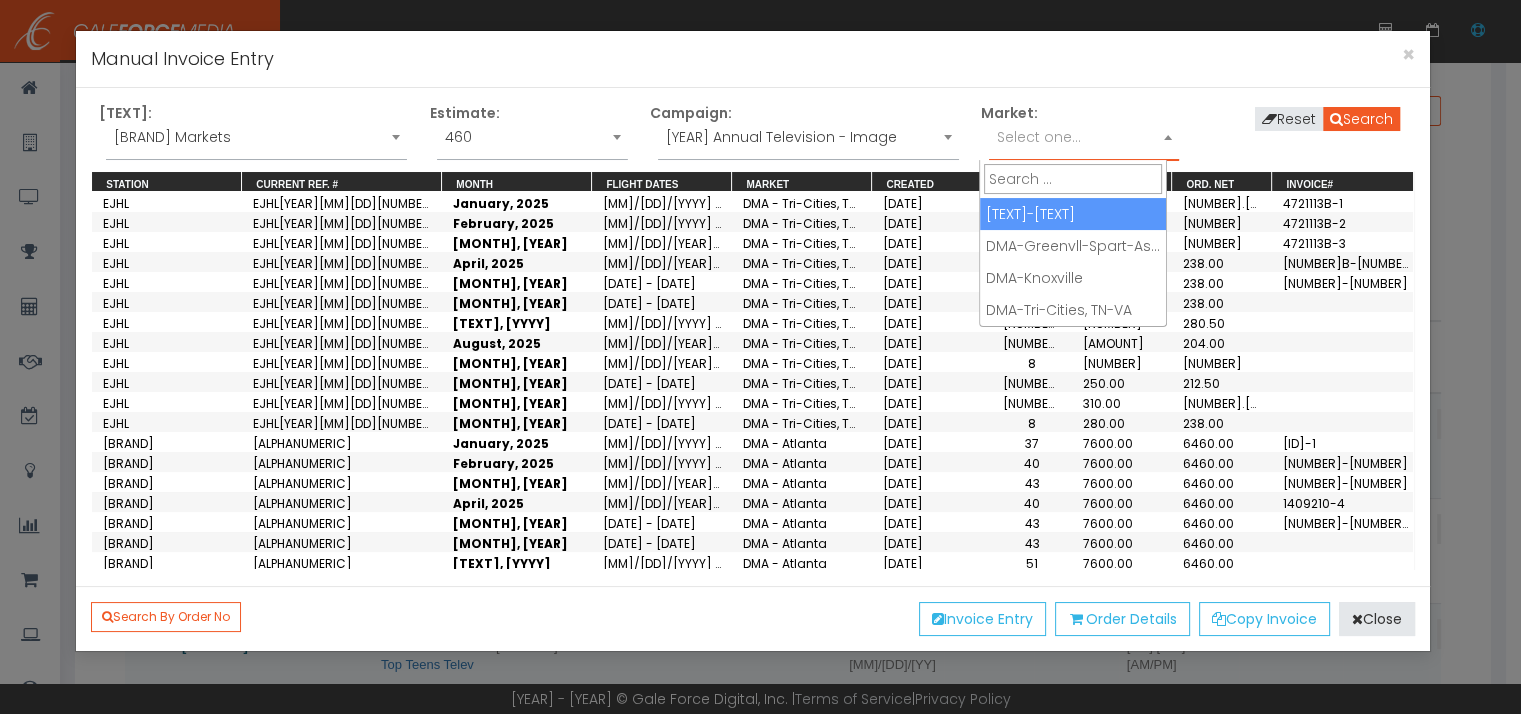 click on "Select one..." at bounding box center [1084, 137] 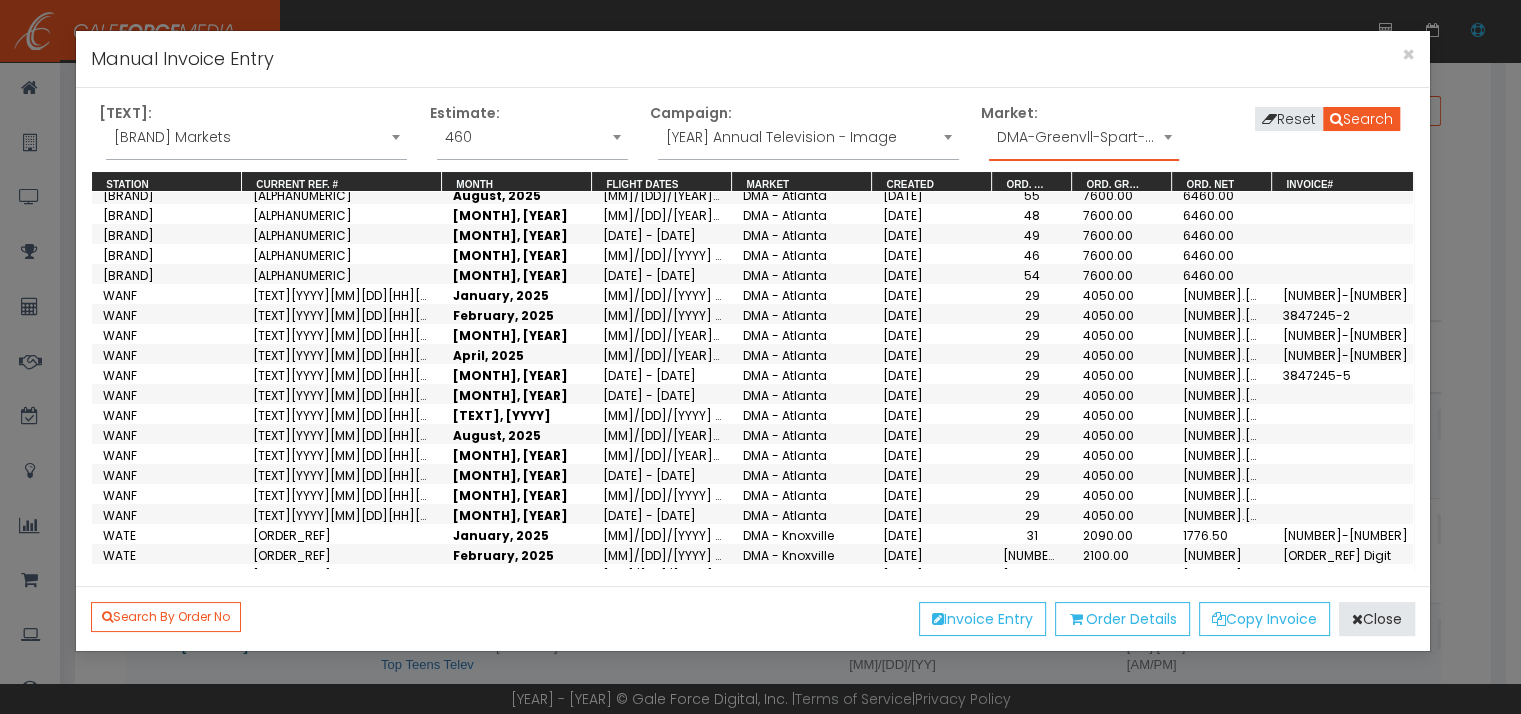 scroll, scrollTop: 400, scrollLeft: 0, axis: vertical 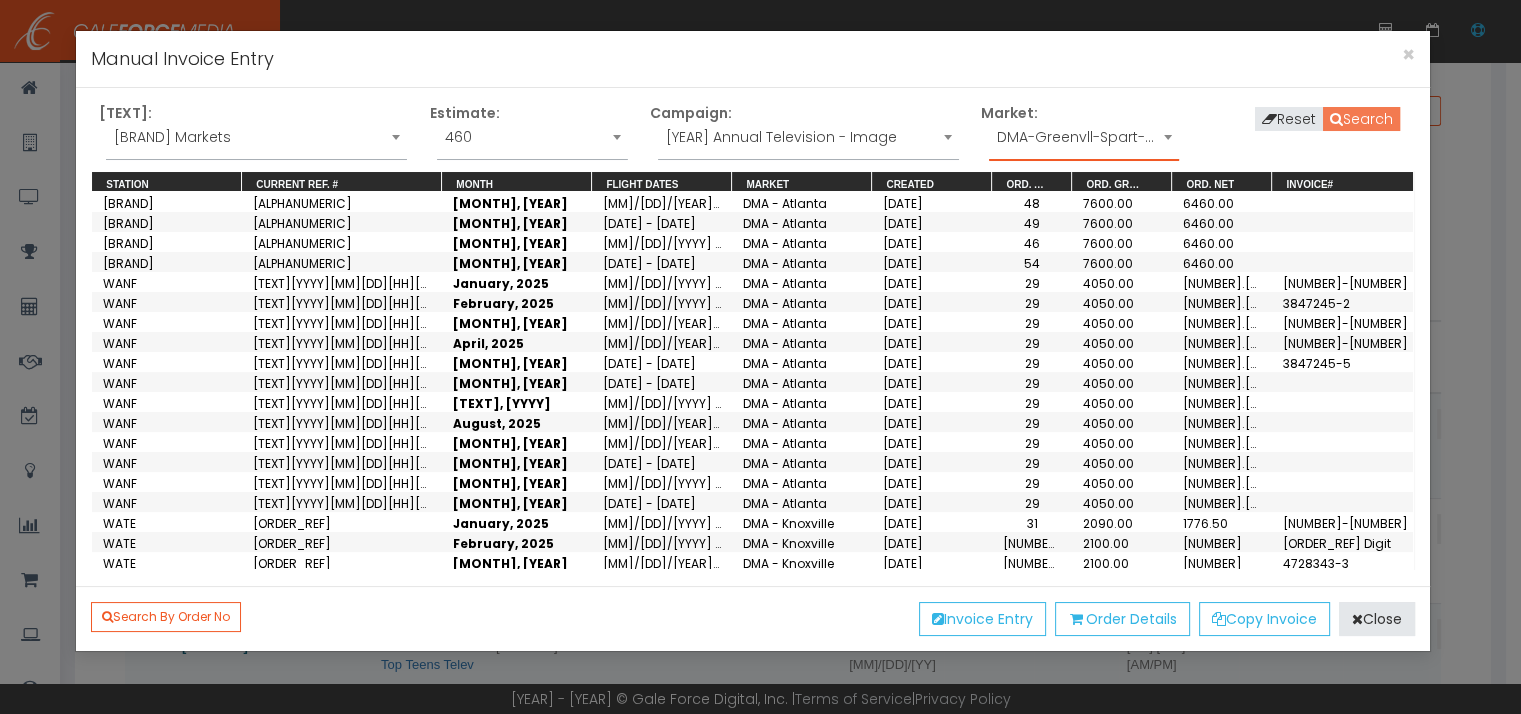 click on "Search" at bounding box center [1361, 119] 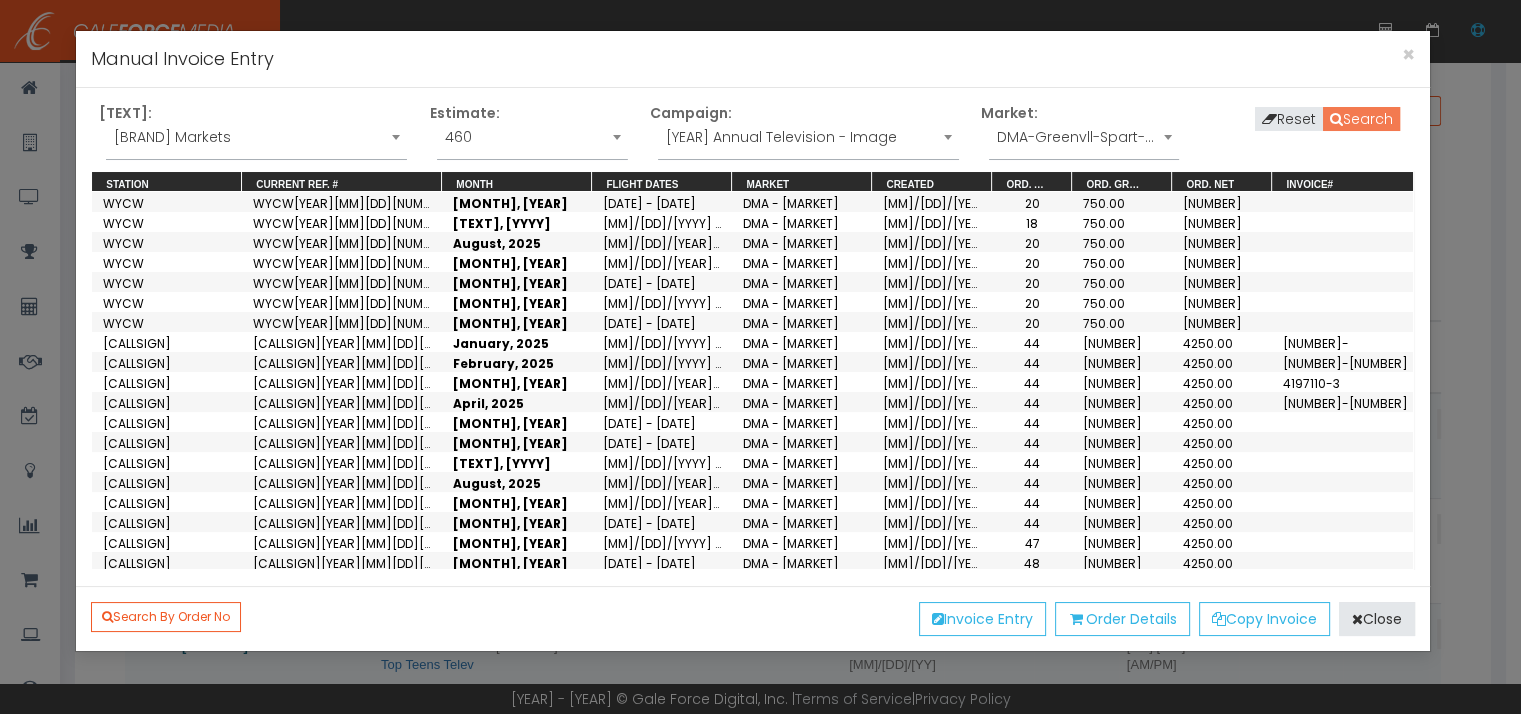 scroll, scrollTop: 837, scrollLeft: 0, axis: vertical 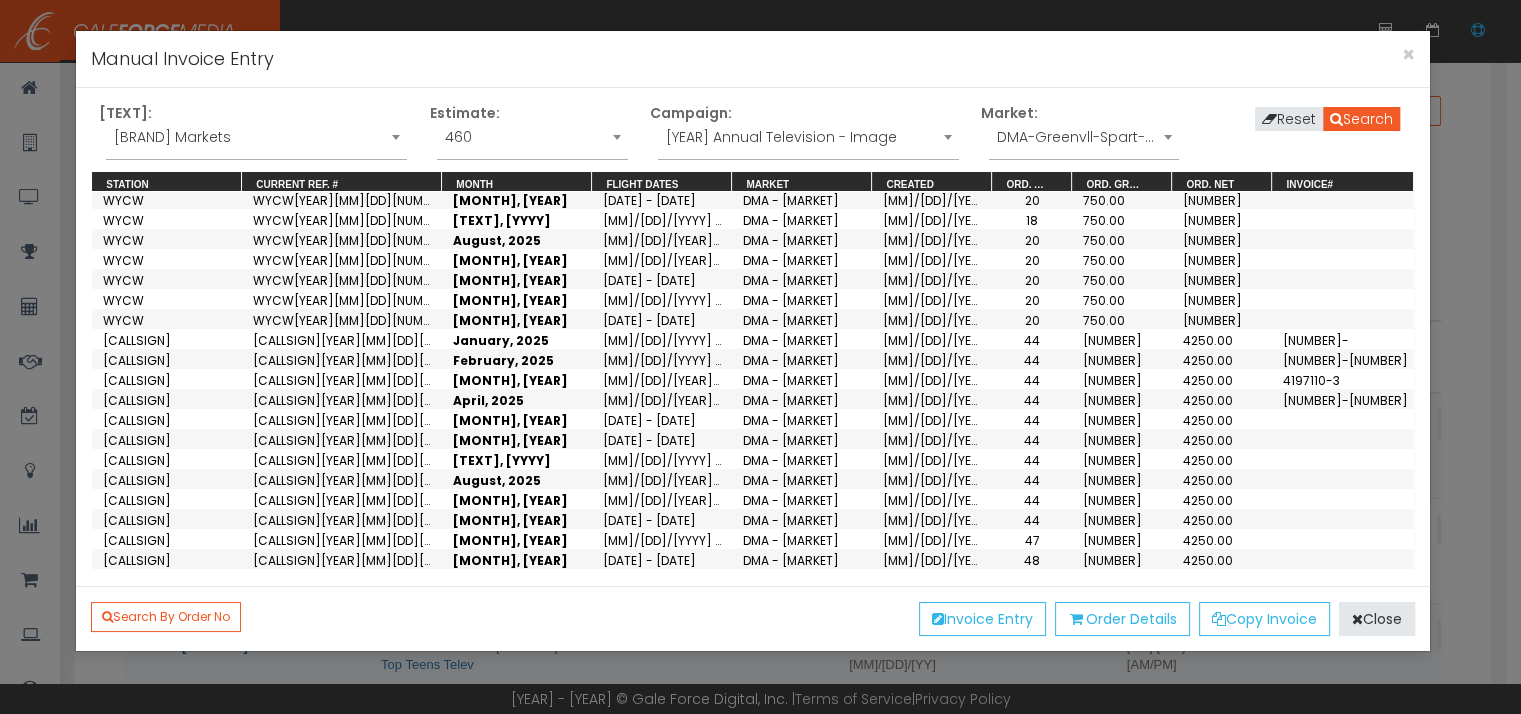 click on "[TEXT], [YYYY]" at bounding box center [517, 539] 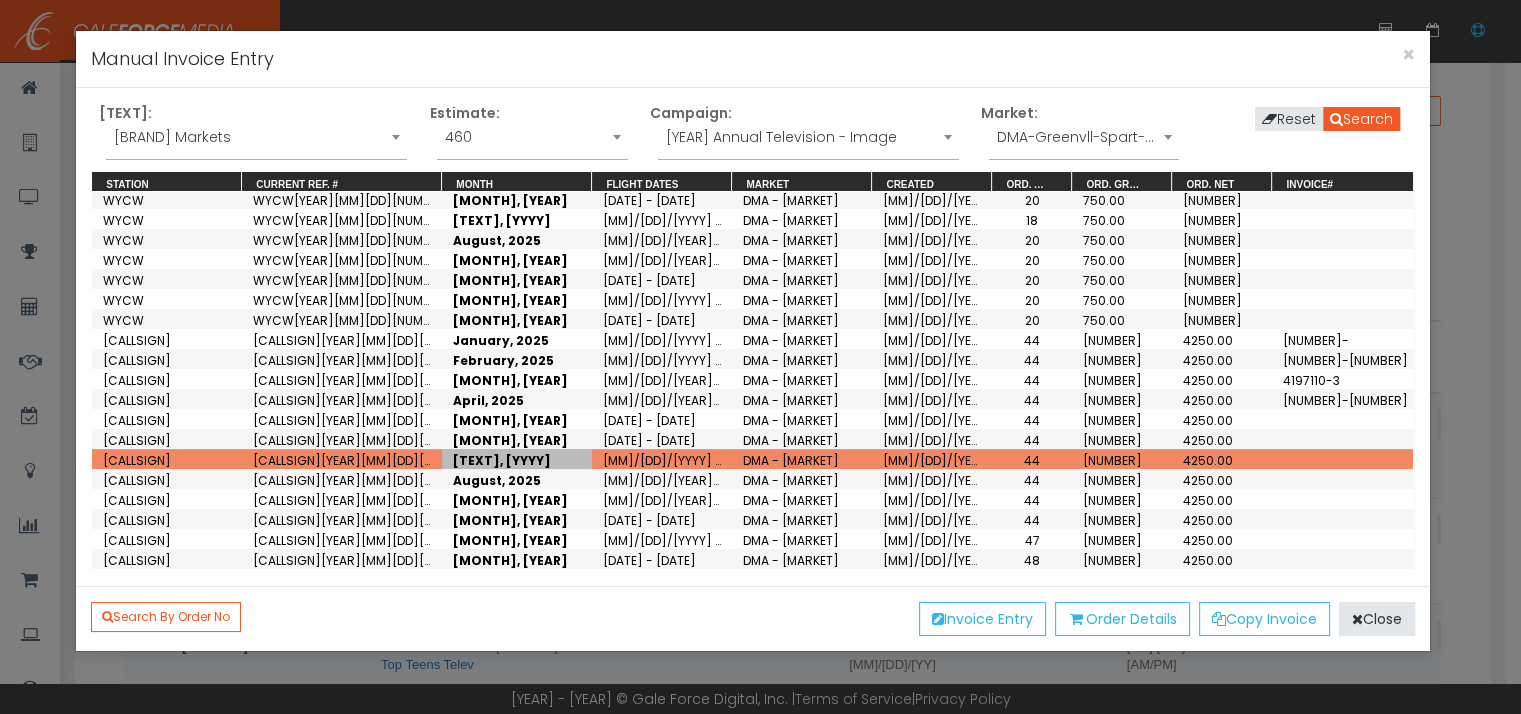 click on "[MONTH], [YEAR]" at bounding box center [517, 539] 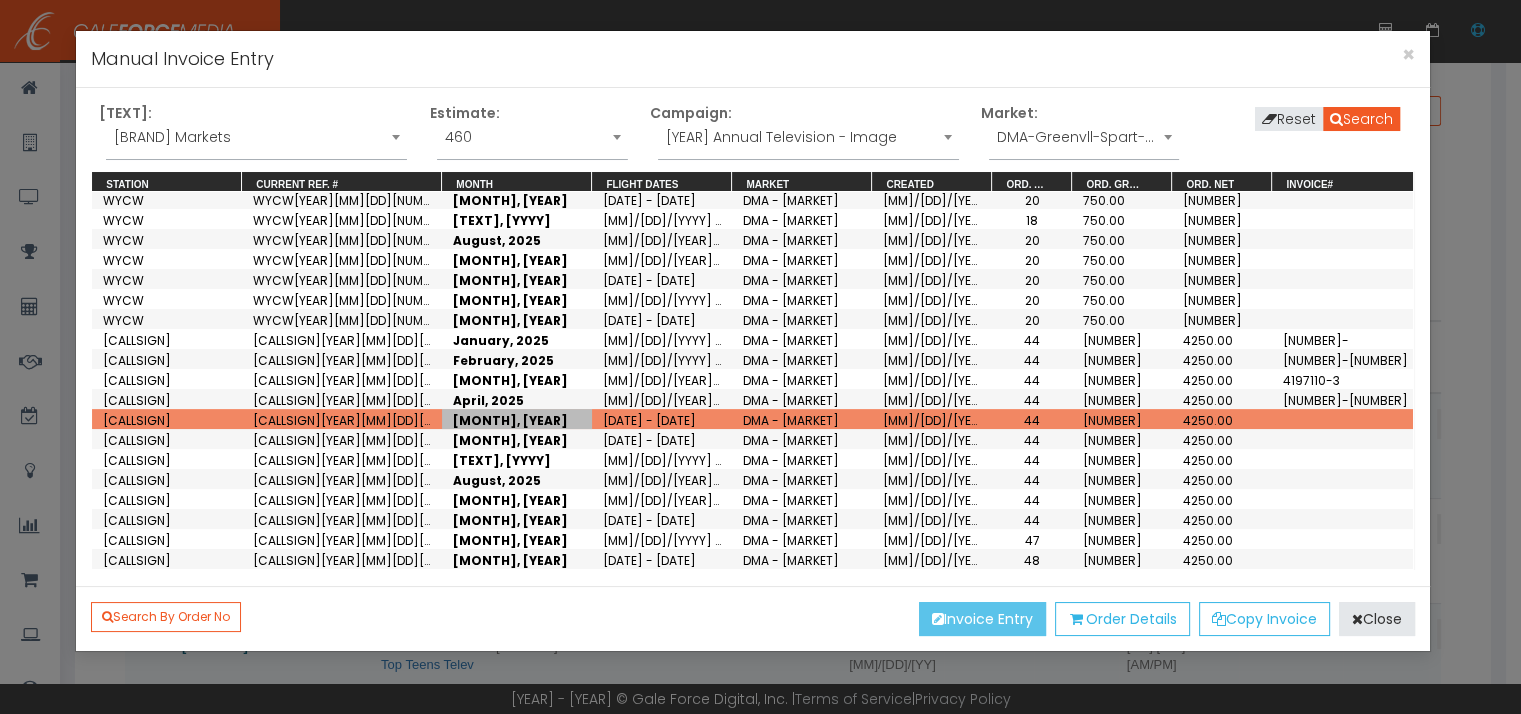 click on "Invoice Entry" at bounding box center (982, 619) 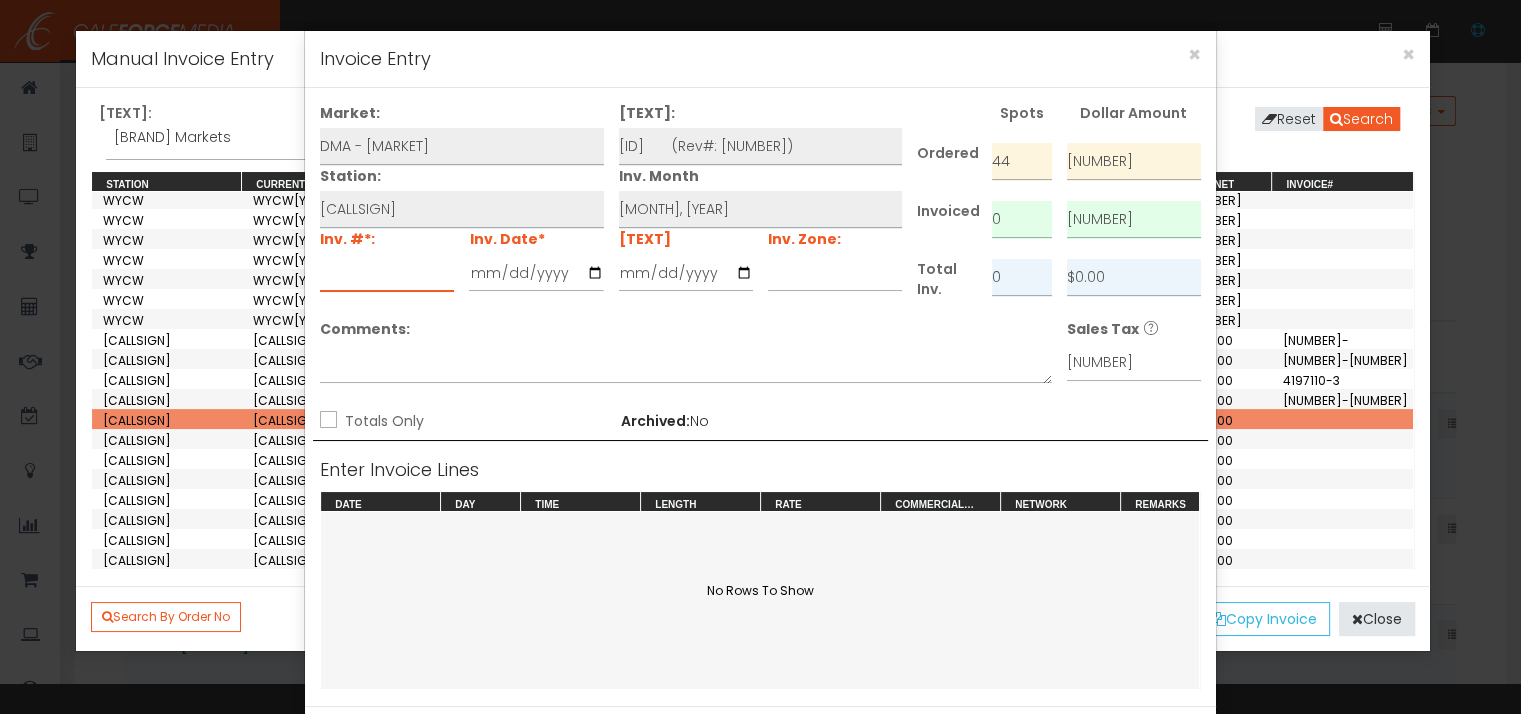 click at bounding box center [387, 273] 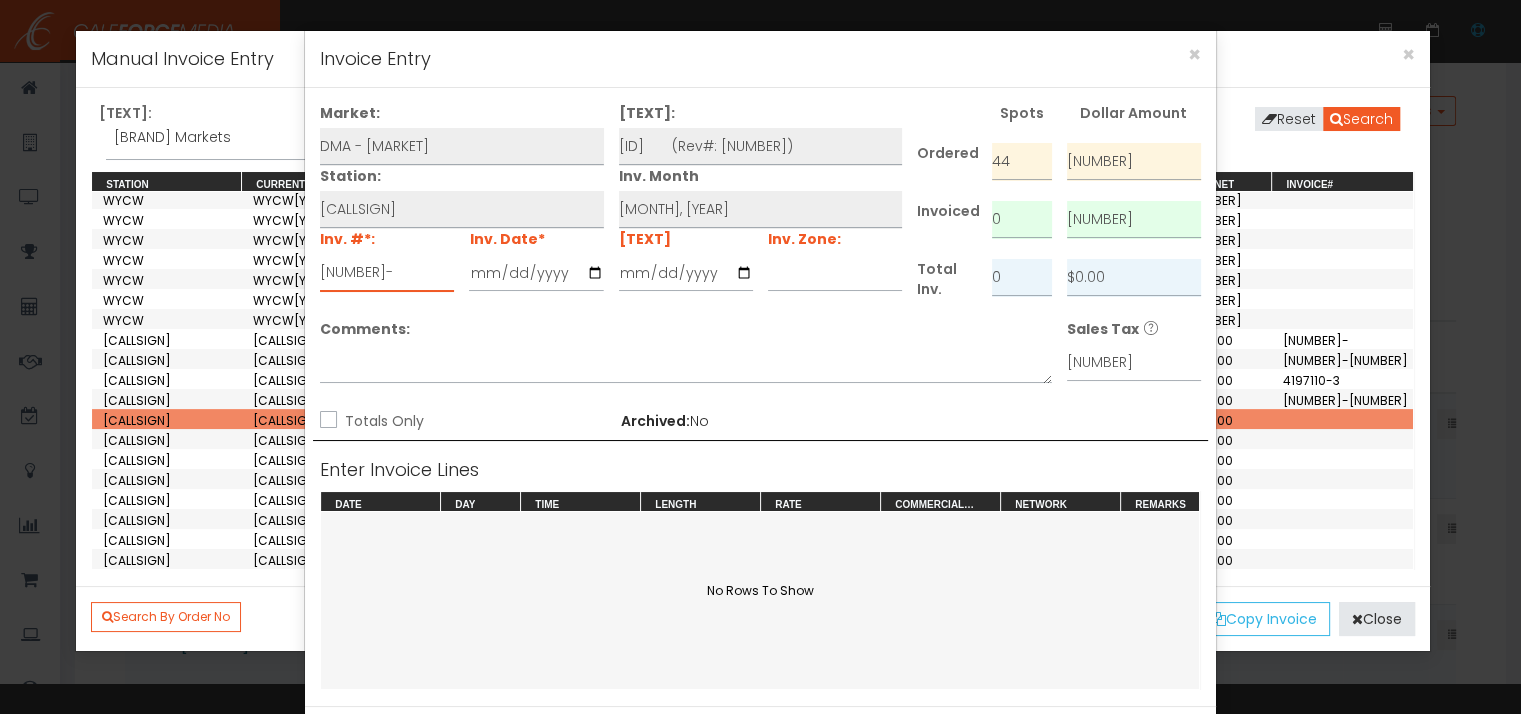 type on "[NUMBER]-" 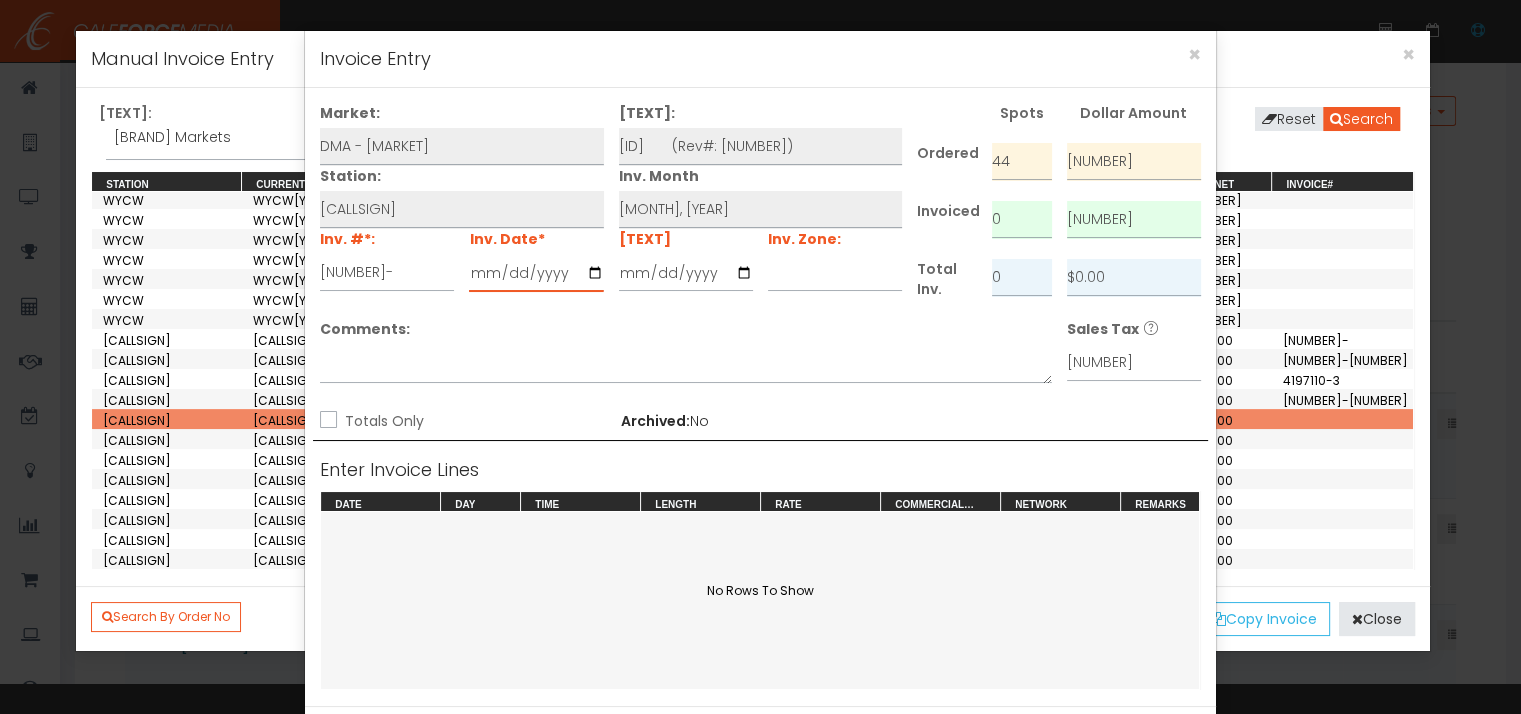 type on "[YYYY]-[MM]-[DD]" 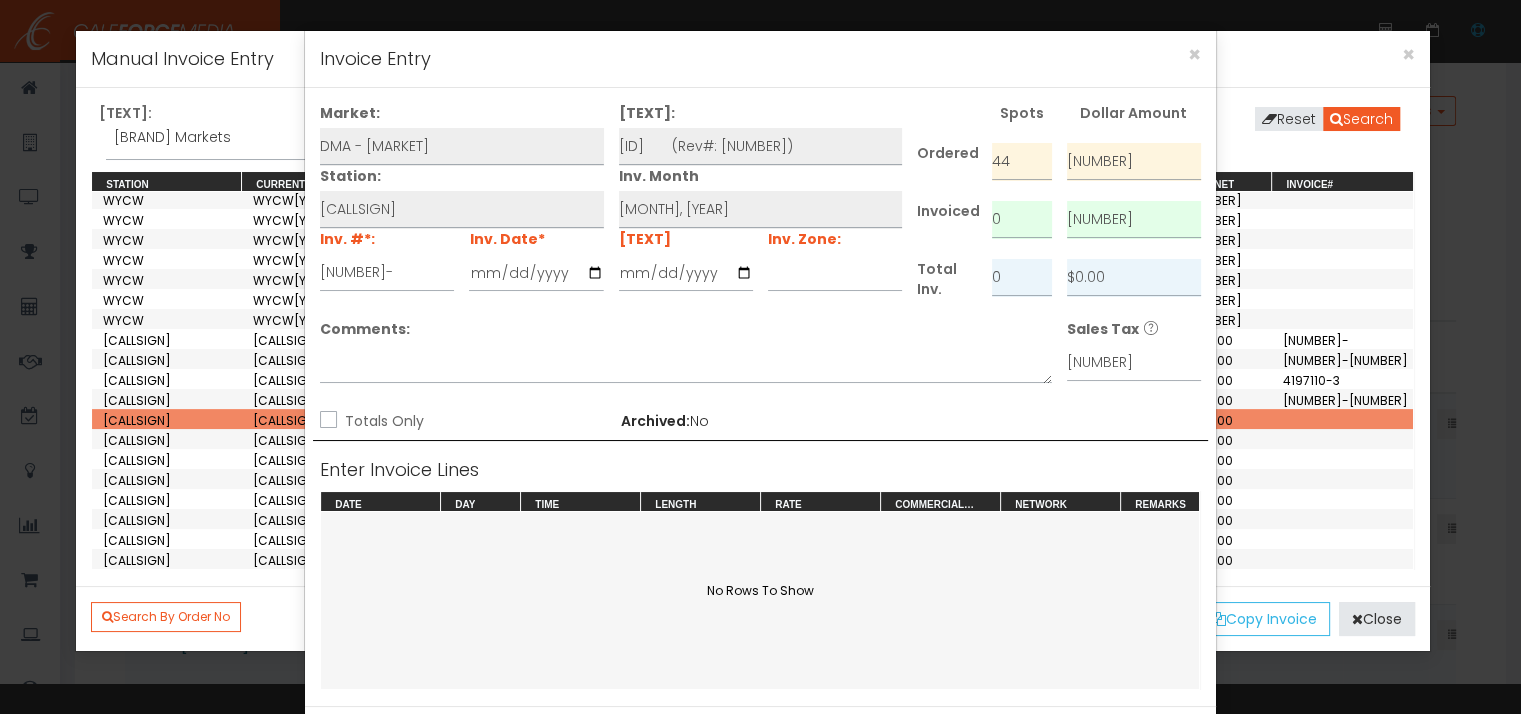 click on "Totals Only
Mark as BLI (WMJ Users Only)
Archived:   No" at bounding box center (761, 422) 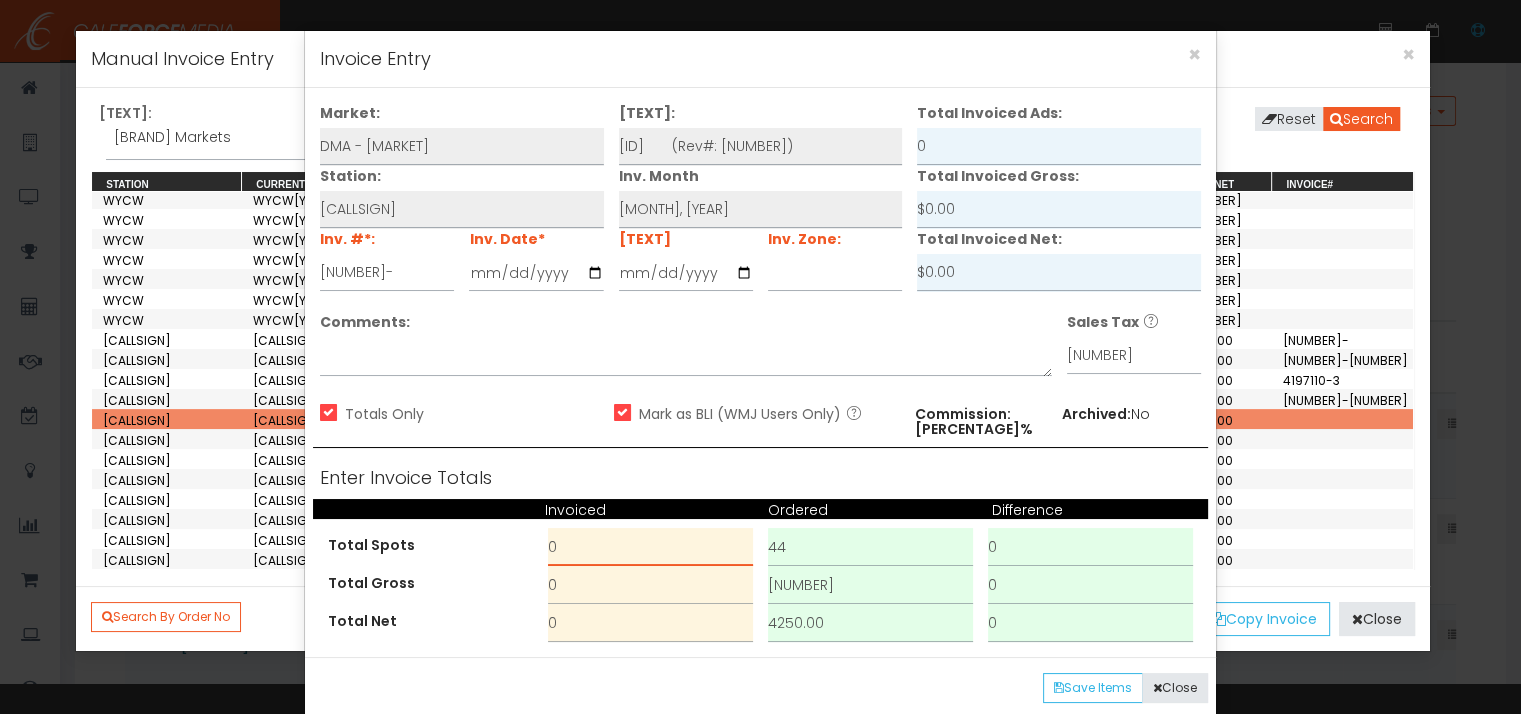 click on "0" at bounding box center (650, 547) 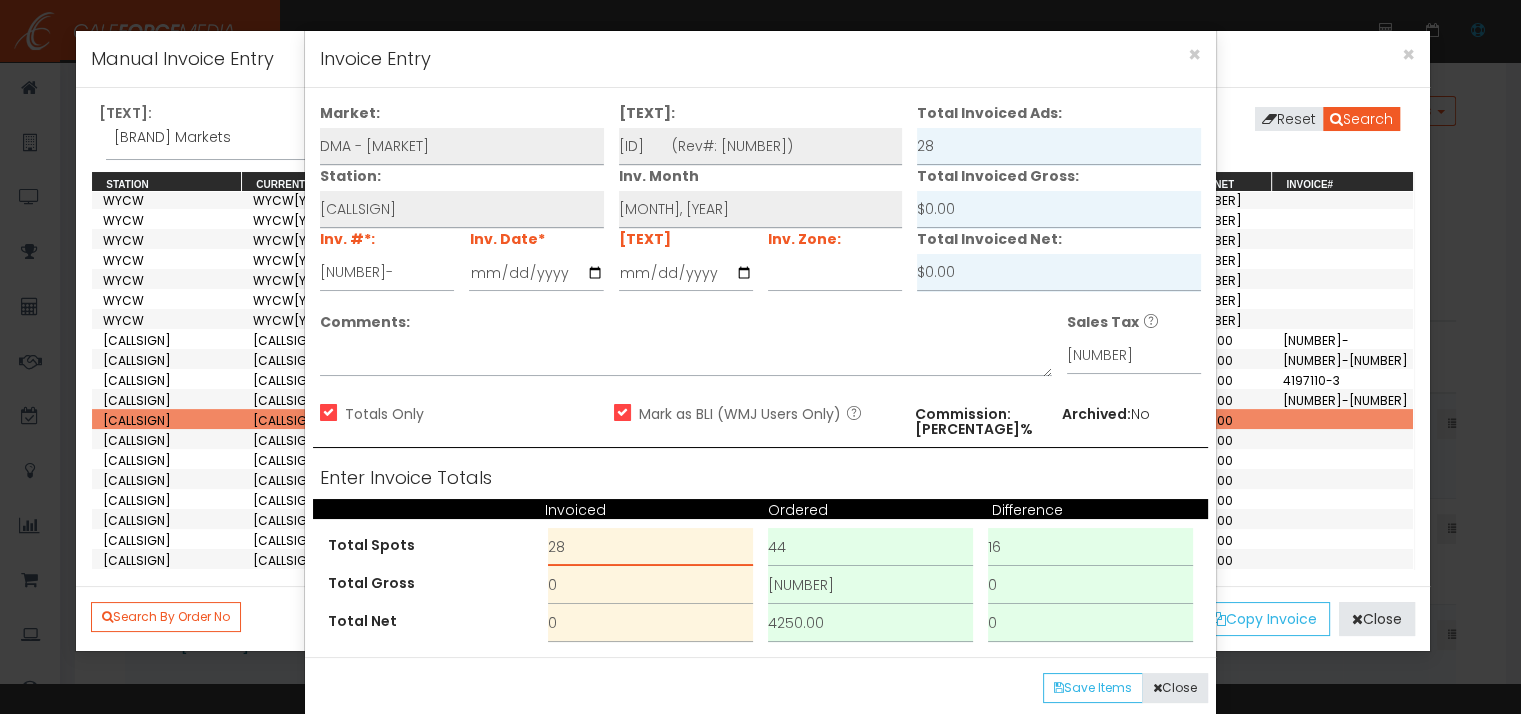 type on "28" 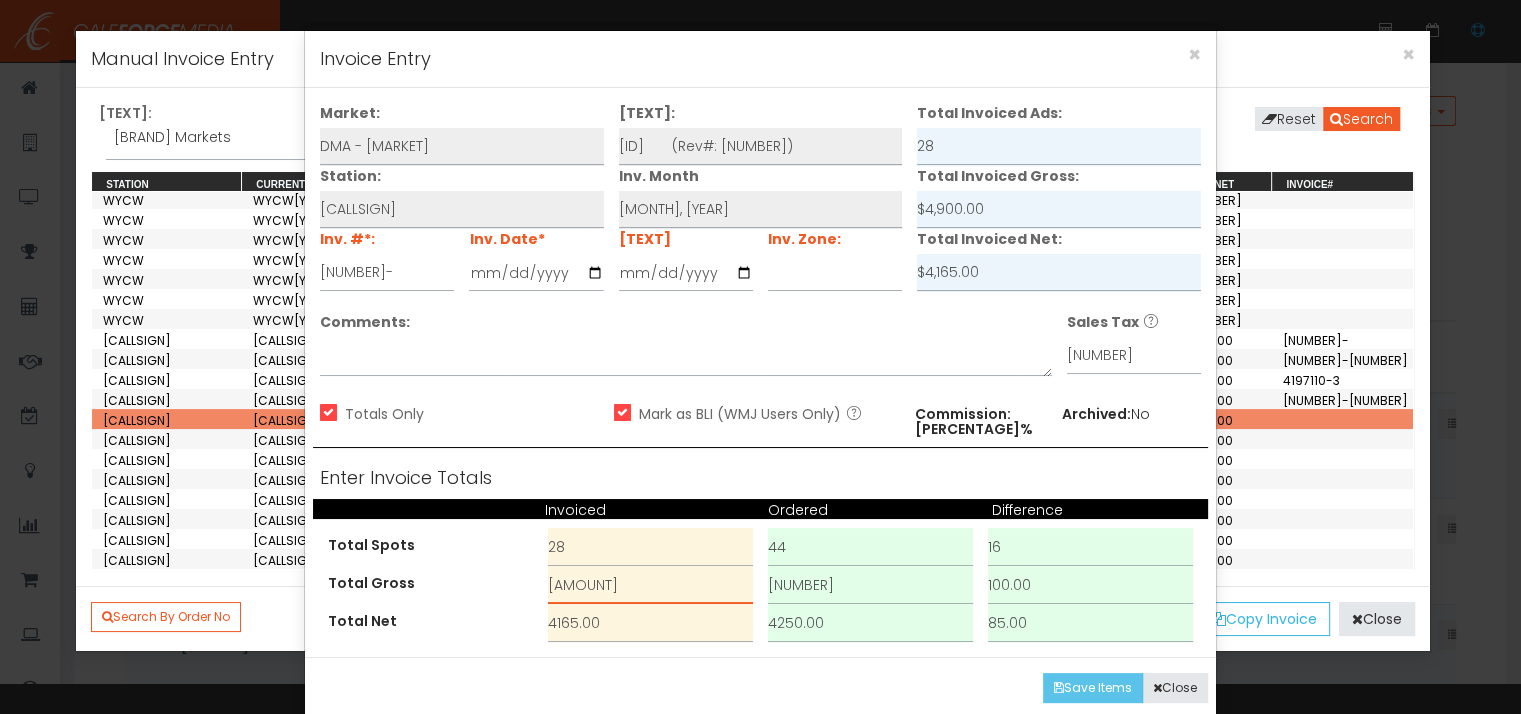 type on "[AMOUNT]" 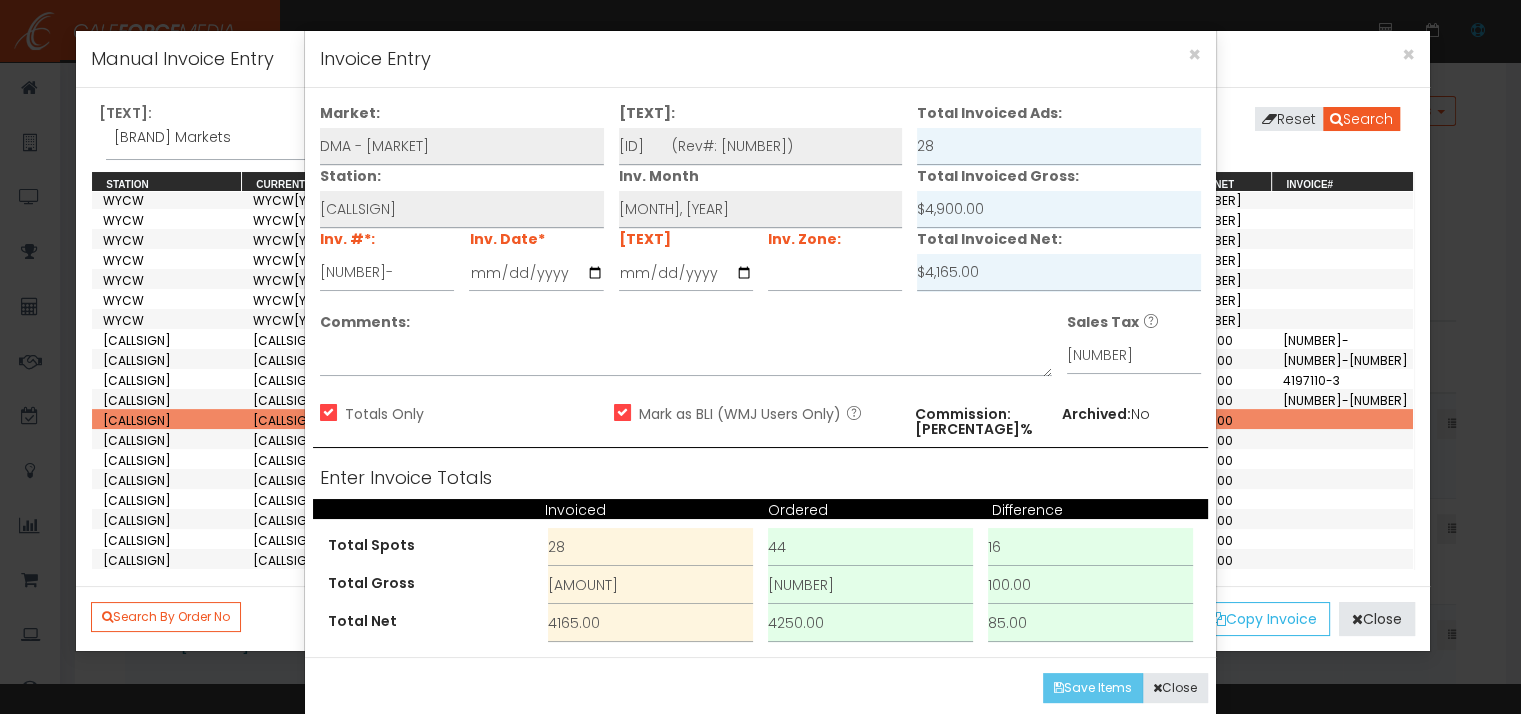 click on "Save Items" at bounding box center [1093, 688] 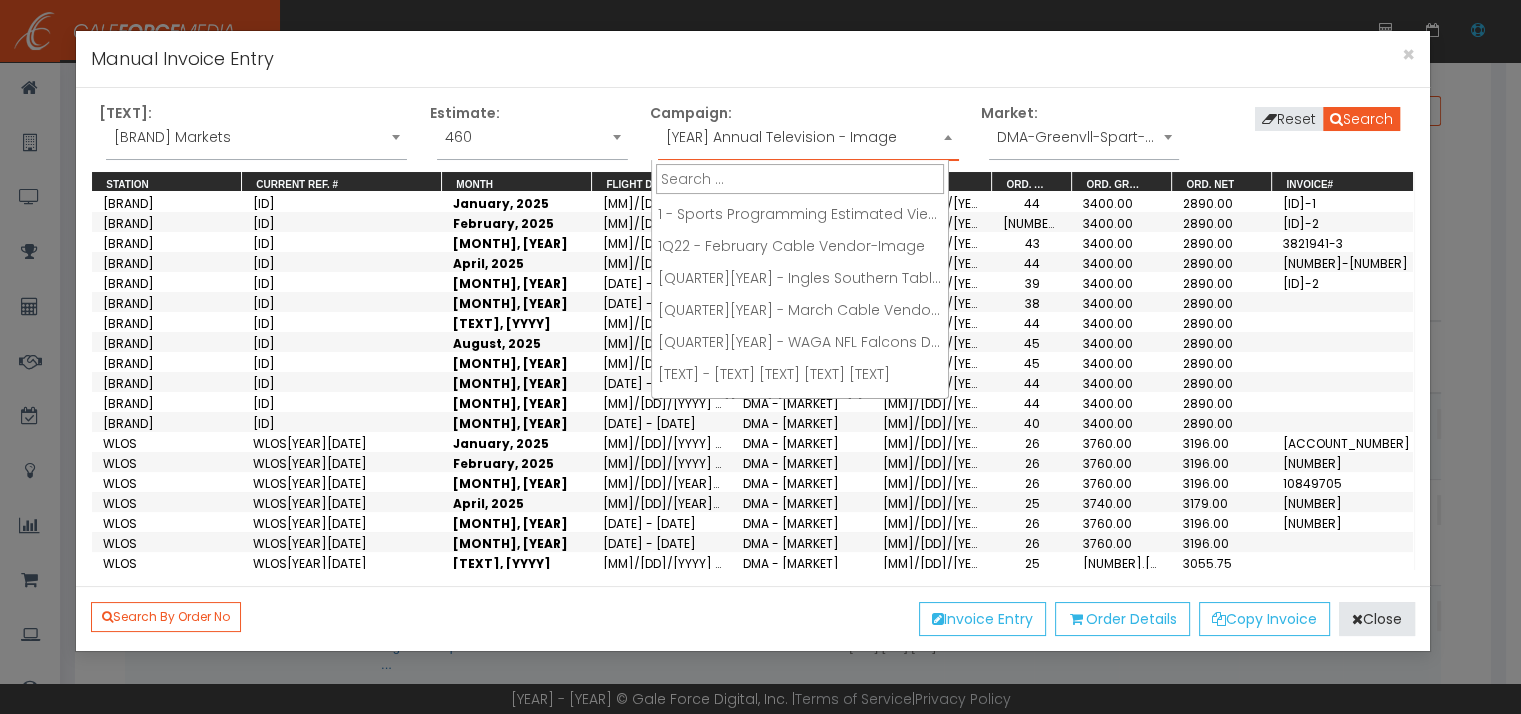 click on "[YEAR] Annual Television - Image" at bounding box center (808, 142) 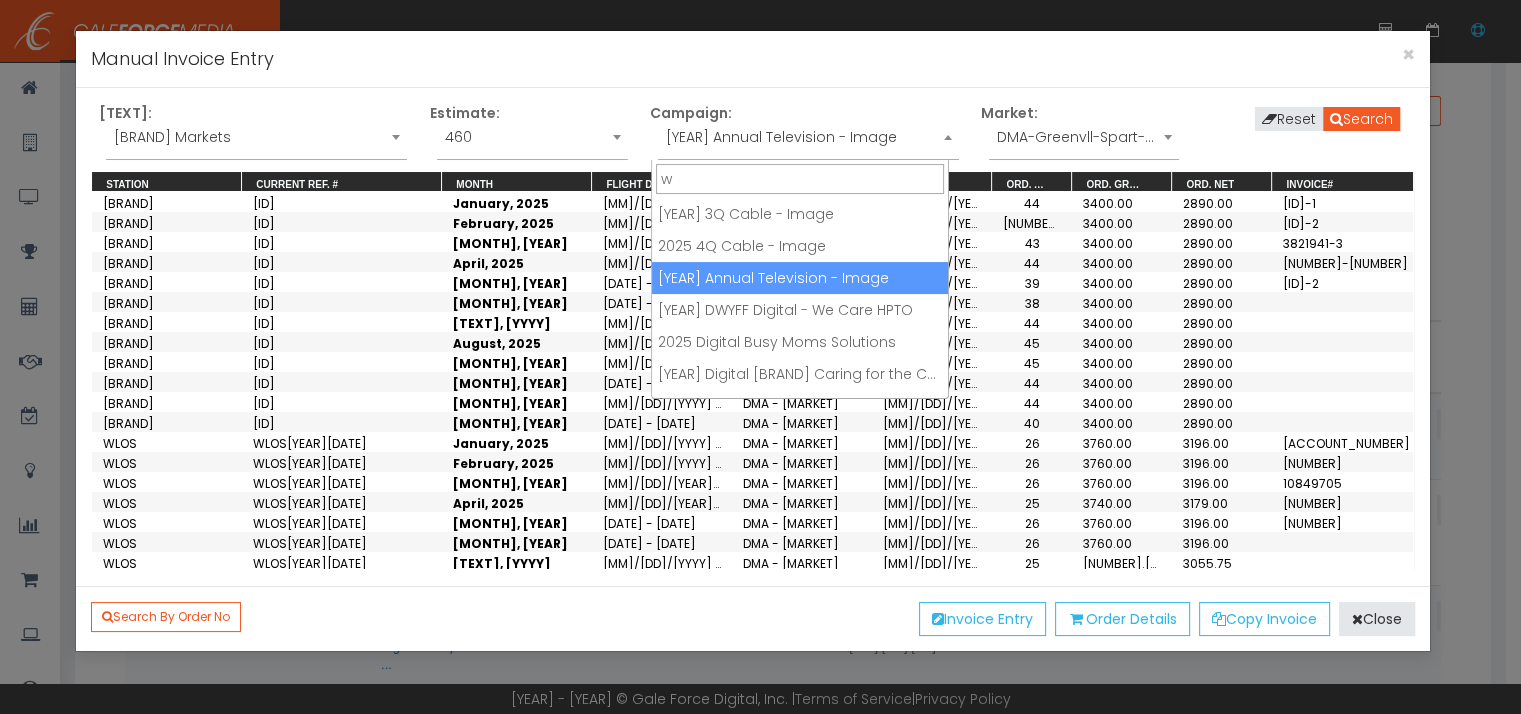 scroll, scrollTop: 0, scrollLeft: 0, axis: both 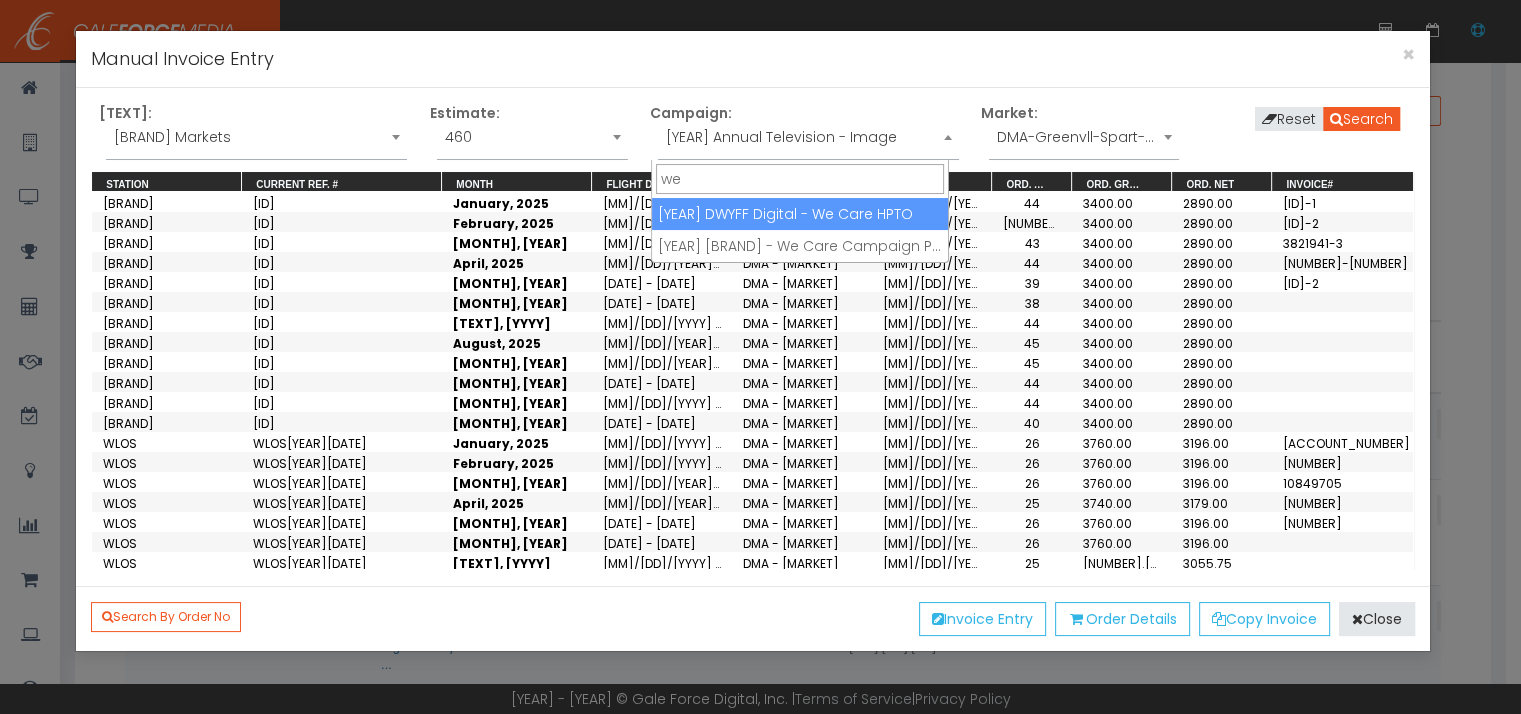 type on "we" 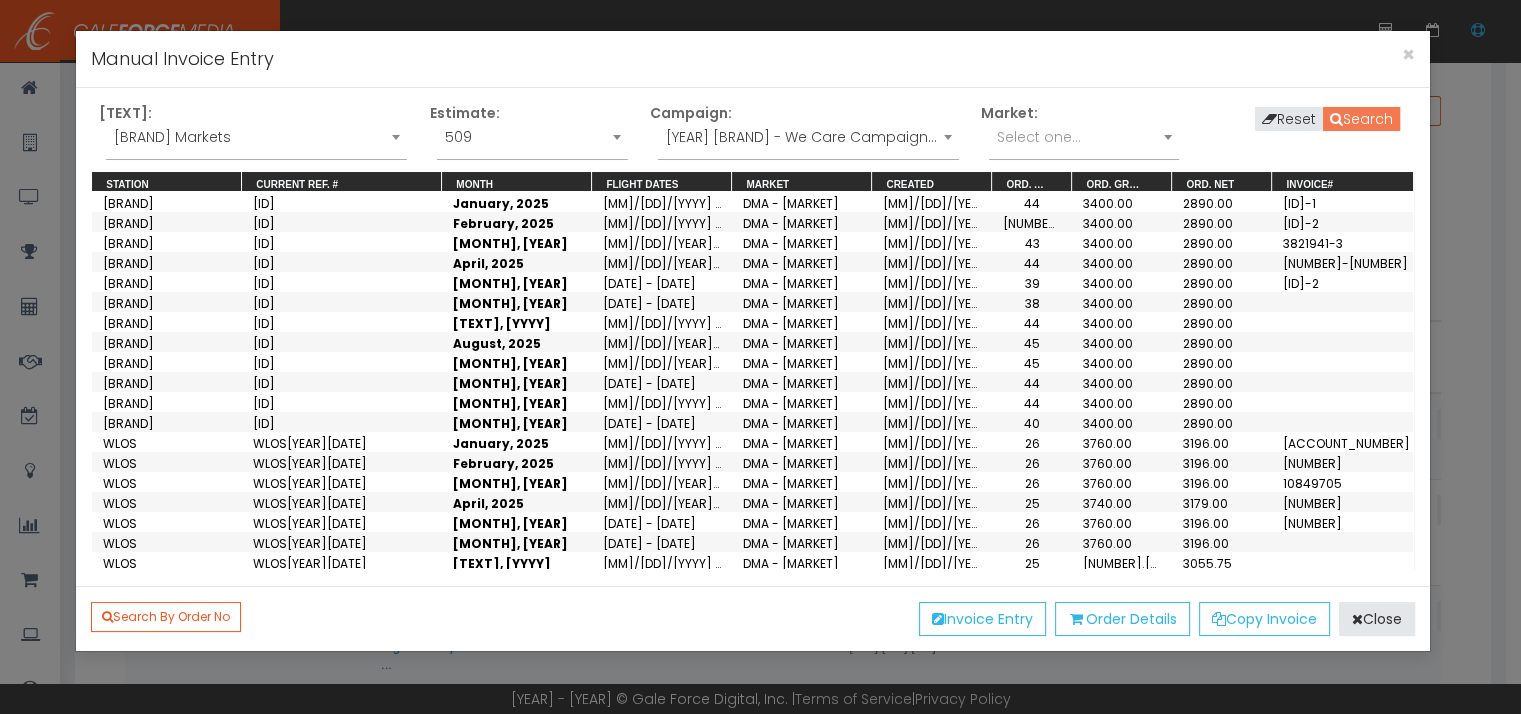 click on "Search" at bounding box center (1361, 119) 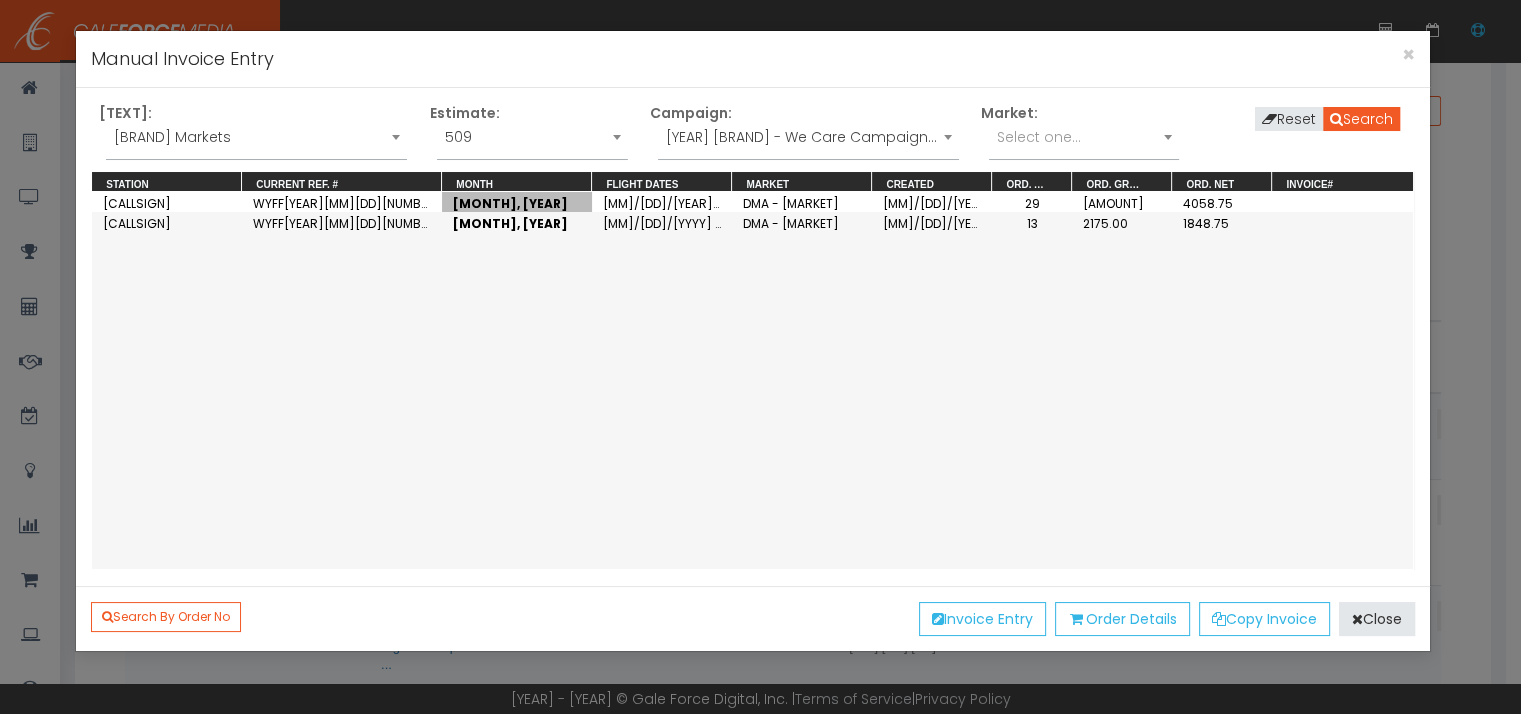 click on "[MONTH], [YEAR]" at bounding box center [517, 202] 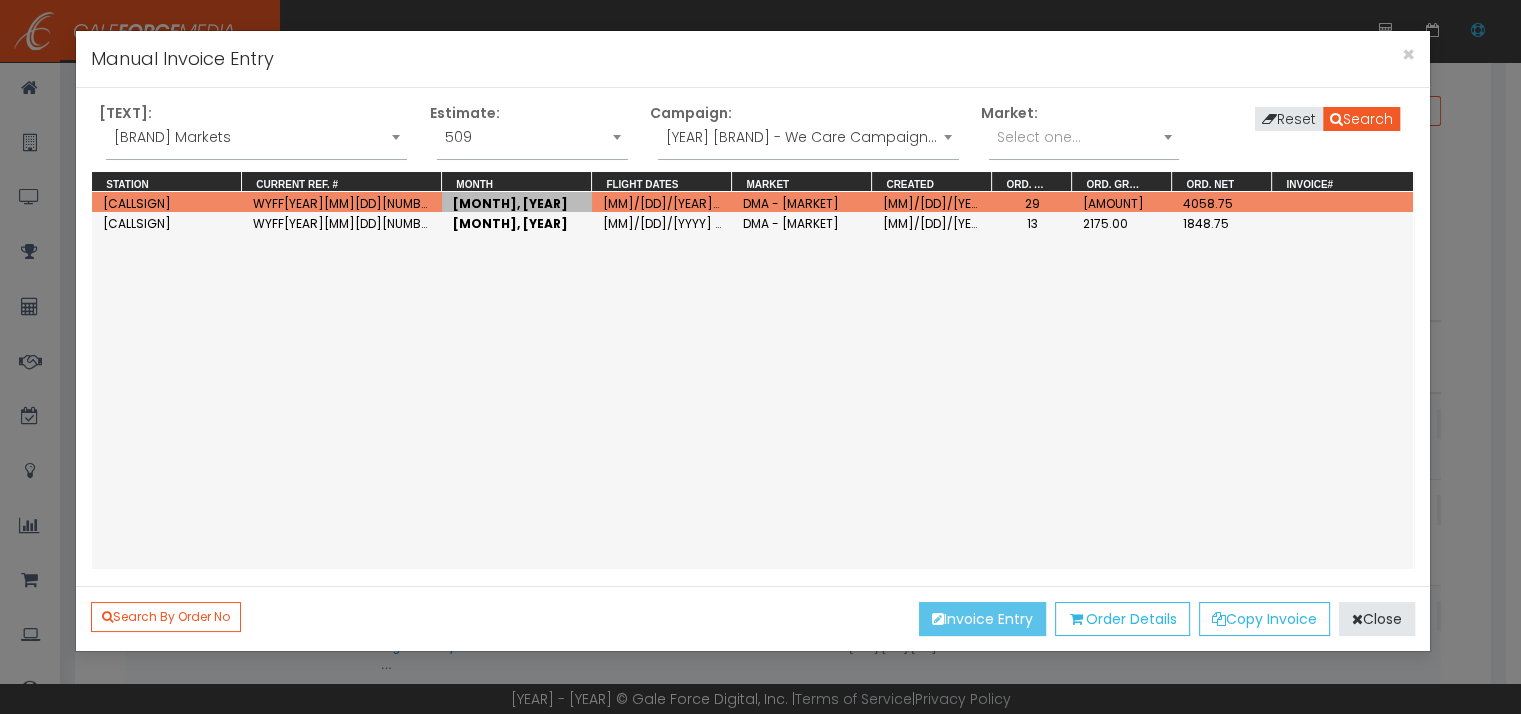 click on "Invoice Entry" at bounding box center [982, 619] 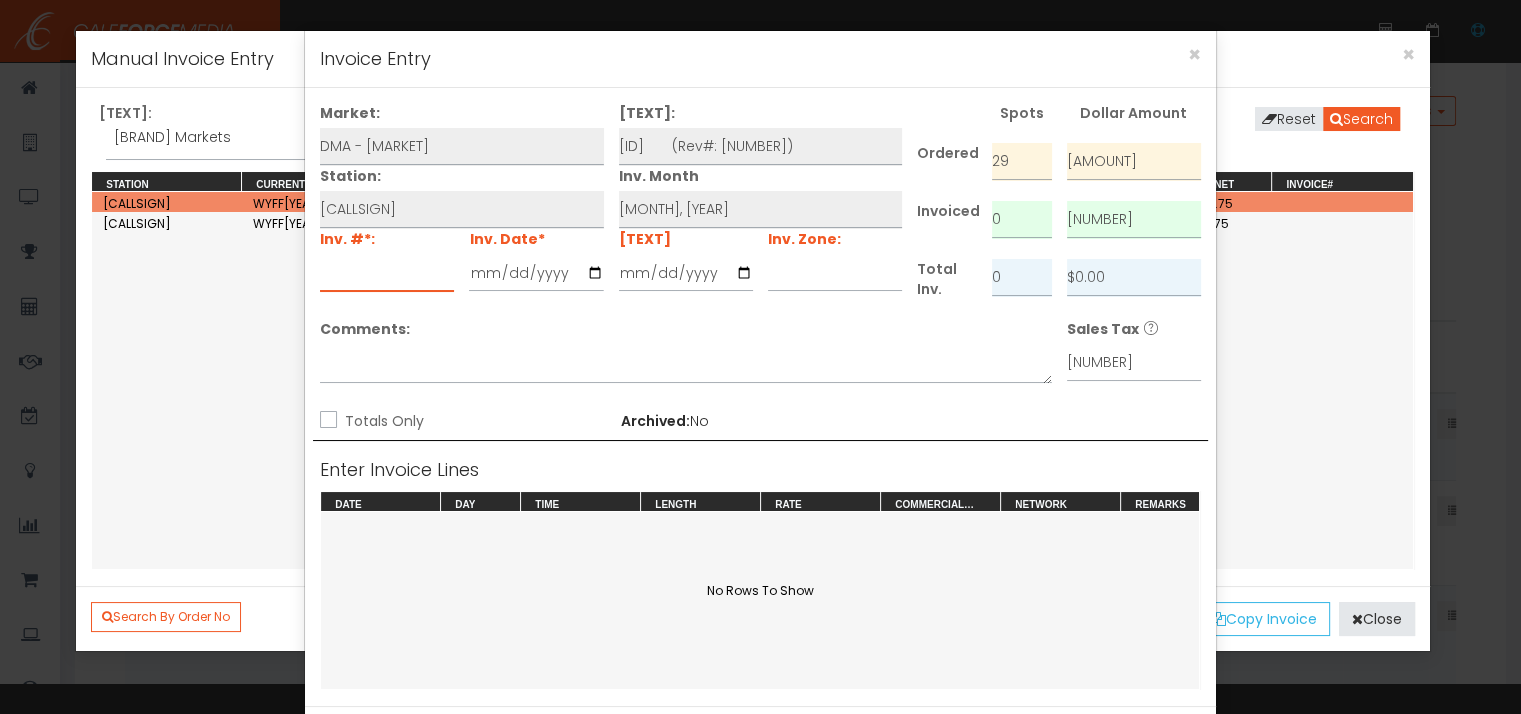 click at bounding box center [387, 273] 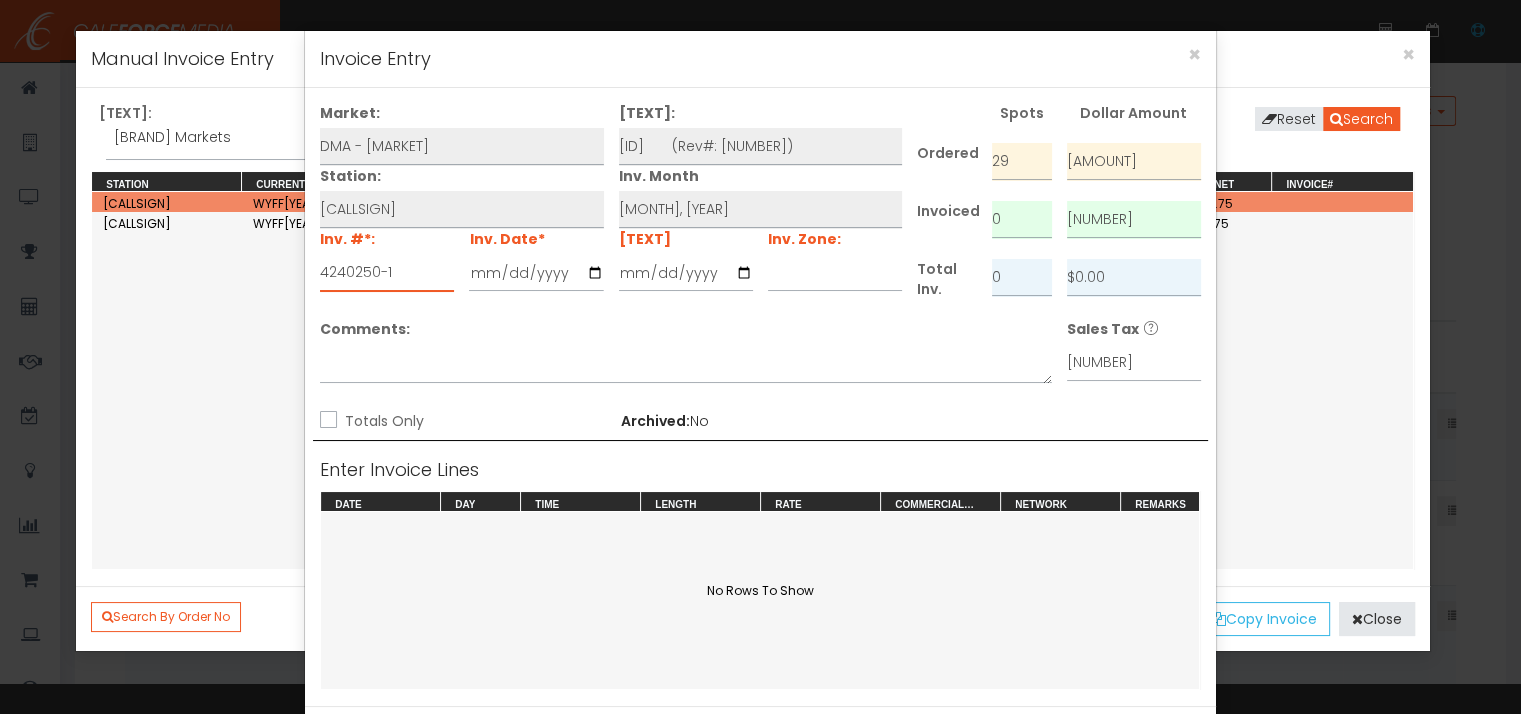 type on "4240250-1" 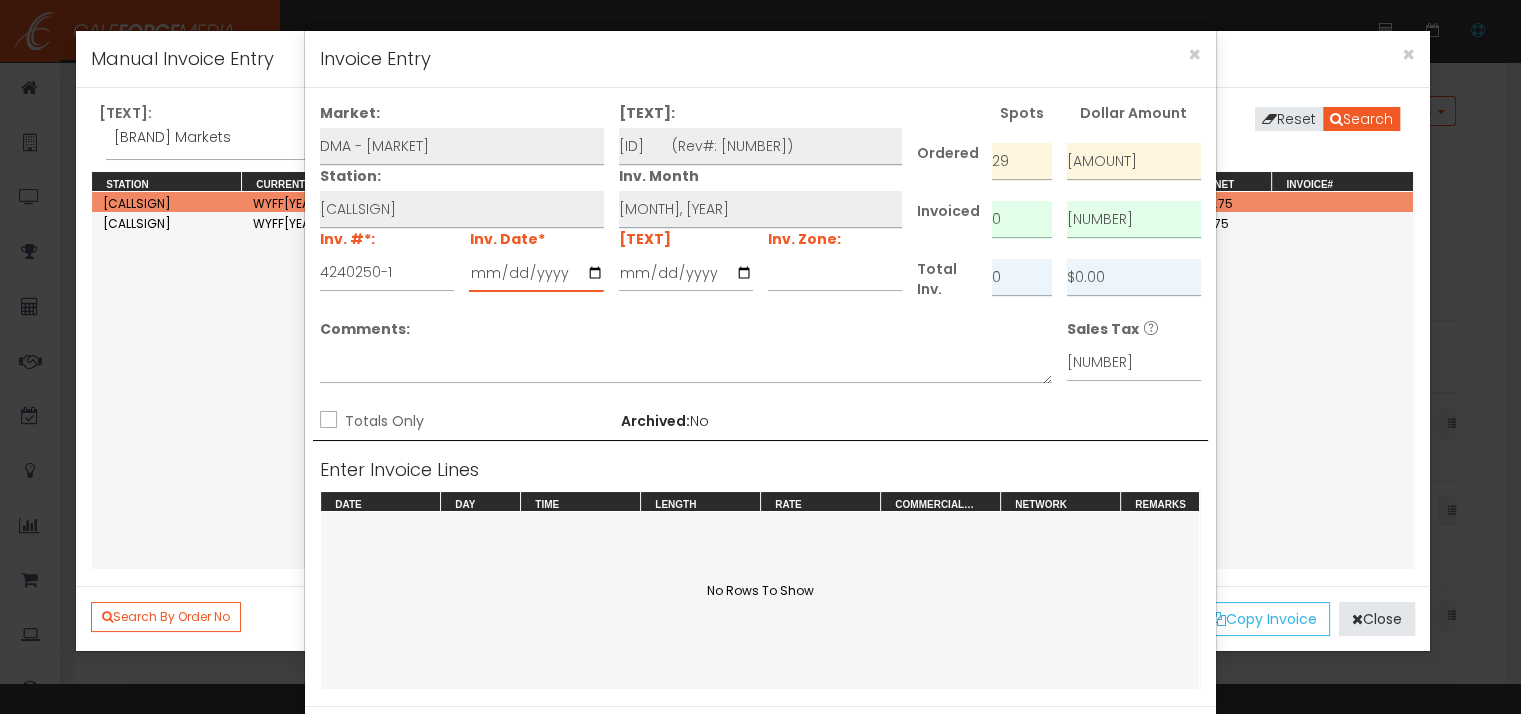 type on "[YYYY]-[MM]-[DD]" 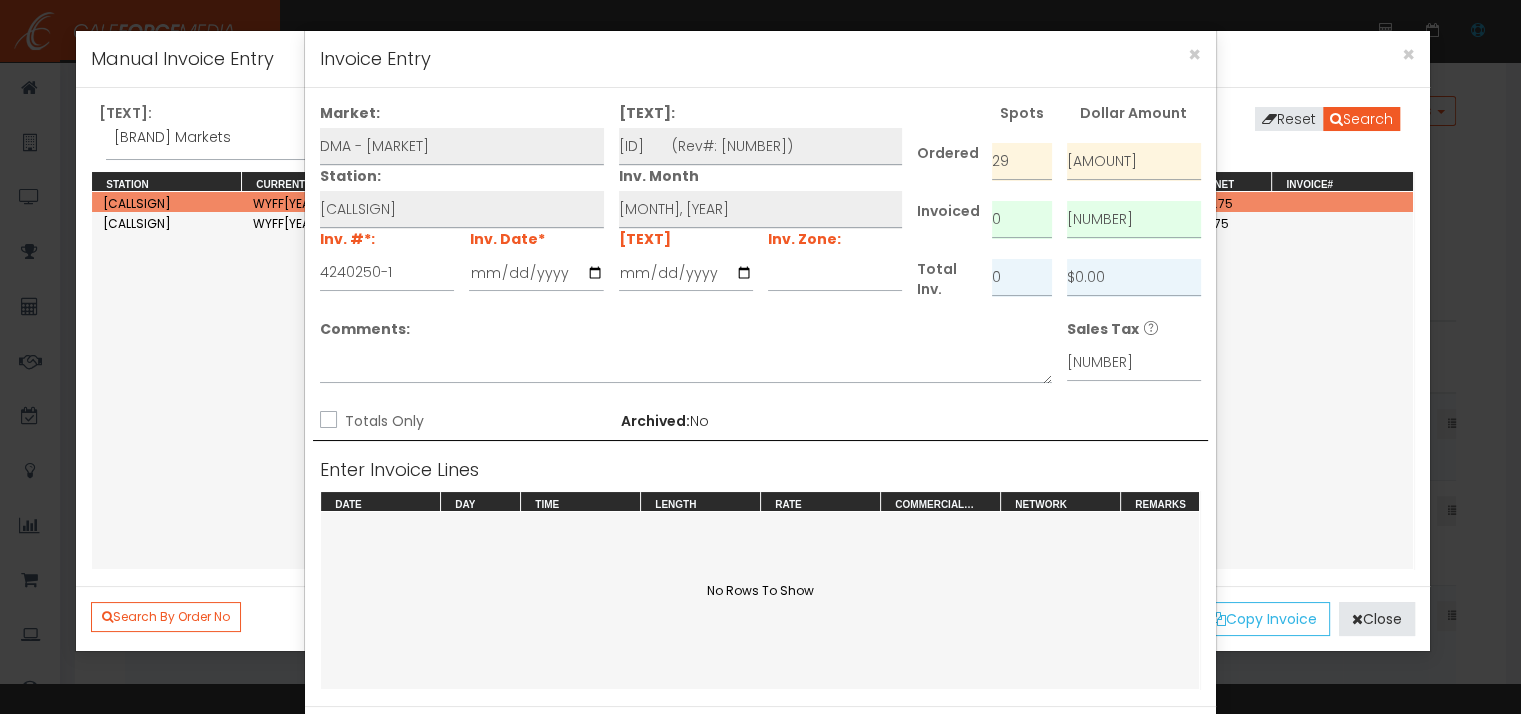 click on "Totals Only" at bounding box center [382, 421] 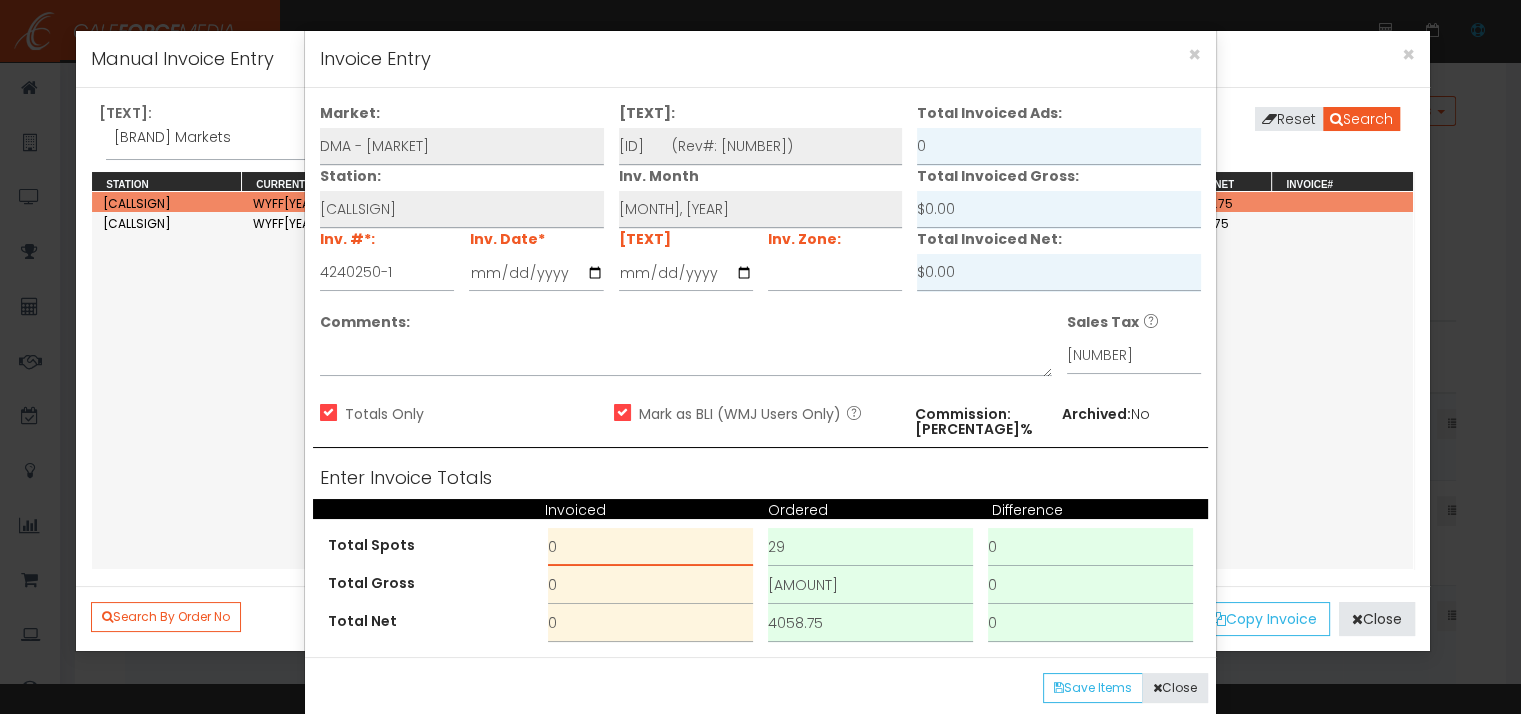 click on "0" at bounding box center [650, 547] 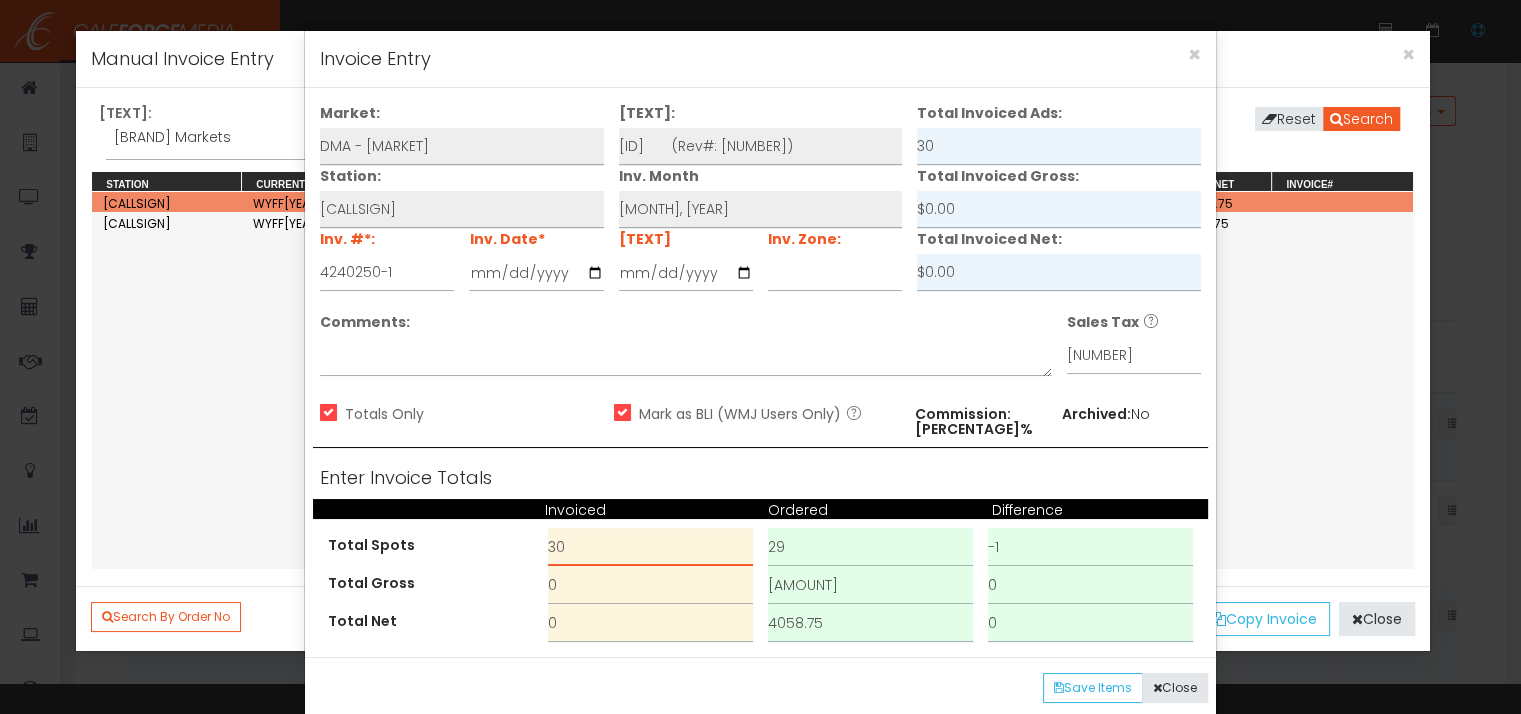 type on "30" 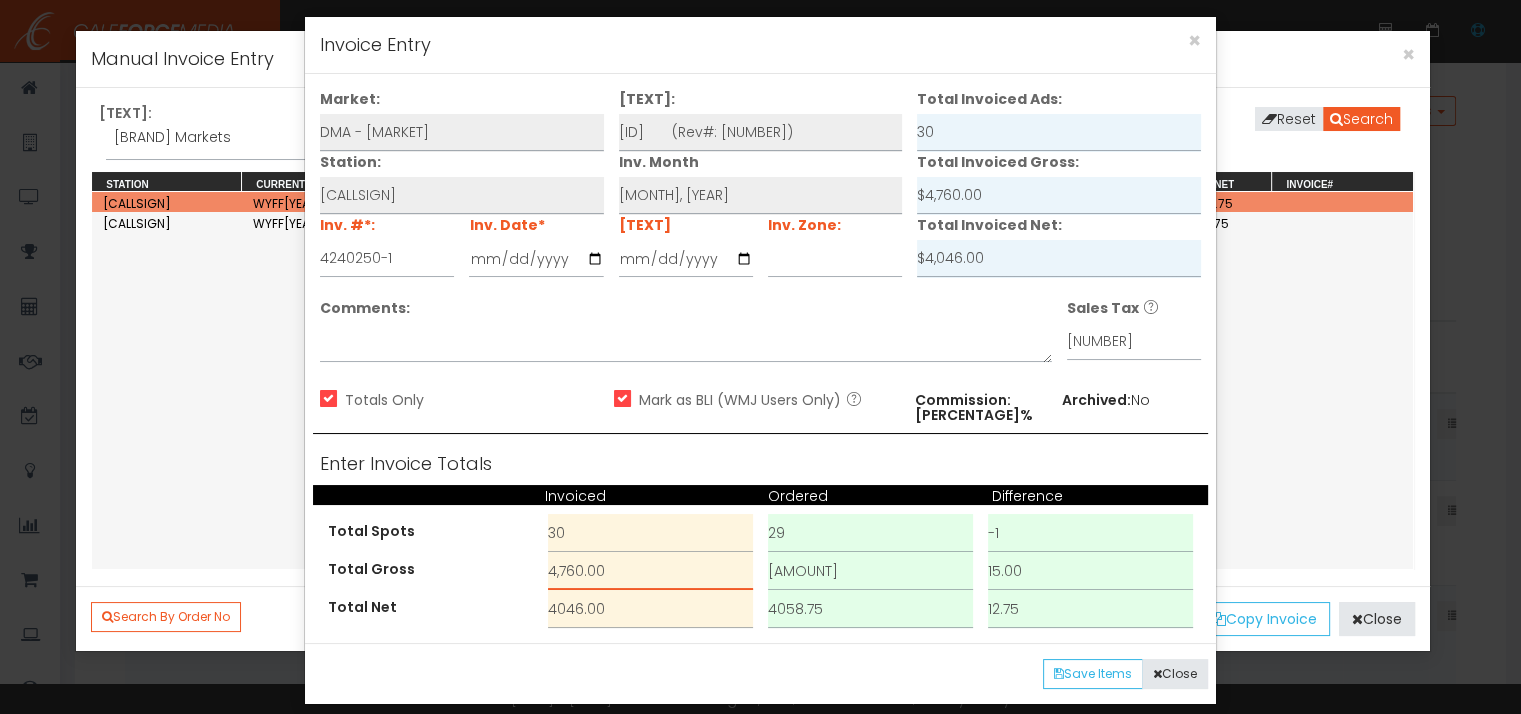 scroll, scrollTop: 18, scrollLeft: 0, axis: vertical 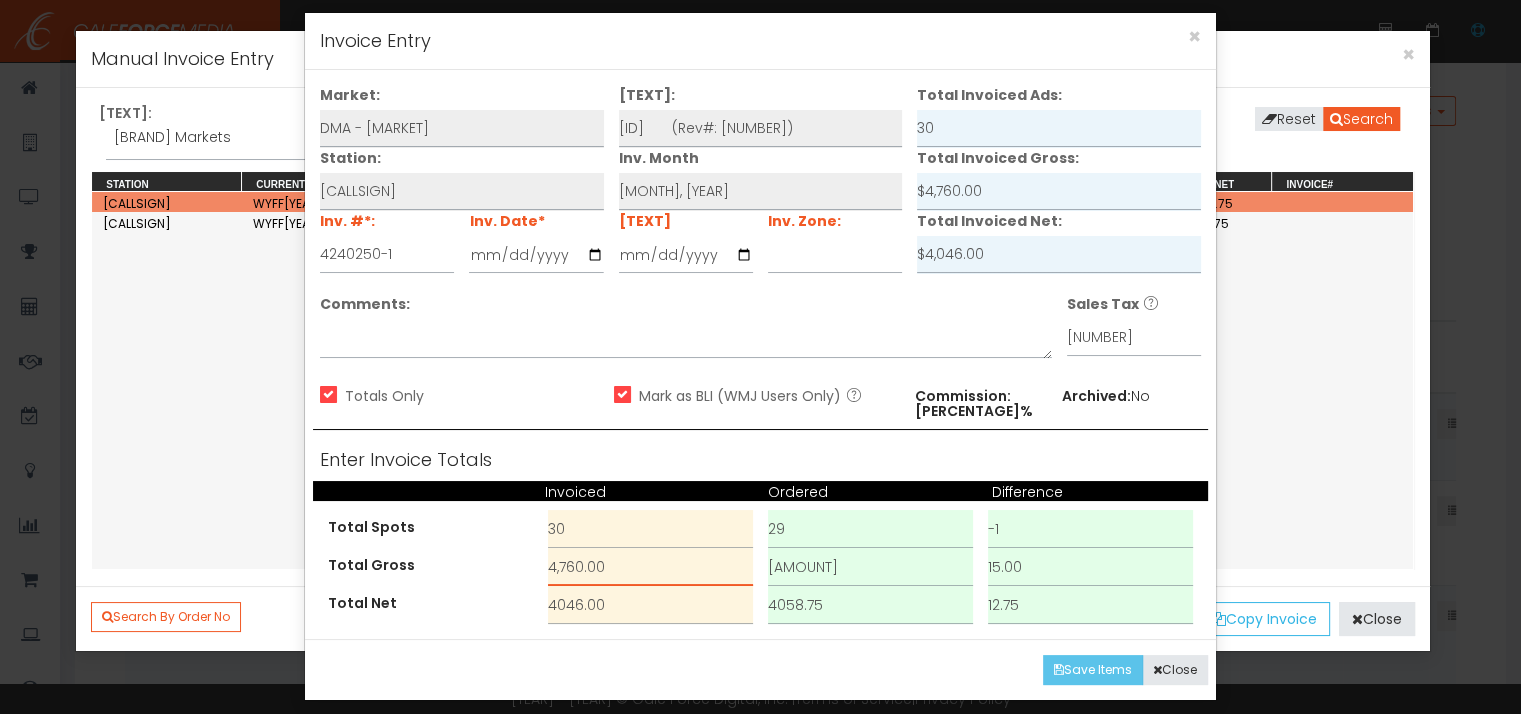 type on "4,760.00" 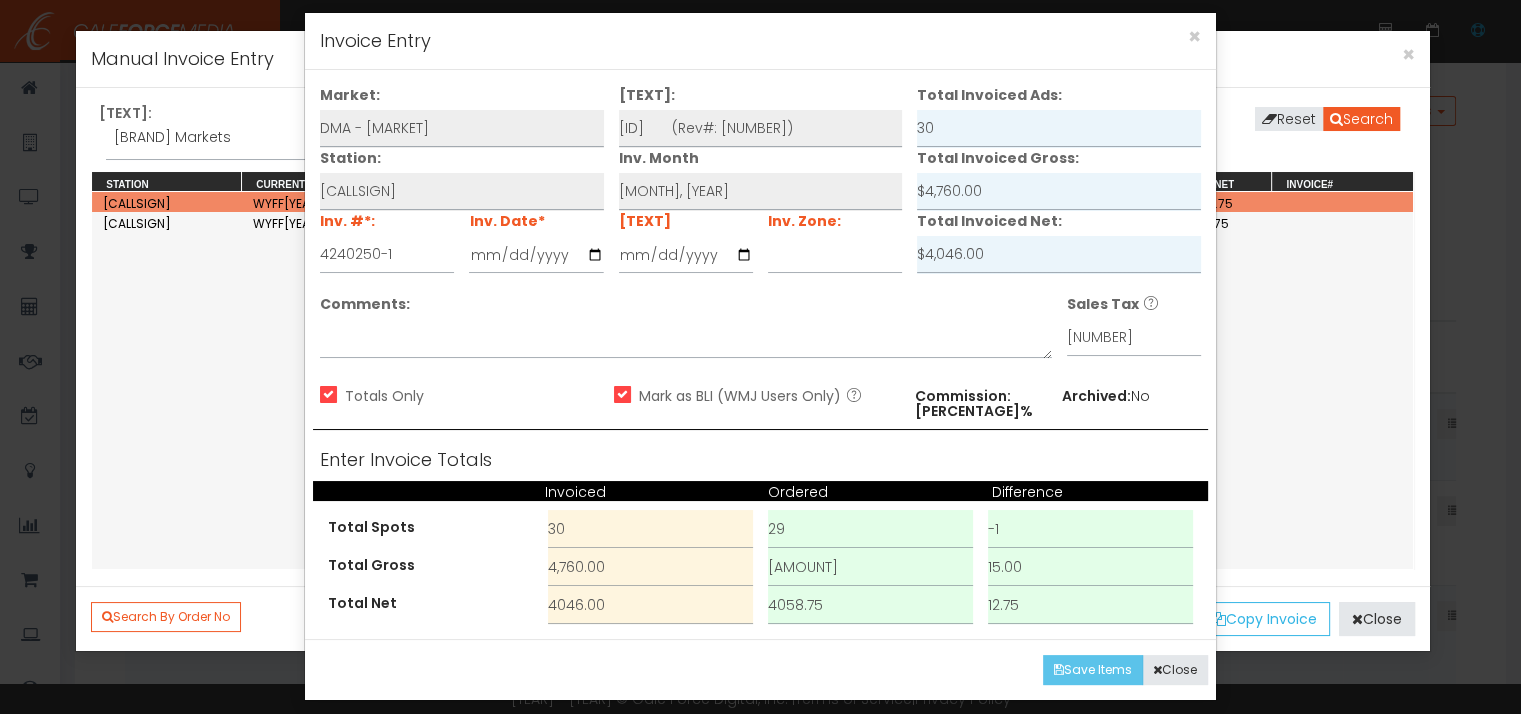 click on "Save Items" at bounding box center [1093, 670] 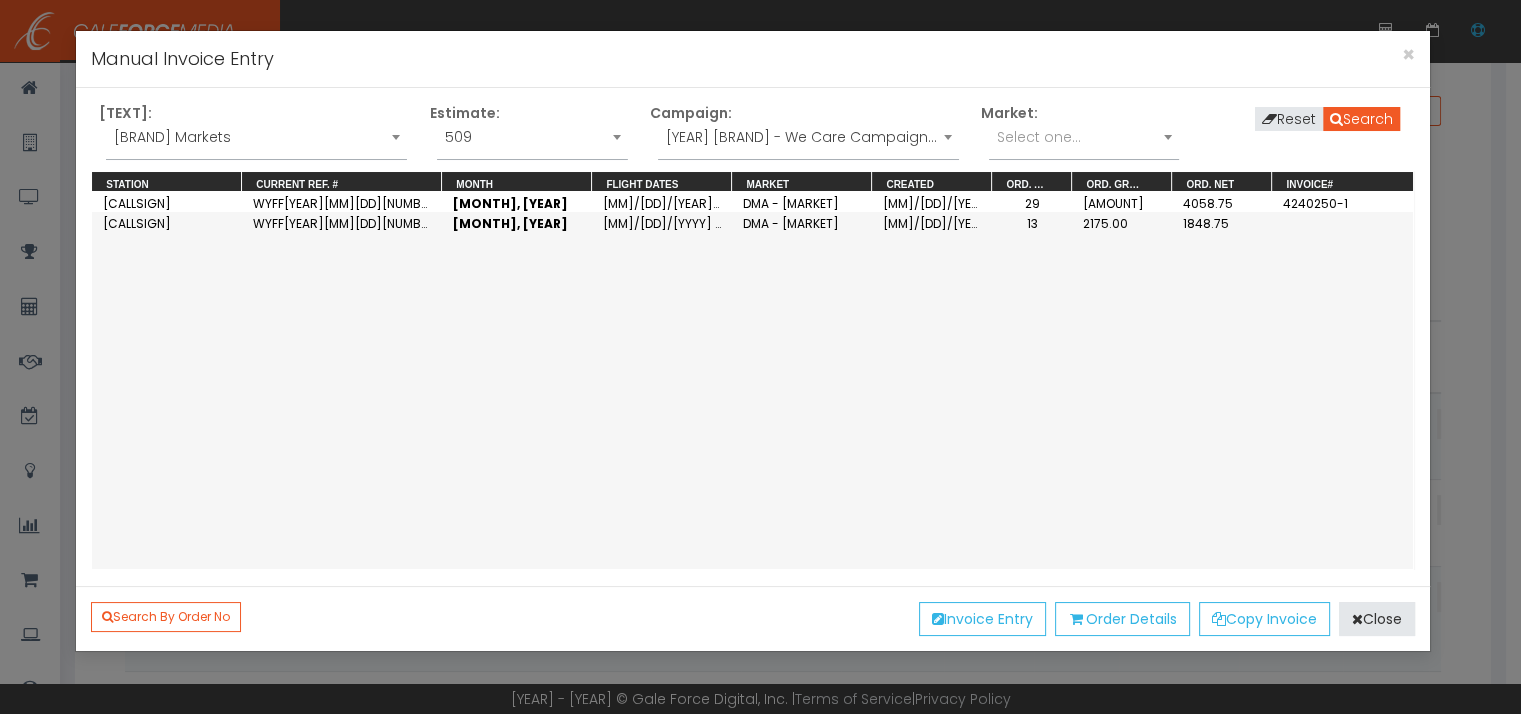 click on "[MONTH], [YEAR]" at bounding box center [517, 202] 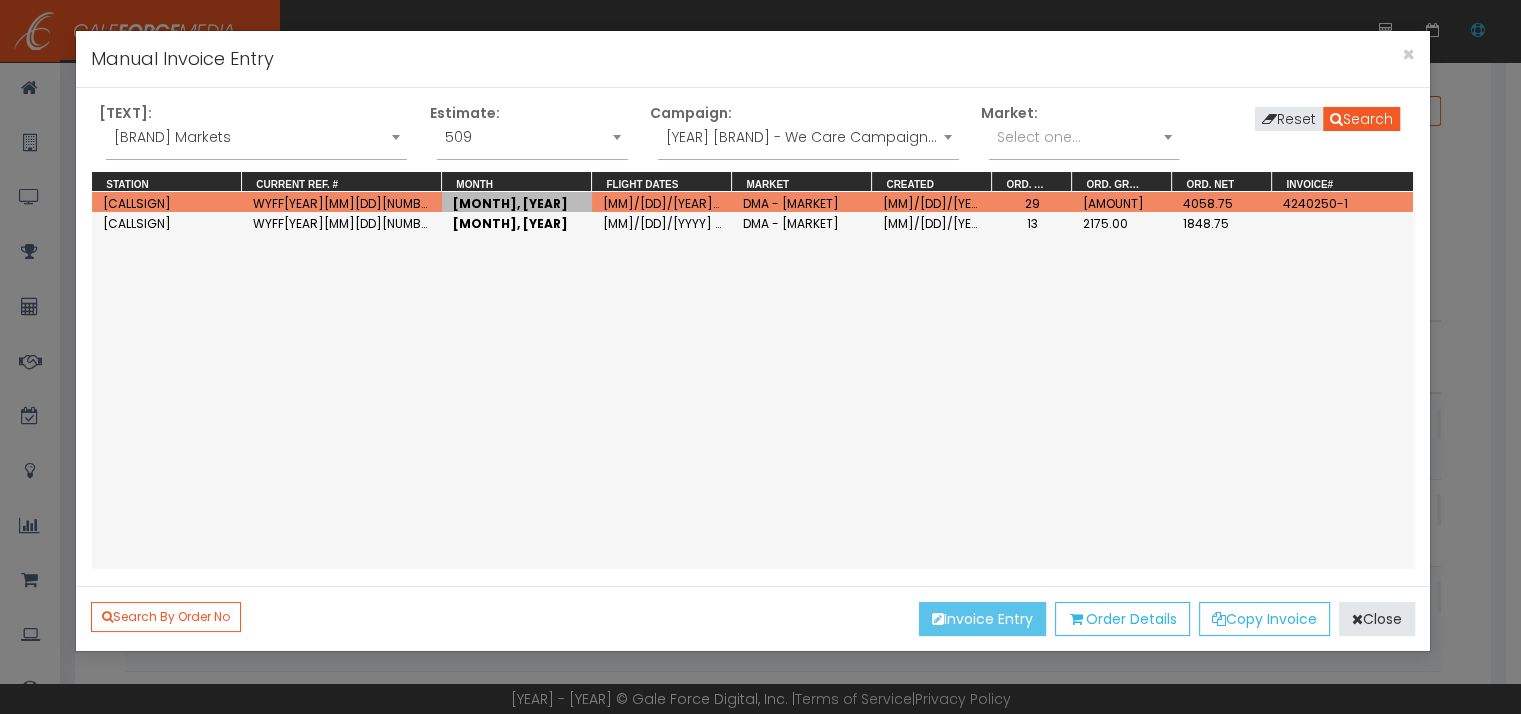 click on "Invoice Entry" at bounding box center [982, 619] 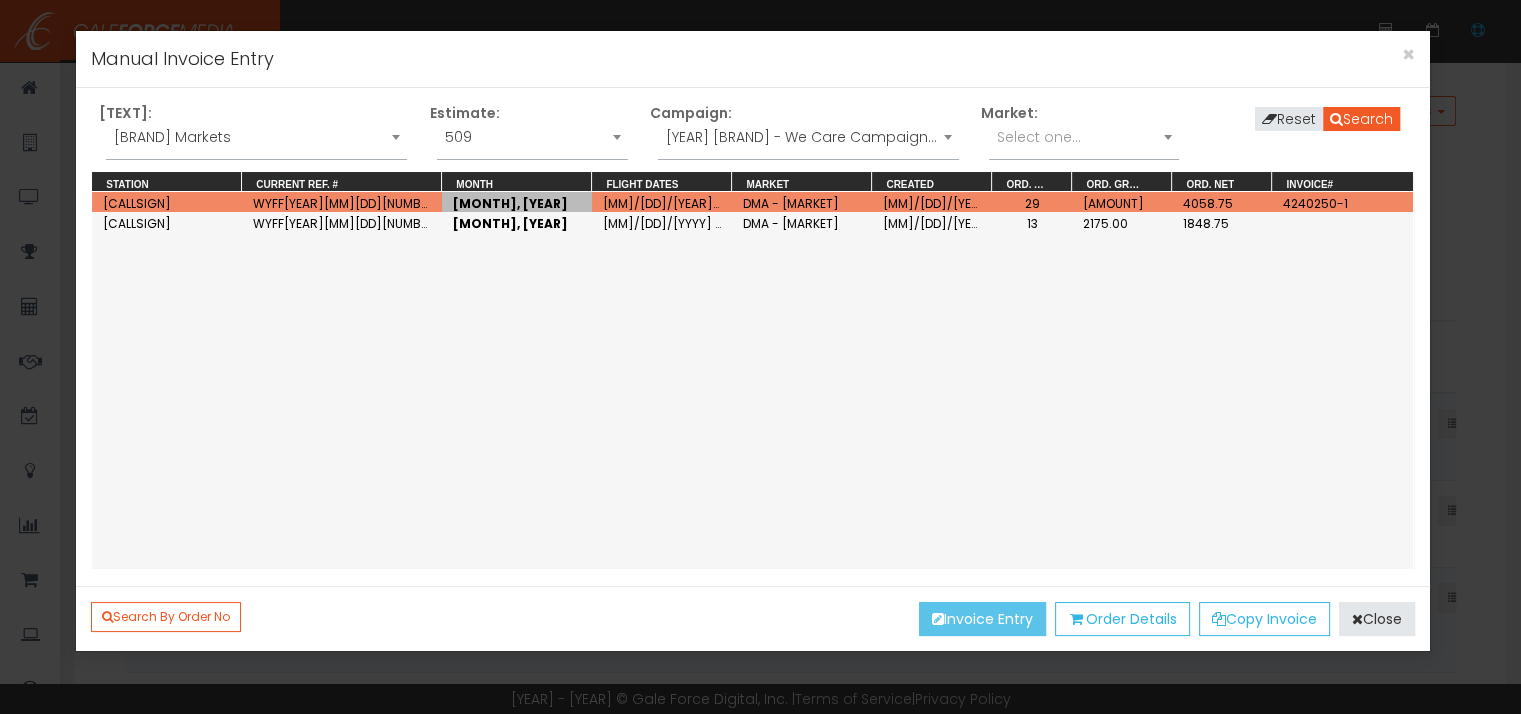 scroll, scrollTop: 0, scrollLeft: 0, axis: both 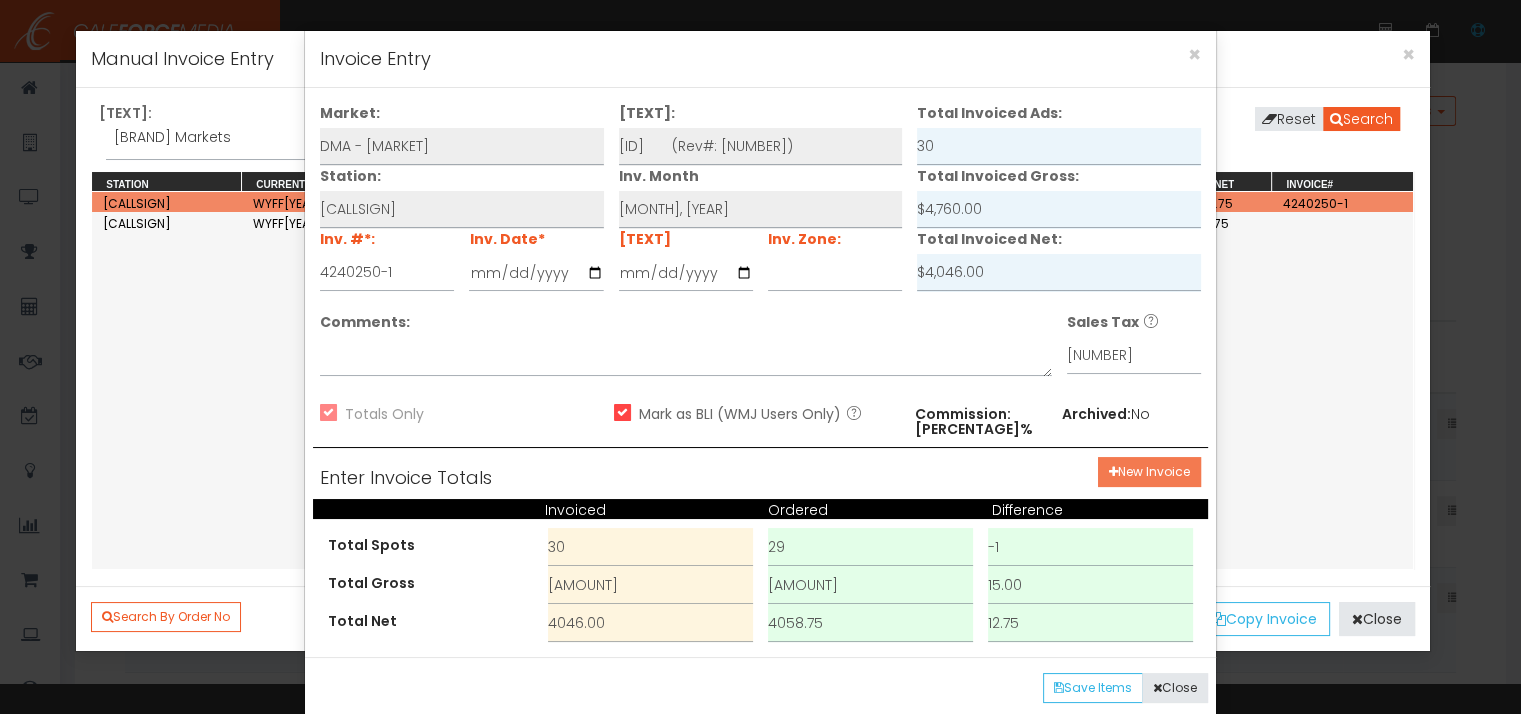 click on "New Invoice" at bounding box center (1149, 472) 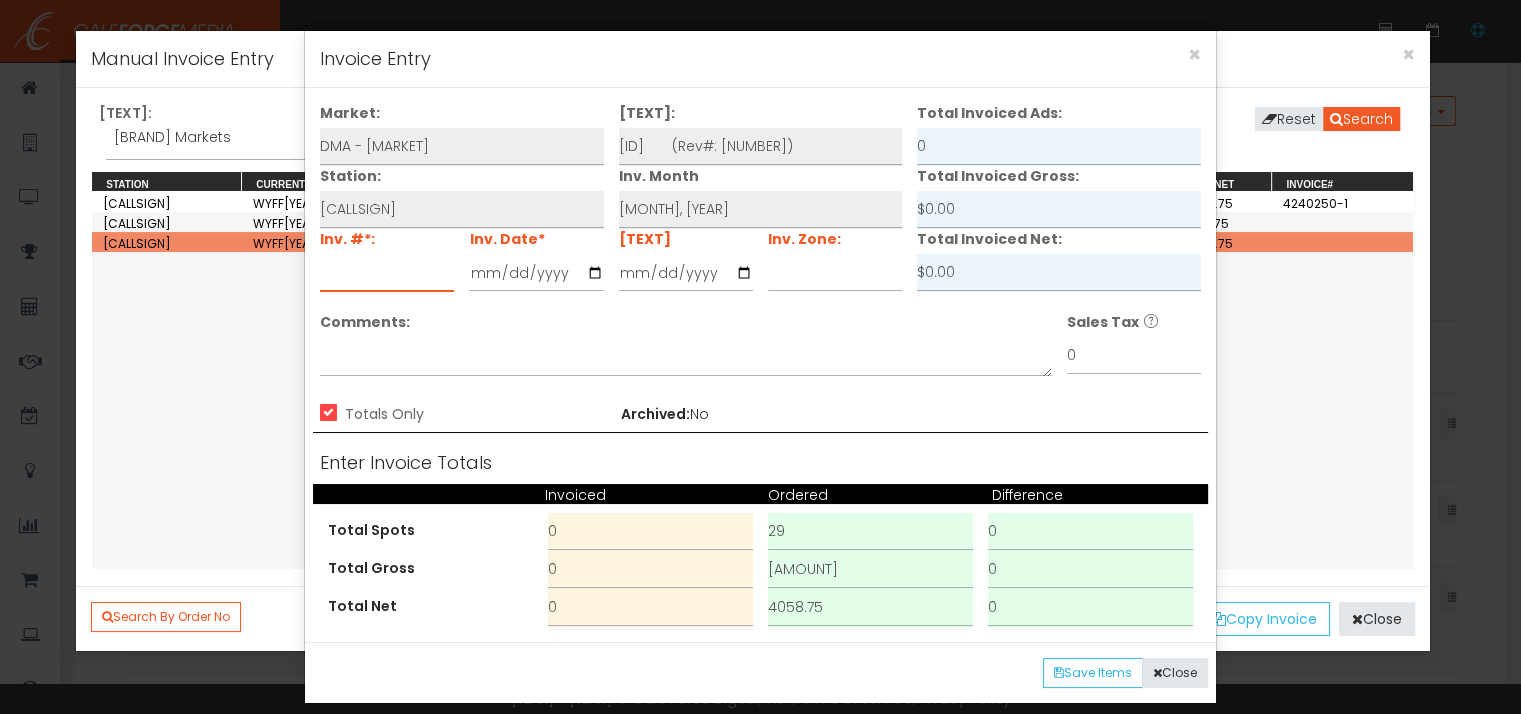 click at bounding box center [387, 273] 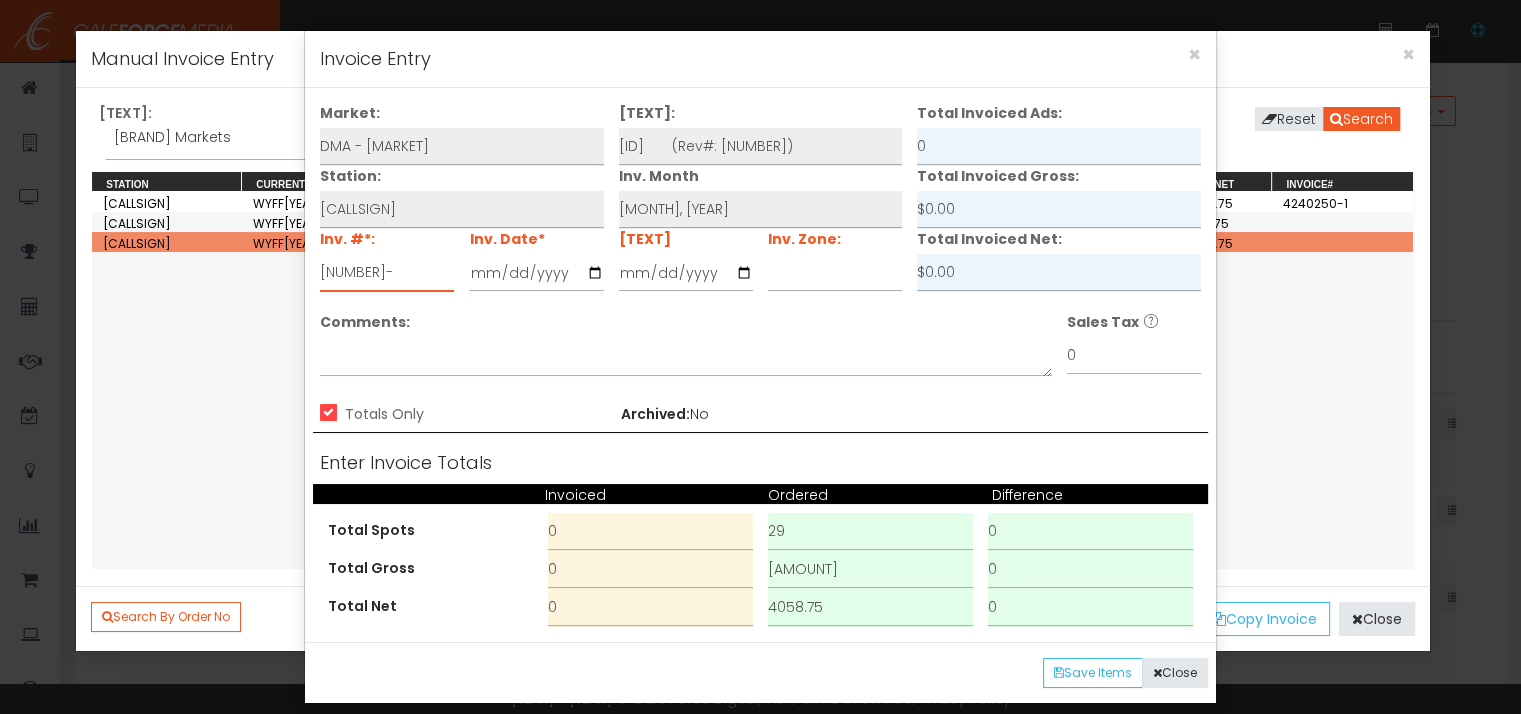 type on "[NUMBER]-" 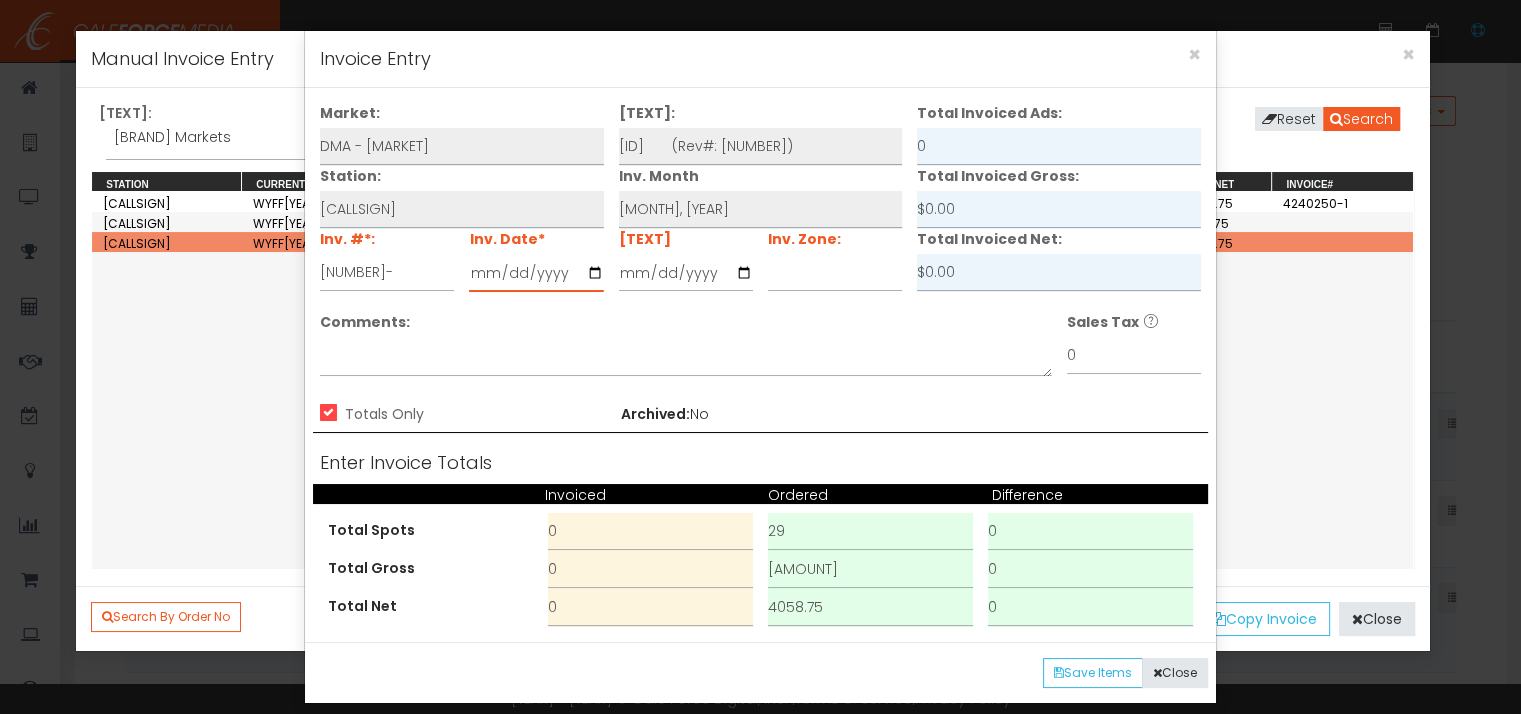 type on "[YEAR]-[MM]-[DD]" 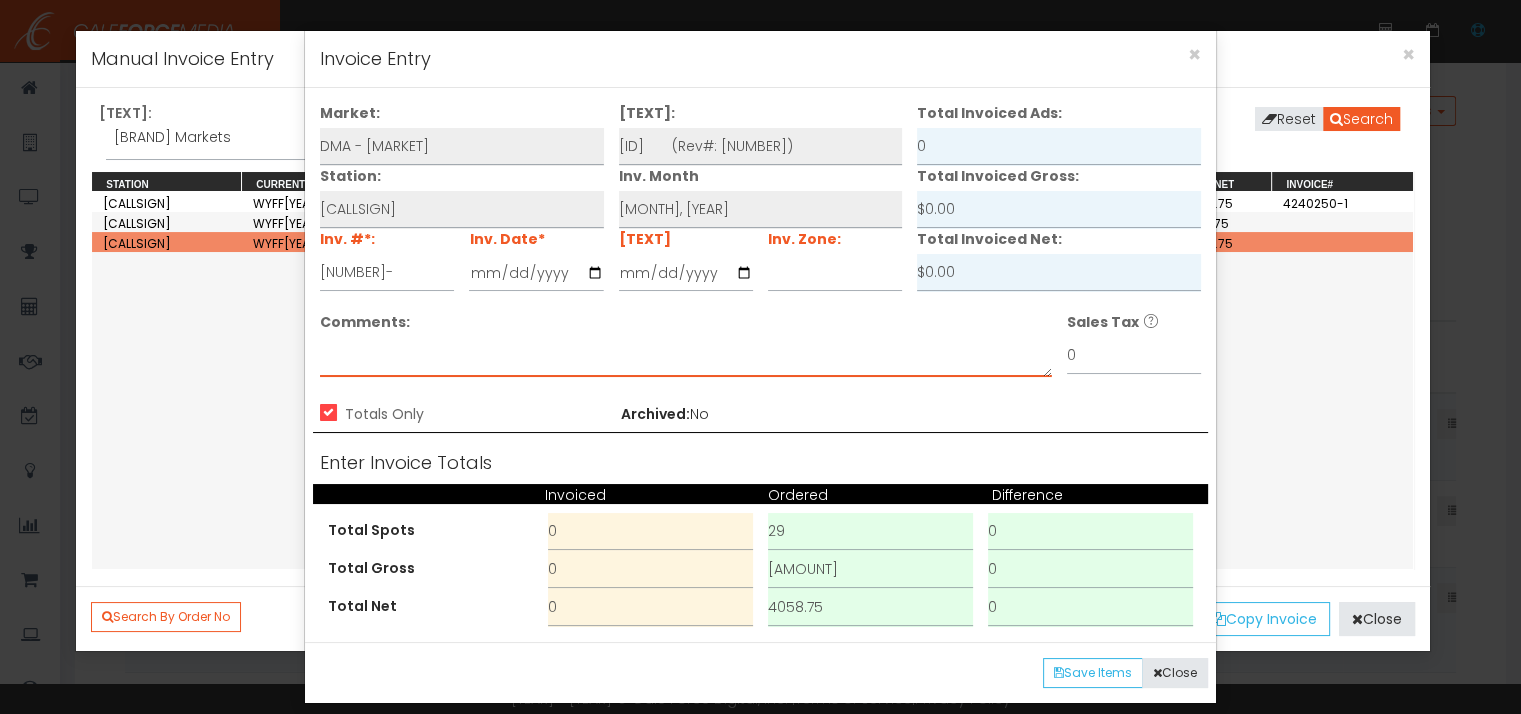 click on "Comments:" at bounding box center (685, 357) 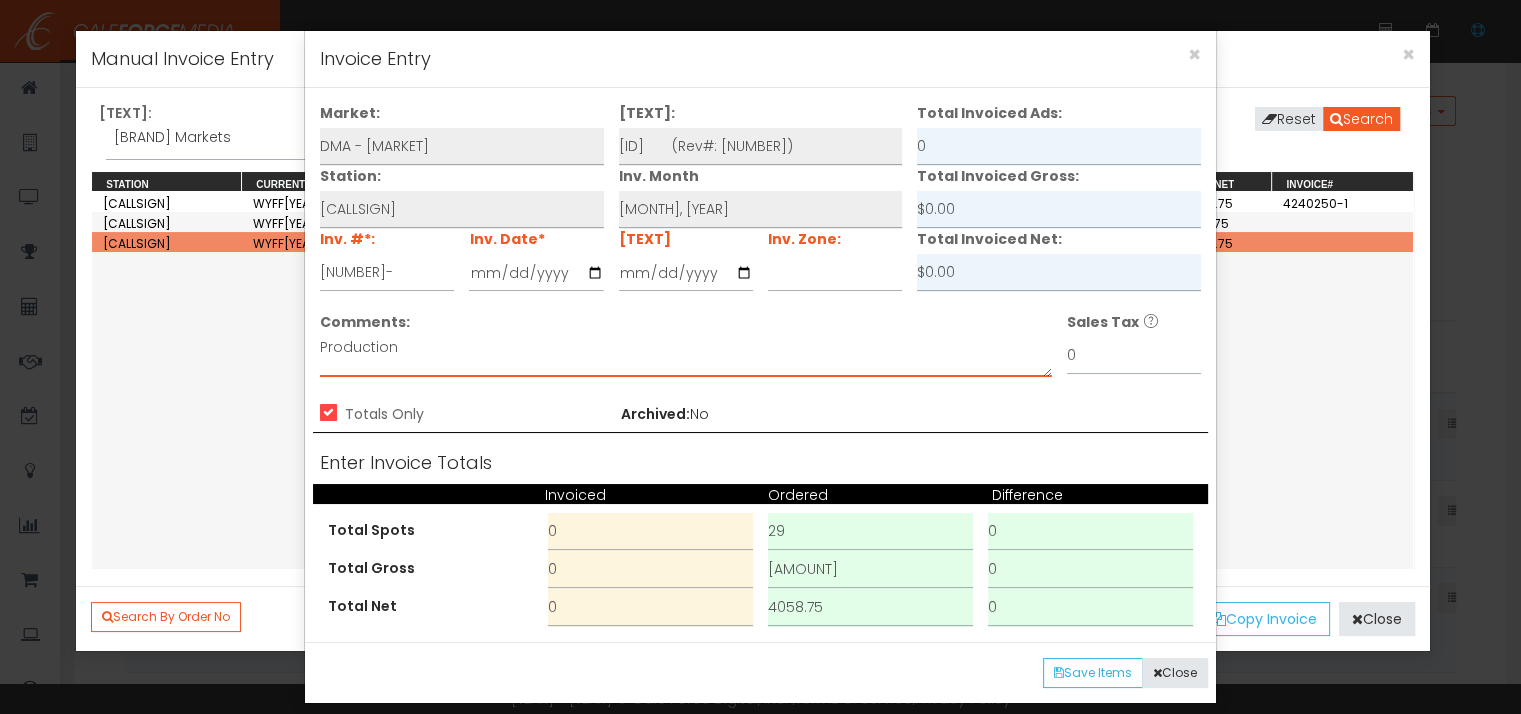 type on "Production" 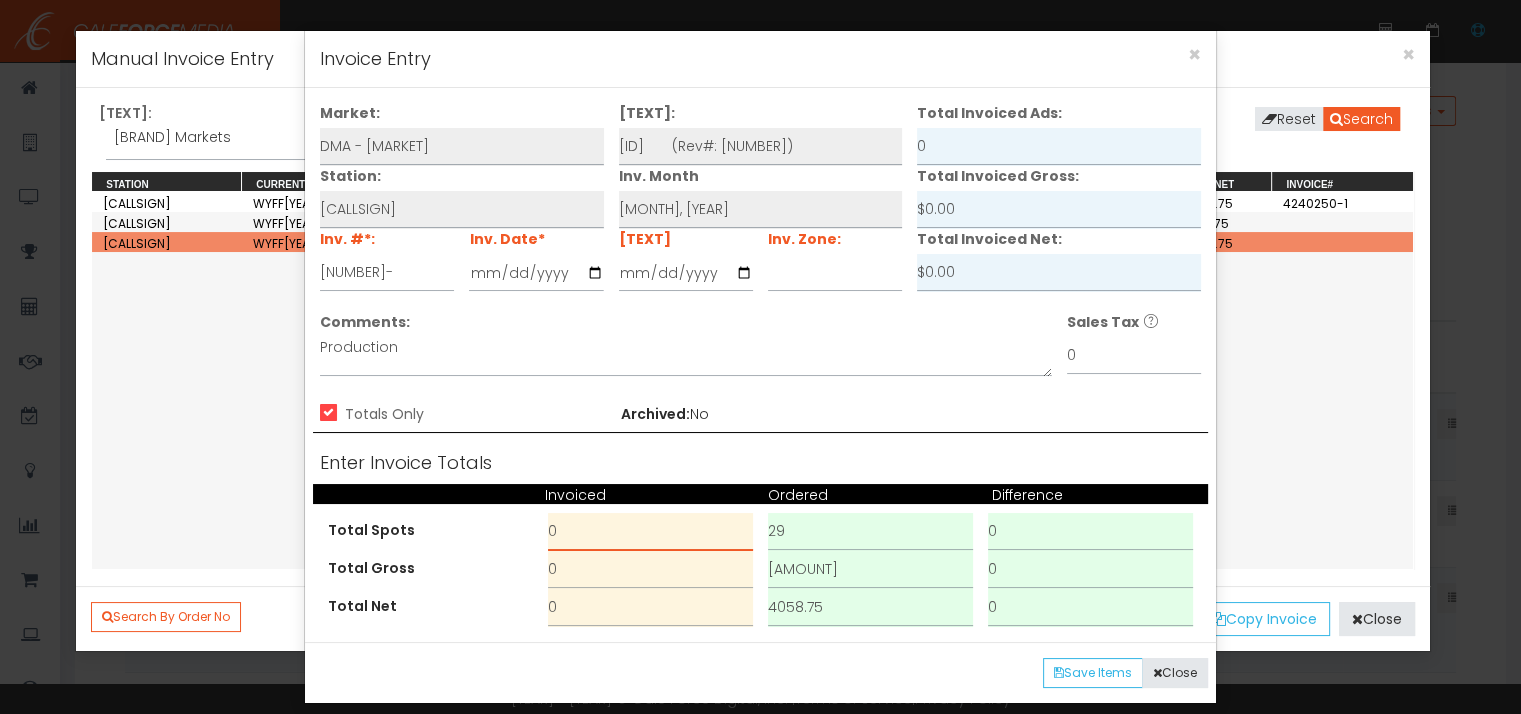 click on "0" at bounding box center [650, 532] 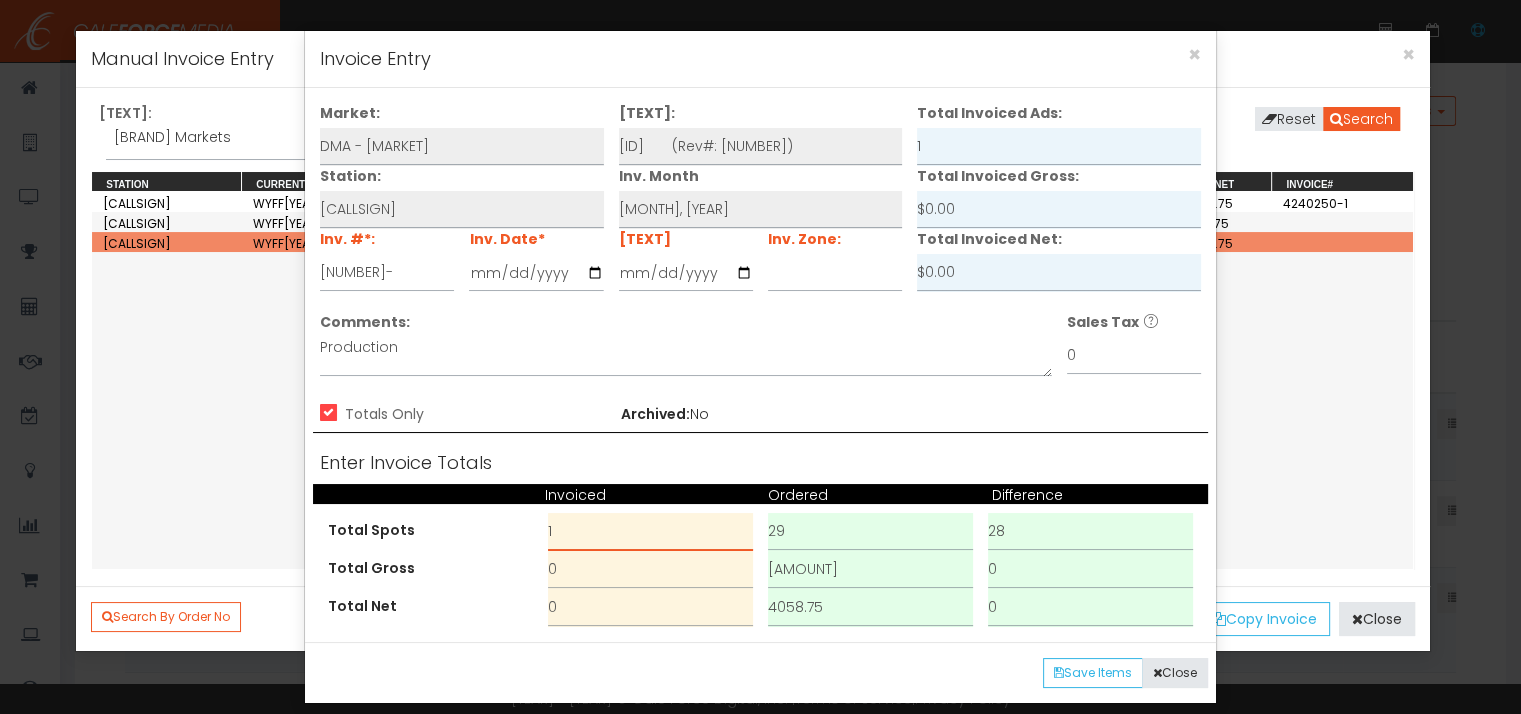 type on "1" 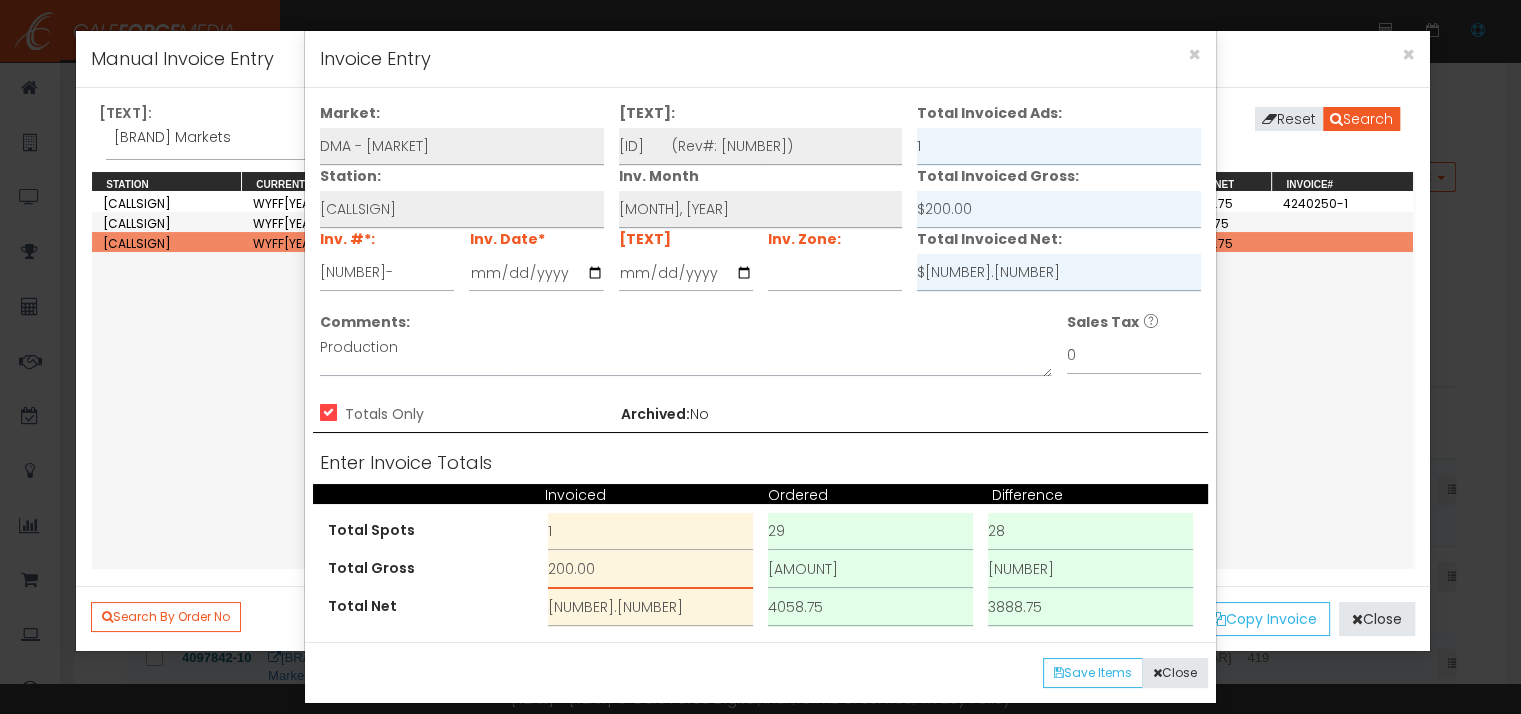 scroll, scrollTop: 200, scrollLeft: 0, axis: vertical 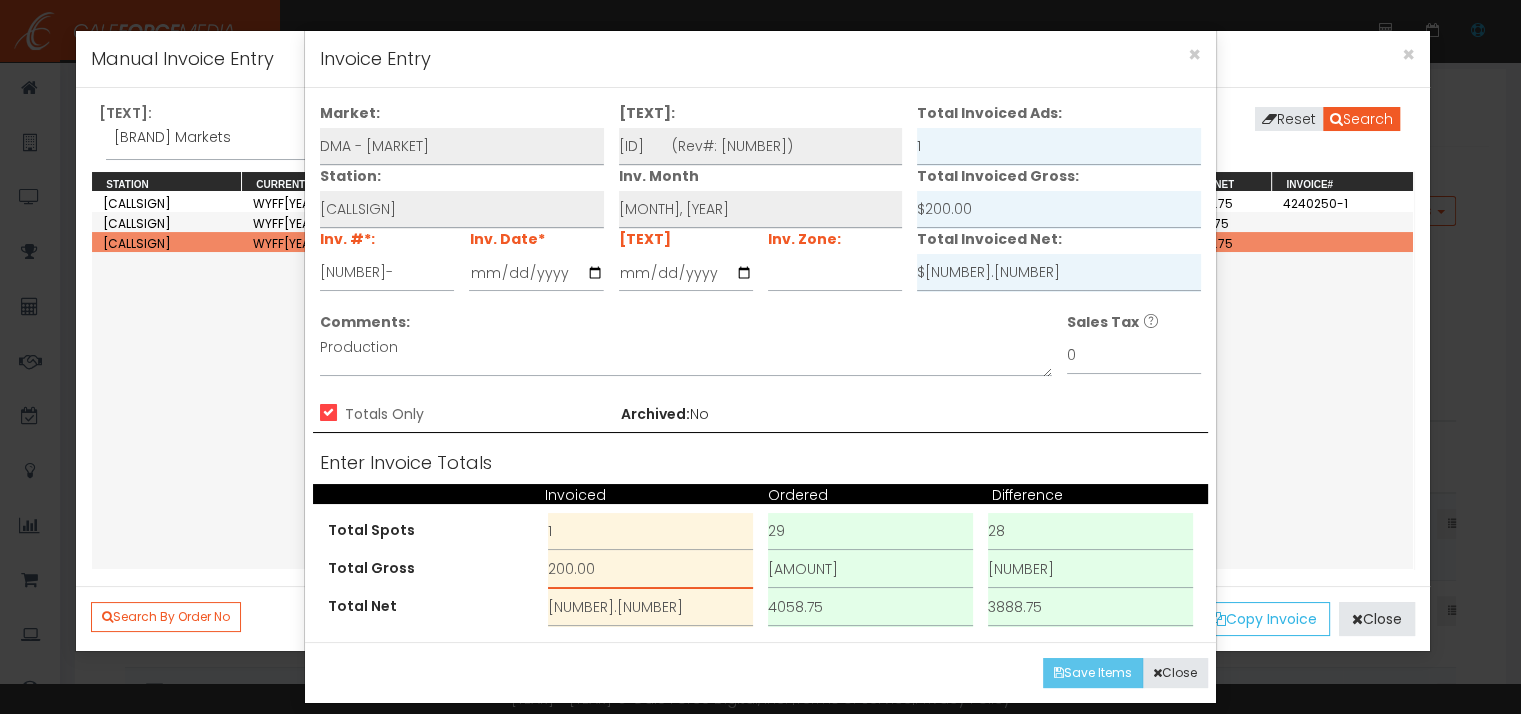 type on "200.00" 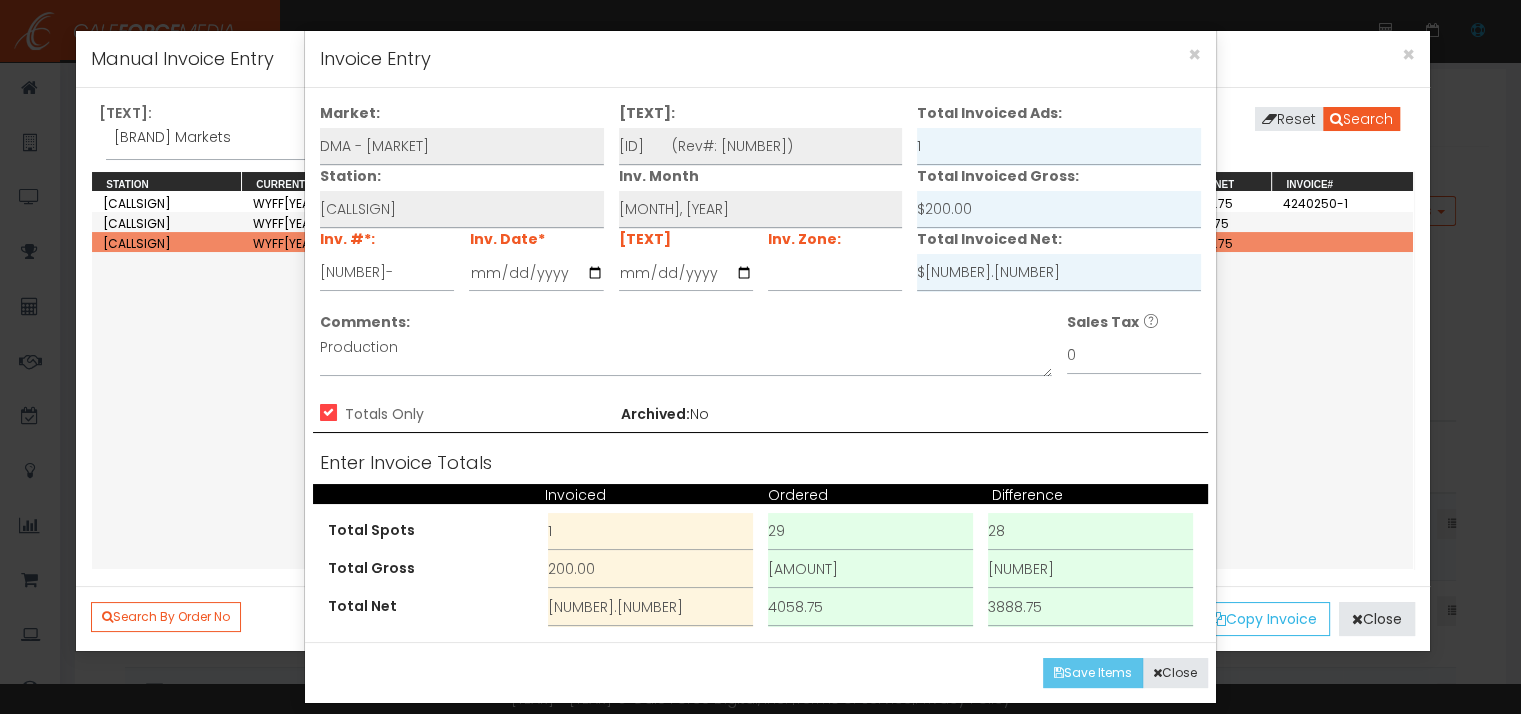 click on "Save Items" at bounding box center [1093, 673] 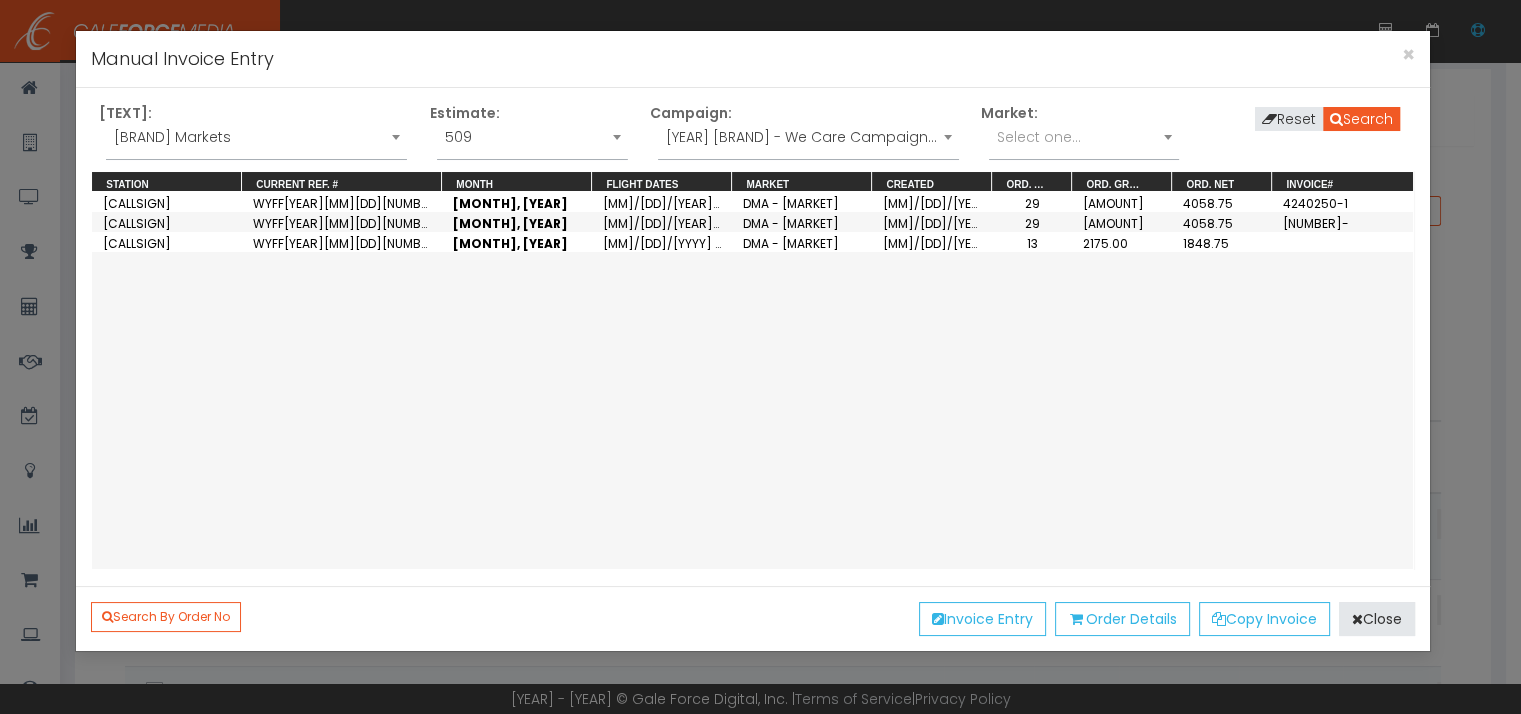 click on "WYFF [ID] [MONTH], [YEAR] [DATE] - [DATE] DMA - Greenvll-Spart-Ashevll-And [DATE] [NUMBER] [NUMBER] [NUMBER] [ID] WYFF [ID] [MONTH], [YEAR] [DATE] - [DATE] DMA - Greenvll-Spart-Ashevll-And [DATE] [NUMBER] [NUMBER] [NUMBER] [ID]  WYFF [ID] [MONTH], [YEAR] [DATE] - [DATE] DMA - Greenvll-Spart-Ashevll-And [DATE] [NUMBER] [NUMBER] [NUMBER]" at bounding box center (752, 380) 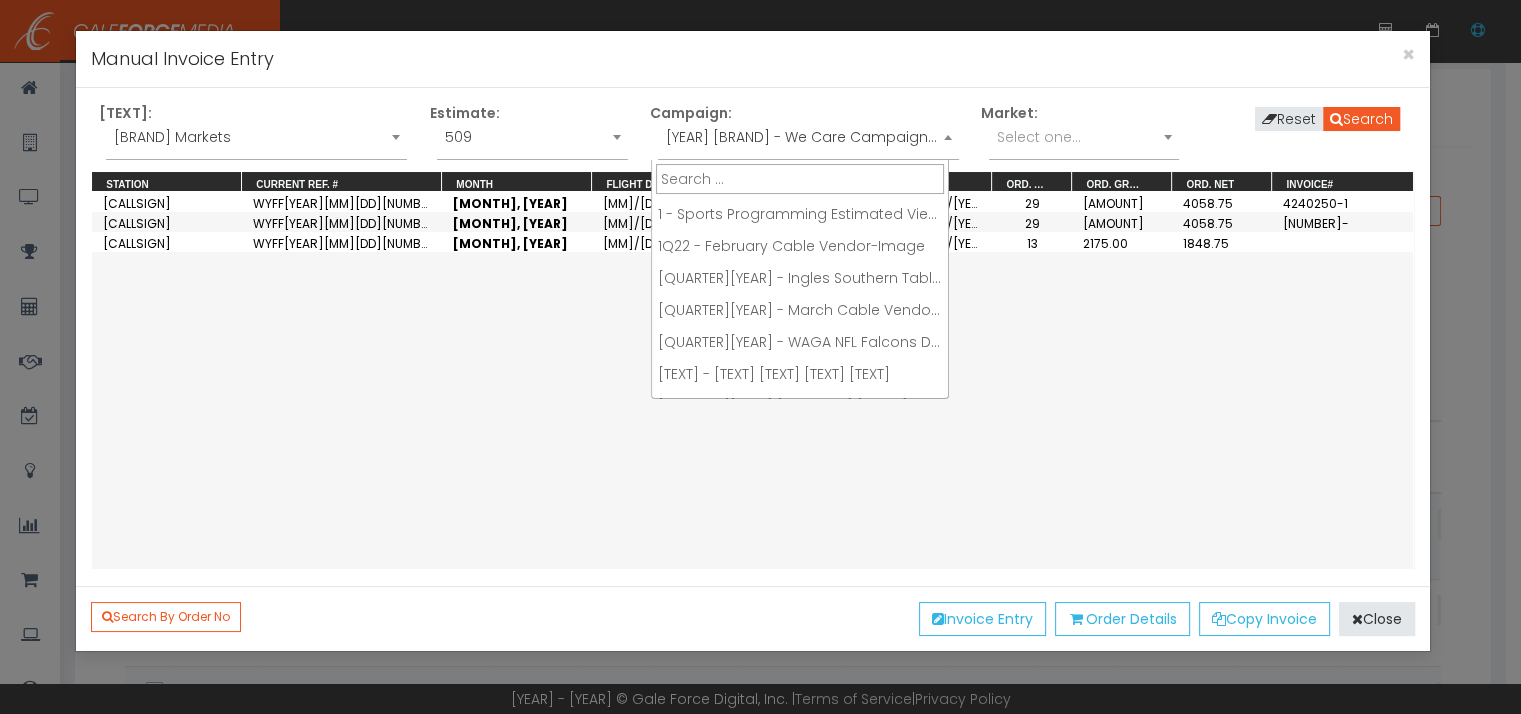 click on "[YEAR] [BRAND] - We Care Campaign Partnership" at bounding box center [808, 137] 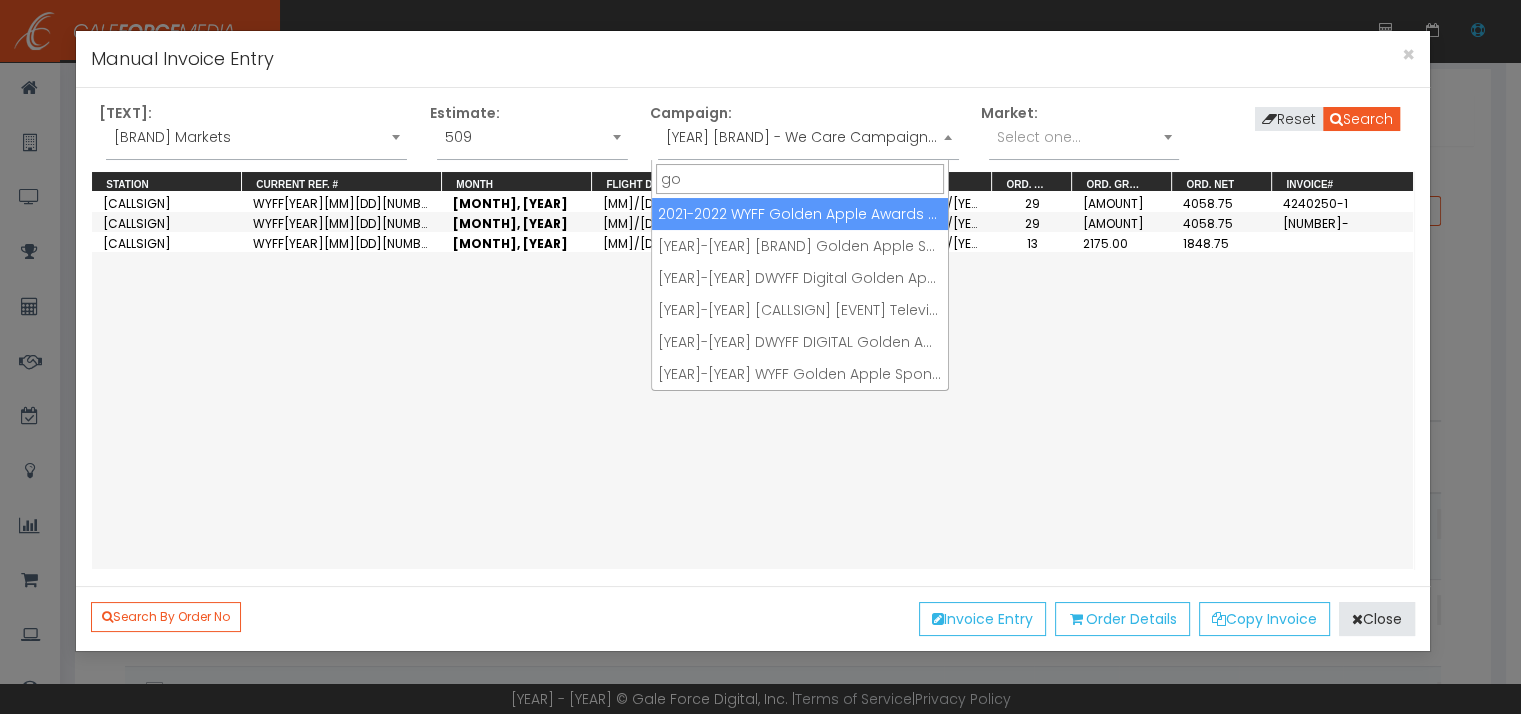 scroll, scrollTop: 0, scrollLeft: 0, axis: both 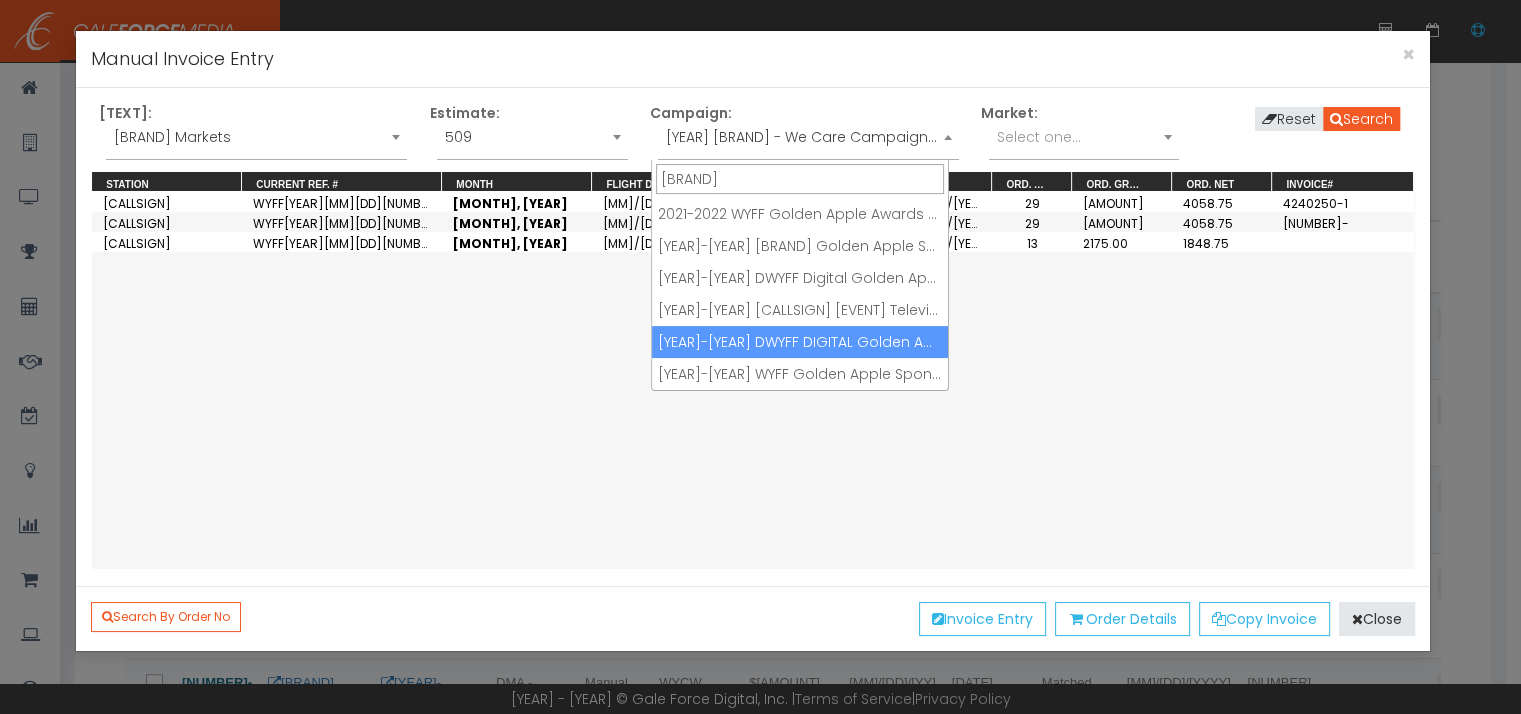 type on "[BRAND]" 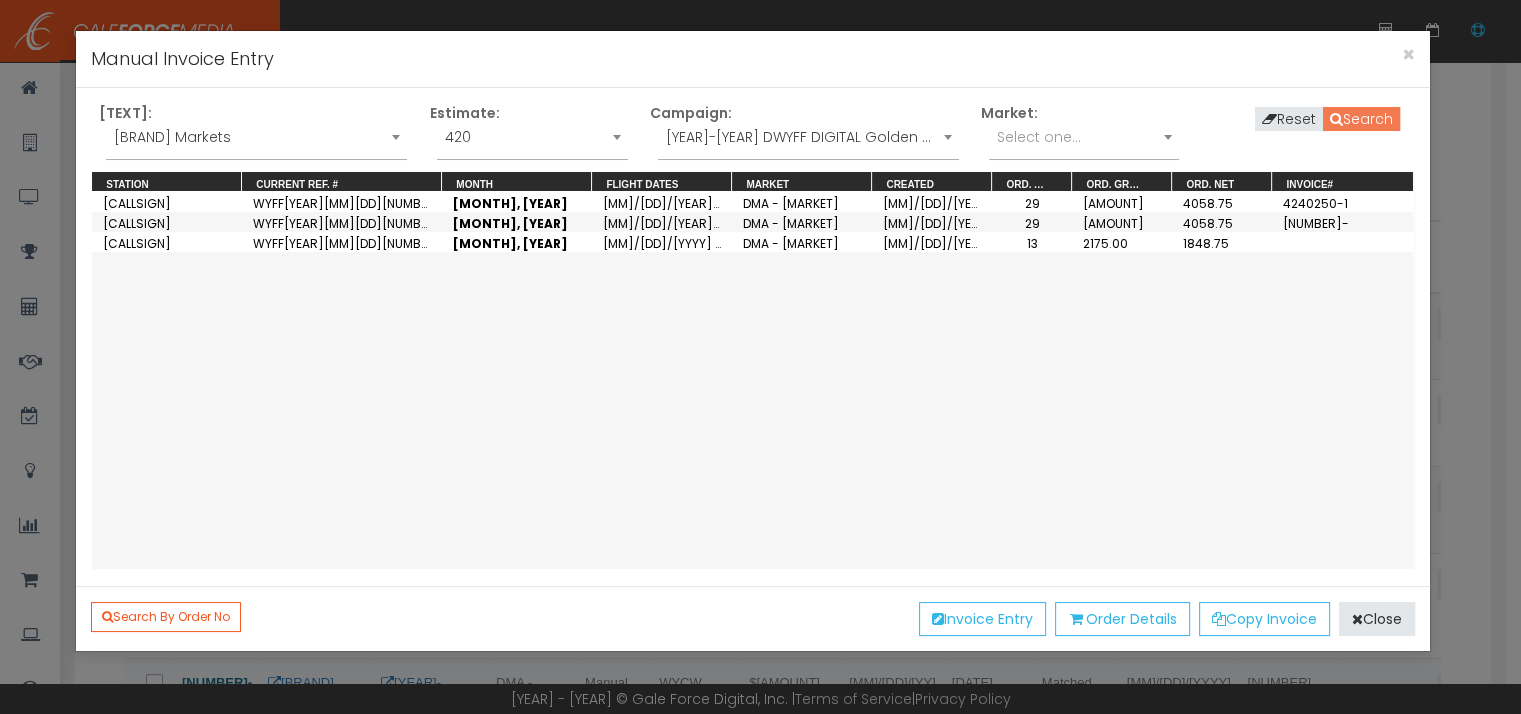 click on "Search" at bounding box center [1361, 119] 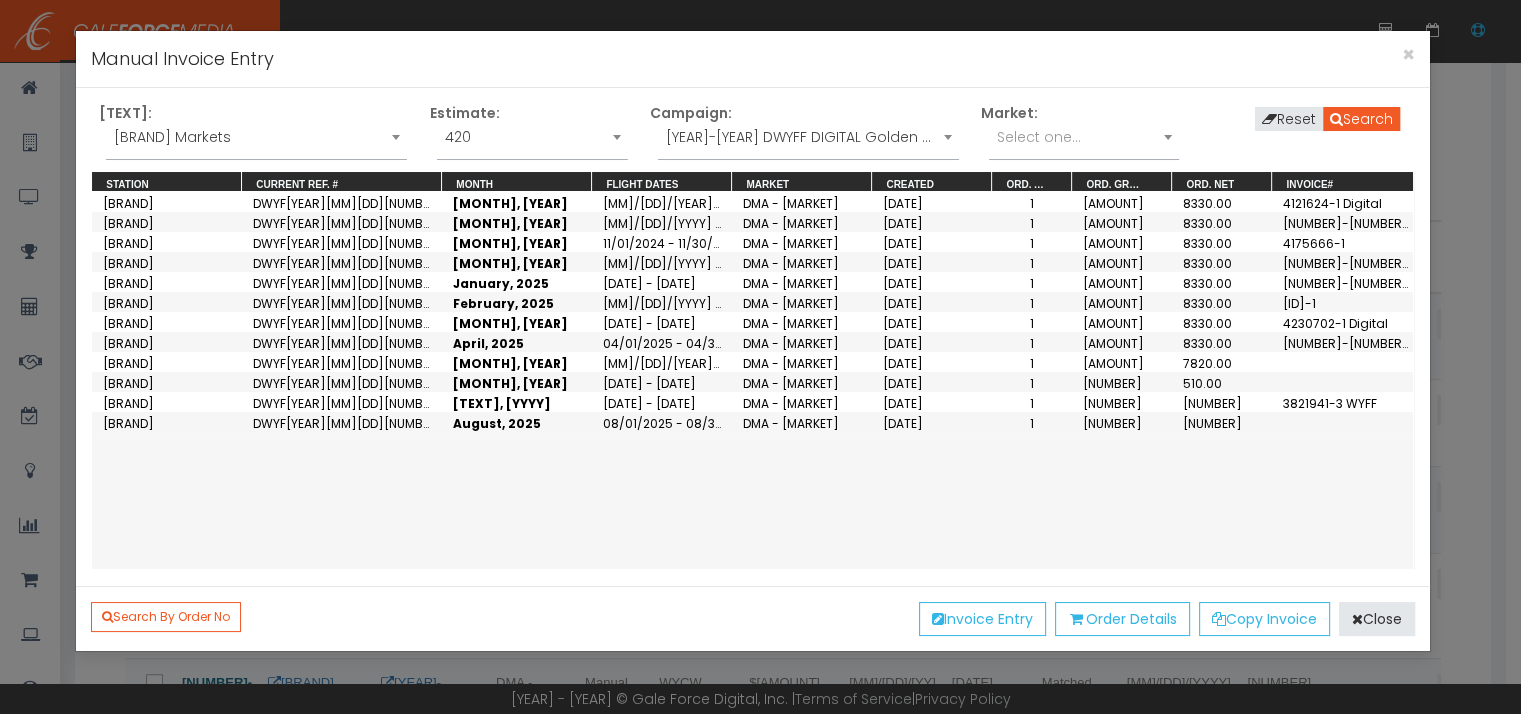click on "[MONTH], [YEAR]" at bounding box center (517, 202) 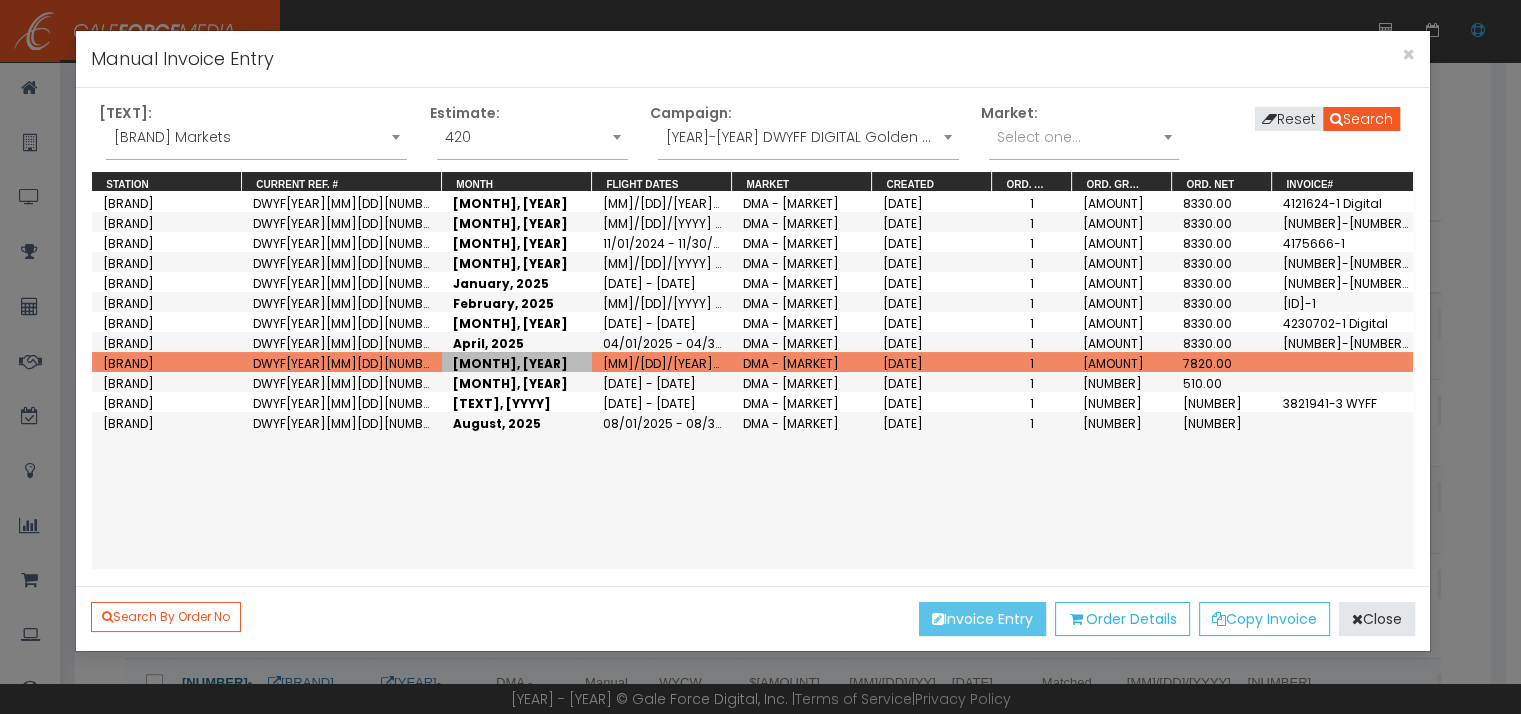 click on "Invoice Entry" at bounding box center [982, 619] 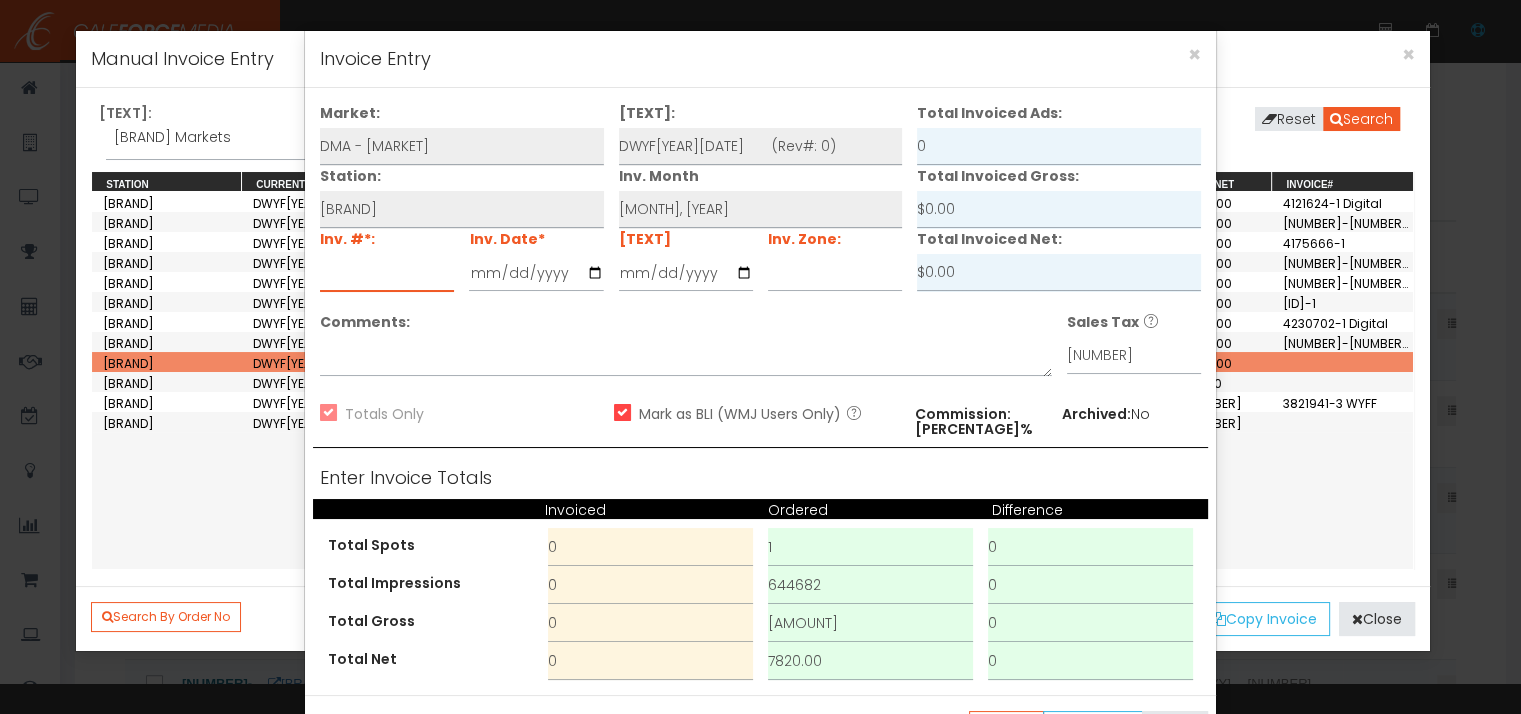 click at bounding box center (387, 273) 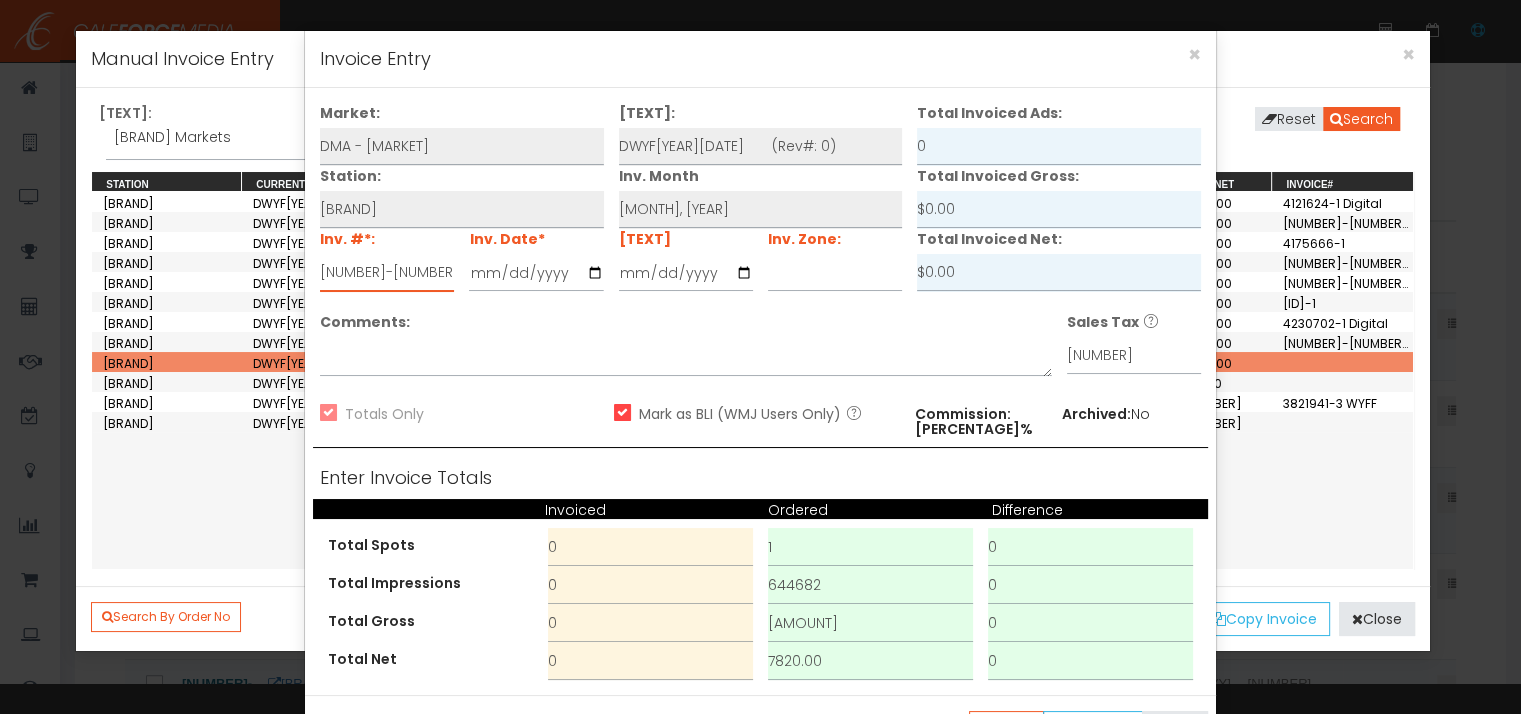 type on "[NUMBER]-[NUMBER] Digital" 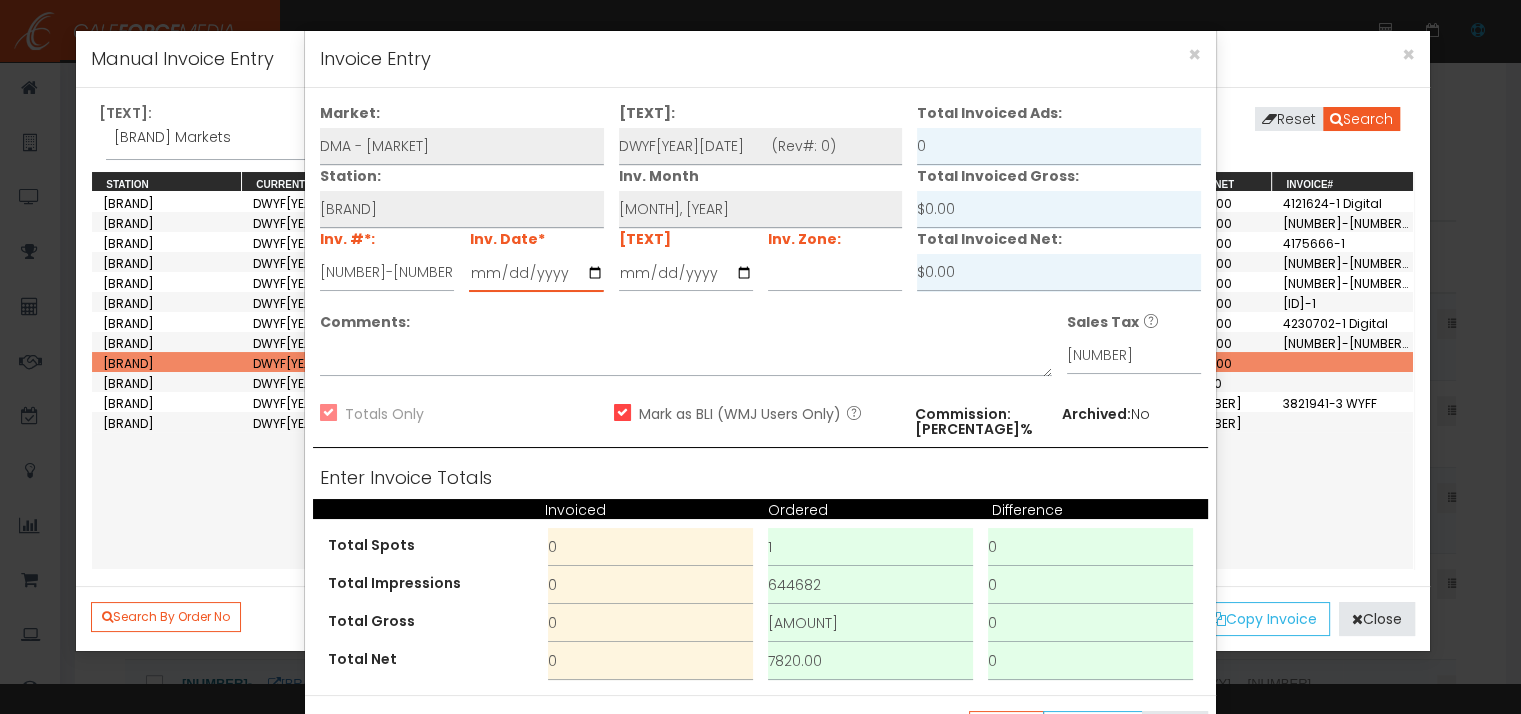 type on "[YEAR]-[MM]-[DD]" 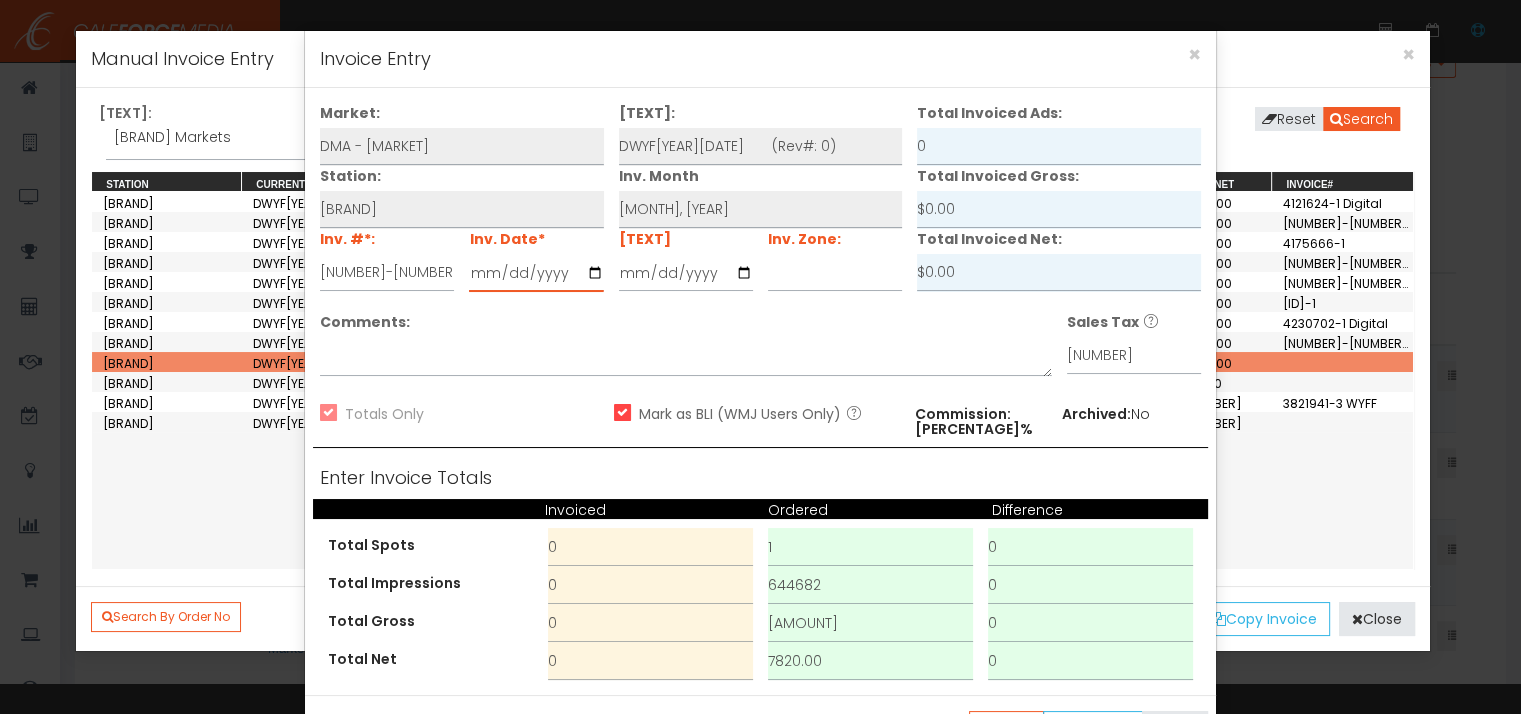 scroll, scrollTop: 300, scrollLeft: 0, axis: vertical 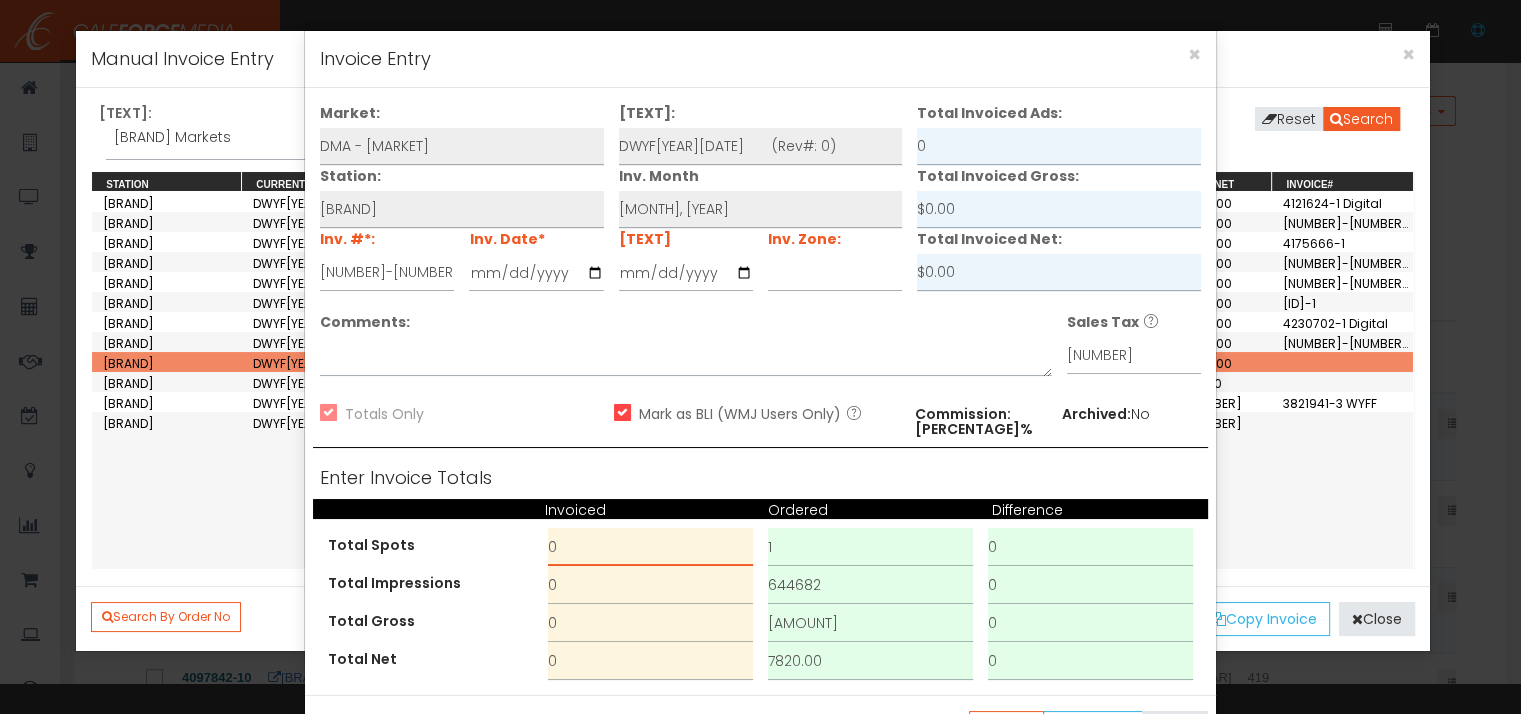 click on "0" at bounding box center (650, 547) 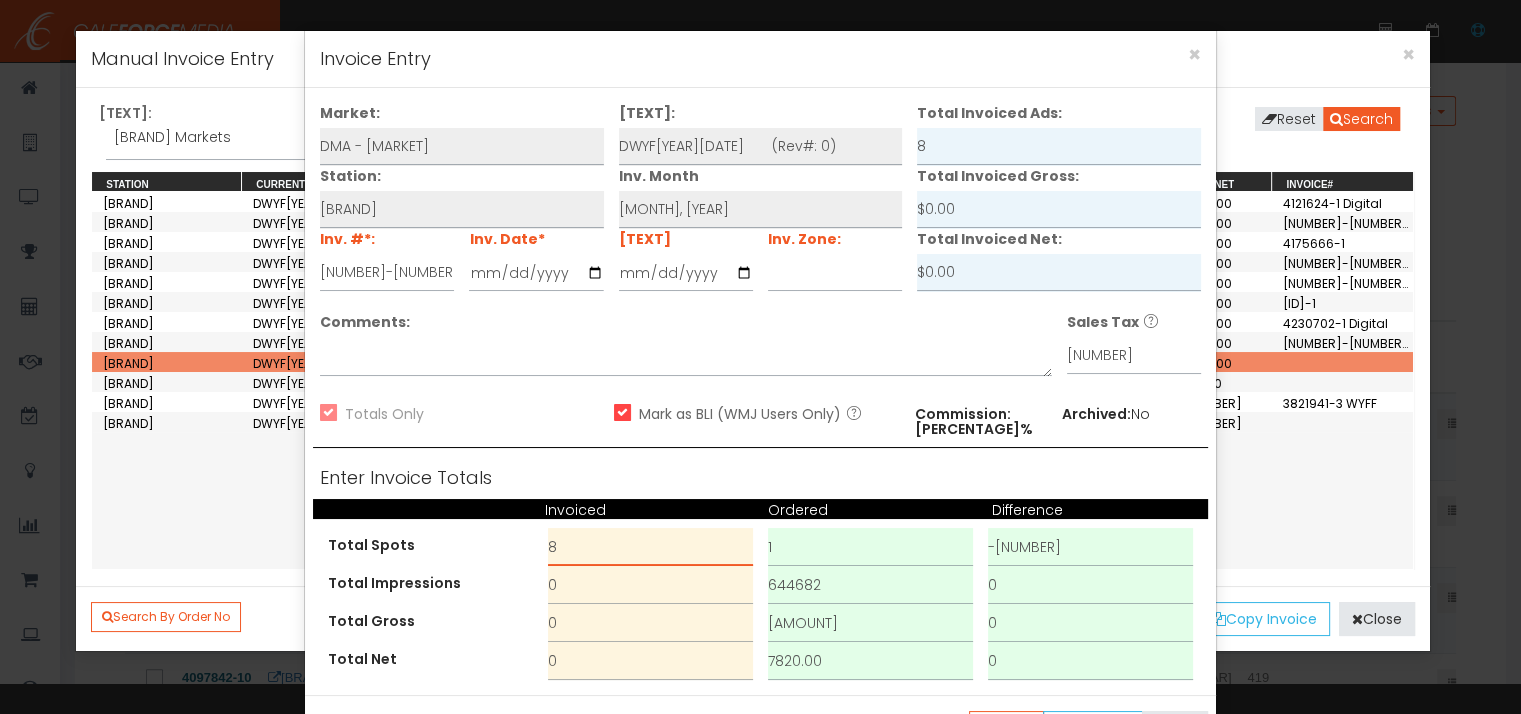 type on "8" 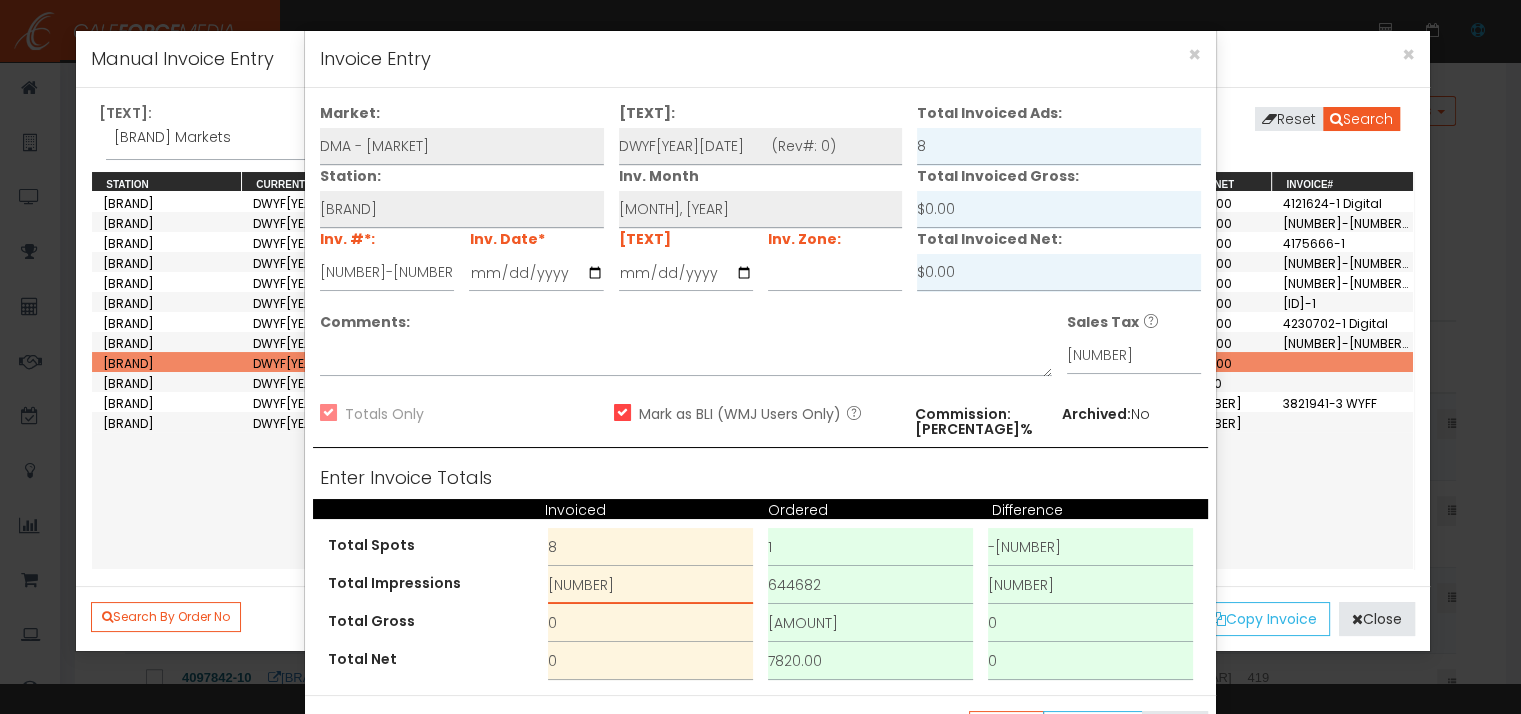 type on "[NUMBER]" 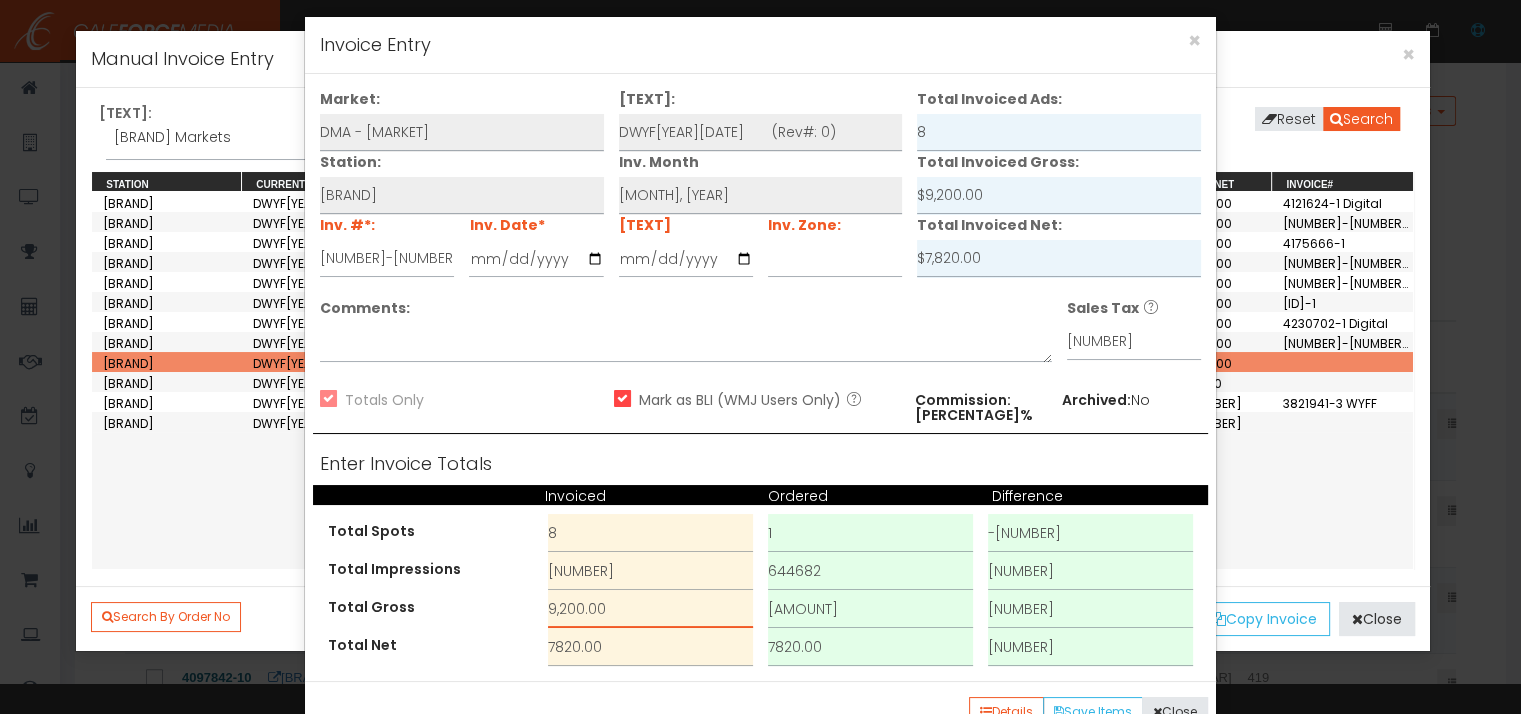scroll, scrollTop: 56, scrollLeft: 0, axis: vertical 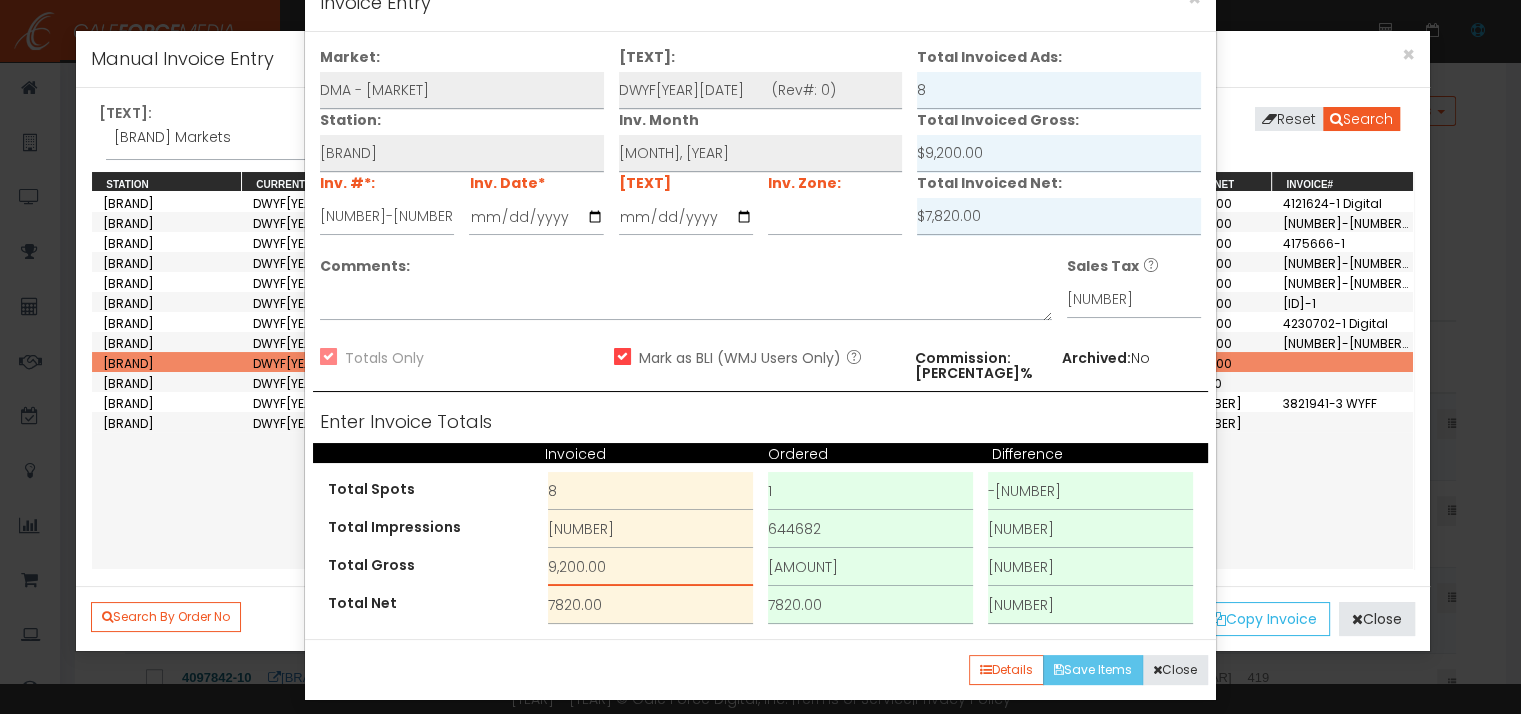 type on "9,200.00" 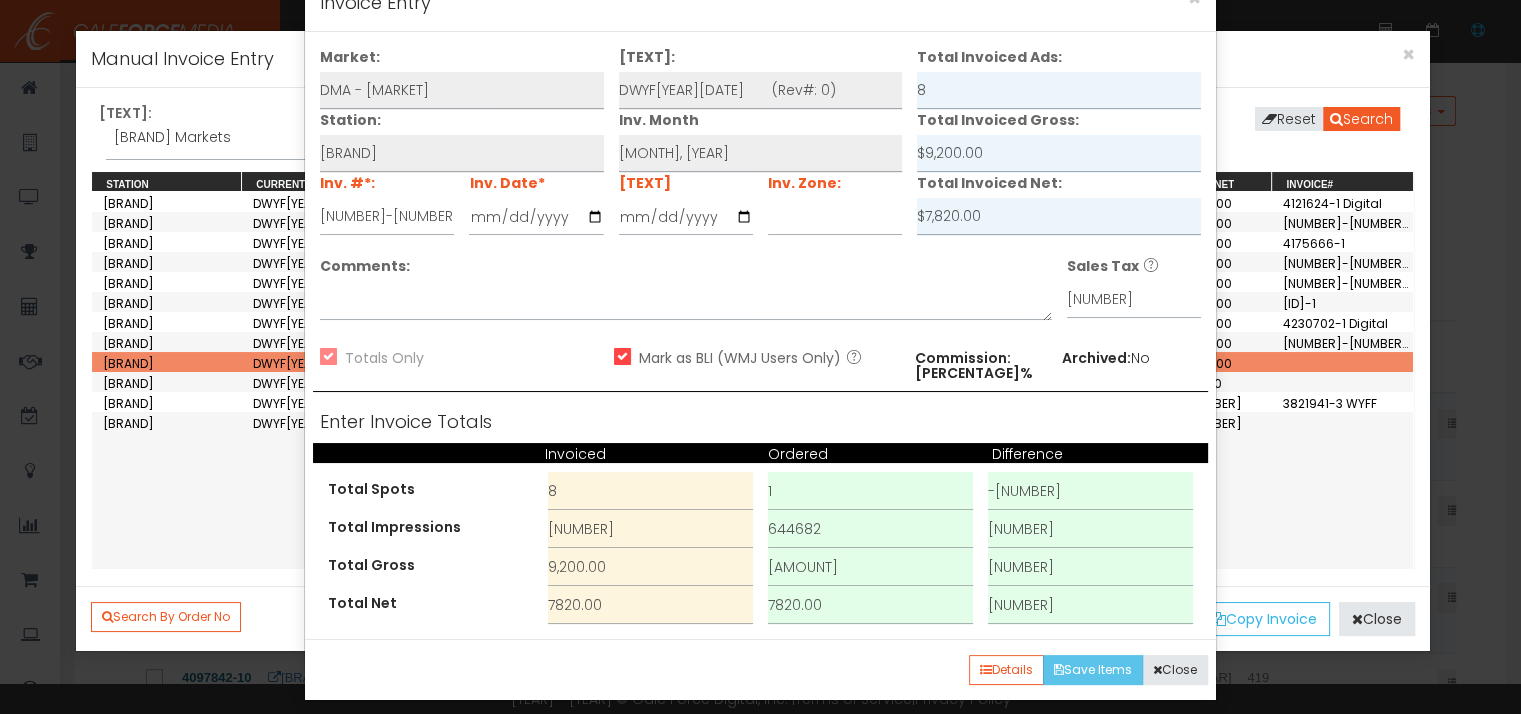 click on "Save Items" at bounding box center (1093, 670) 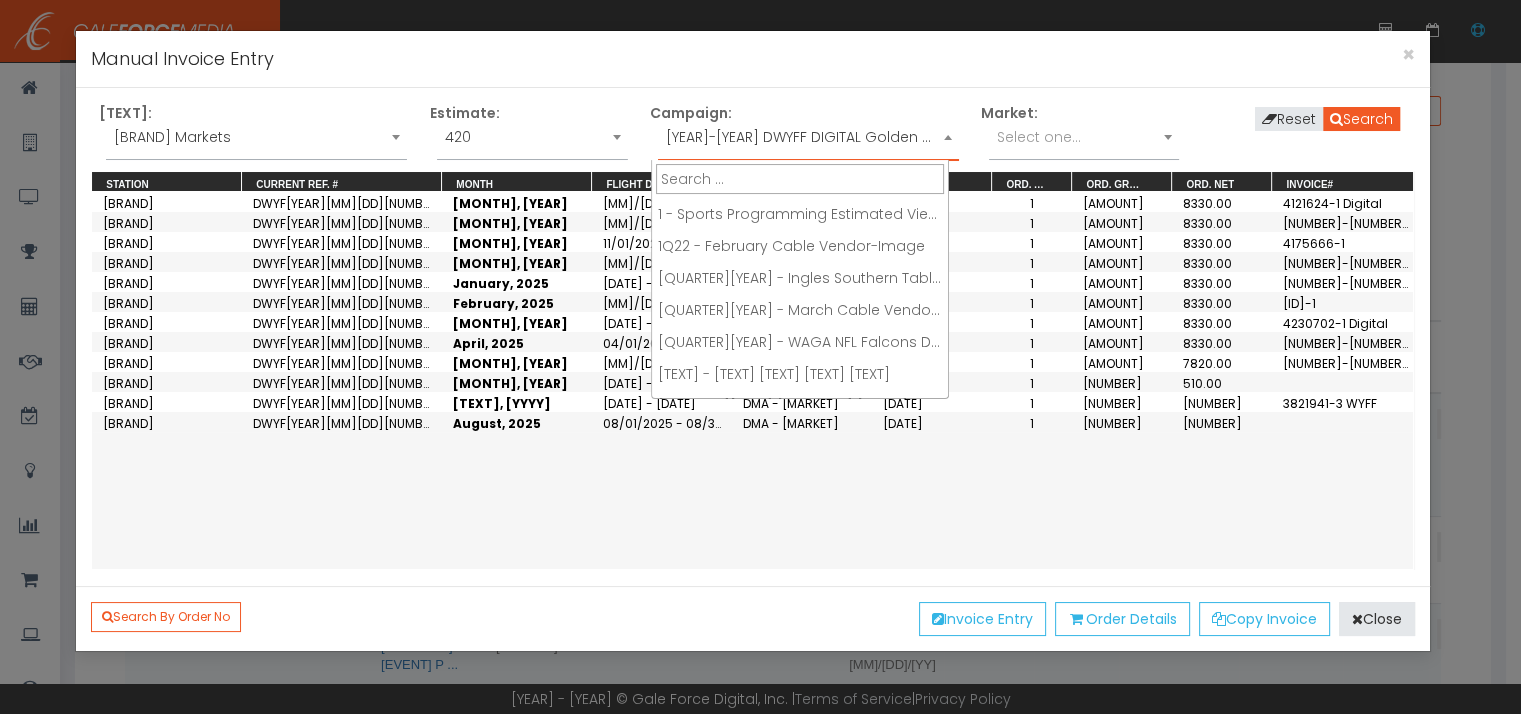 click on "[YEAR]-[YEAR] DWYFF DIGITAL Golden Apple Award Sponsorship" at bounding box center [808, 142] 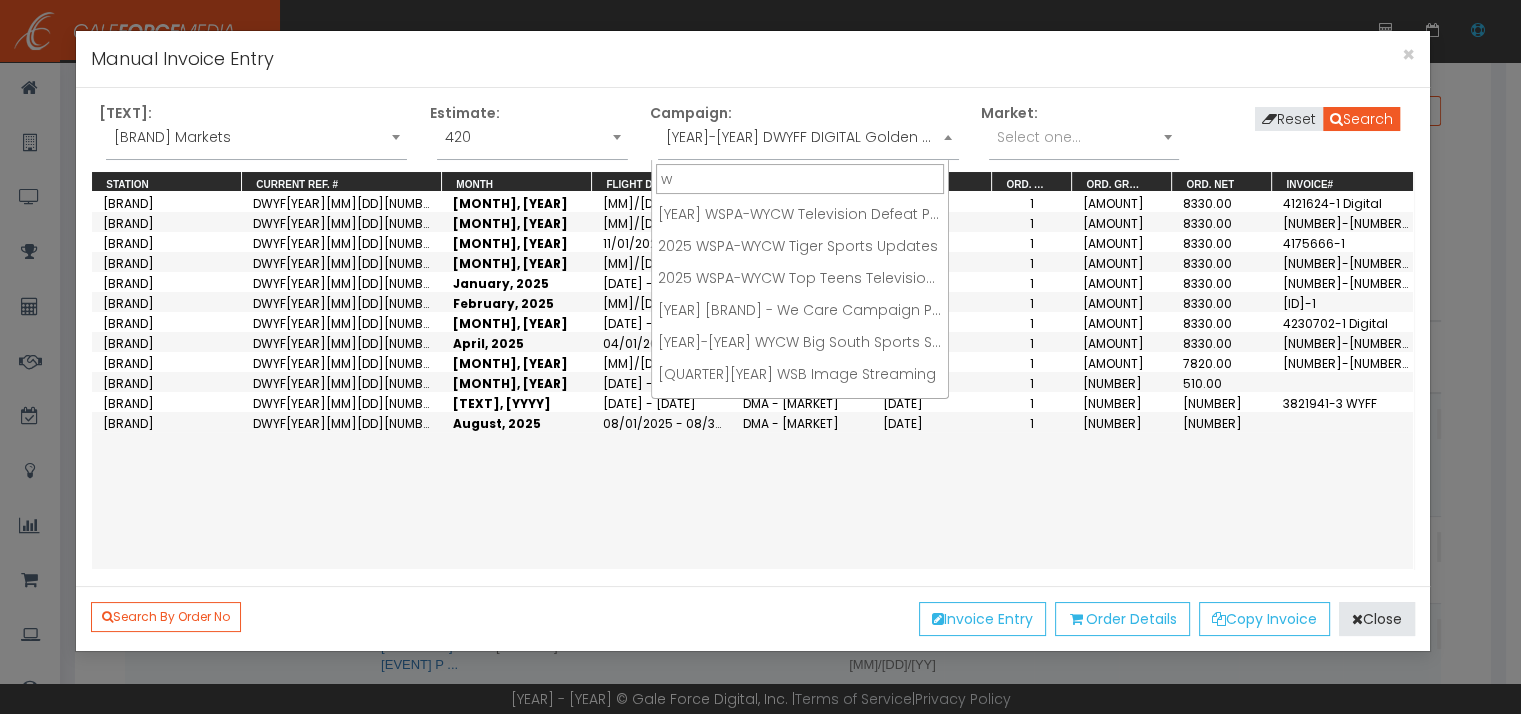 scroll, scrollTop: 0, scrollLeft: 0, axis: both 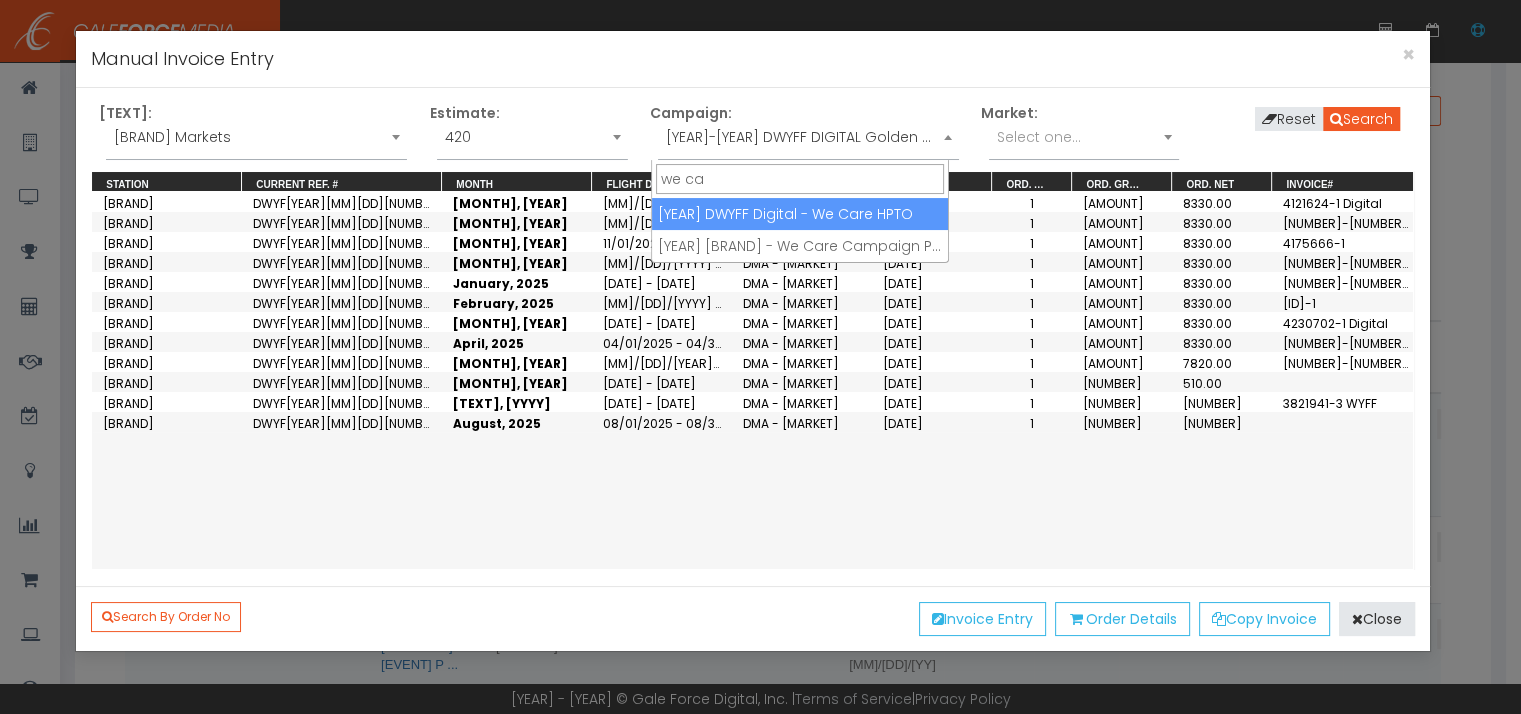 type on "we ca" 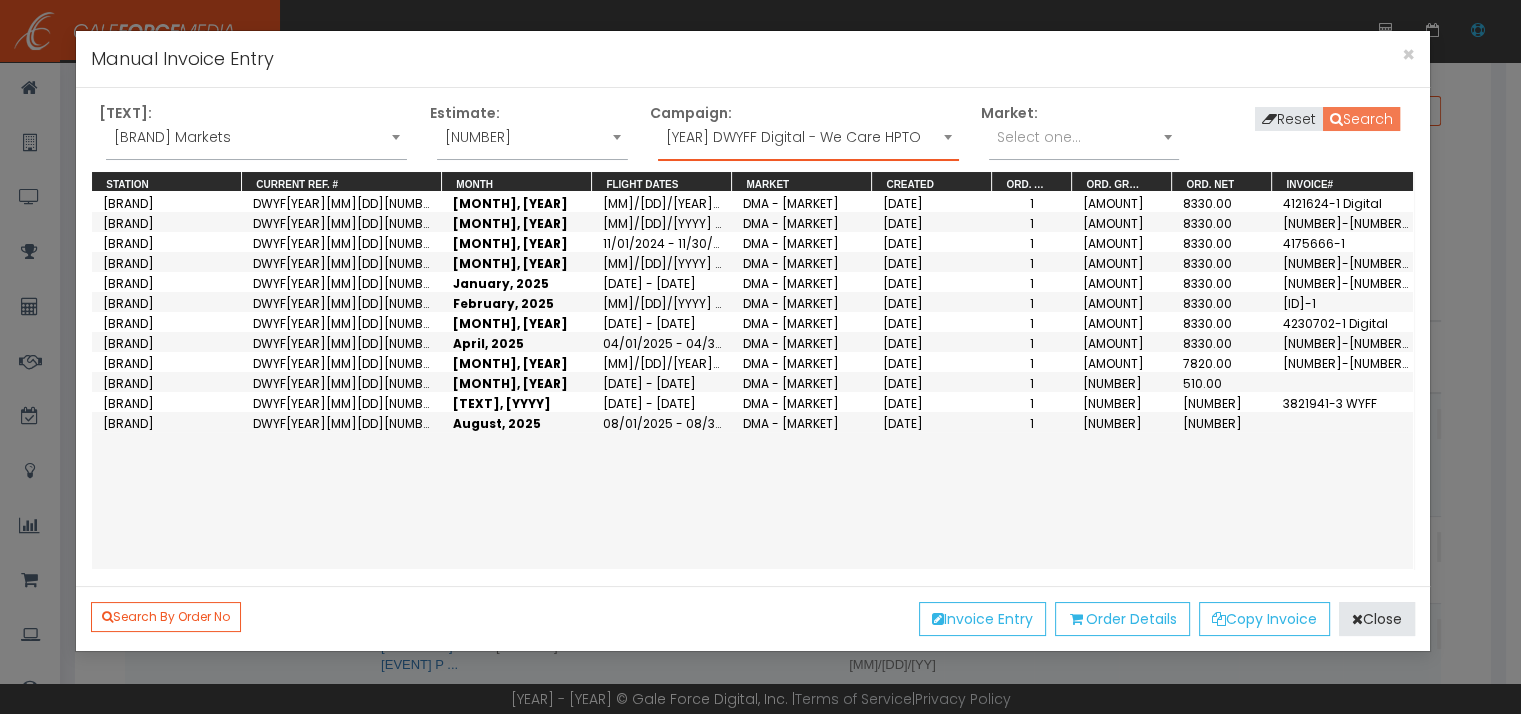 click on "Search" at bounding box center [1361, 119] 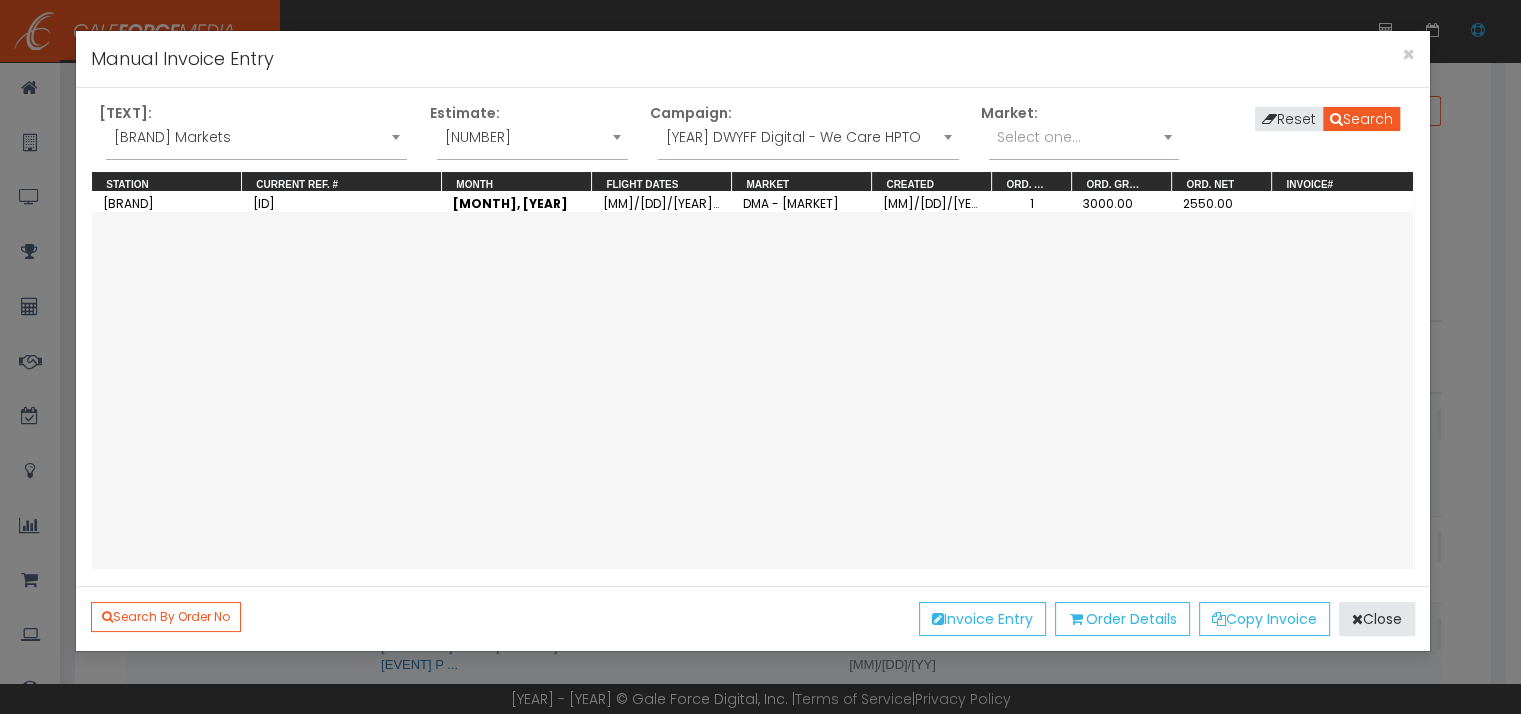 click on "[MONTH], [YEAR]" at bounding box center [517, 202] 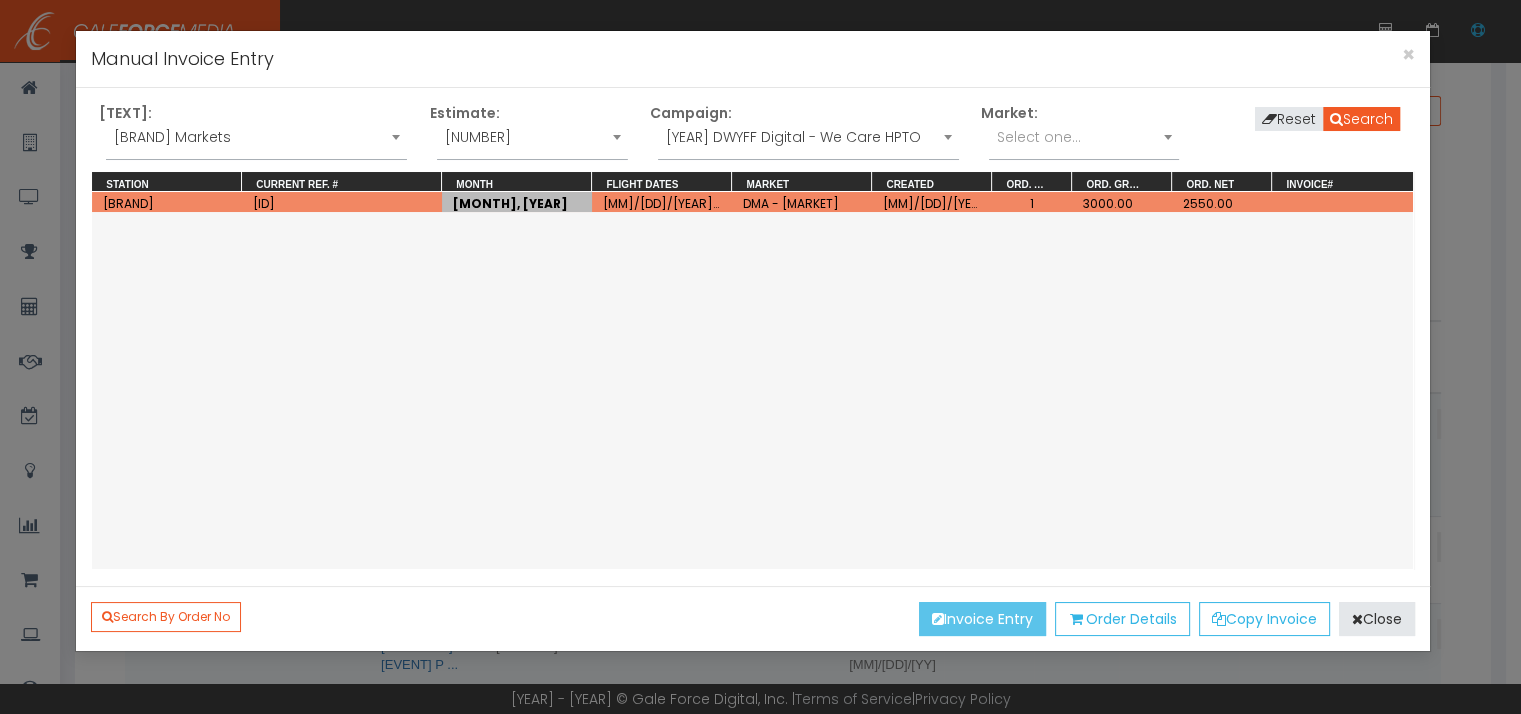 click on "Invoice Entry" at bounding box center (982, 619) 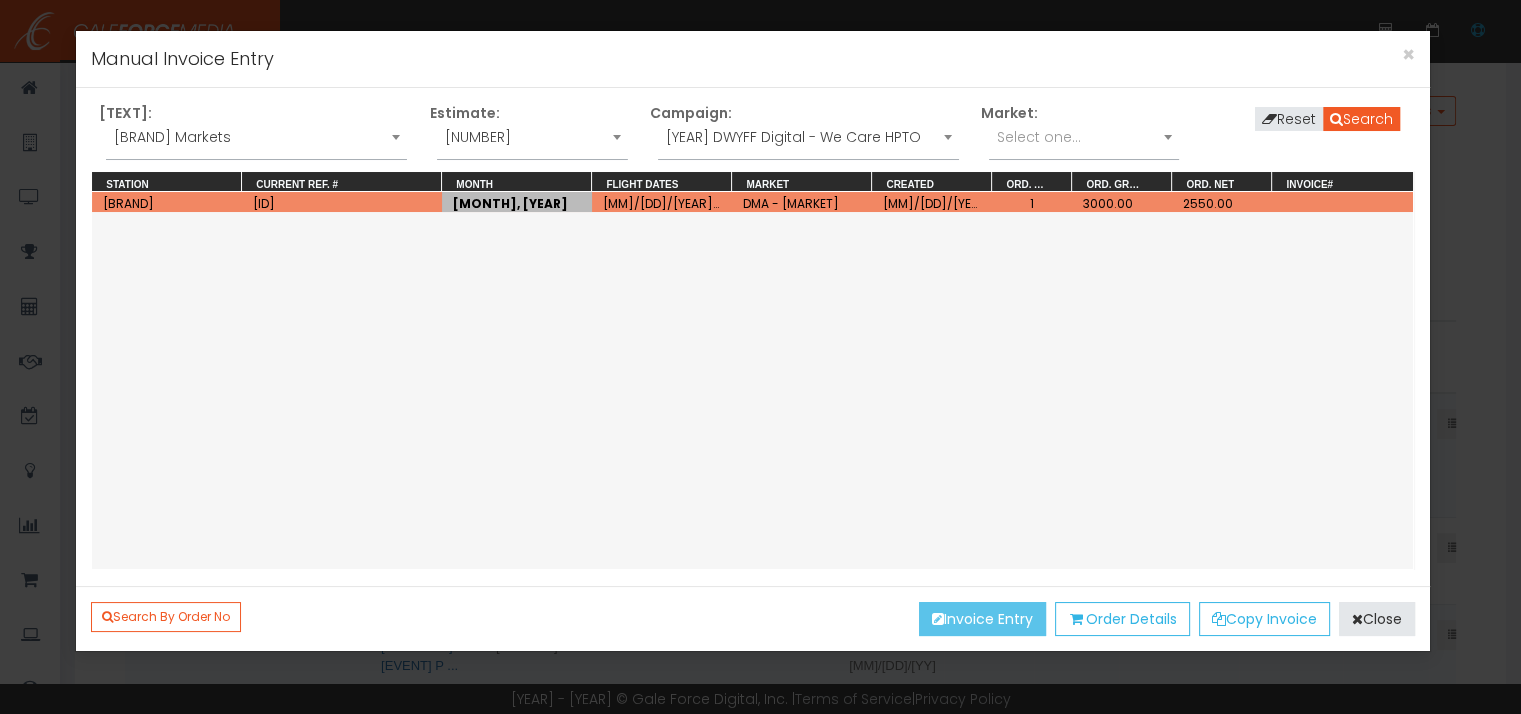 scroll, scrollTop: 0, scrollLeft: 0, axis: both 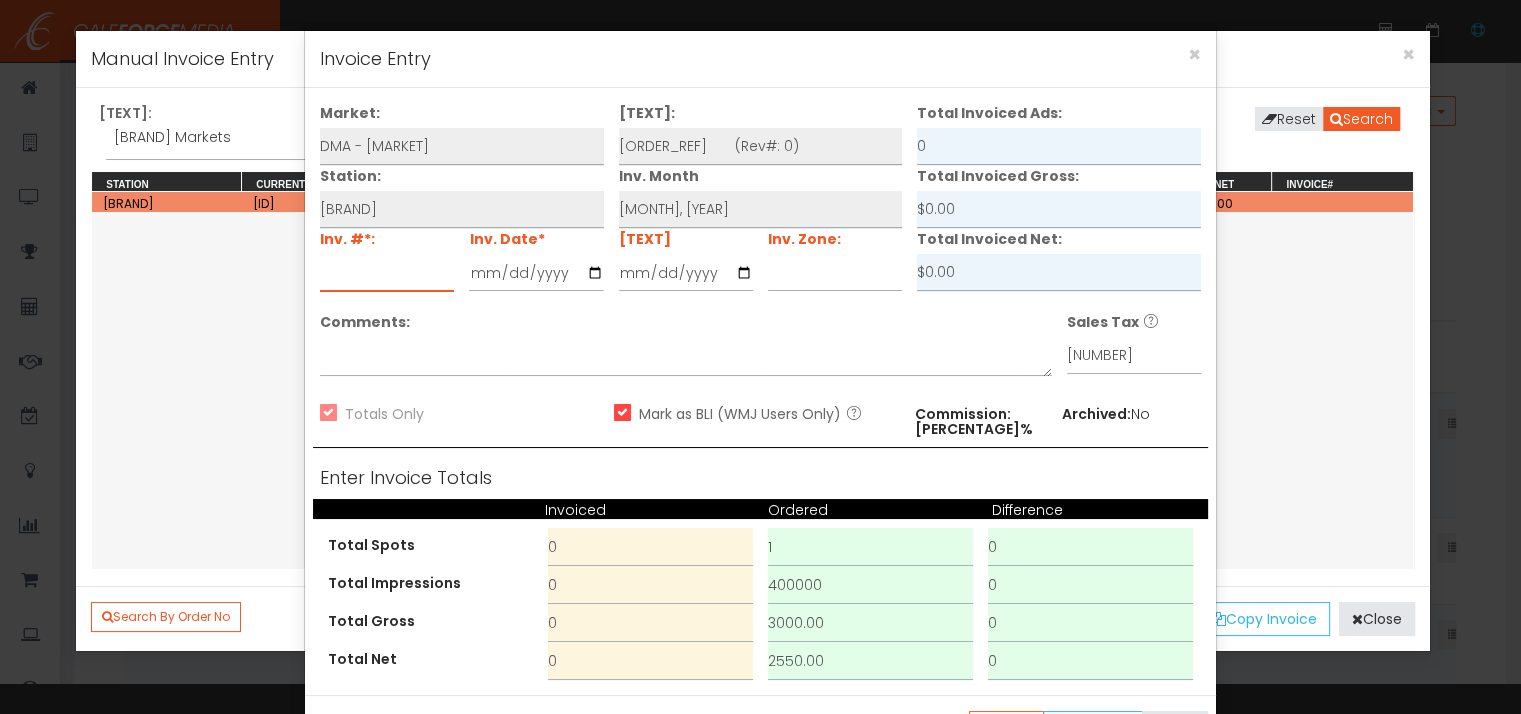 click at bounding box center (387, 273) 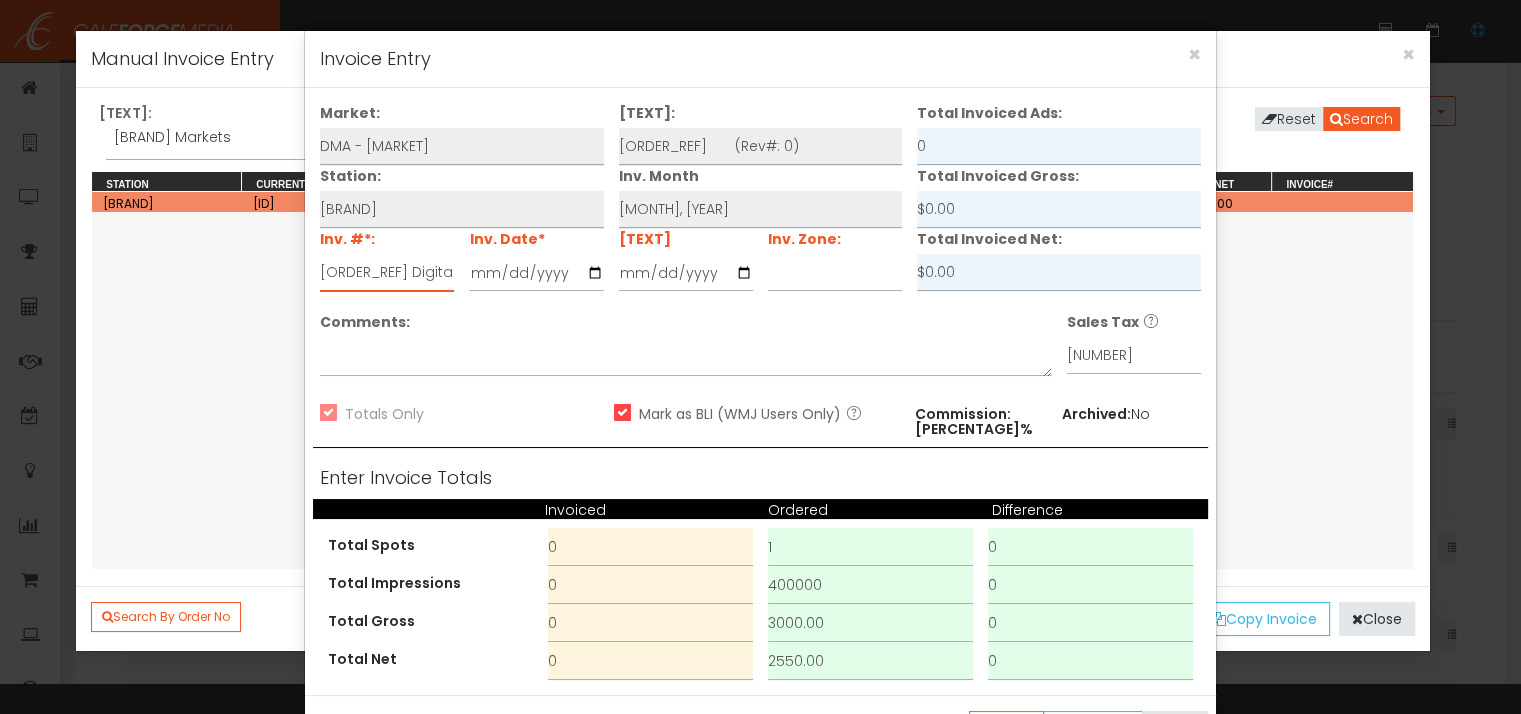 type on "[ORDER_REF] Digital" 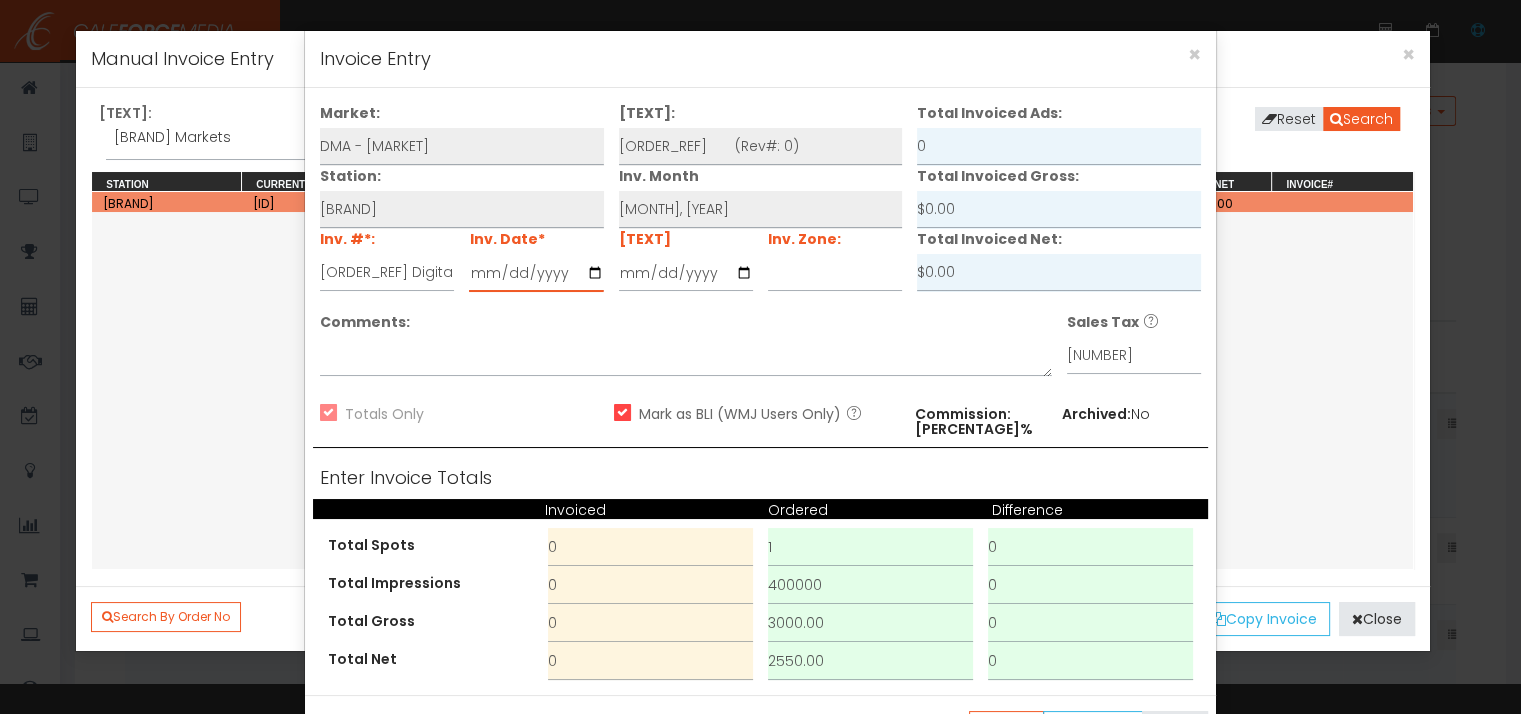 type on "[YEAR]-[MM]-[DD]" 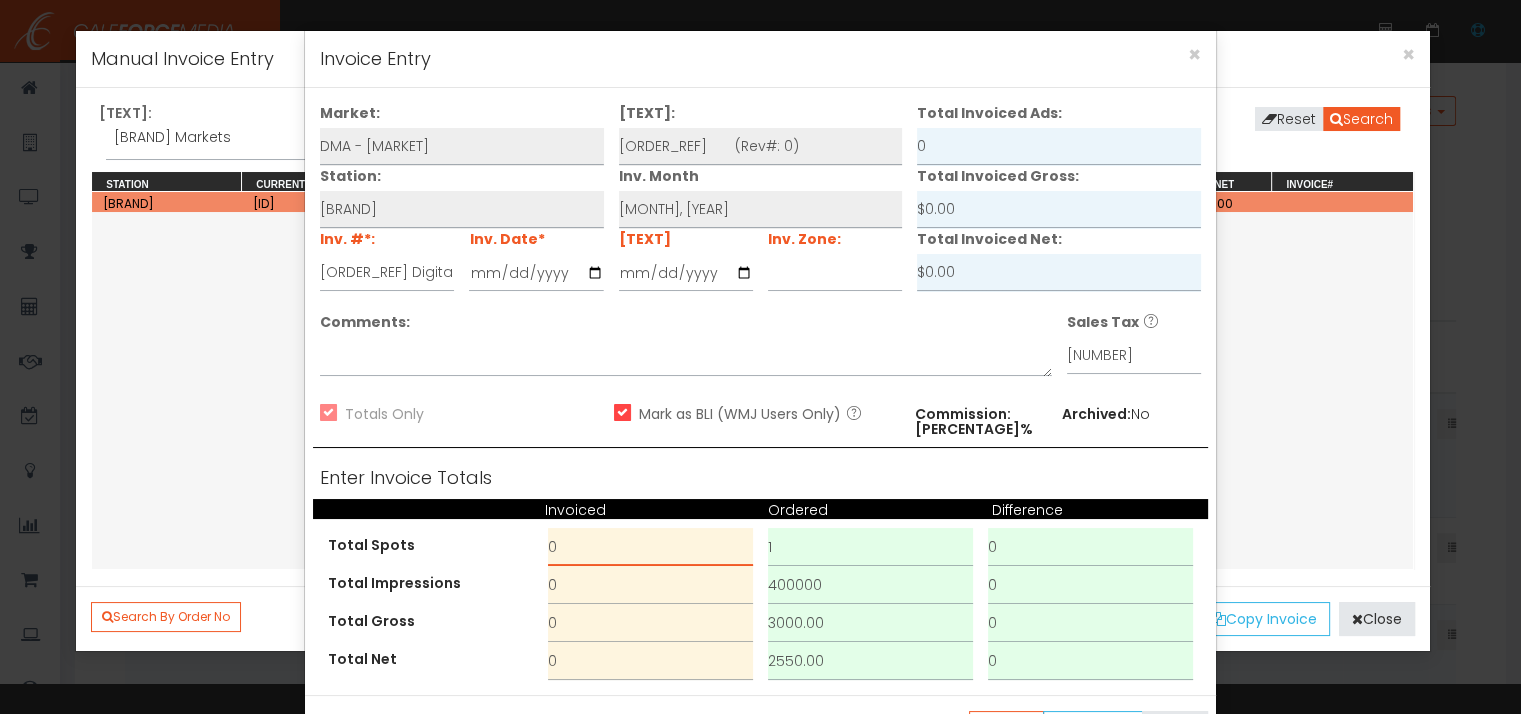 click on "0" at bounding box center (650, 547) 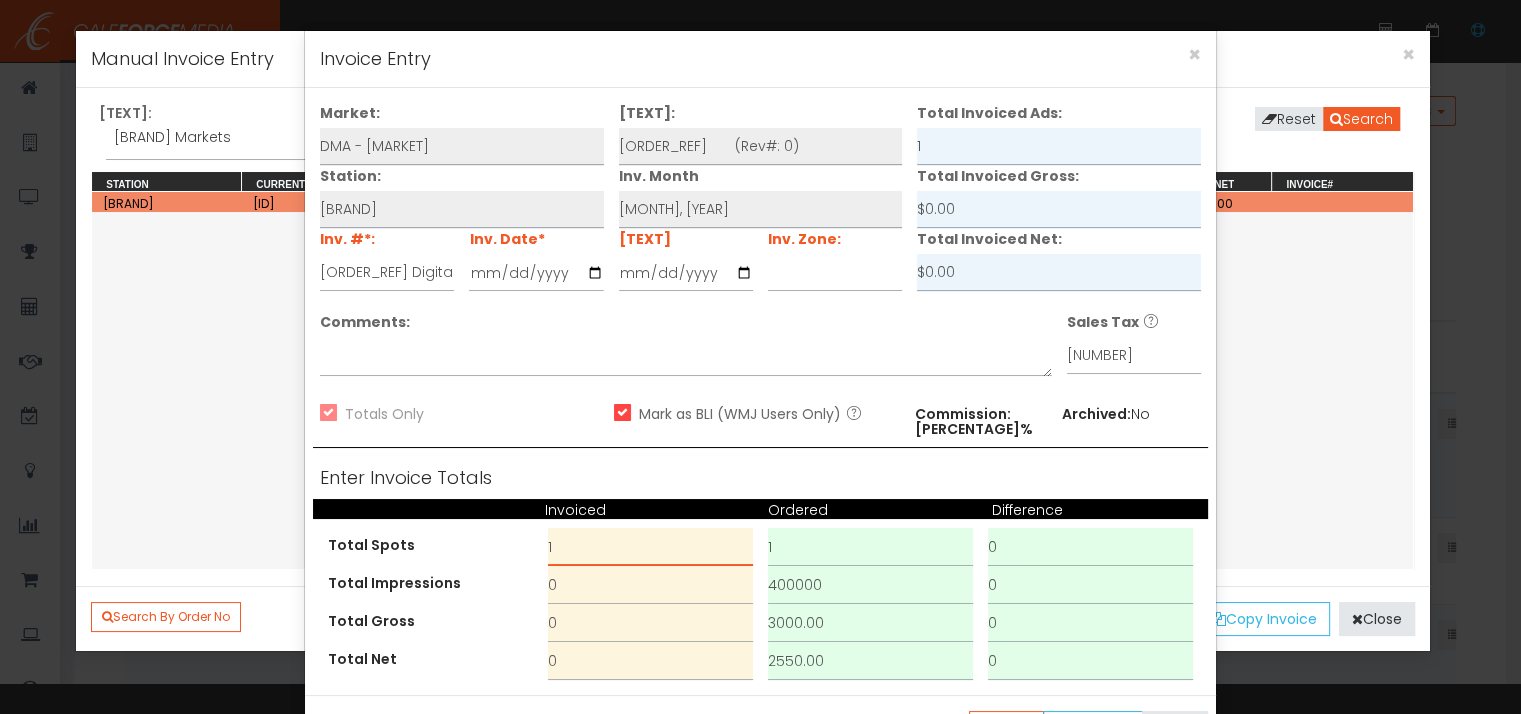 type on "1" 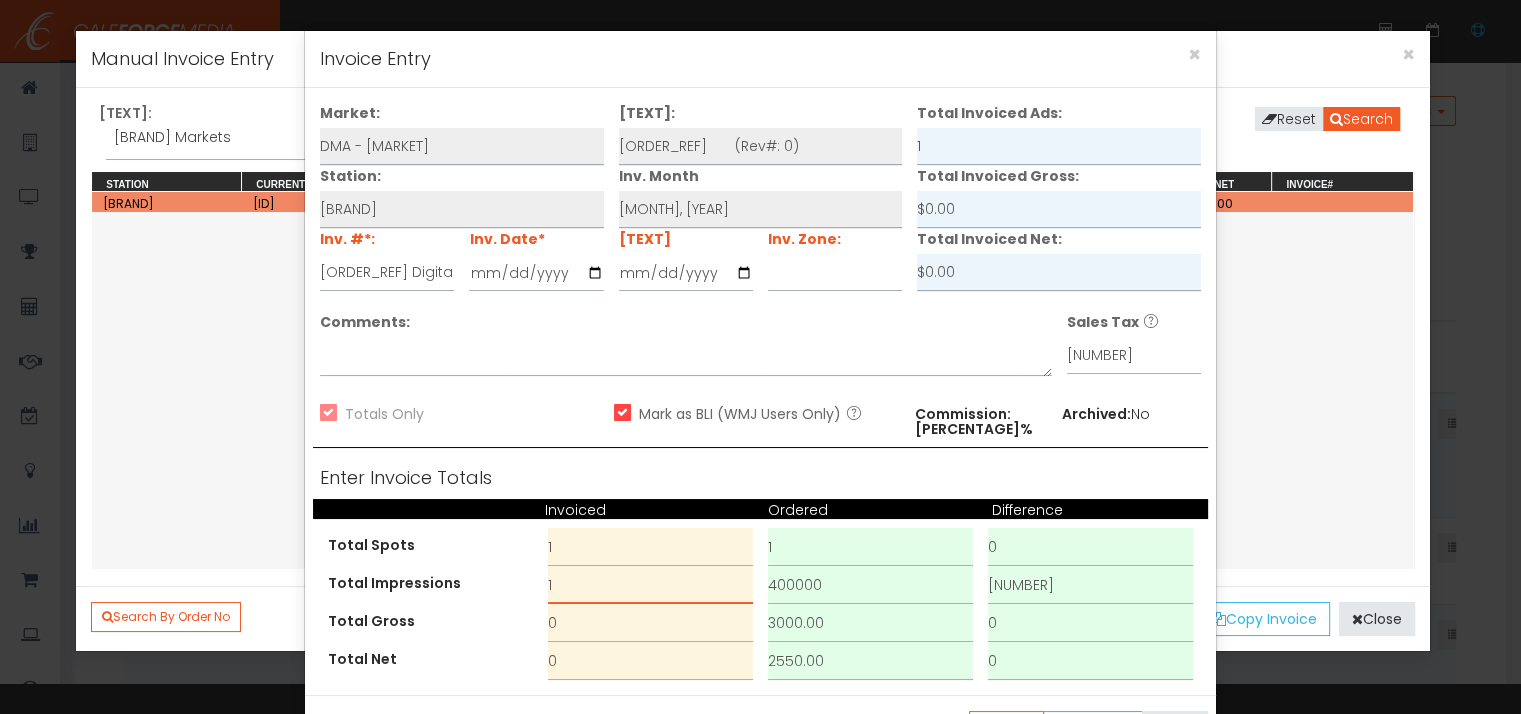 type on "1" 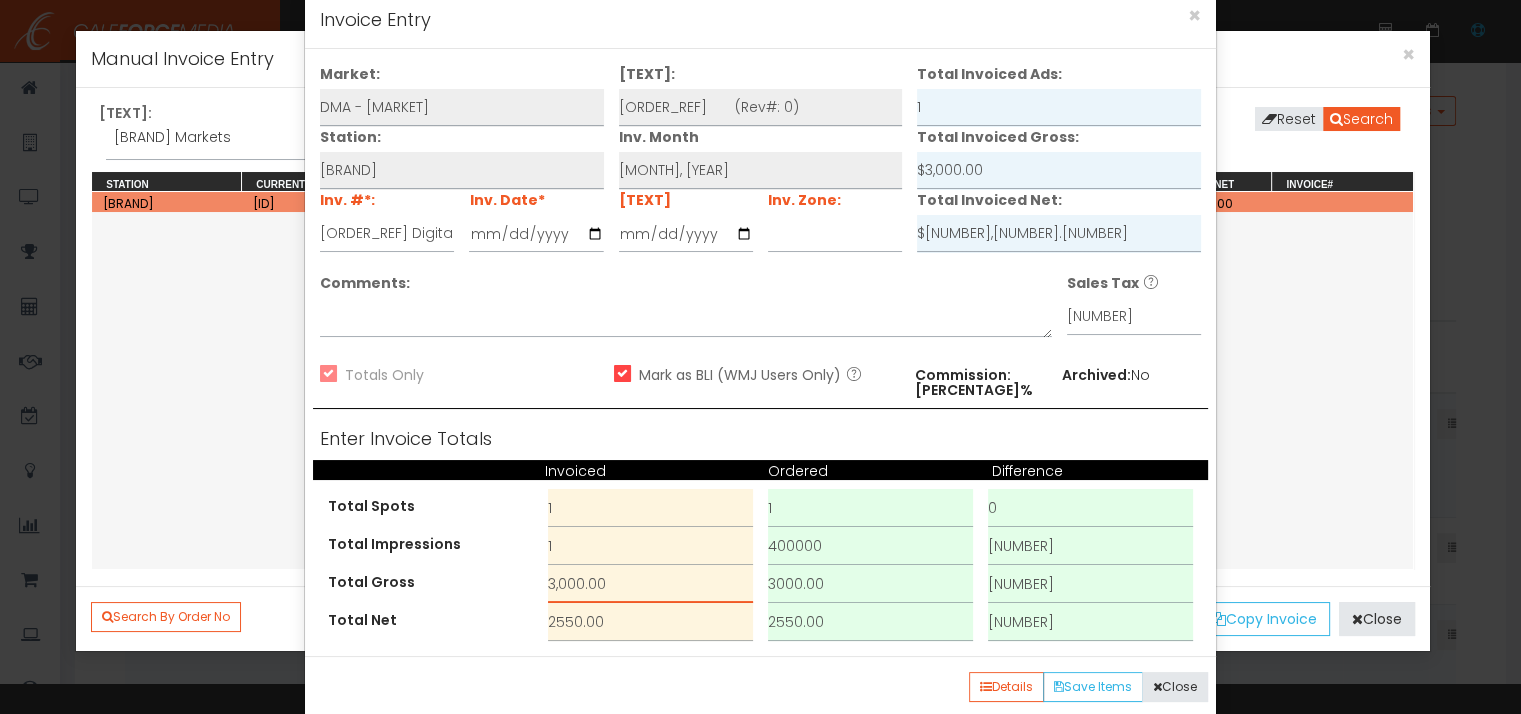 scroll, scrollTop: 56, scrollLeft: 0, axis: vertical 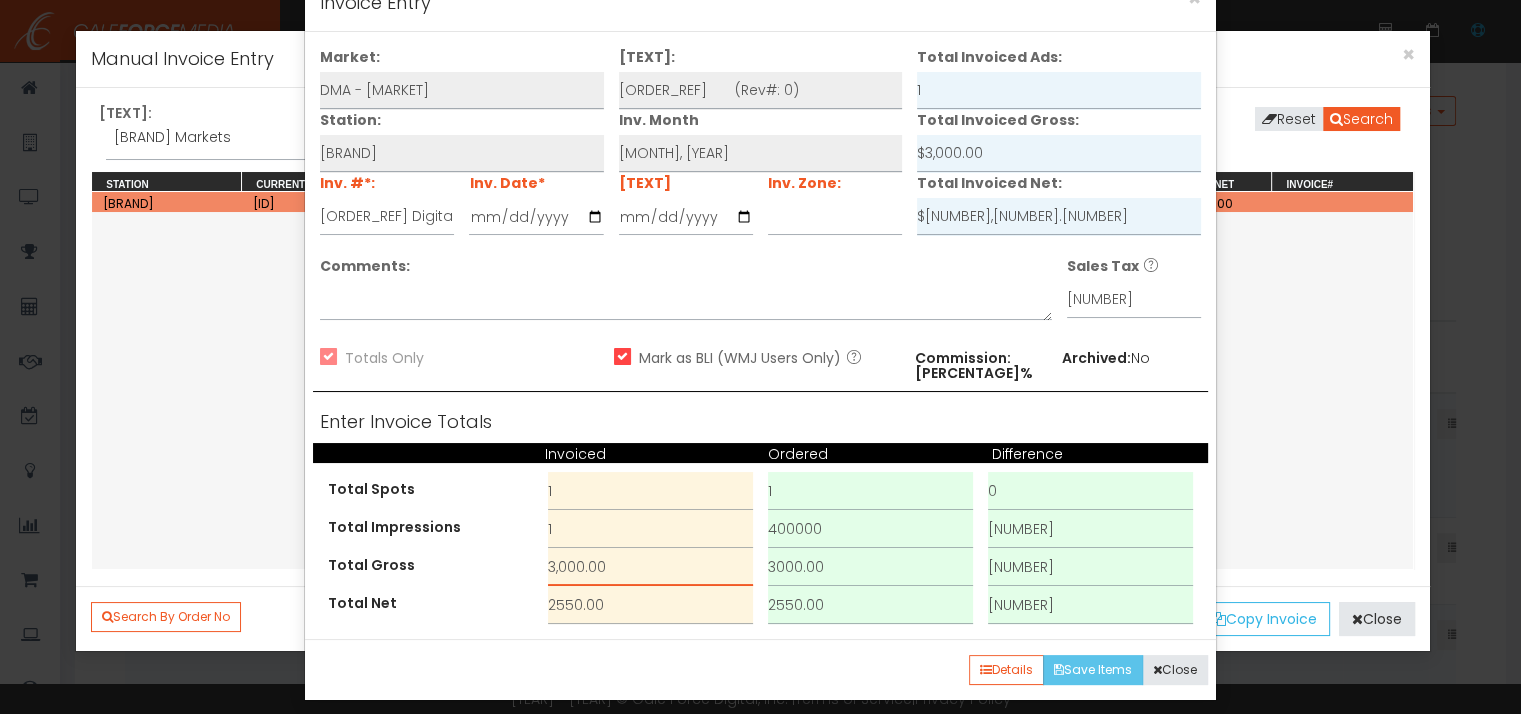 type on "3,000.00" 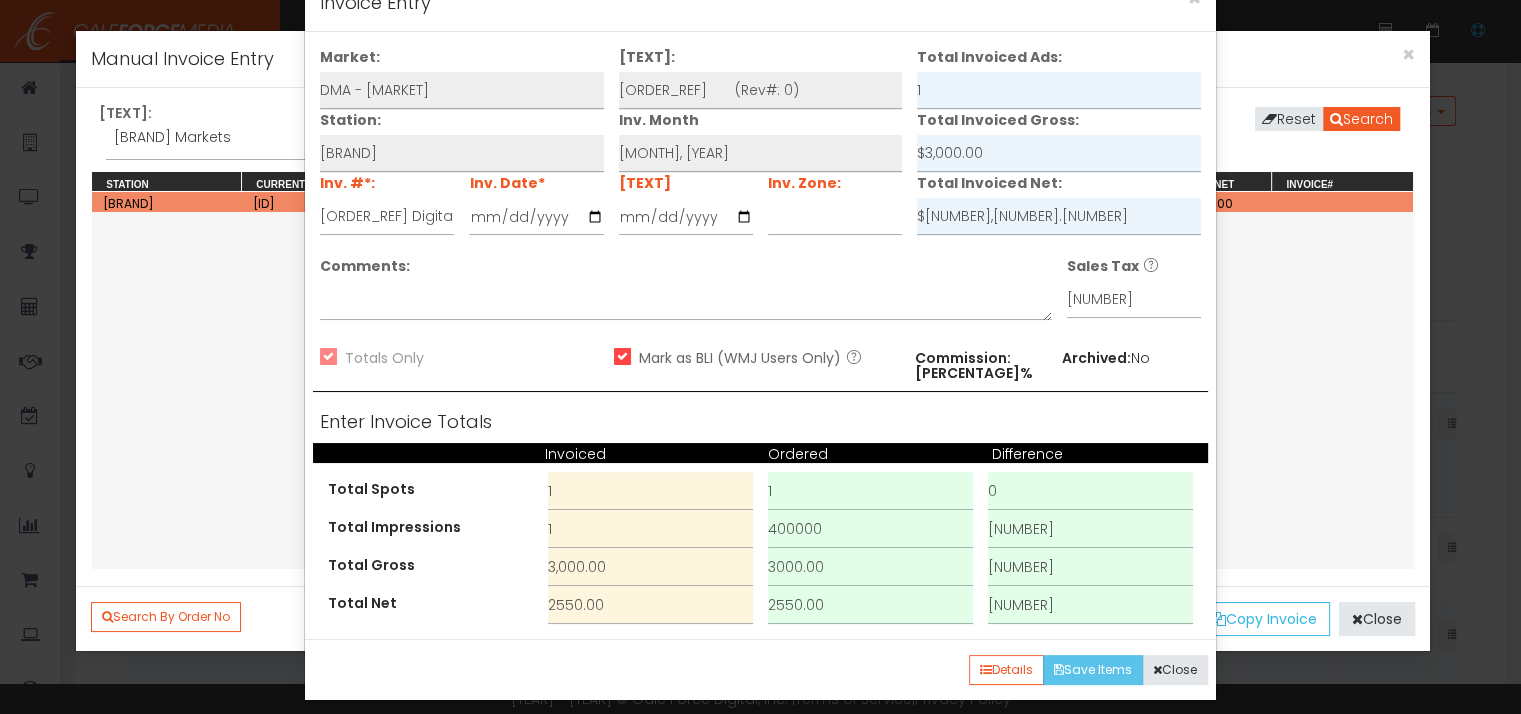 click on "Save Items" at bounding box center (1093, 670) 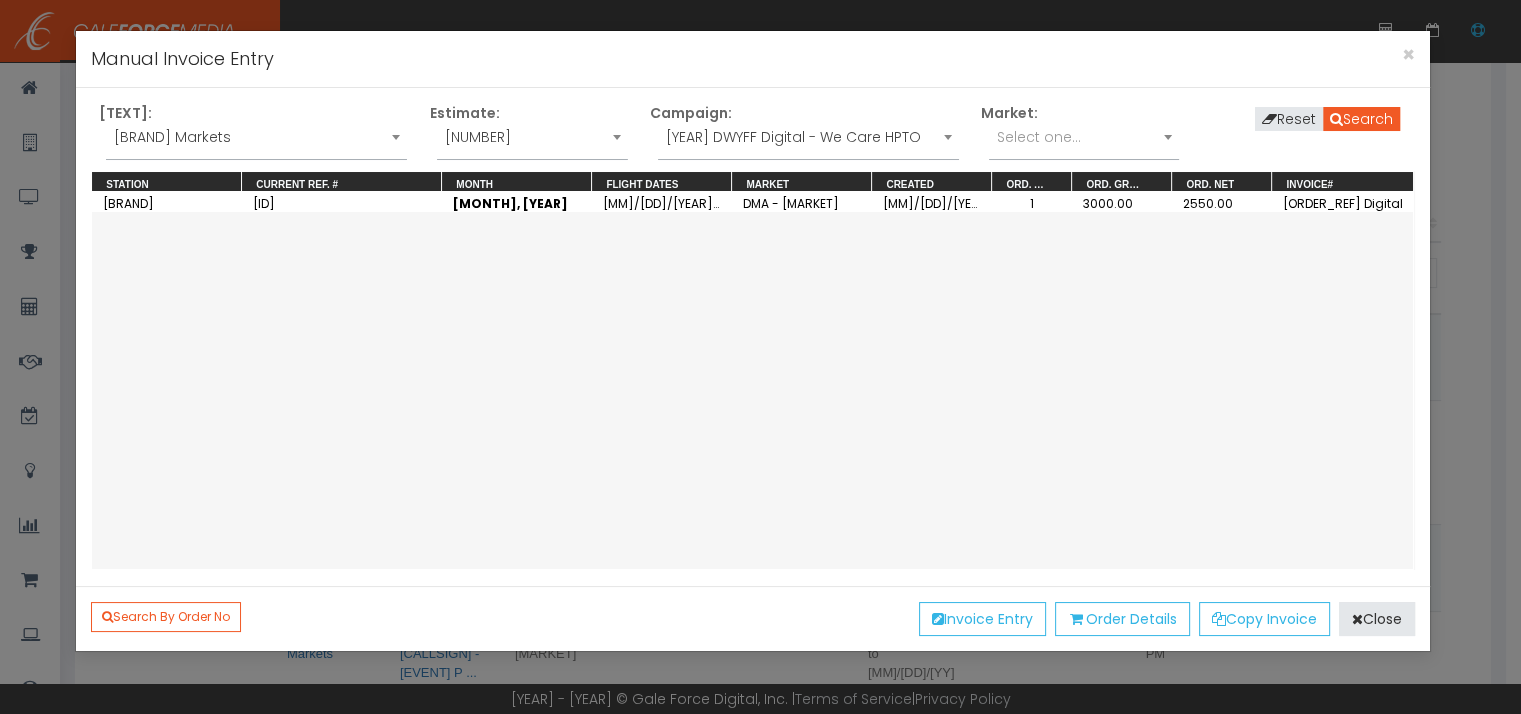 scroll, scrollTop: 400, scrollLeft: 0, axis: vertical 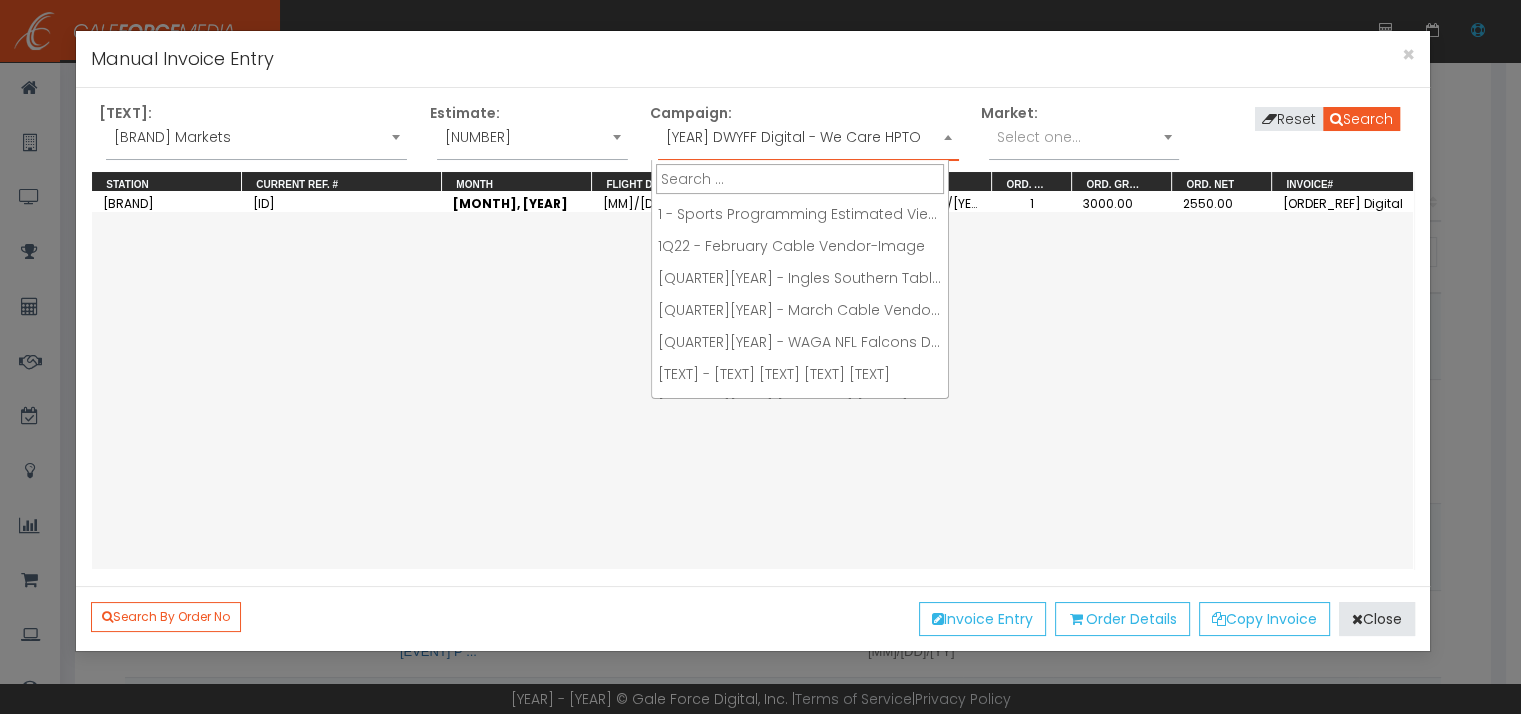 click on "[YEAR] DWYFF Digital - We Care HPTO" at bounding box center (808, 137) 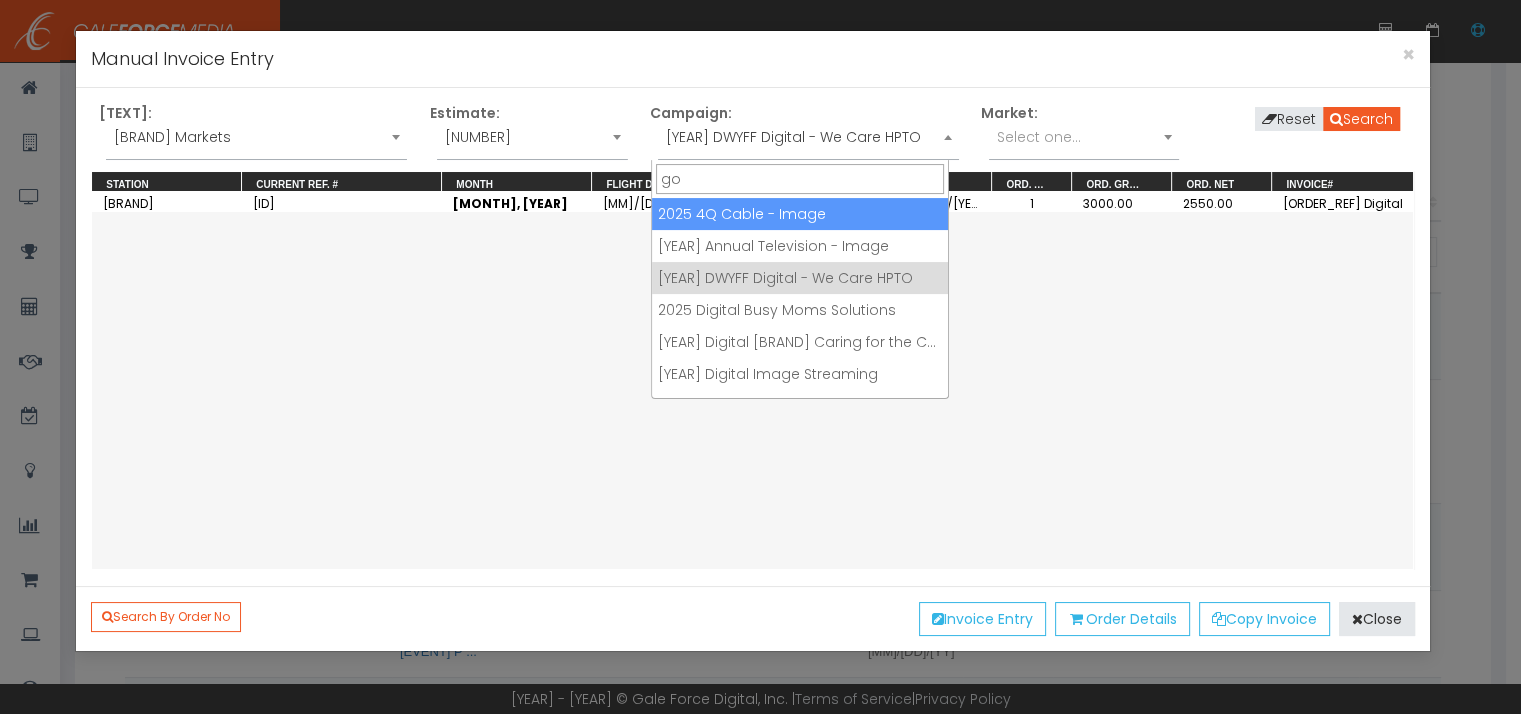 scroll, scrollTop: 0, scrollLeft: 0, axis: both 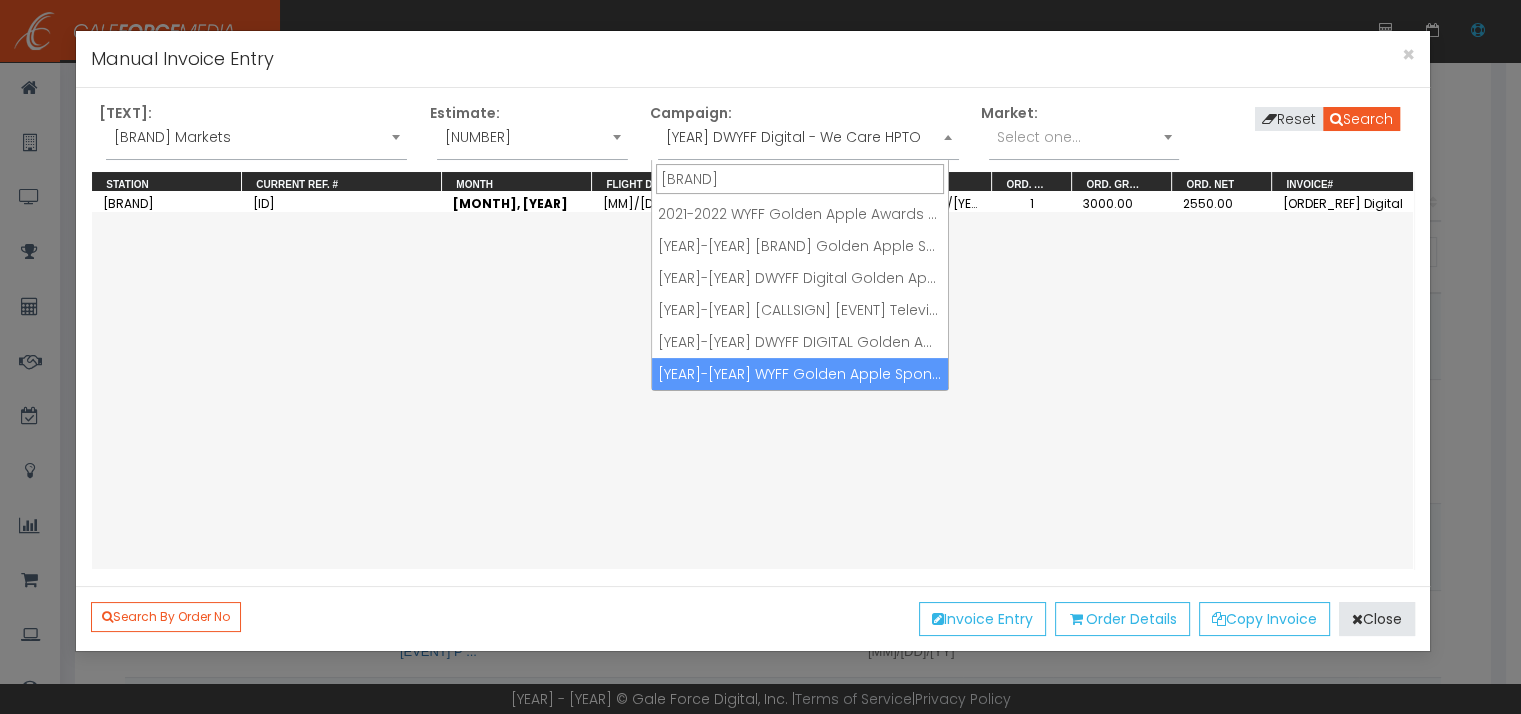 type on "[BRAND]" 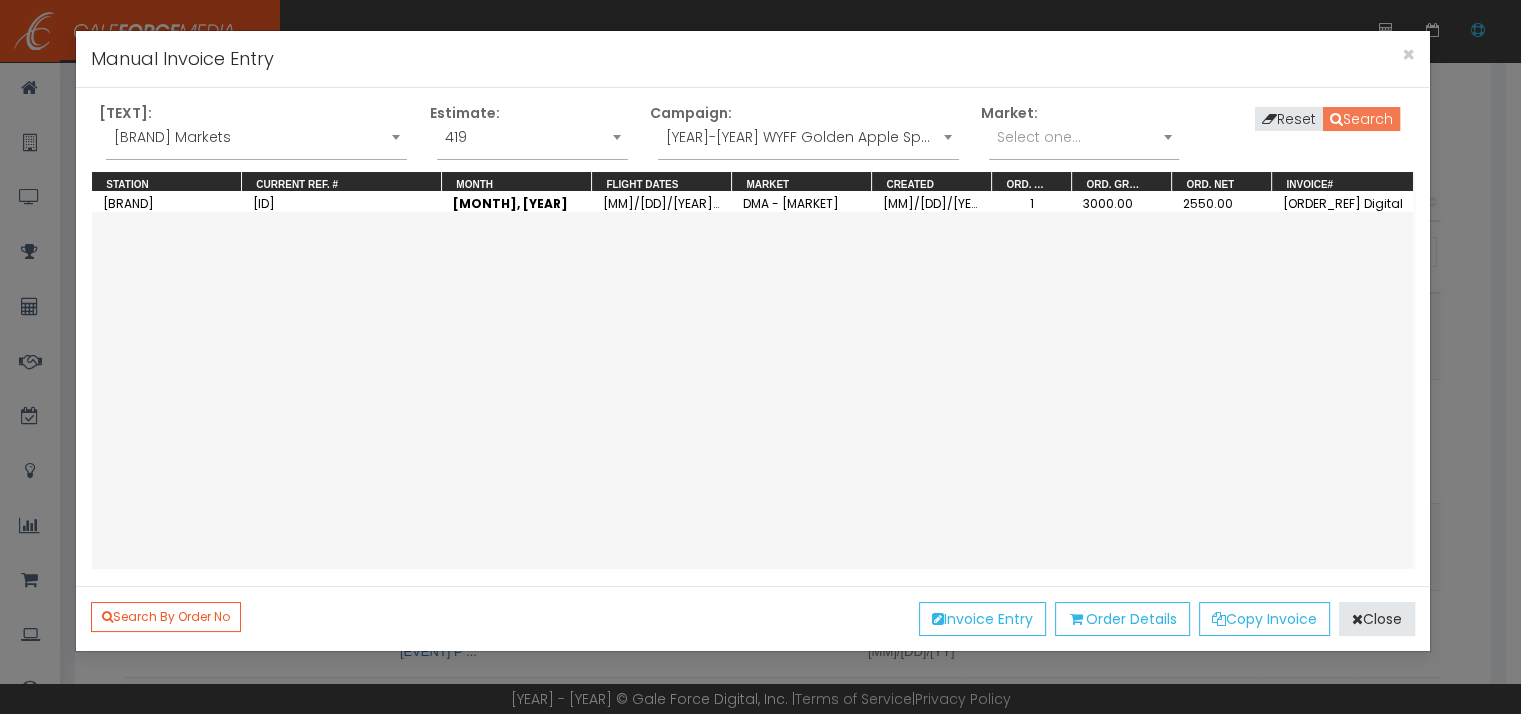 click on "Search" at bounding box center [1361, 119] 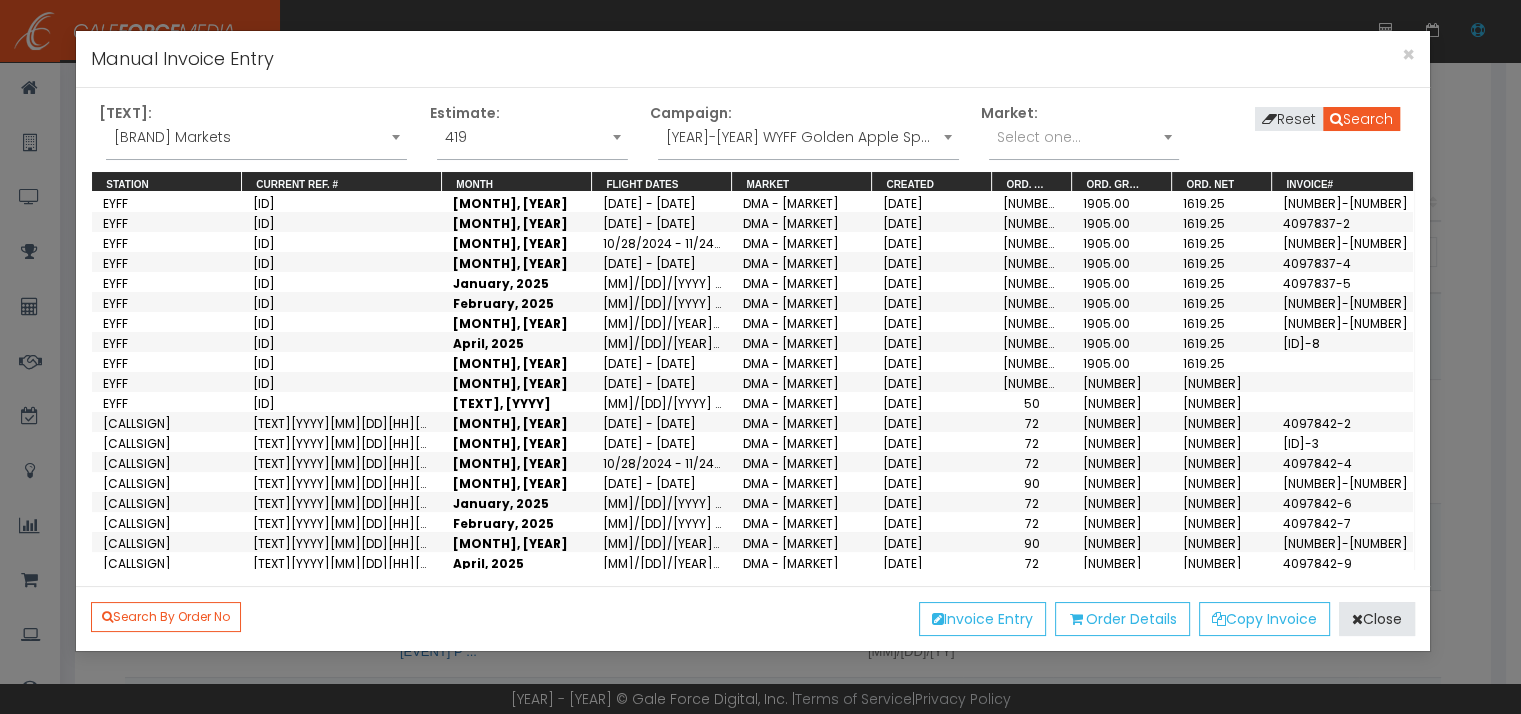 click on "[MONTH], [YEAR]" at bounding box center [517, 202] 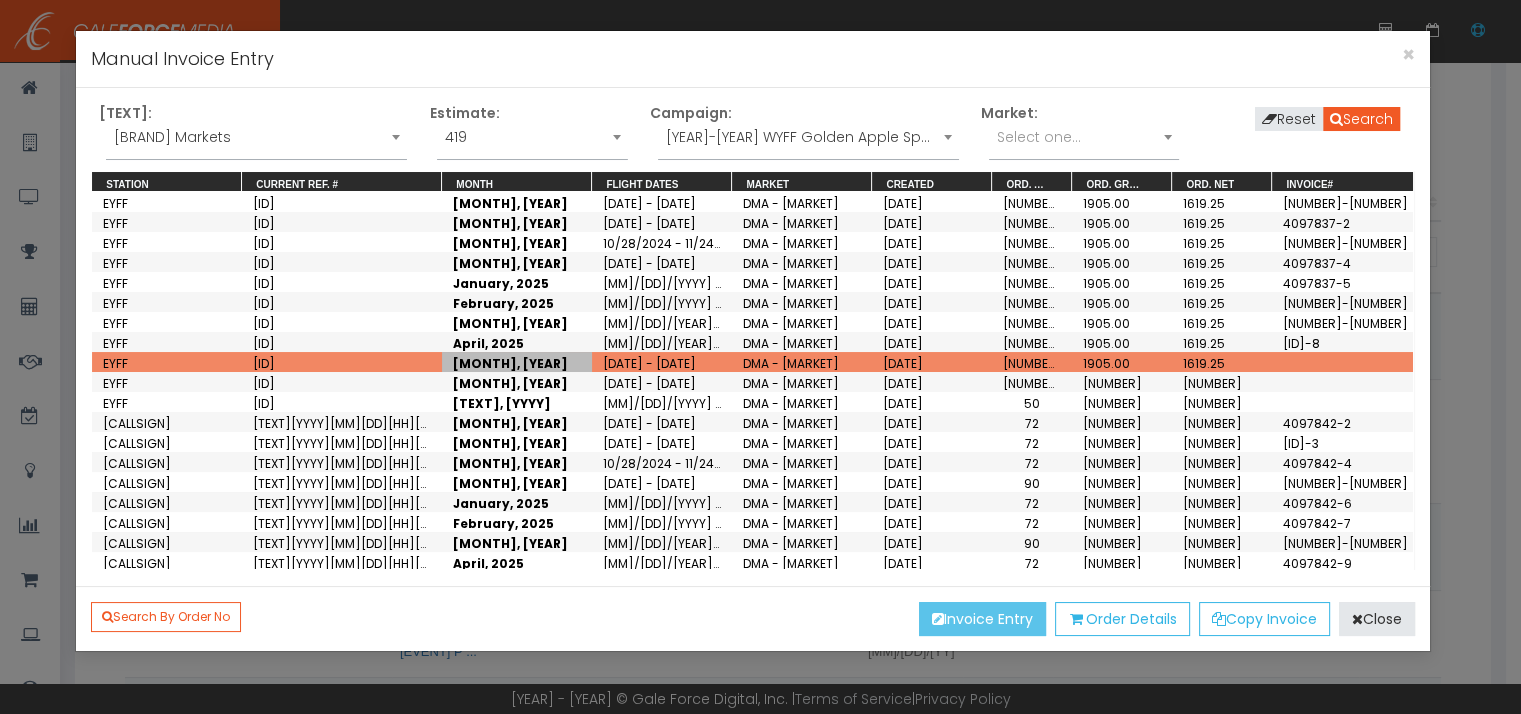 click on "Invoice Entry" at bounding box center (982, 619) 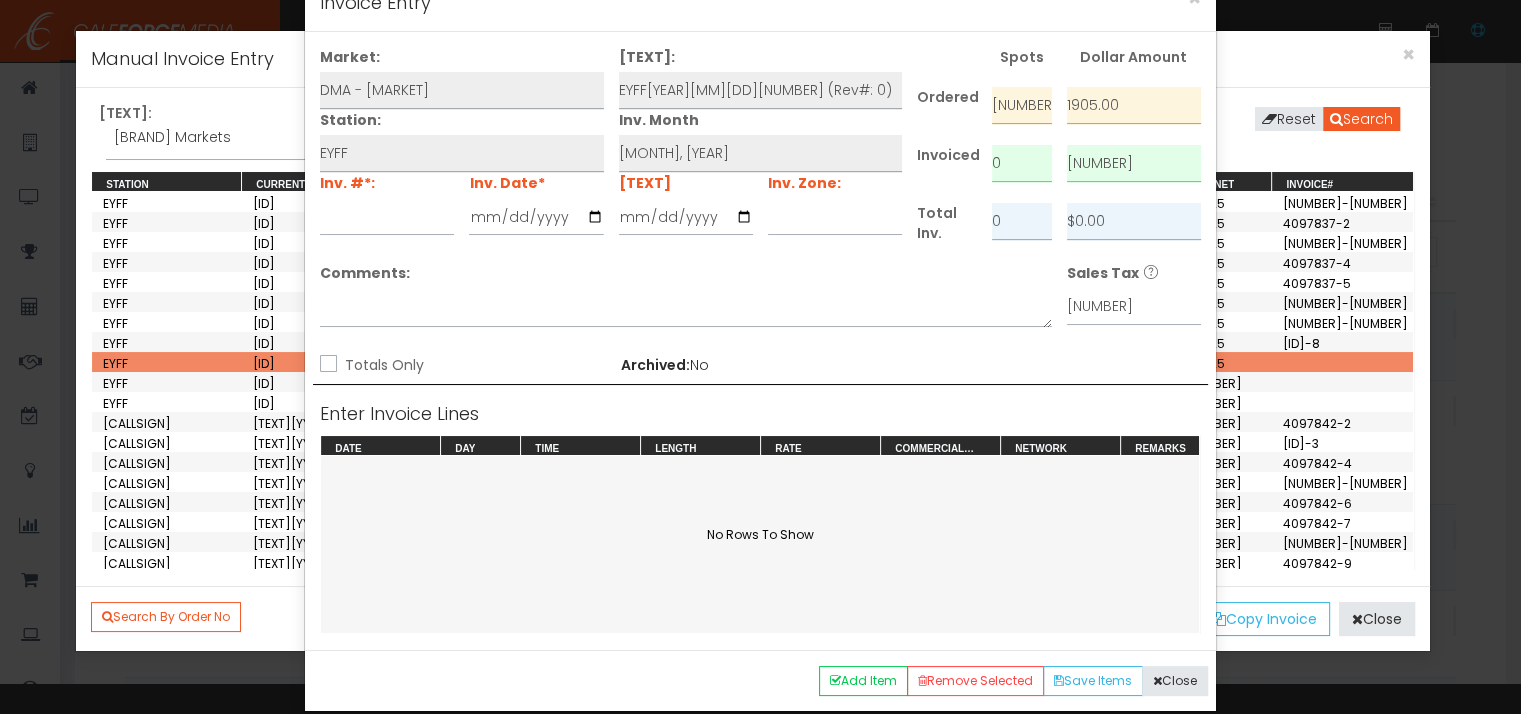 scroll, scrollTop: 0, scrollLeft: 0, axis: both 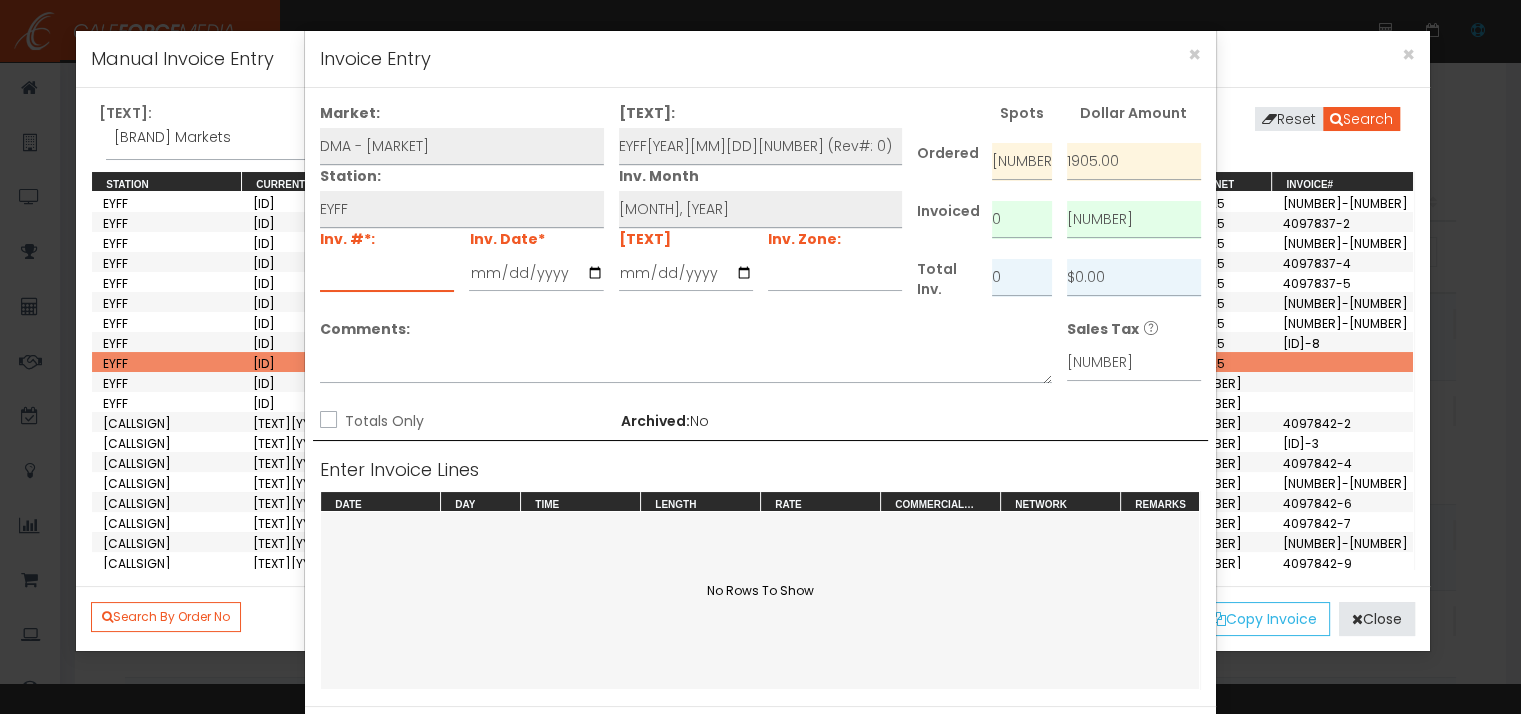 drag, startPoint x: 362, startPoint y: 277, endPoint x: 382, endPoint y: 281, distance: 20.396078 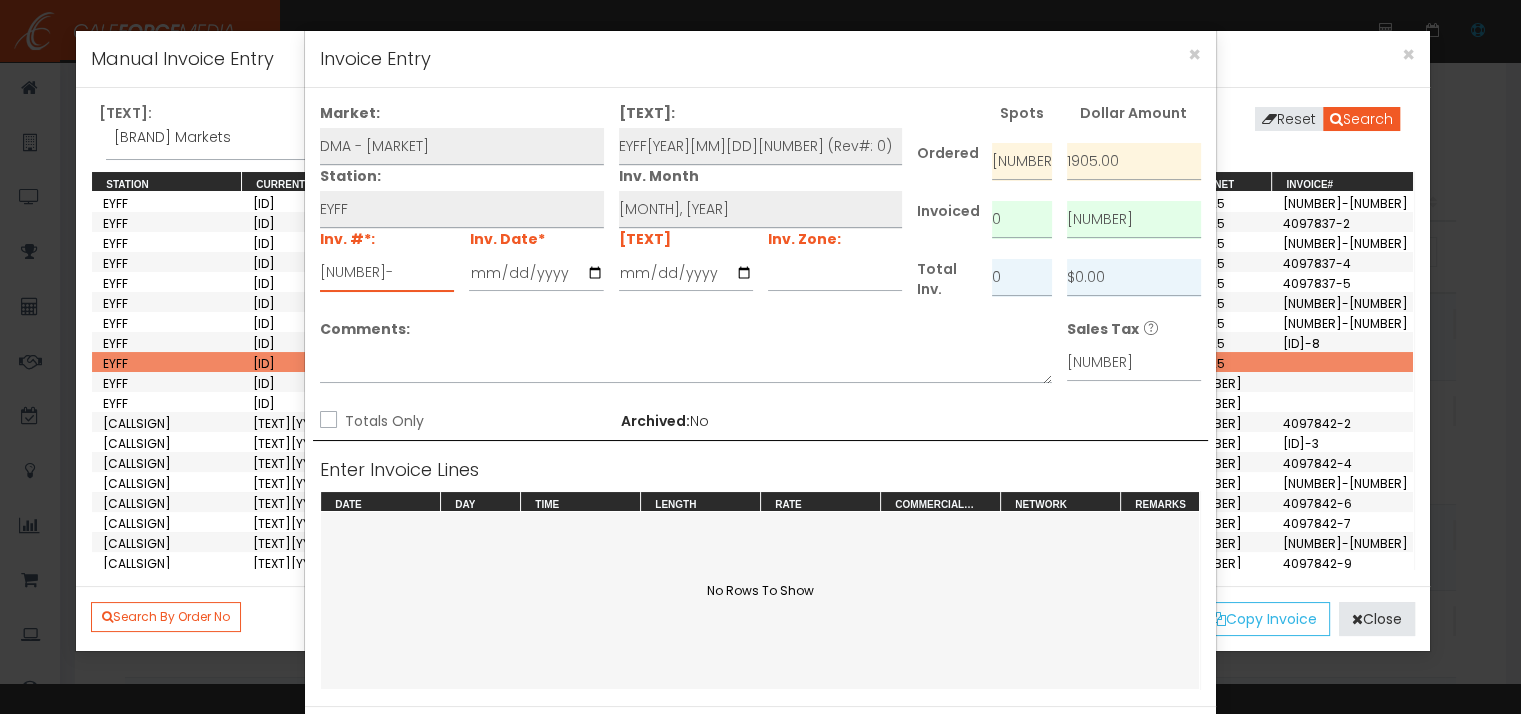 type on "[NUMBER]-" 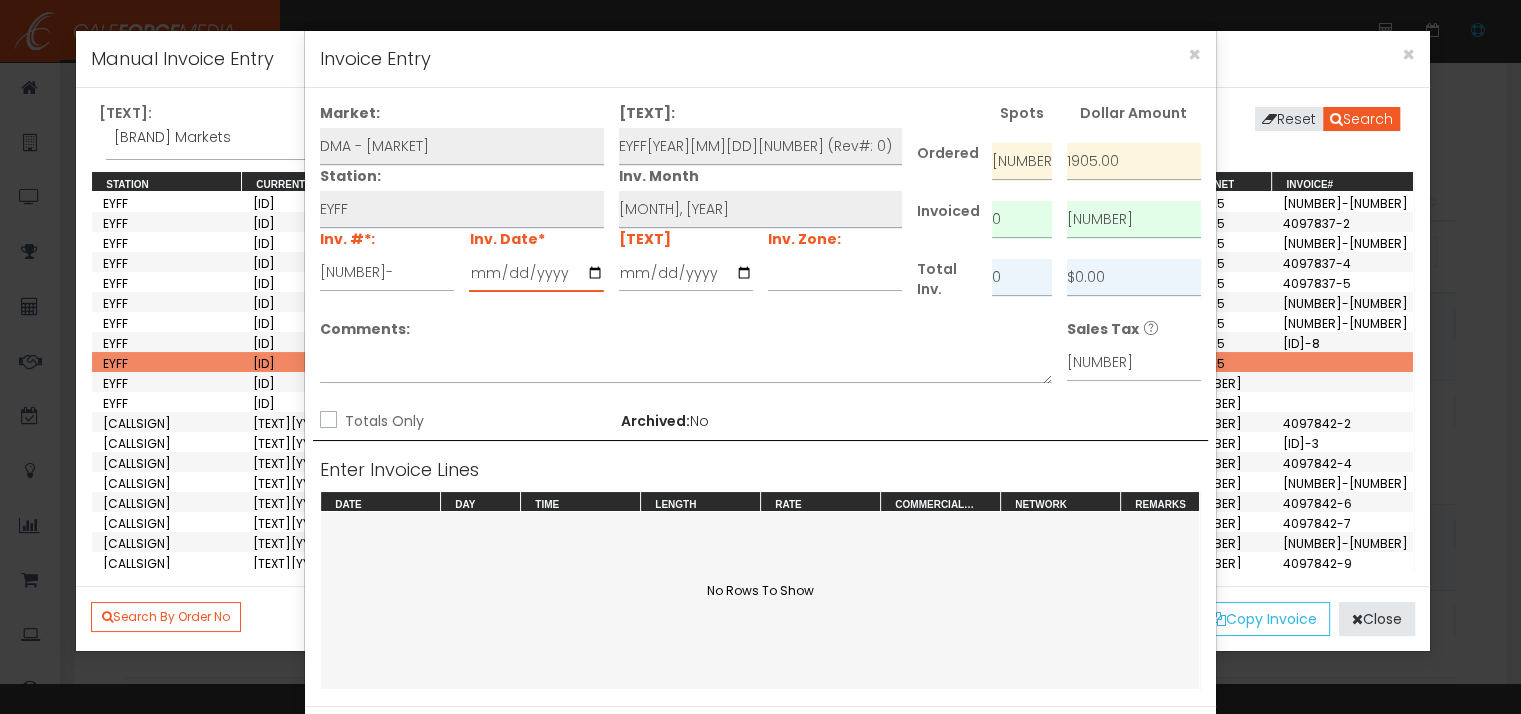 type on "[YYYY]-[MM]-[DD]" 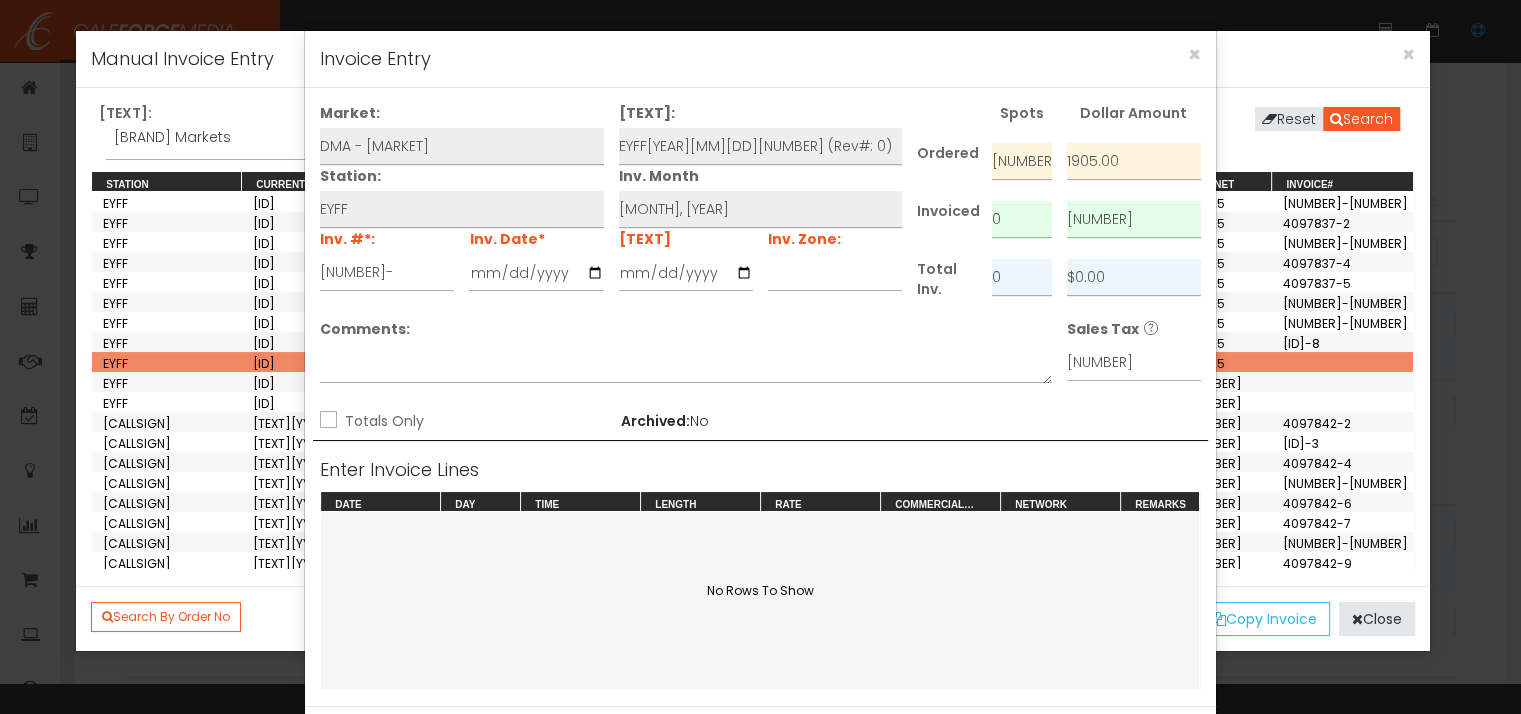 drag, startPoint x: 322, startPoint y: 415, endPoint x: 389, endPoint y: 444, distance: 73.00685 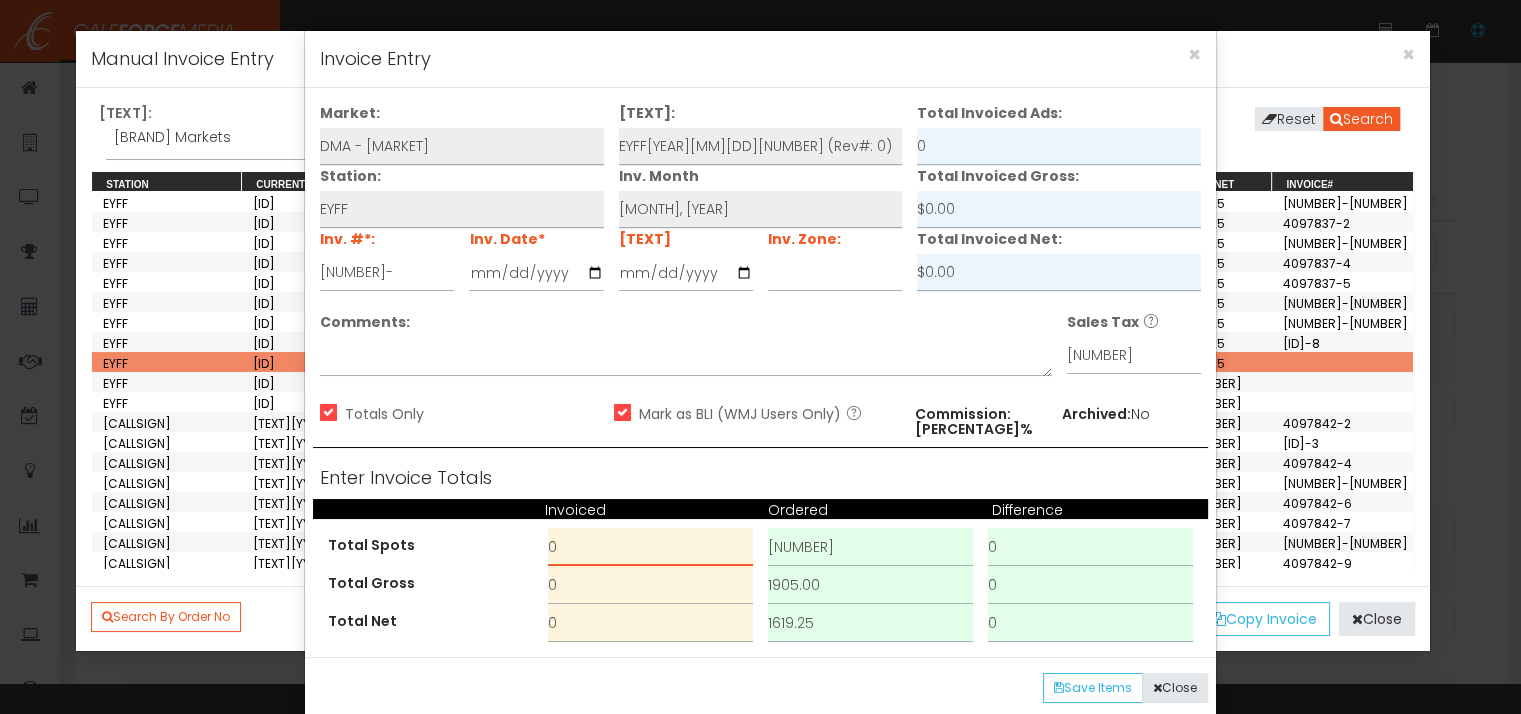 click on "0" at bounding box center [650, 547] 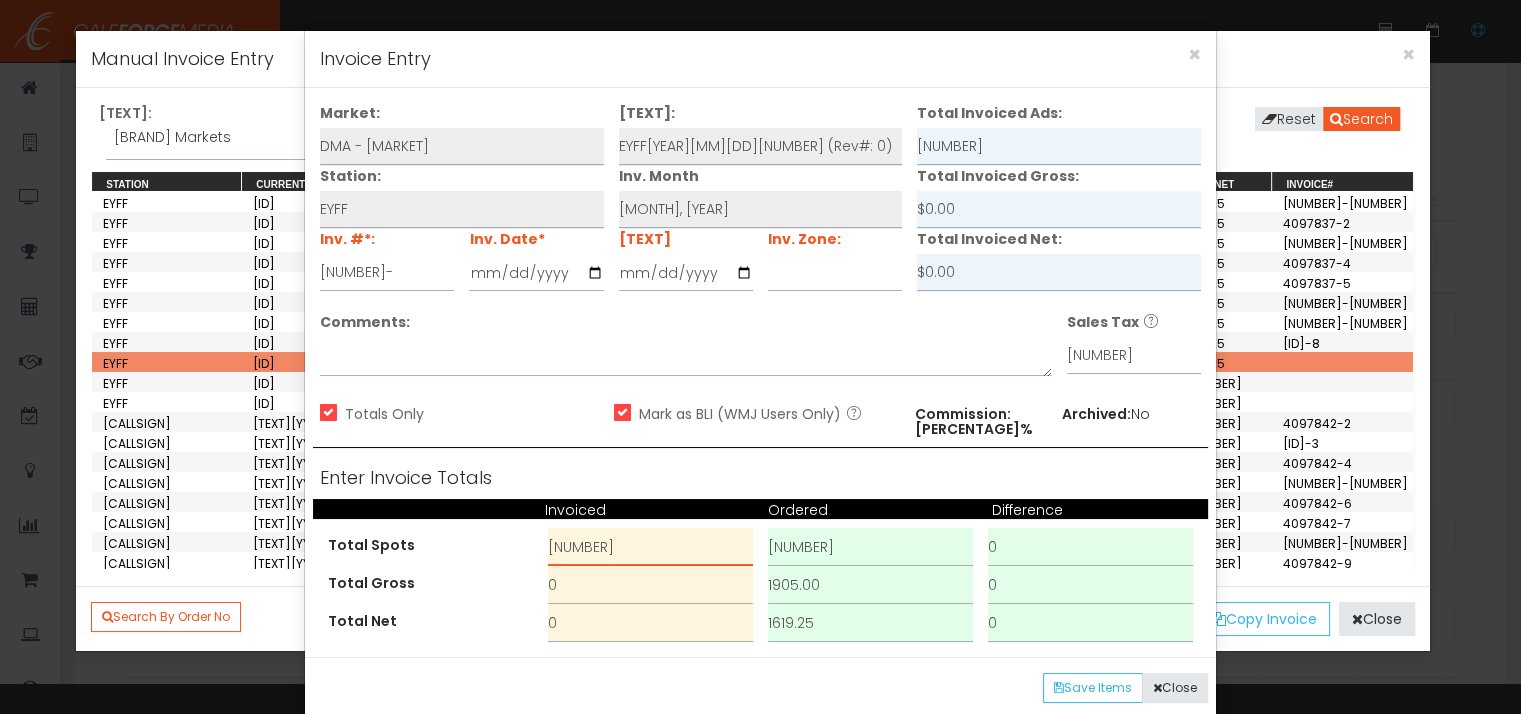 type on "[NUMBER]" 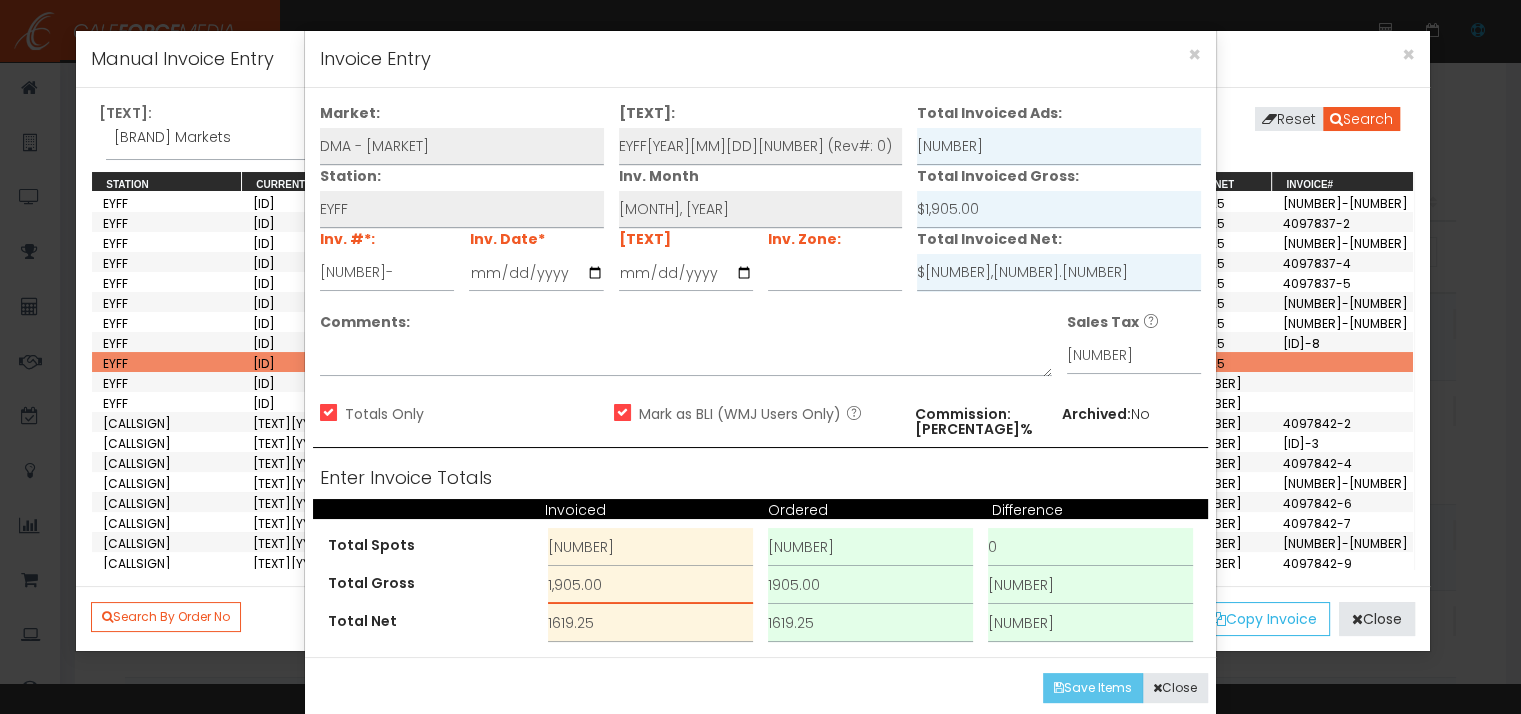 type on "1,905.00" 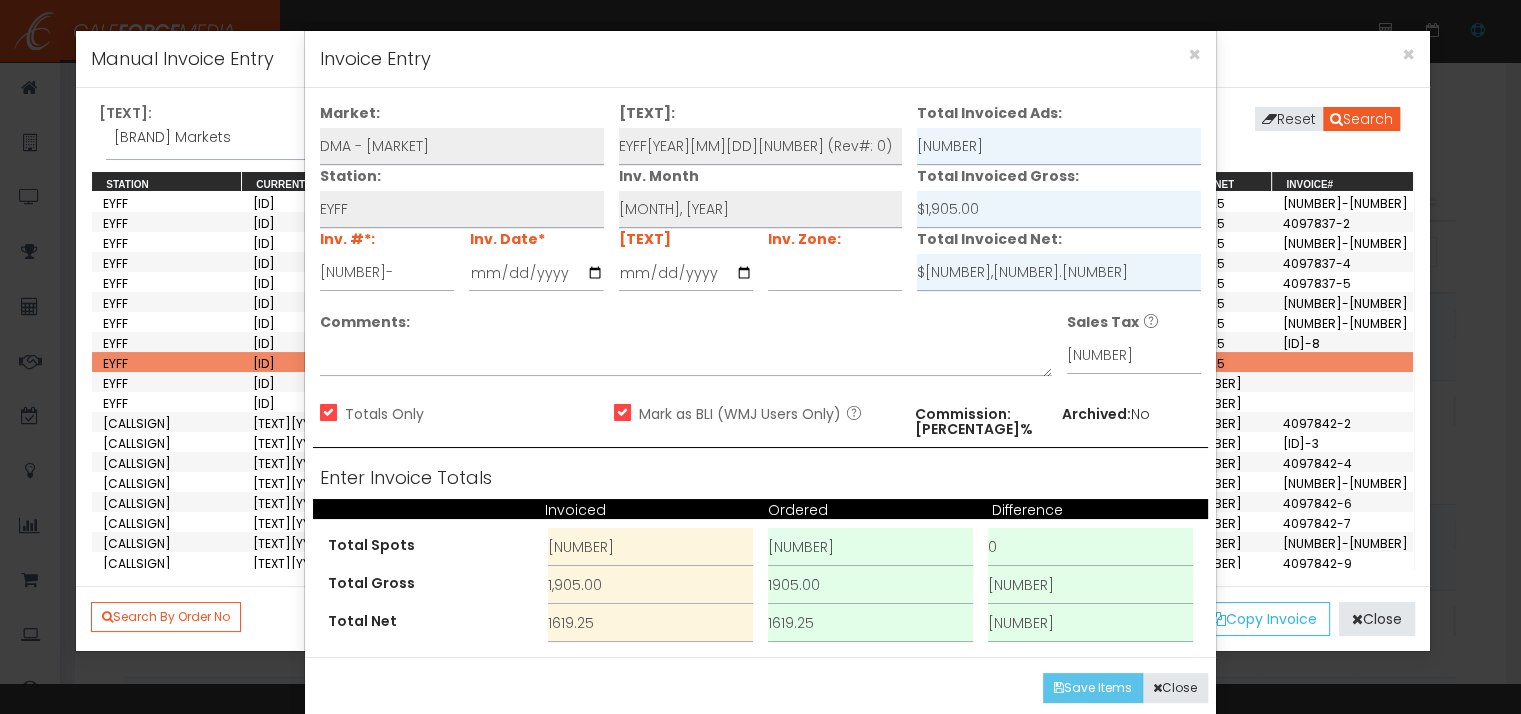 click on "Save Items" at bounding box center [1093, 688] 